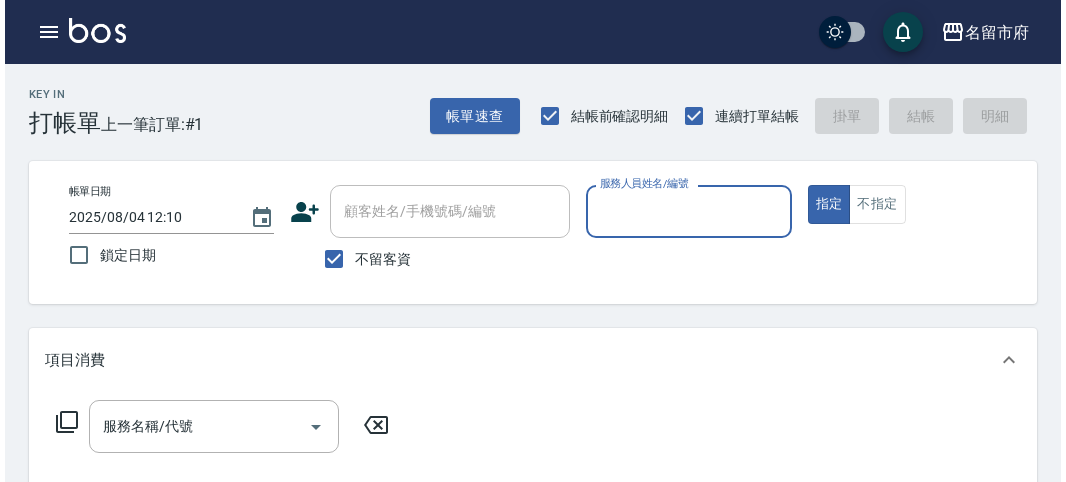 scroll, scrollTop: 0, scrollLeft: 0, axis: both 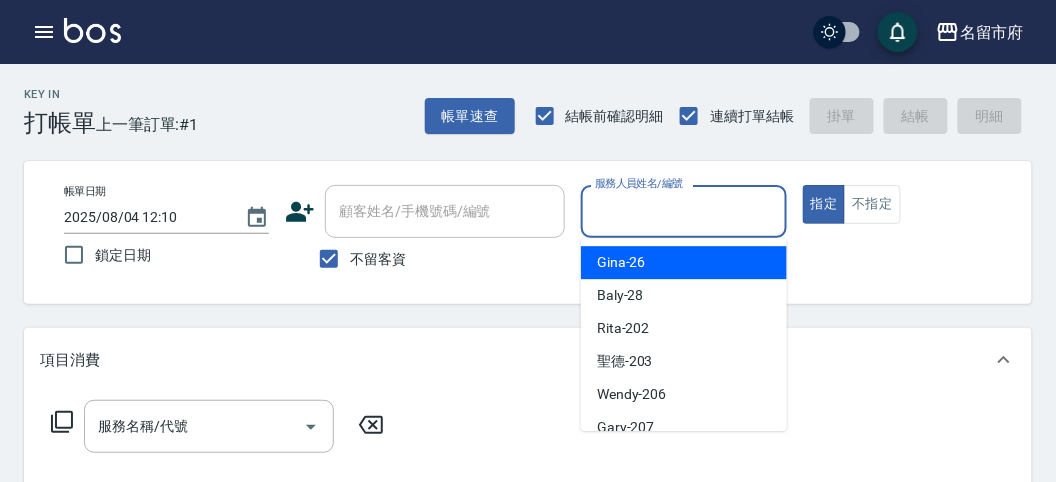 click on "服務人員姓名/編號" at bounding box center [683, 211] 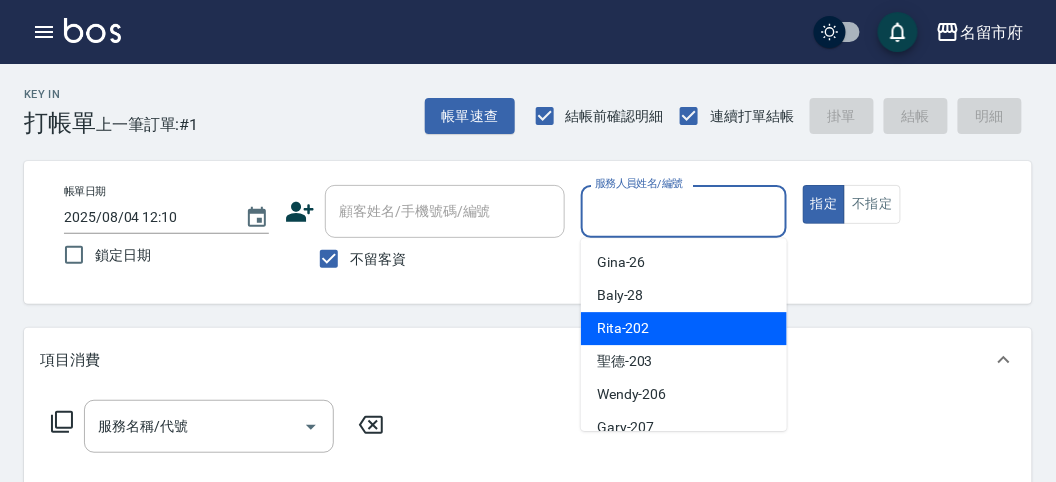 drag, startPoint x: 700, startPoint y: 332, endPoint x: 307, endPoint y: 449, distance: 410.04633 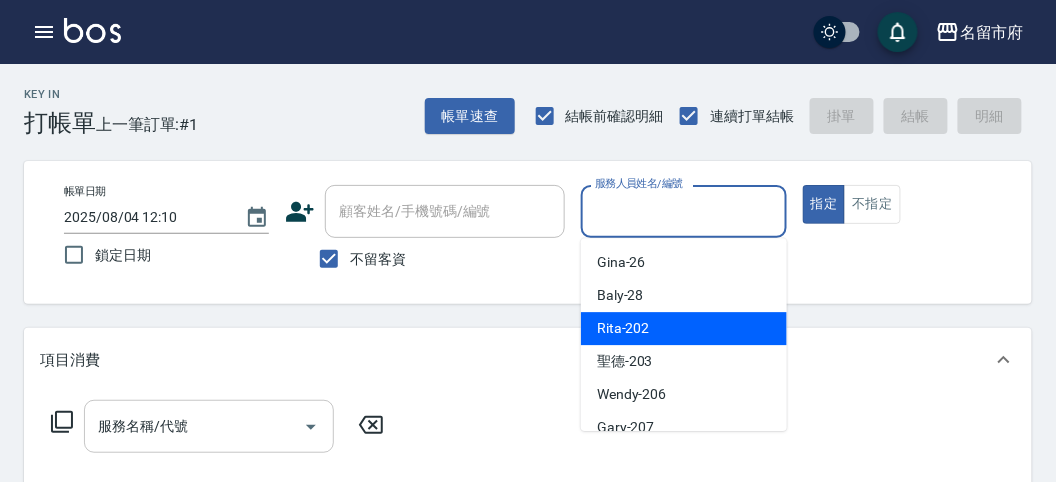 click on "Rita -202" at bounding box center [684, 328] 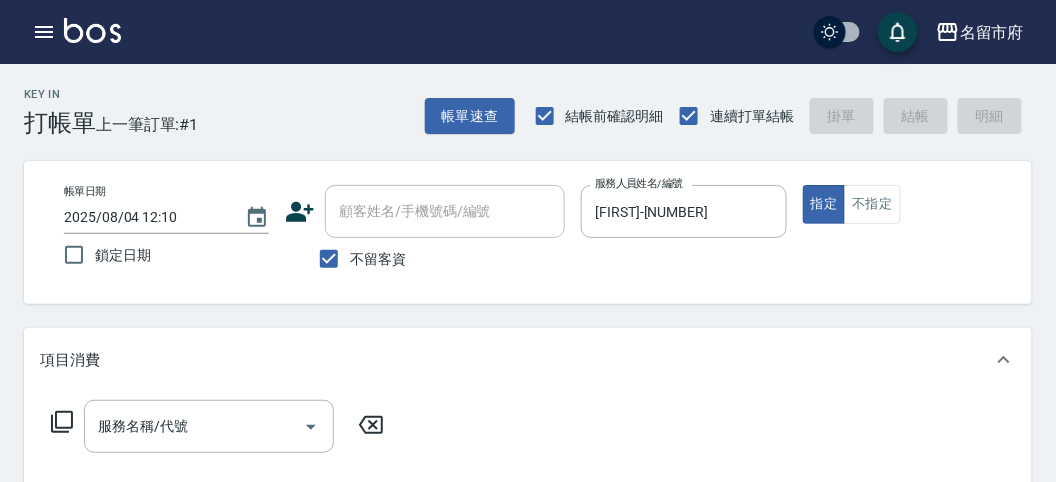 click 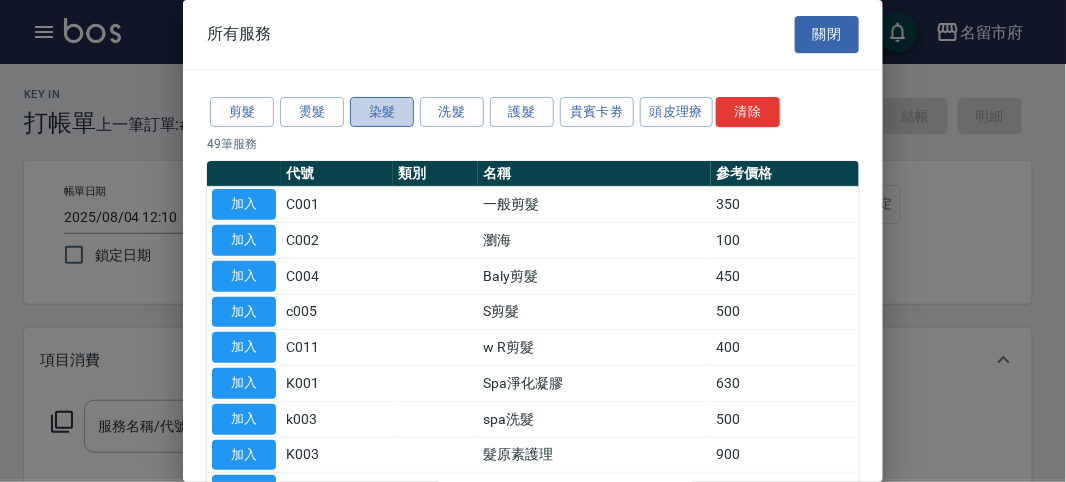 click on "染髮" at bounding box center [382, 112] 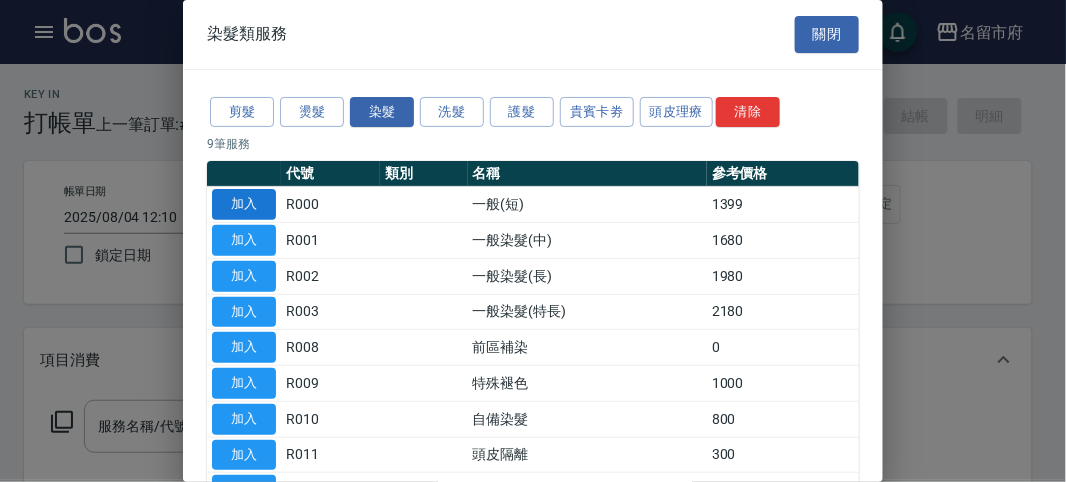 click on "加入" at bounding box center [244, 204] 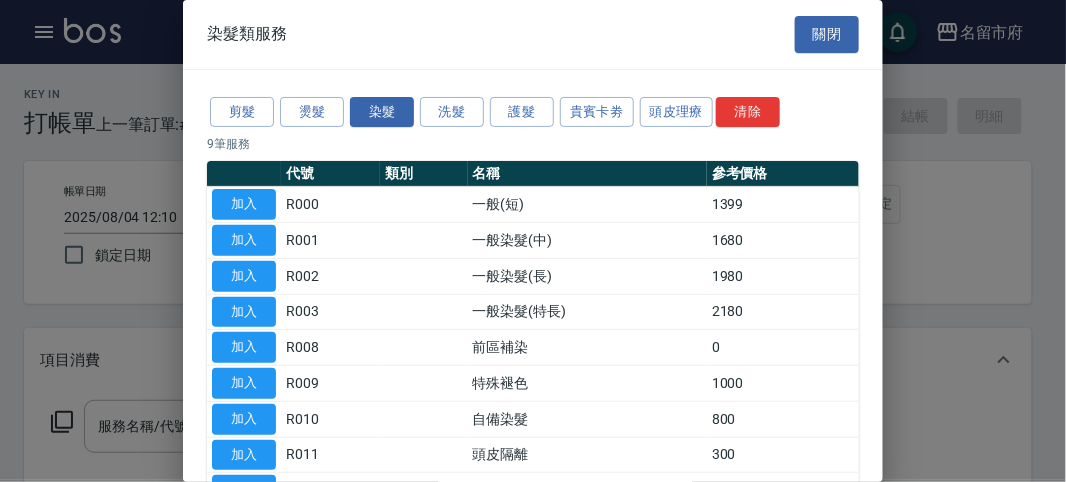 type on "一般(短)(R000)" 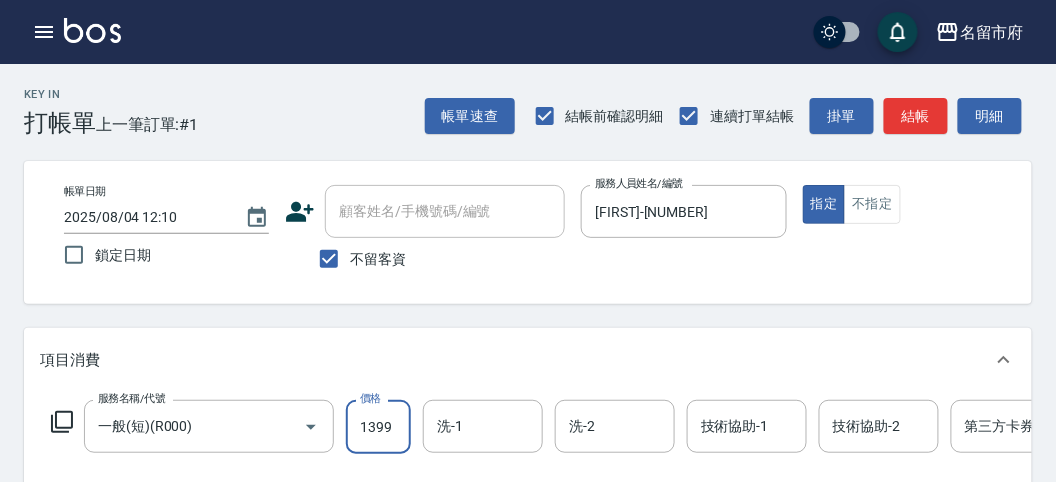 click on "1399" at bounding box center [378, 427] 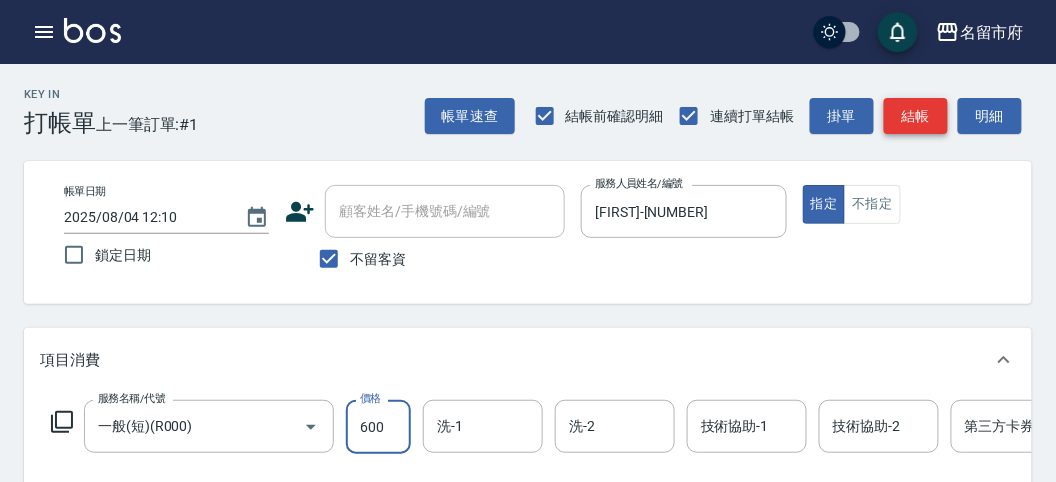 type on "600" 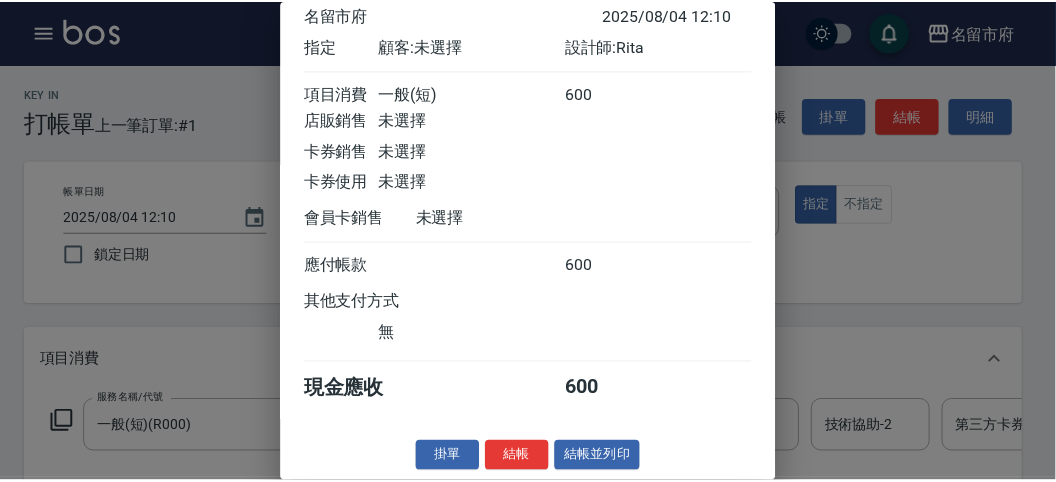 scroll, scrollTop: 0, scrollLeft: 0, axis: both 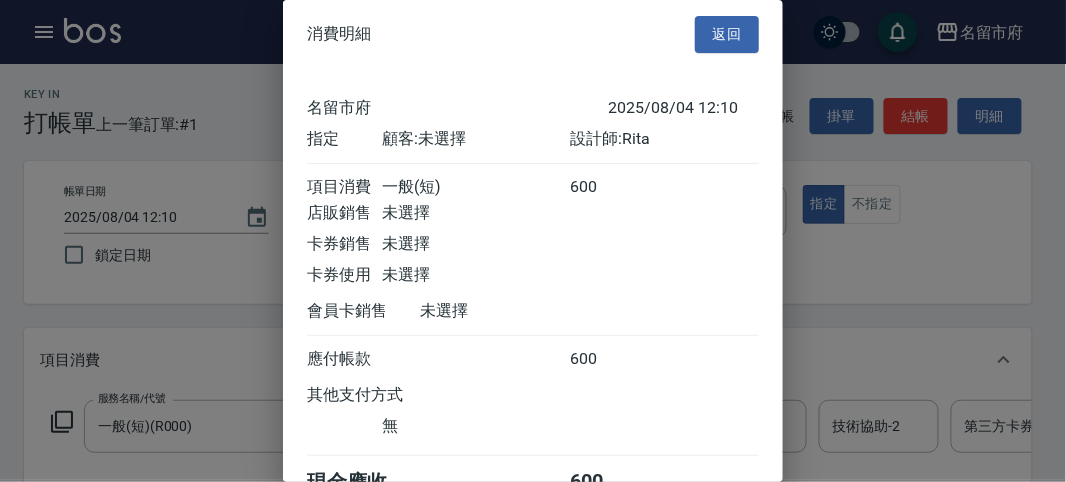 click on "返回" at bounding box center (727, 34) 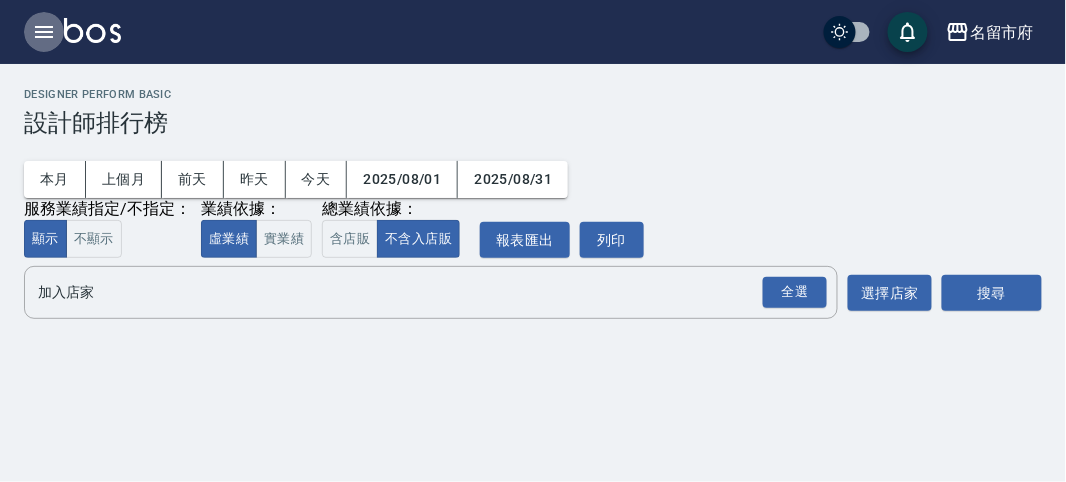 click 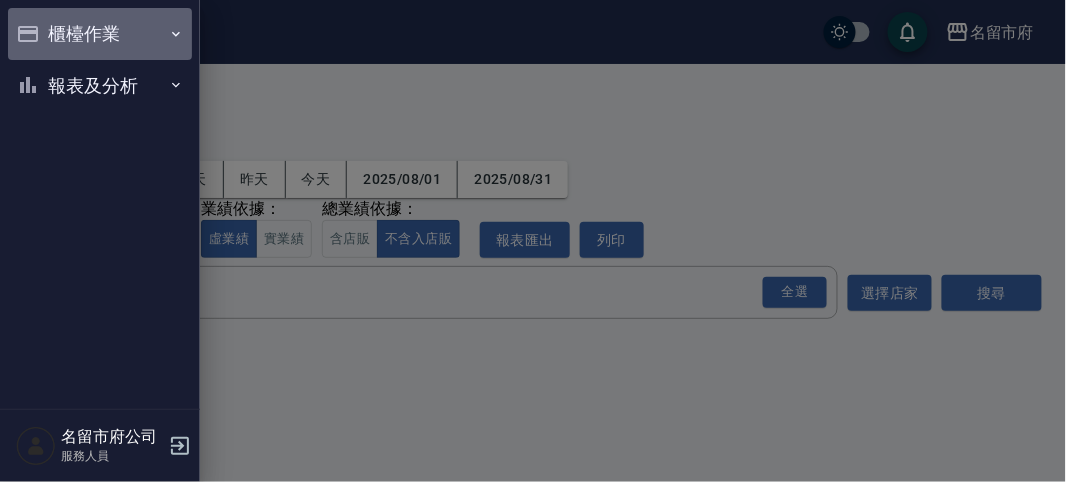 click on "櫃檯作業" at bounding box center [100, 34] 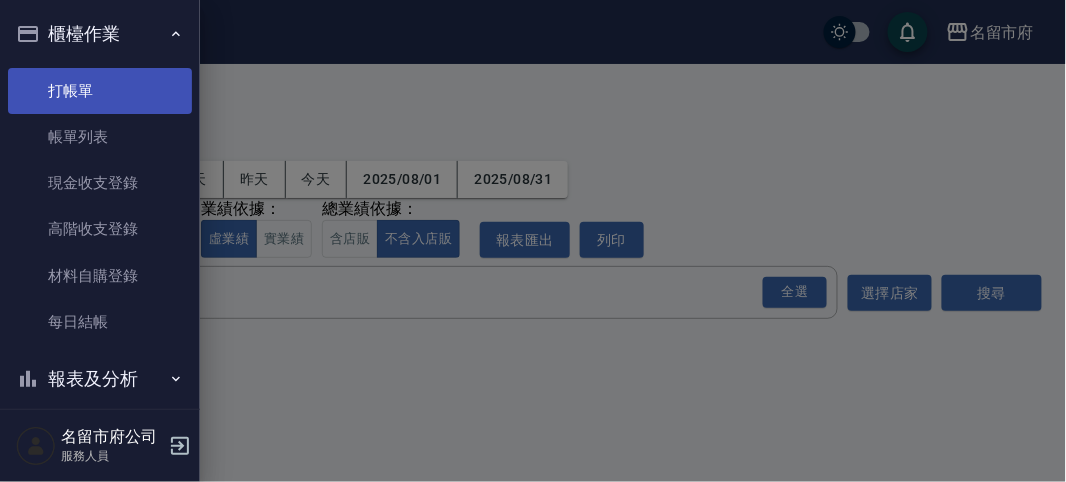 click on "打帳單" at bounding box center (100, 91) 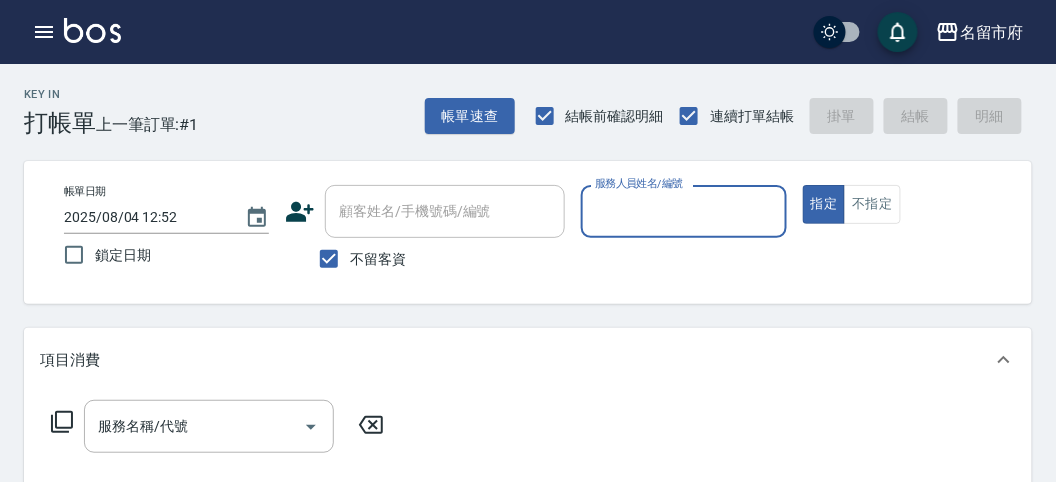 drag, startPoint x: 638, startPoint y: 170, endPoint x: 628, endPoint y: 179, distance: 13.453624 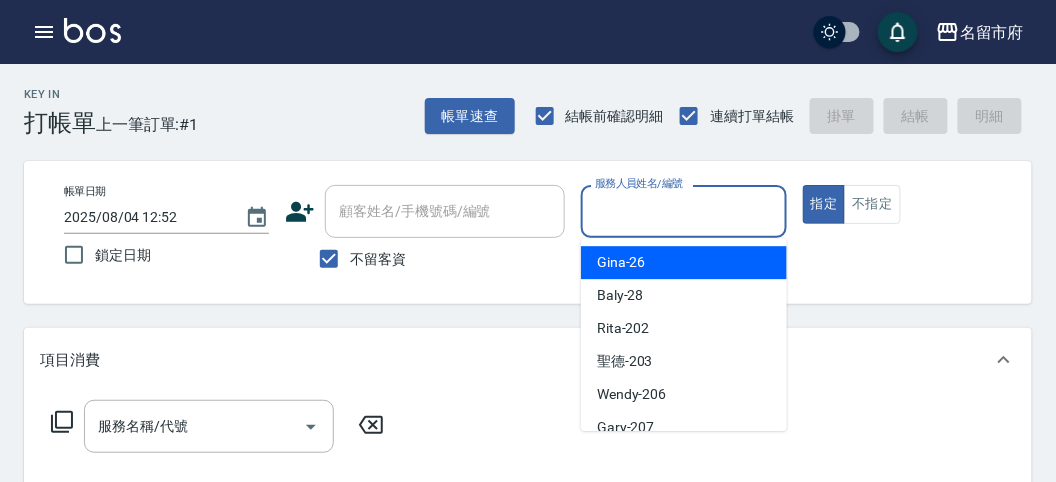 click on "服務人員姓名/編號" at bounding box center (683, 211) 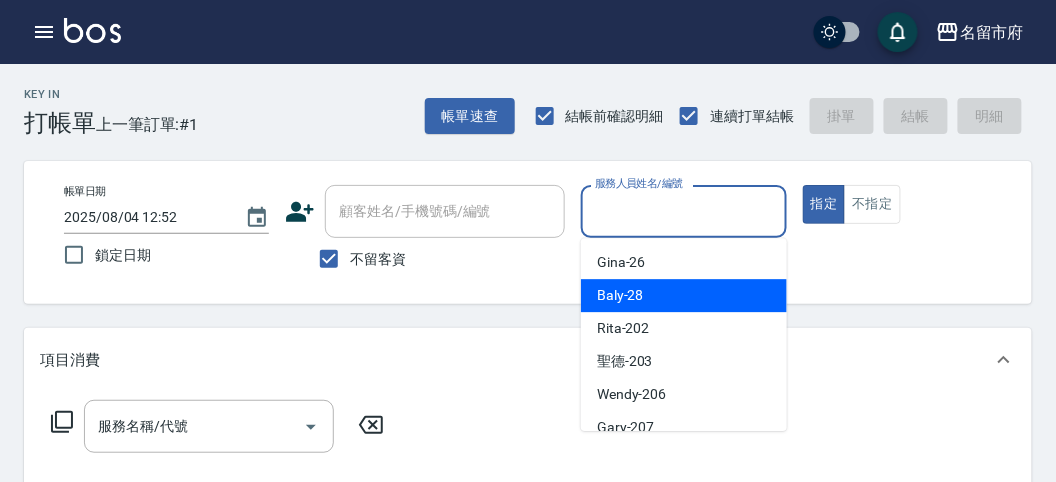 drag, startPoint x: 609, startPoint y: 295, endPoint x: 553, endPoint y: 317, distance: 60.166435 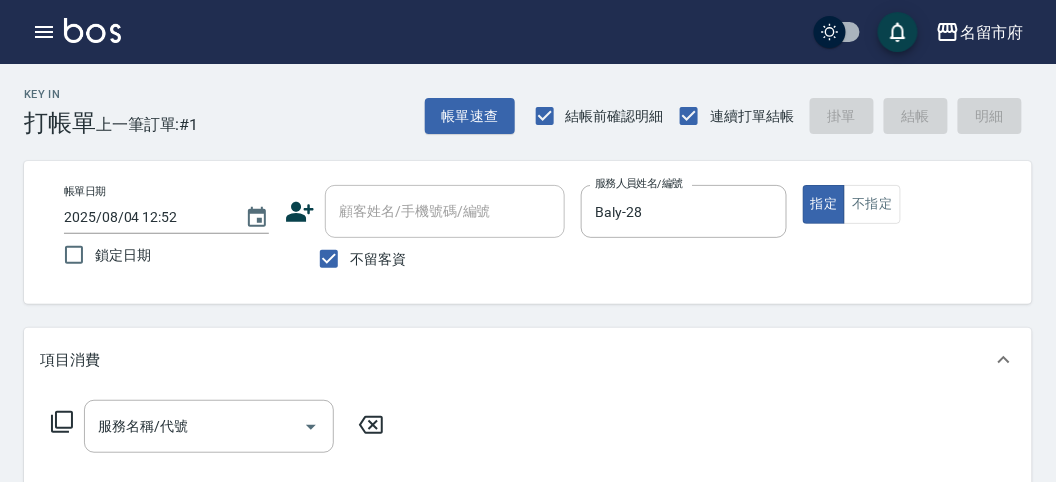click 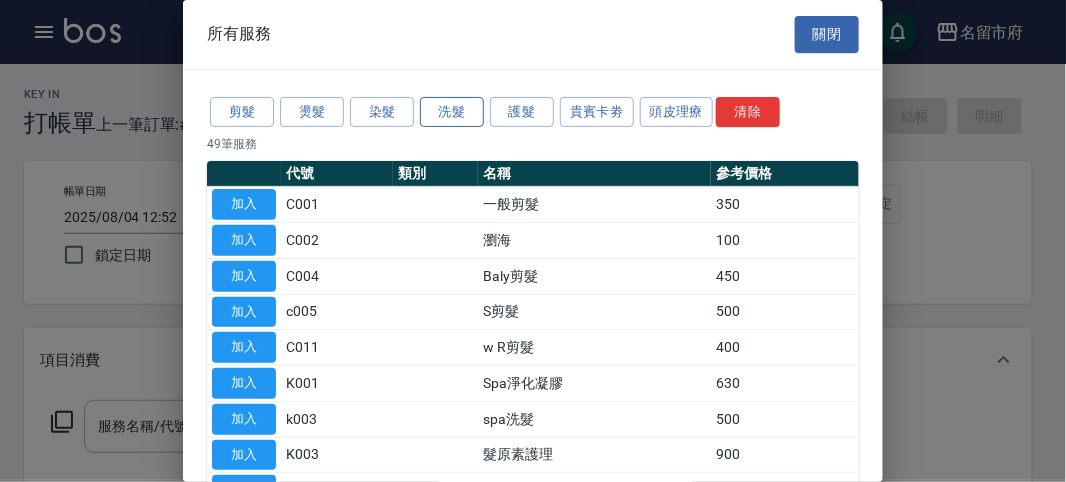 click on "洗髮" at bounding box center [452, 112] 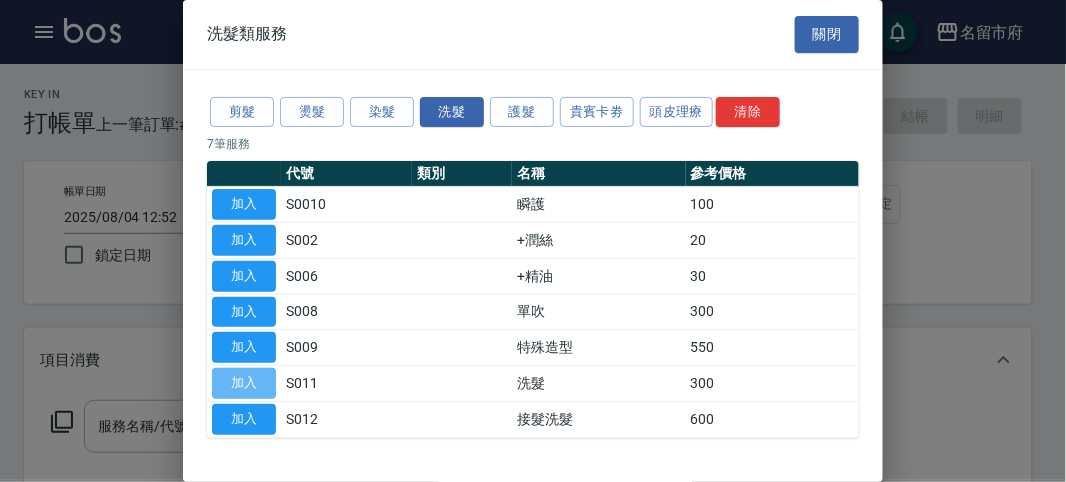 drag, startPoint x: 257, startPoint y: 377, endPoint x: 302, endPoint y: 423, distance: 64.3506 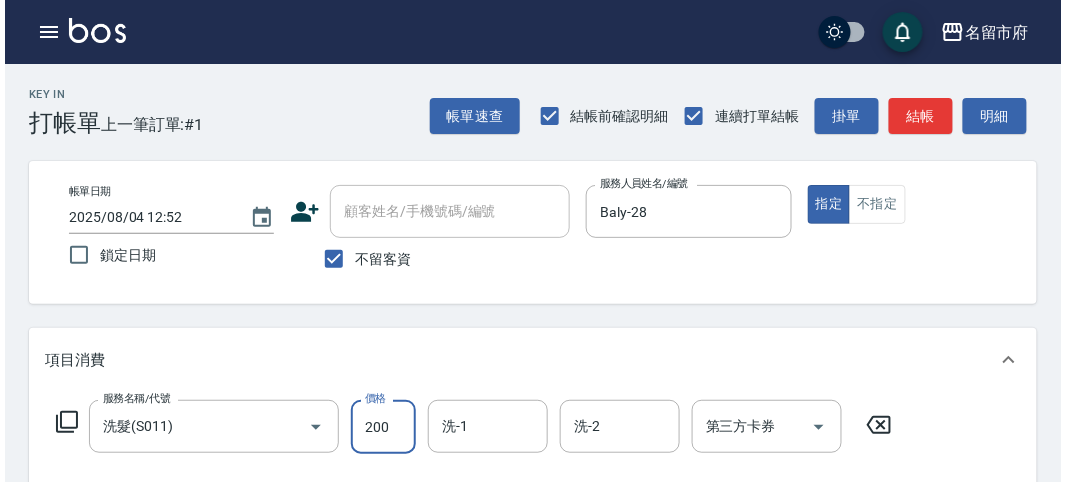 scroll, scrollTop: 585, scrollLeft: 0, axis: vertical 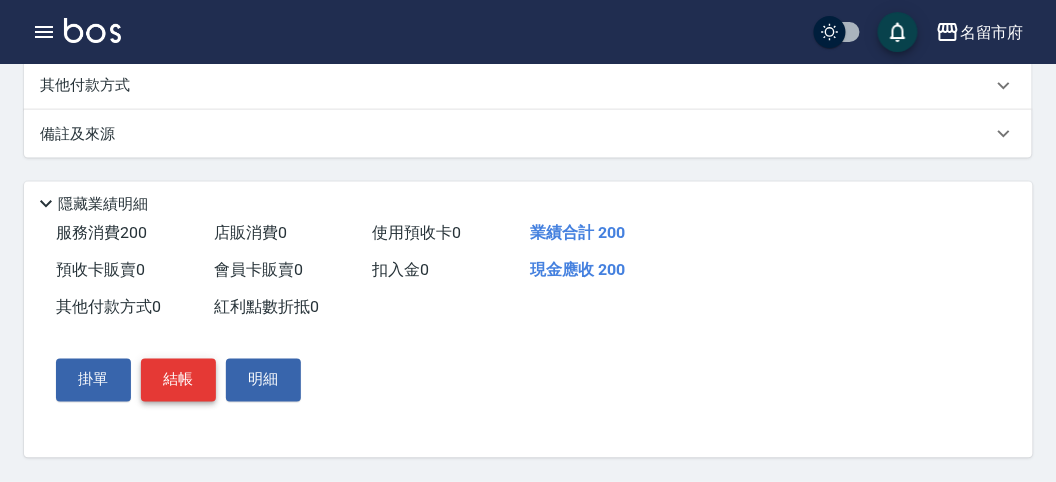type on "200" 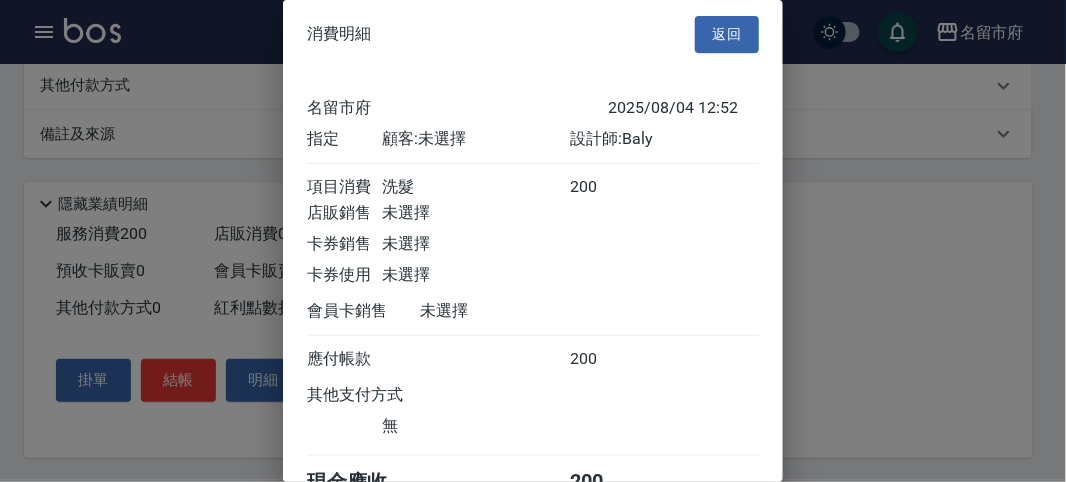 scroll, scrollTop: 111, scrollLeft: 0, axis: vertical 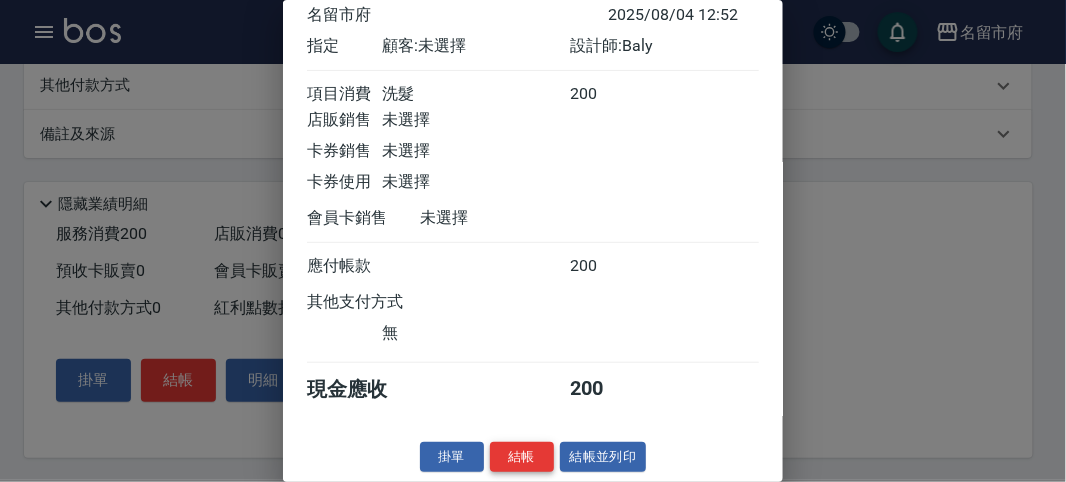 drag, startPoint x: 513, startPoint y: 447, endPoint x: 514, endPoint y: 436, distance: 11.045361 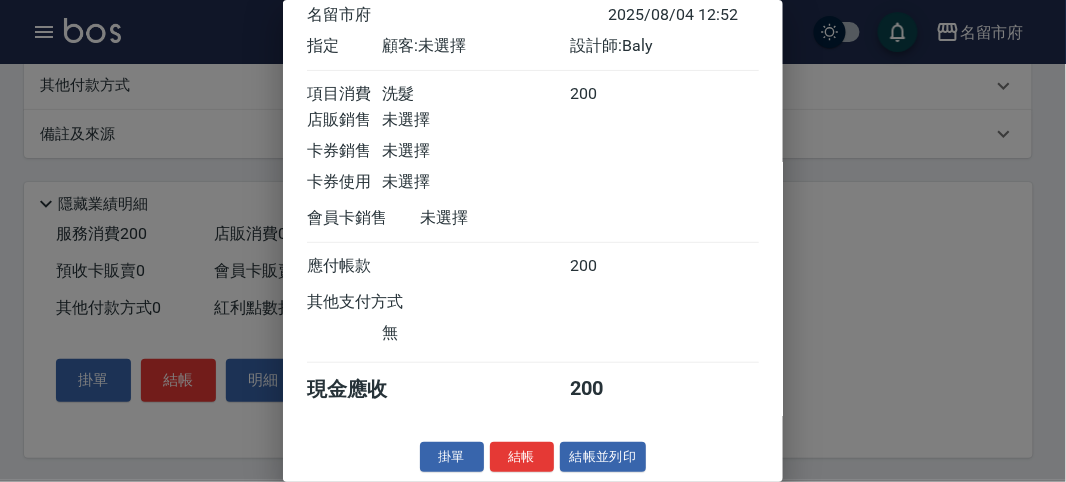 click on "結帳" at bounding box center (522, 457) 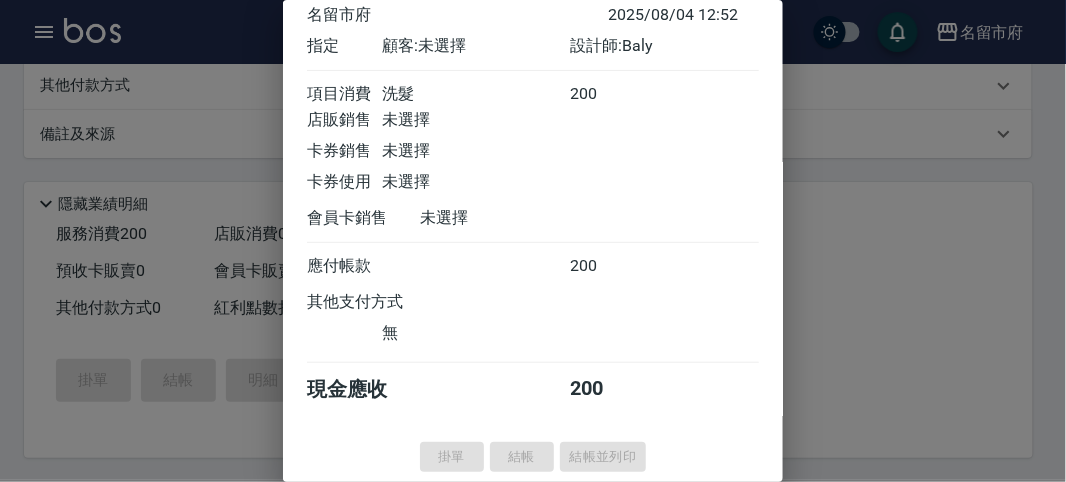 type on "2025/08/04 13:20" 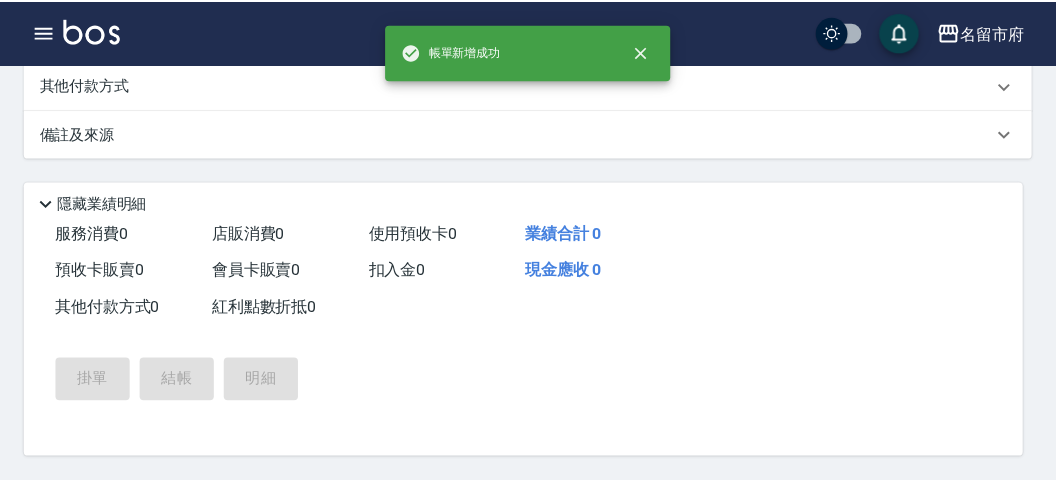 scroll, scrollTop: 0, scrollLeft: 0, axis: both 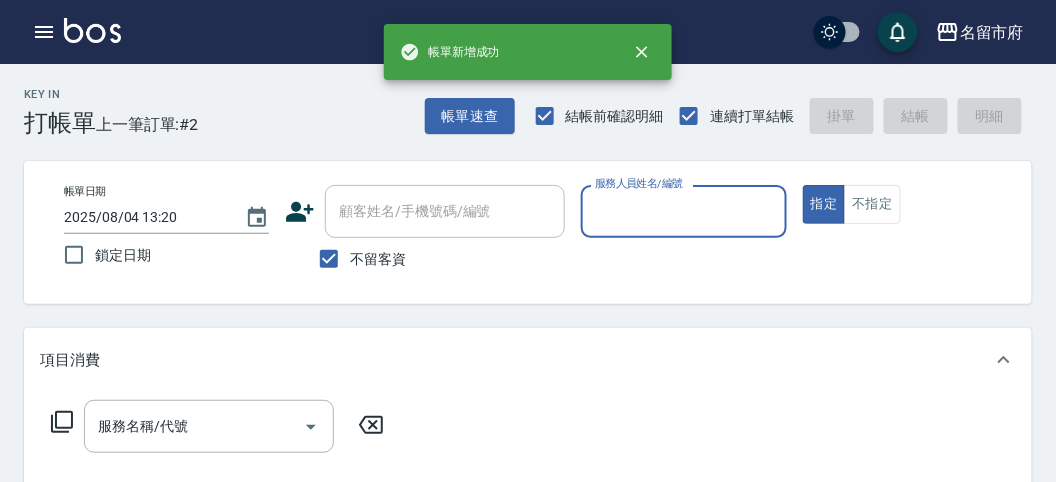 click on "服務人員姓名/編號" at bounding box center [683, 211] 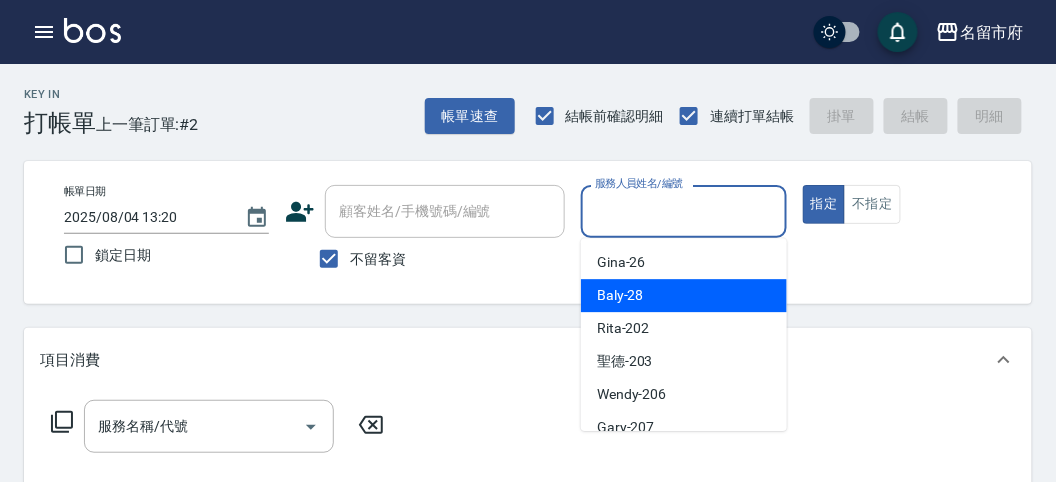 click on "Baly -28" at bounding box center [684, 295] 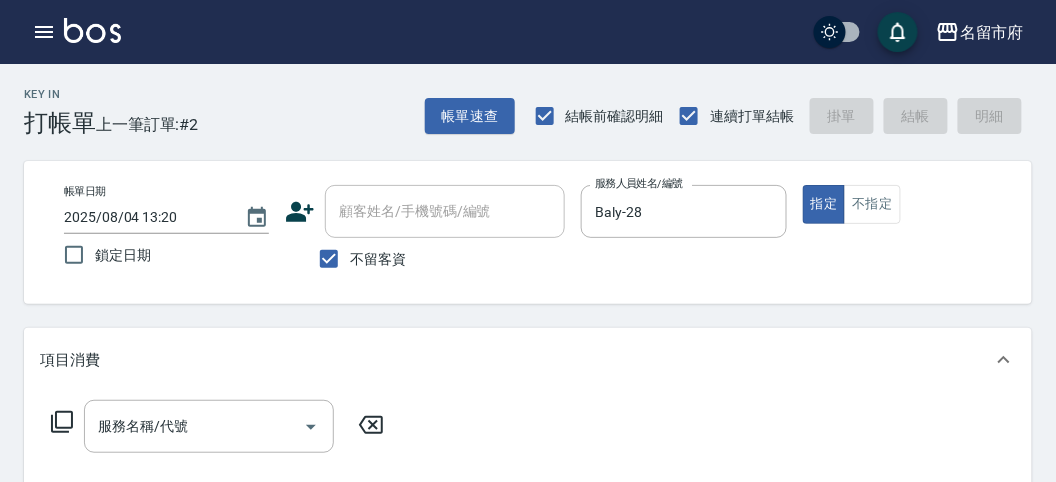 click 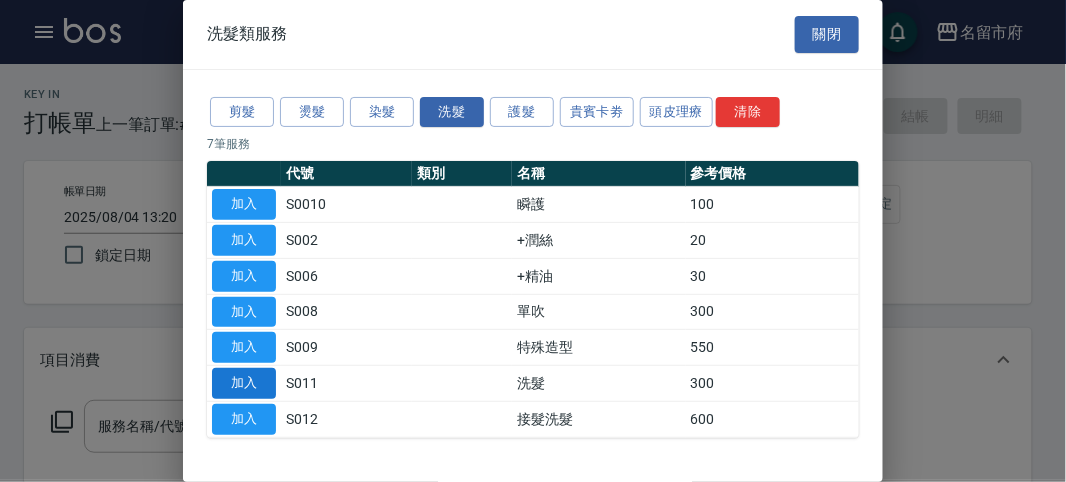 click on "加入" at bounding box center (244, 383) 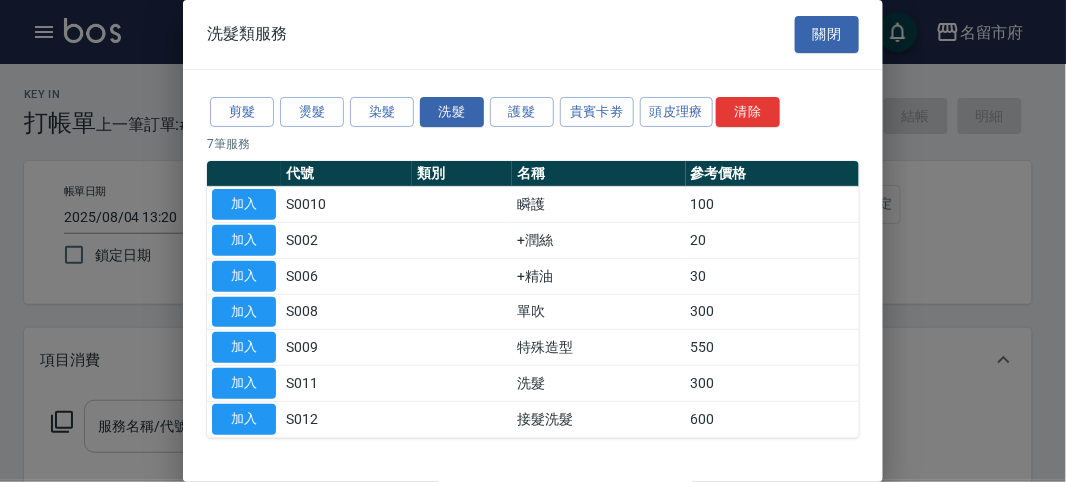 type on "洗髮(S011)" 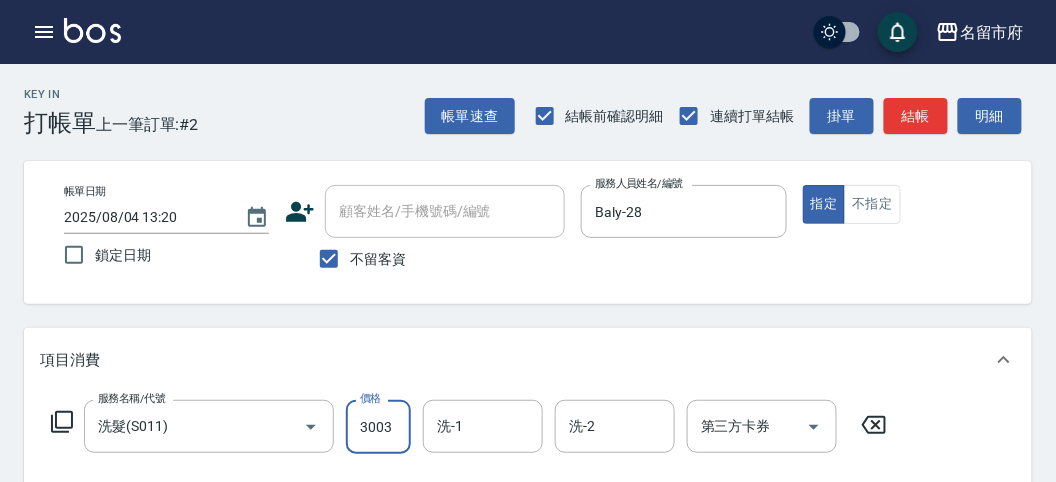 scroll, scrollTop: 0, scrollLeft: 0, axis: both 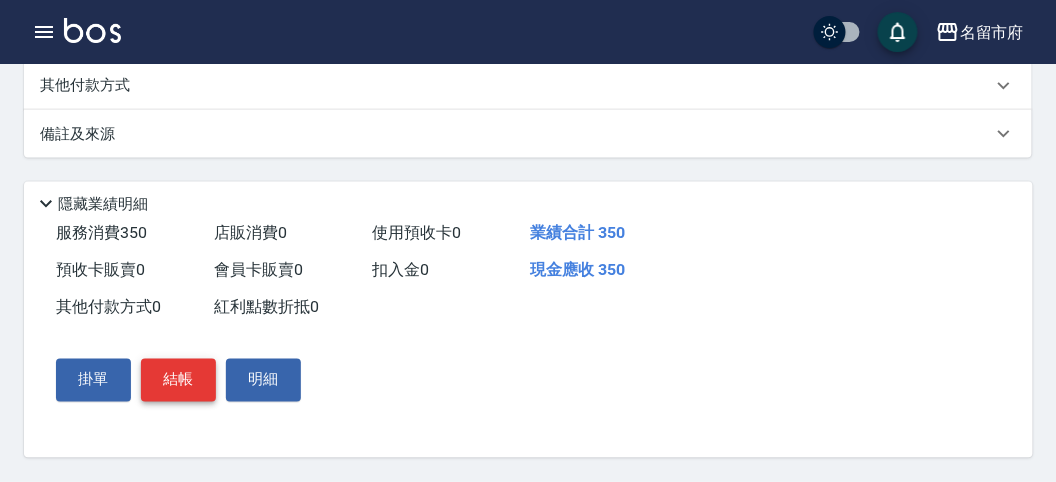 type on "350" 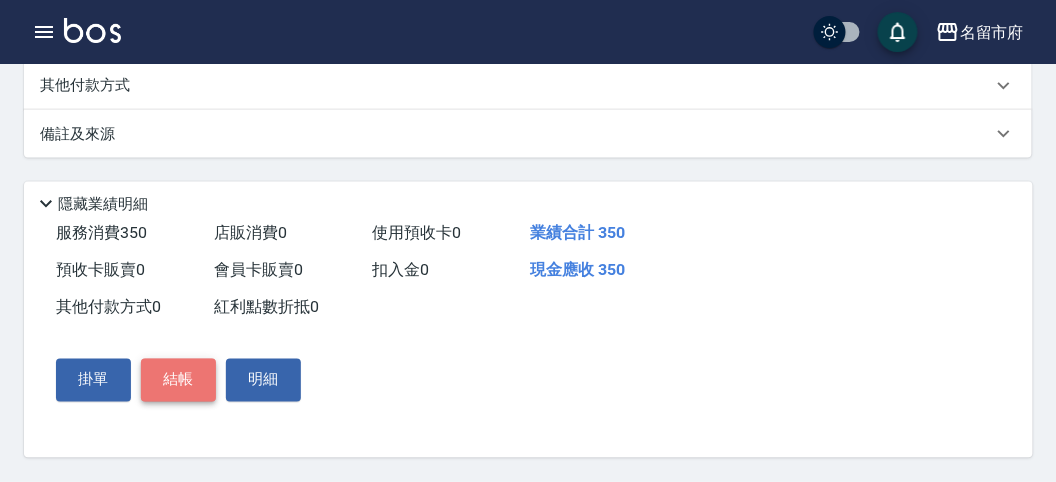 click on "結帳" at bounding box center (178, 380) 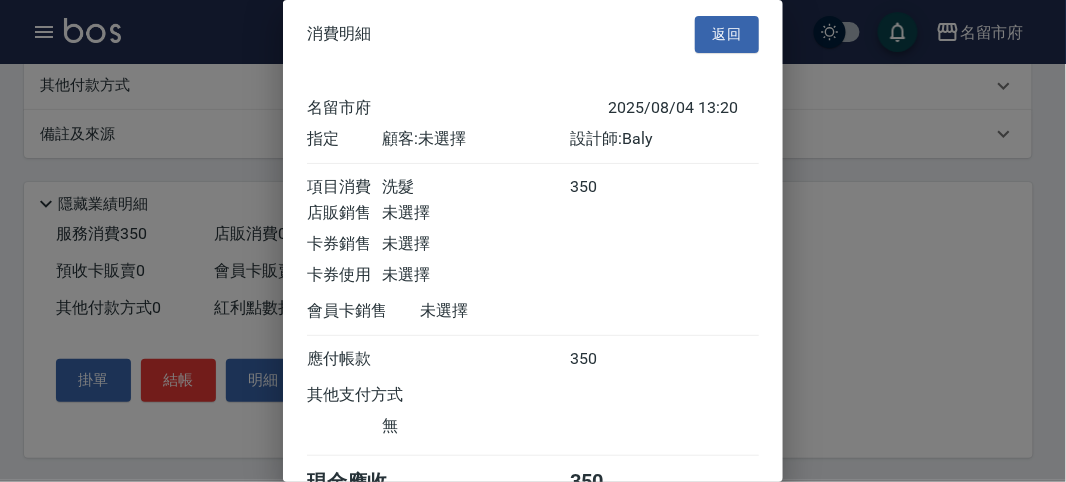scroll, scrollTop: 111, scrollLeft: 0, axis: vertical 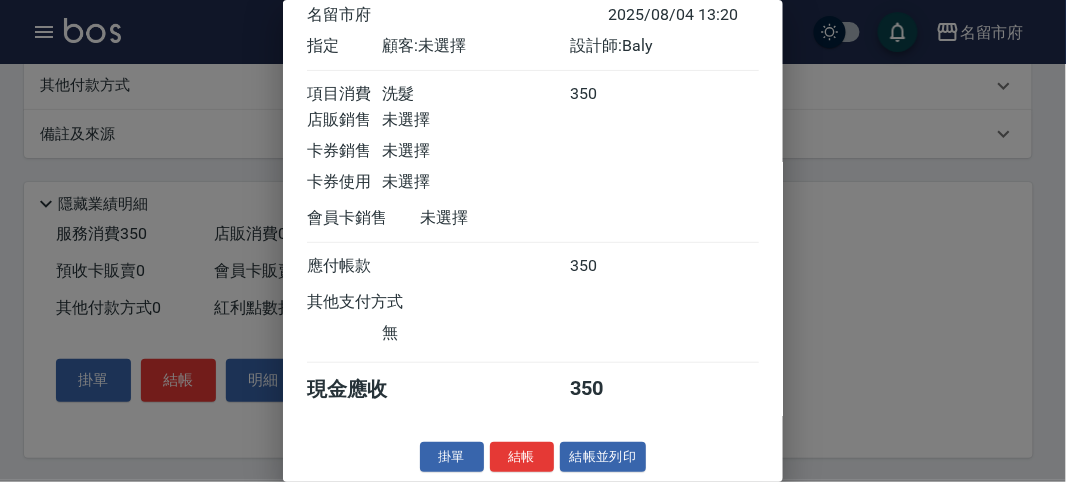 click on "結帳" at bounding box center (522, 457) 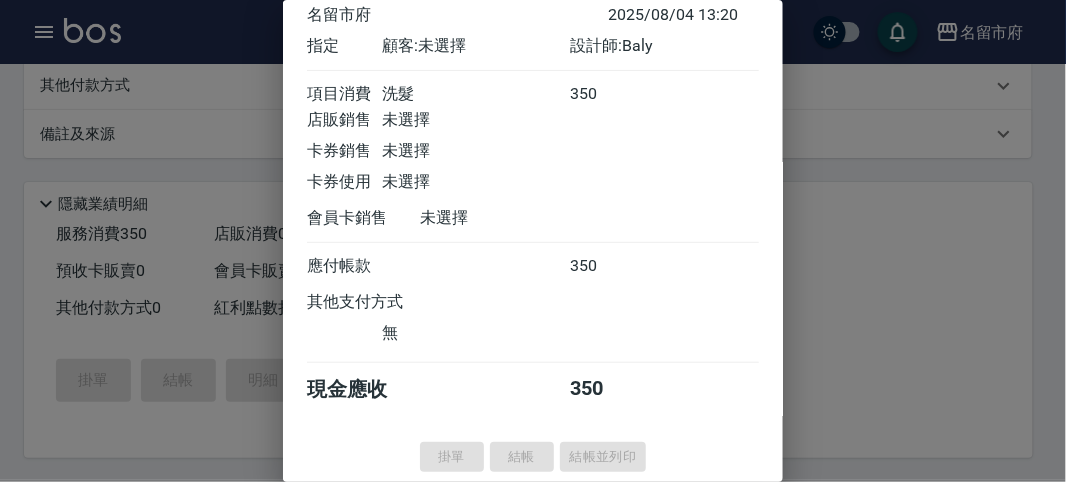 type 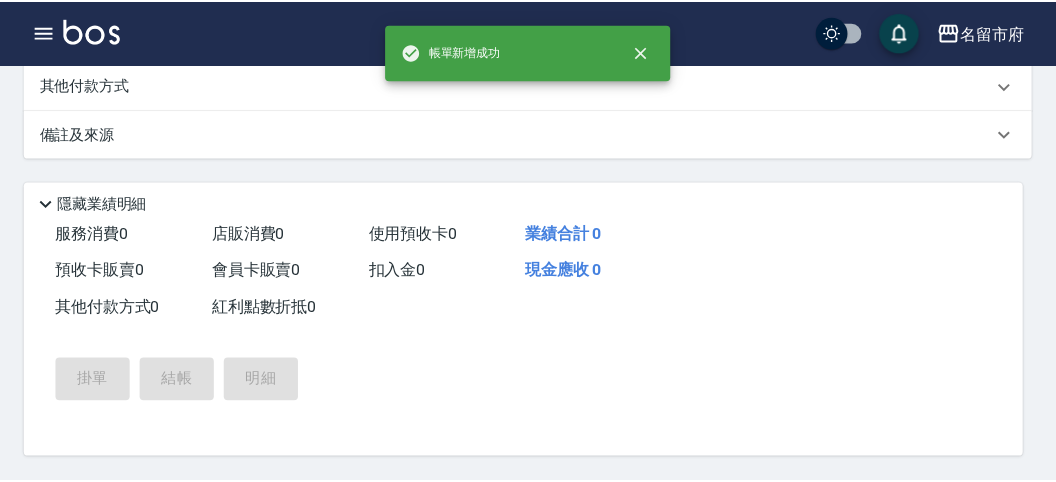 scroll, scrollTop: 0, scrollLeft: 0, axis: both 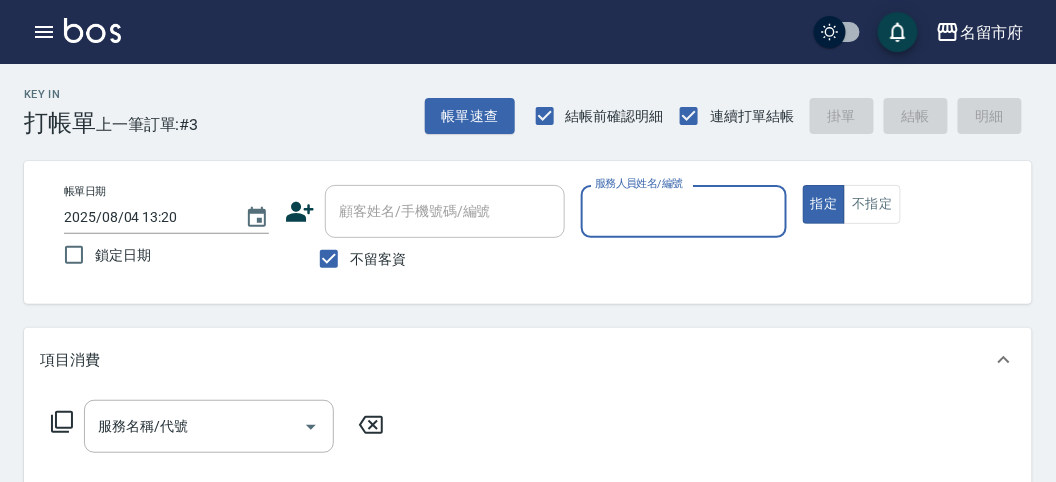 click on "服務人員姓名/編號" at bounding box center (639, 183) 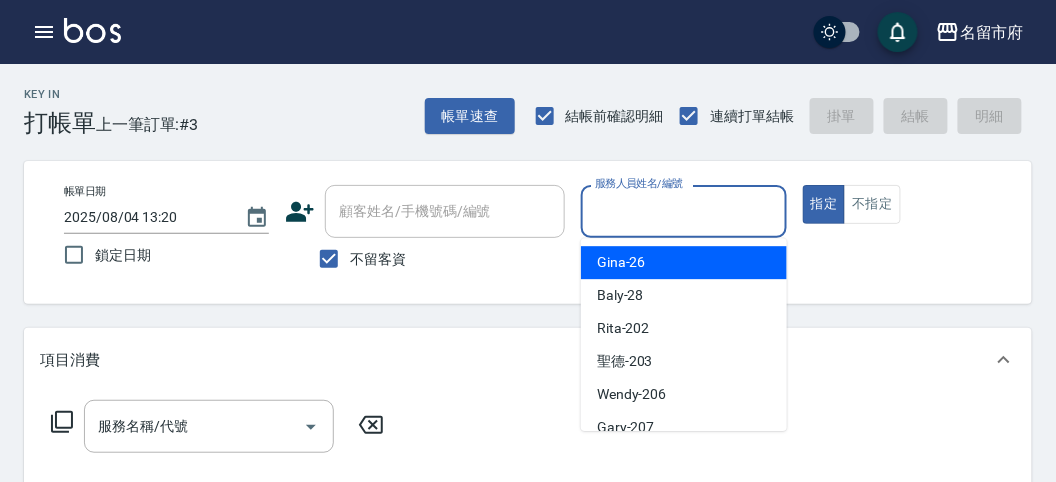 click on "服務人員姓名/編號" at bounding box center (683, 211) 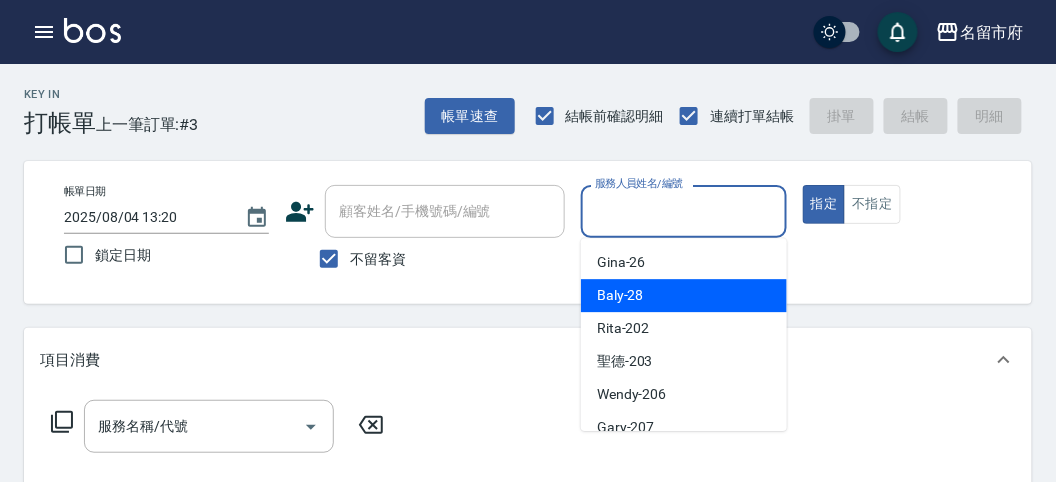 click on "Baly -28" at bounding box center [620, 295] 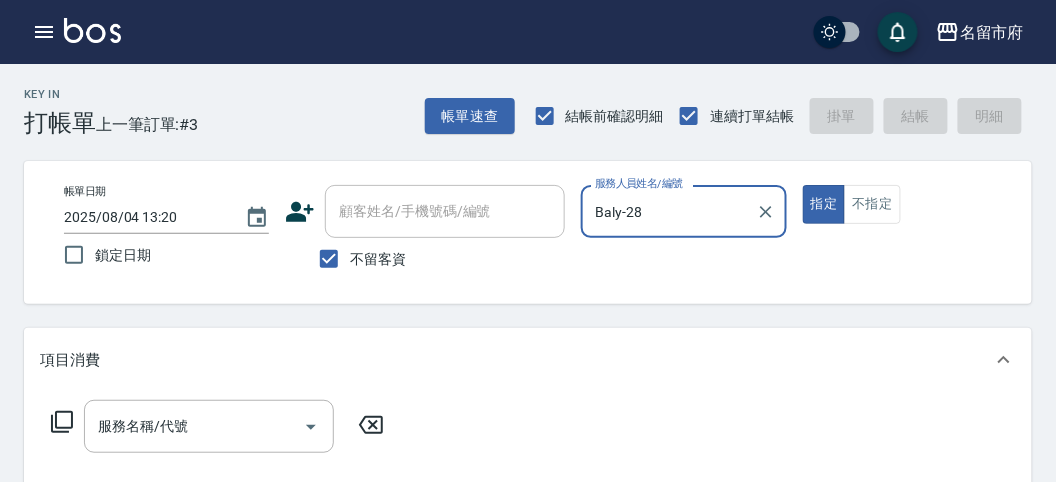 click 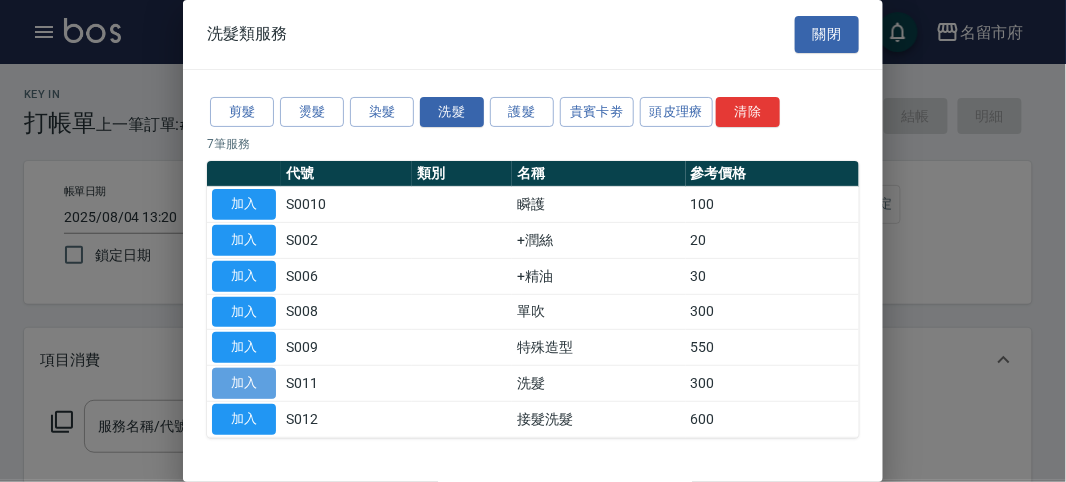 drag, startPoint x: 273, startPoint y: 390, endPoint x: 54, endPoint y: 354, distance: 221.93918 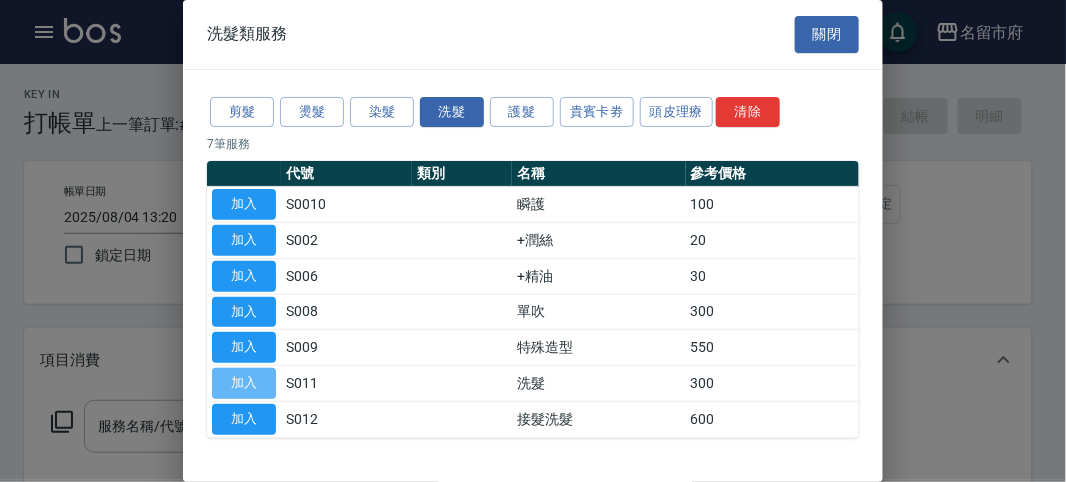 type on "洗髮(S011)" 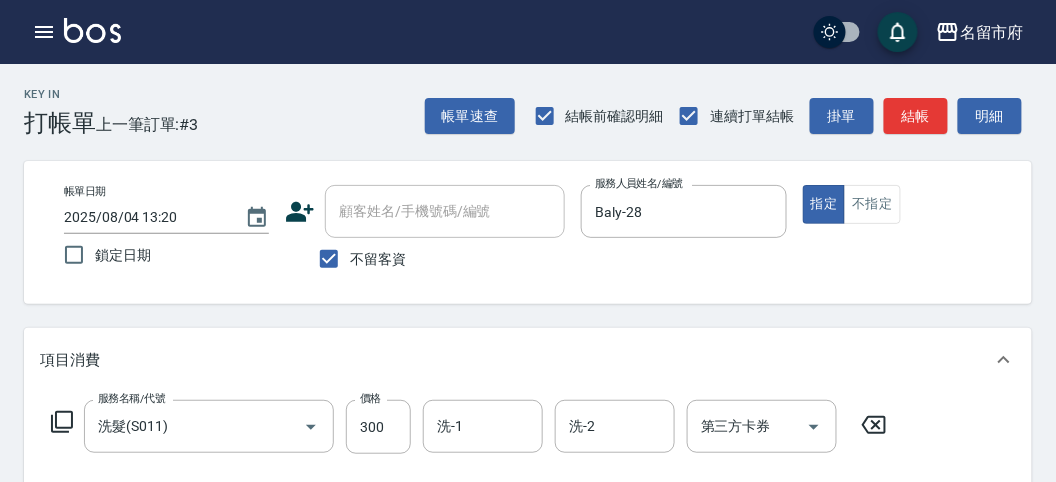 click 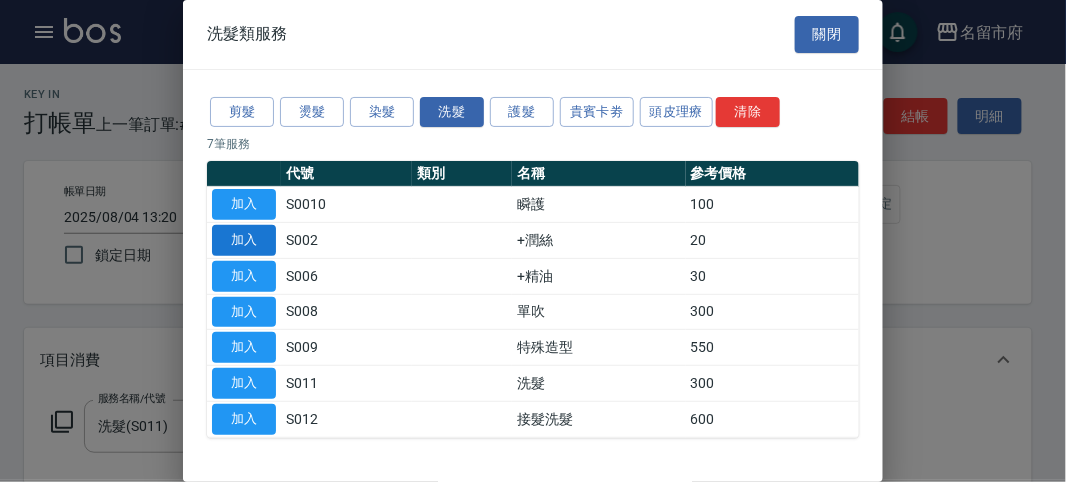 drag, startPoint x: 243, startPoint y: 219, endPoint x: 243, endPoint y: 230, distance: 11 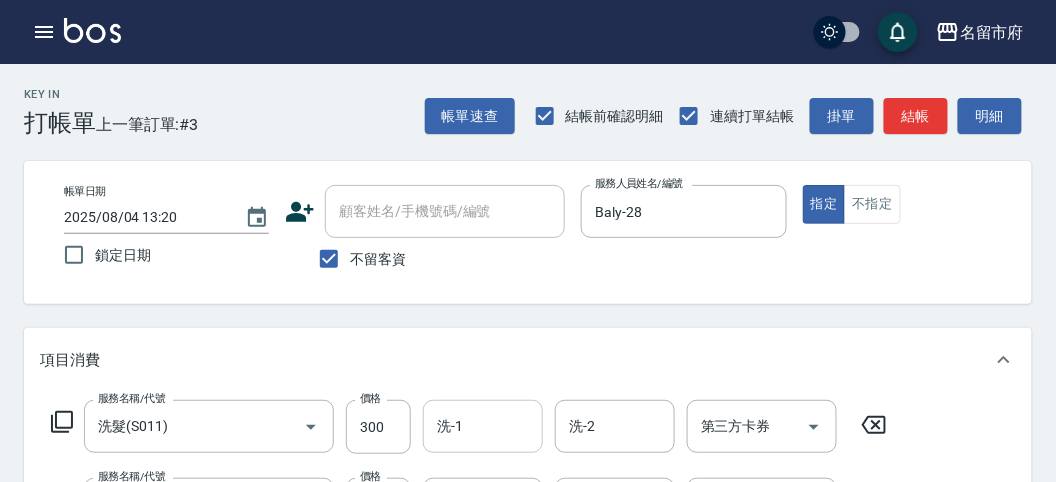 drag, startPoint x: 498, startPoint y: 424, endPoint x: 497, endPoint y: 413, distance: 11.045361 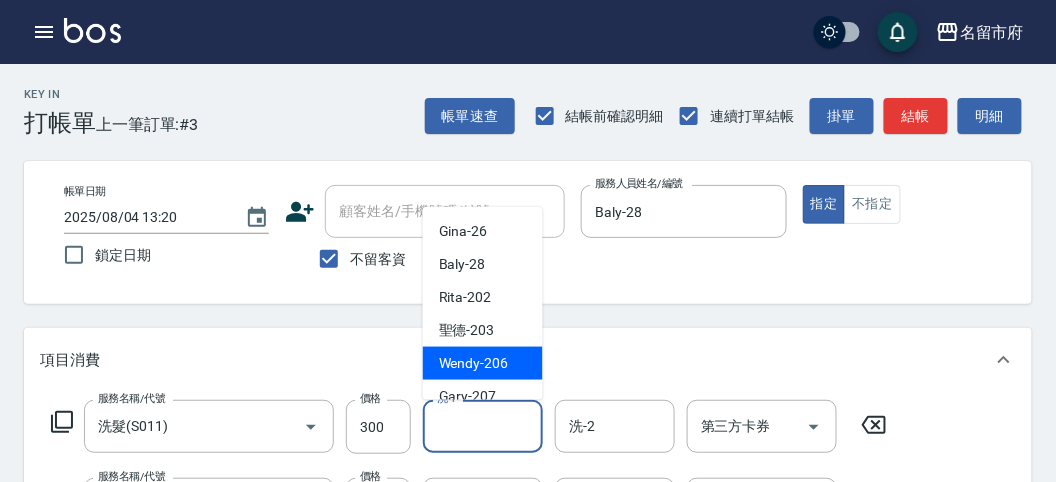 scroll, scrollTop: 153, scrollLeft: 0, axis: vertical 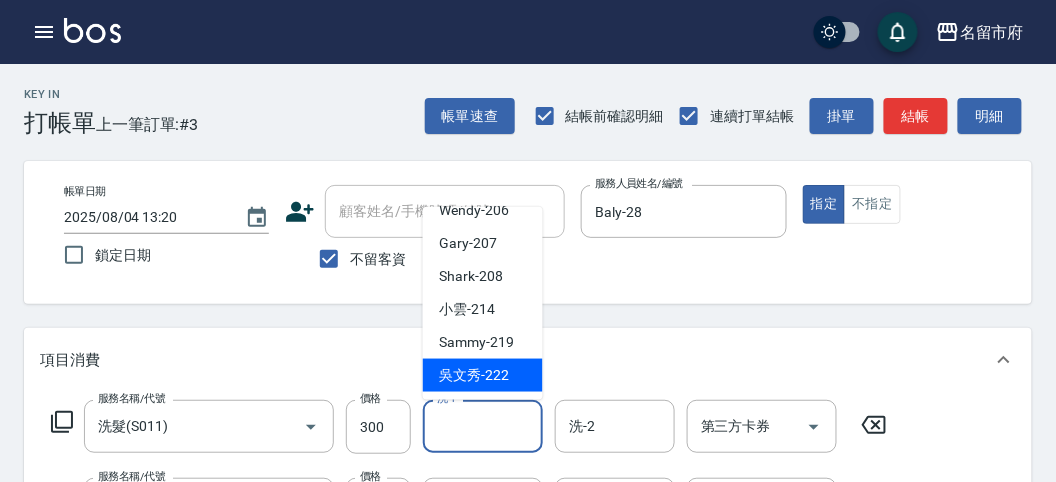 click on "吳文秀 -[EMPLOYEE_ID]" at bounding box center (474, 375) 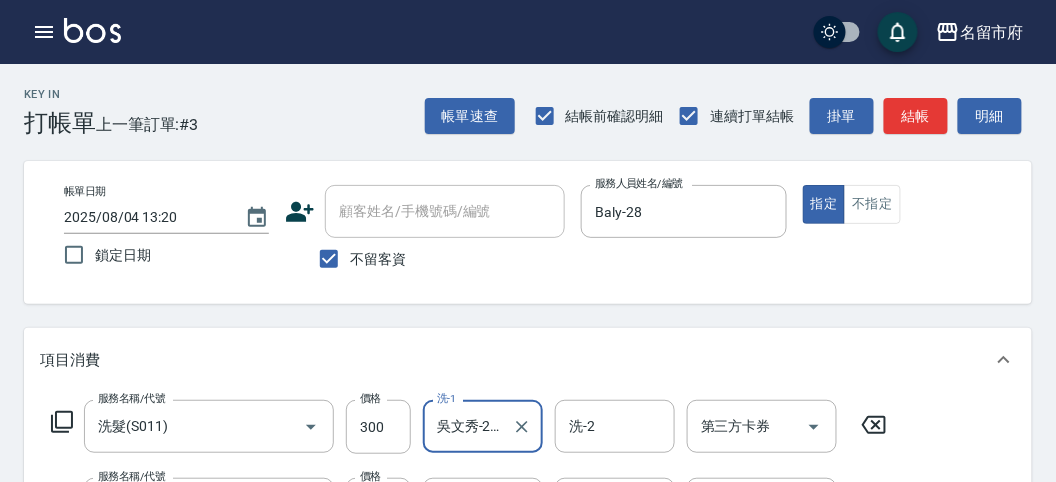scroll, scrollTop: 111, scrollLeft: 0, axis: vertical 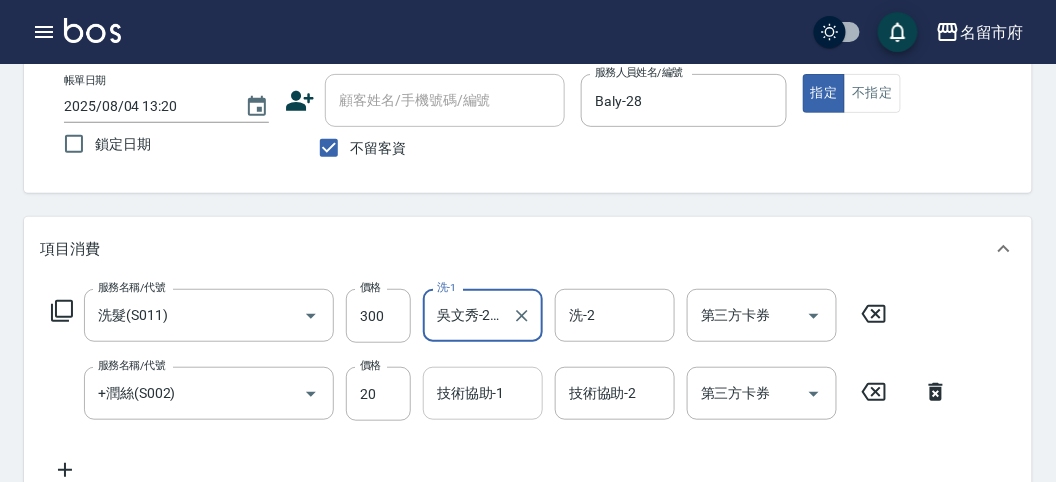 click on "技術協助-1" at bounding box center [483, 393] 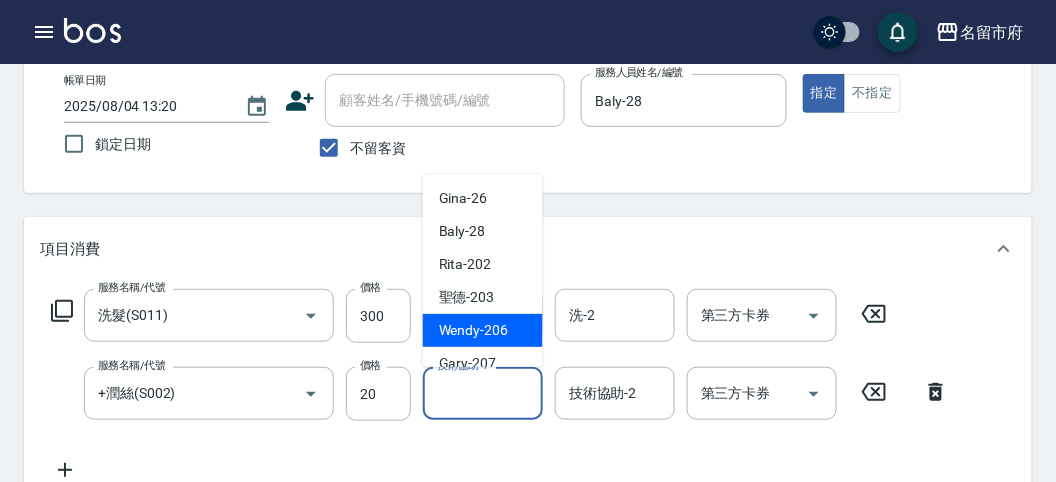 scroll, scrollTop: 153, scrollLeft: 0, axis: vertical 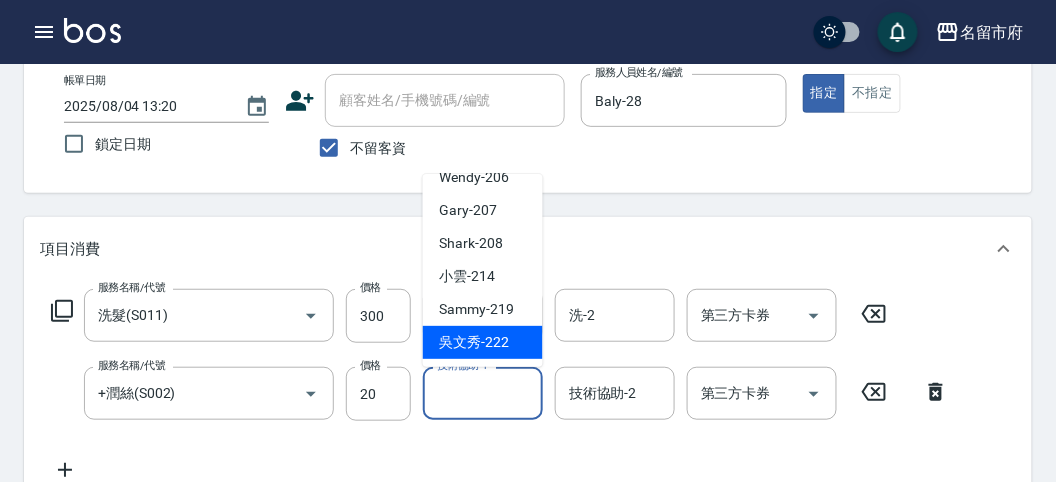 click on "吳文秀 -[EMPLOYEE_ID]" at bounding box center [474, 342] 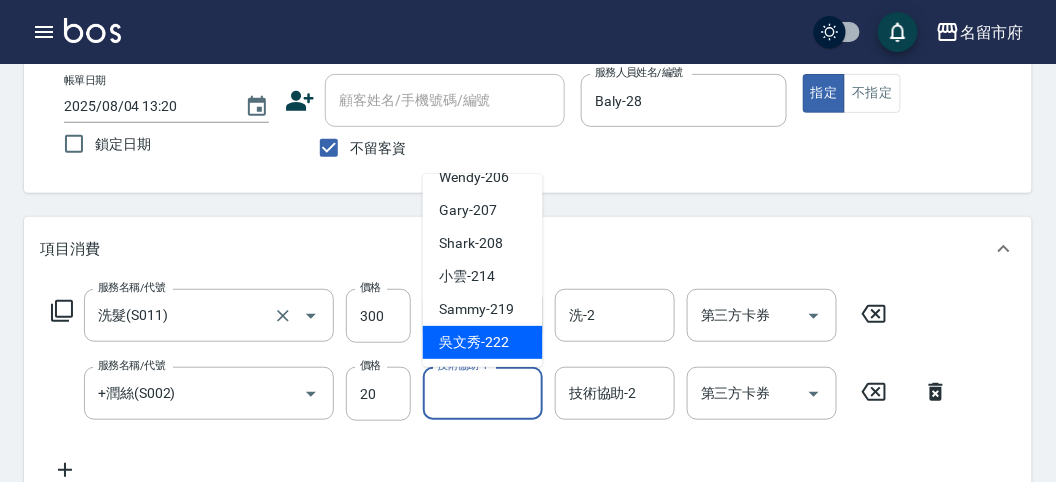 type on "吳文秀-222" 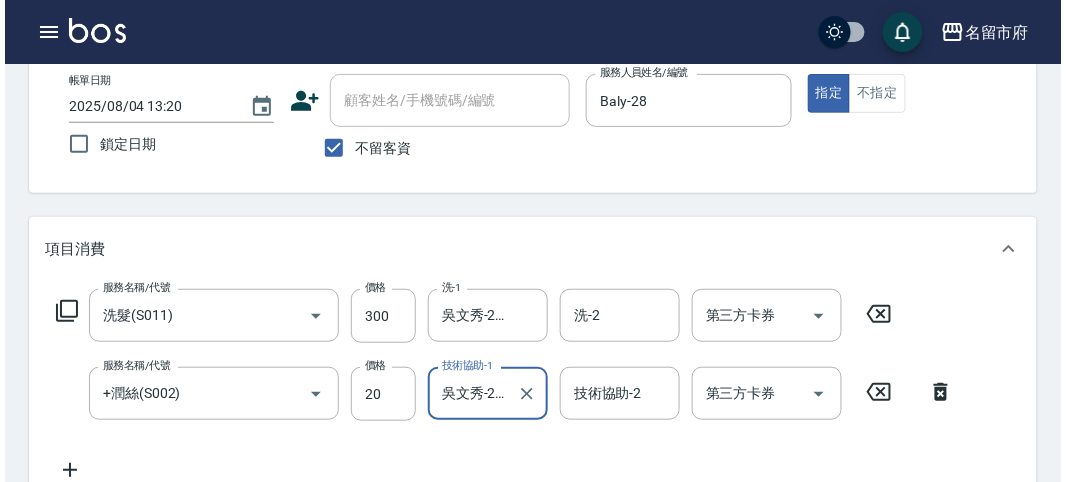 scroll, scrollTop: 663, scrollLeft: 0, axis: vertical 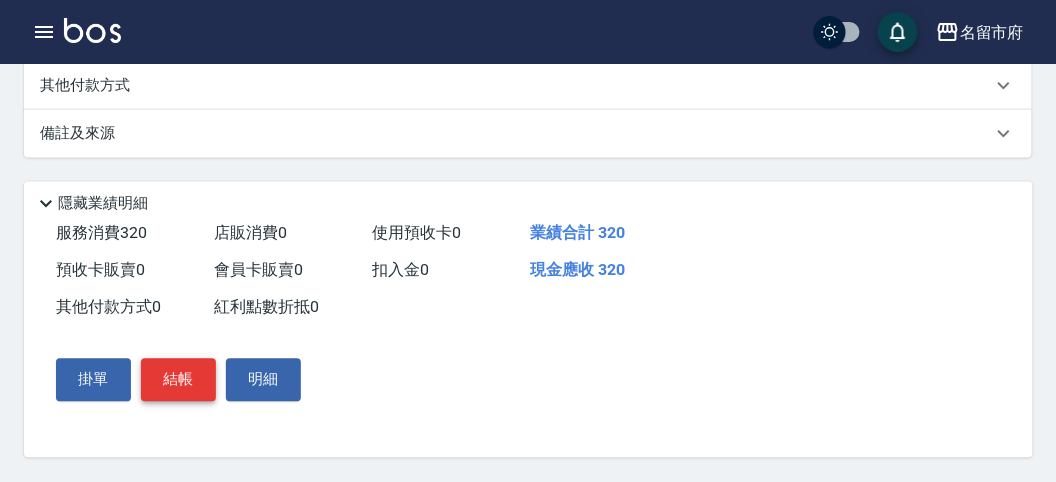click on "結帳" at bounding box center (178, 380) 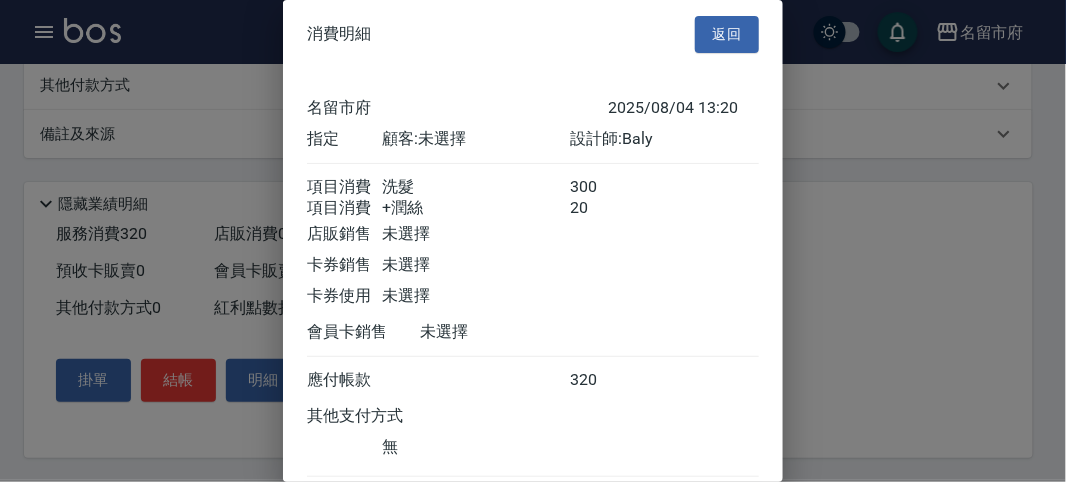 scroll, scrollTop: 133, scrollLeft: 0, axis: vertical 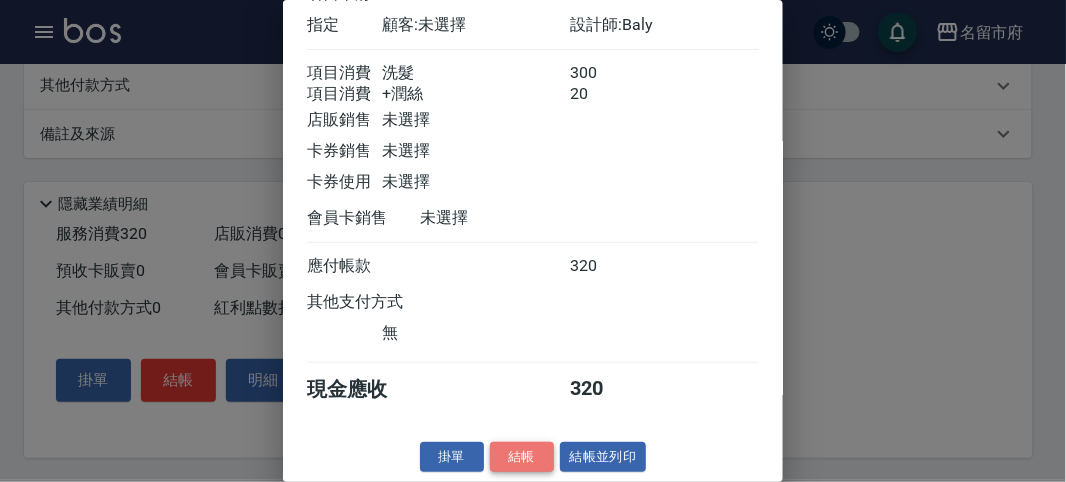 click on "結帳" at bounding box center [522, 457] 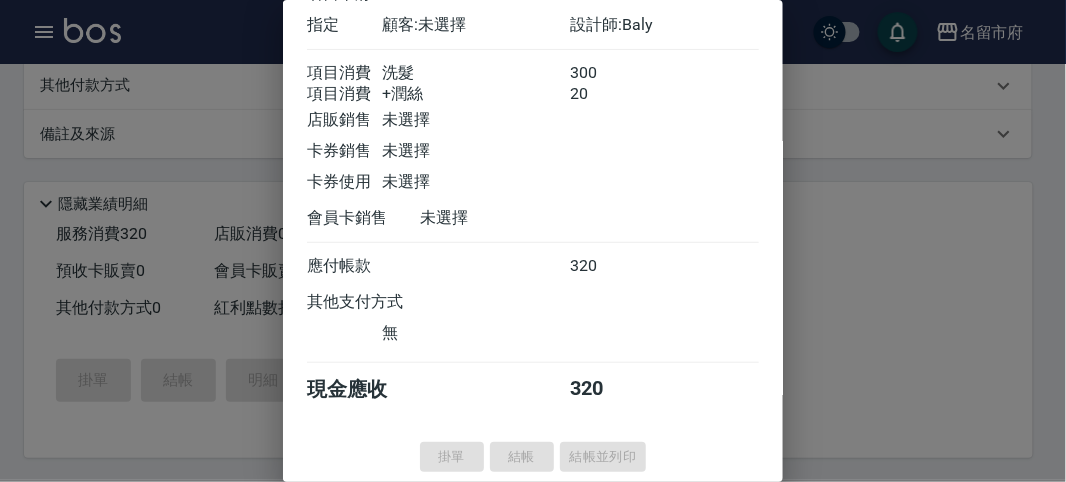 type on "2025/08/04 13:26" 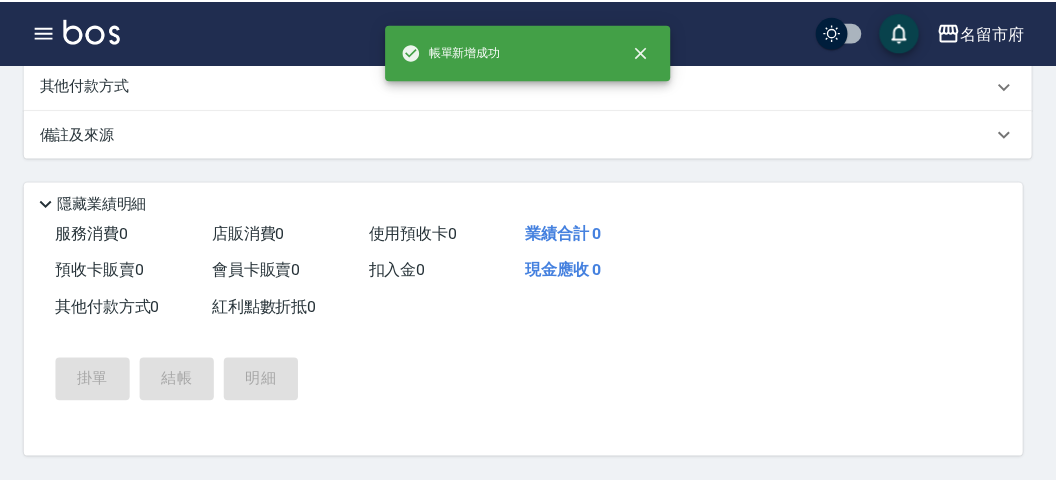 scroll, scrollTop: 0, scrollLeft: 0, axis: both 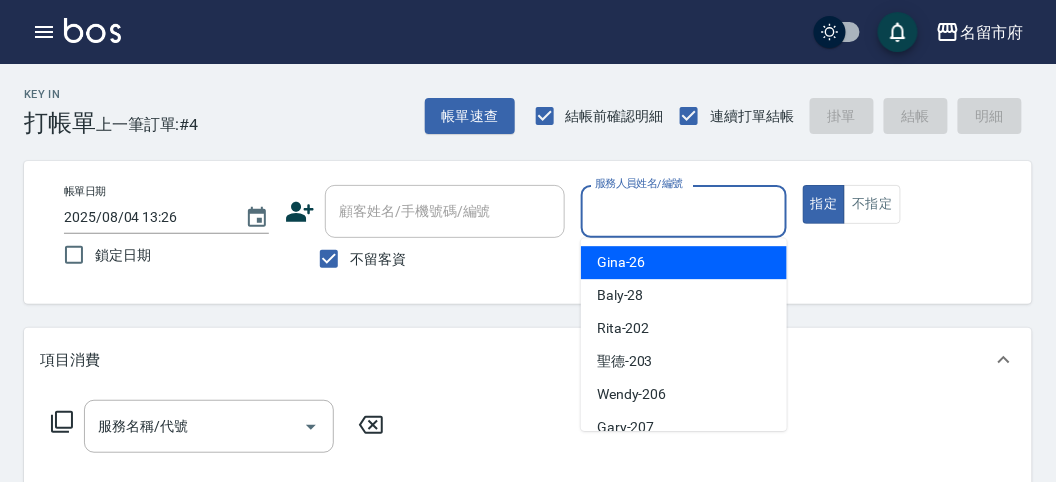 click on "服務人員姓名/編號" at bounding box center (683, 211) 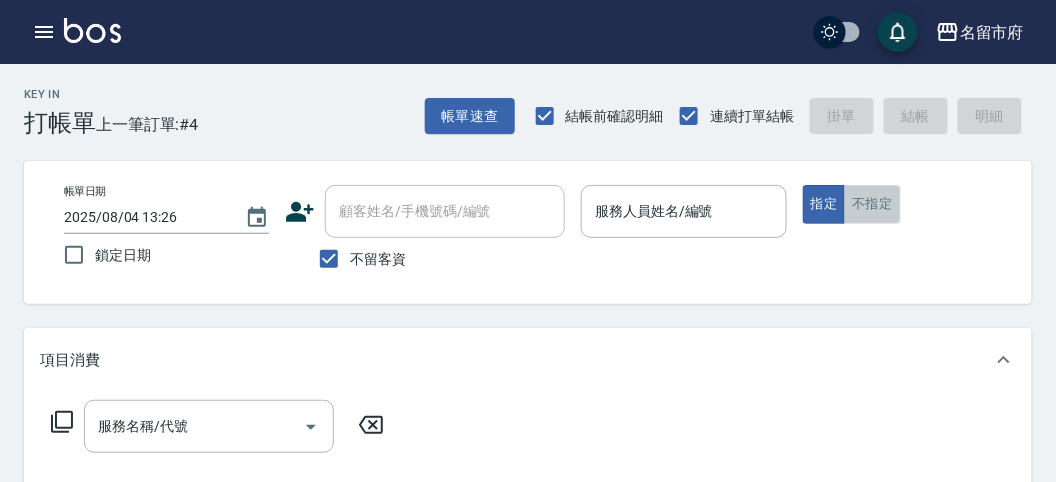 click on "不指定" at bounding box center (872, 204) 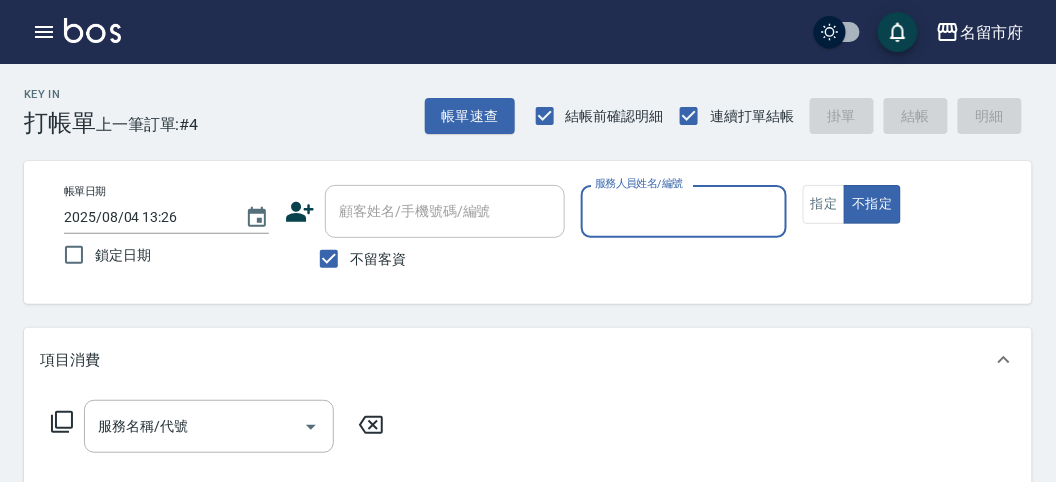 click on "服務人員姓名/編號" at bounding box center (683, 211) 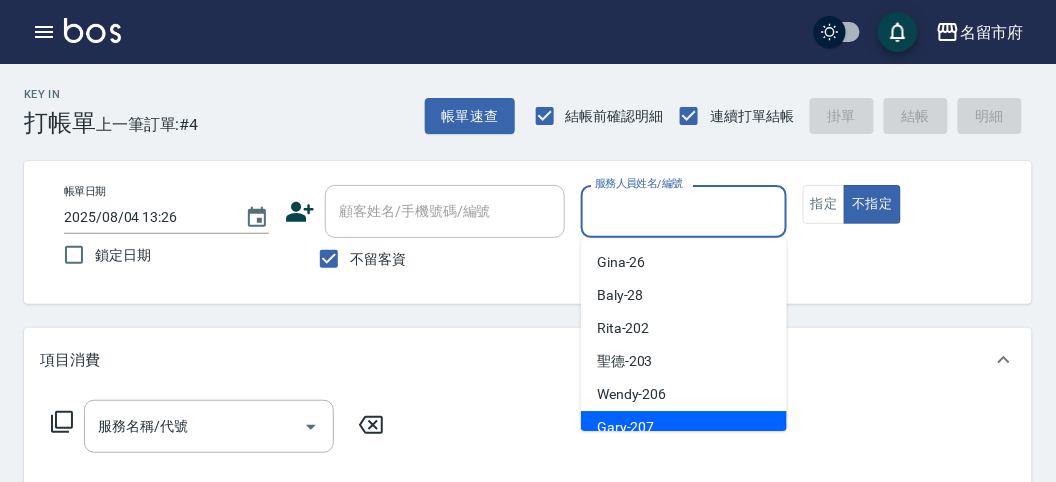 click on "Gary -207" at bounding box center [684, 427] 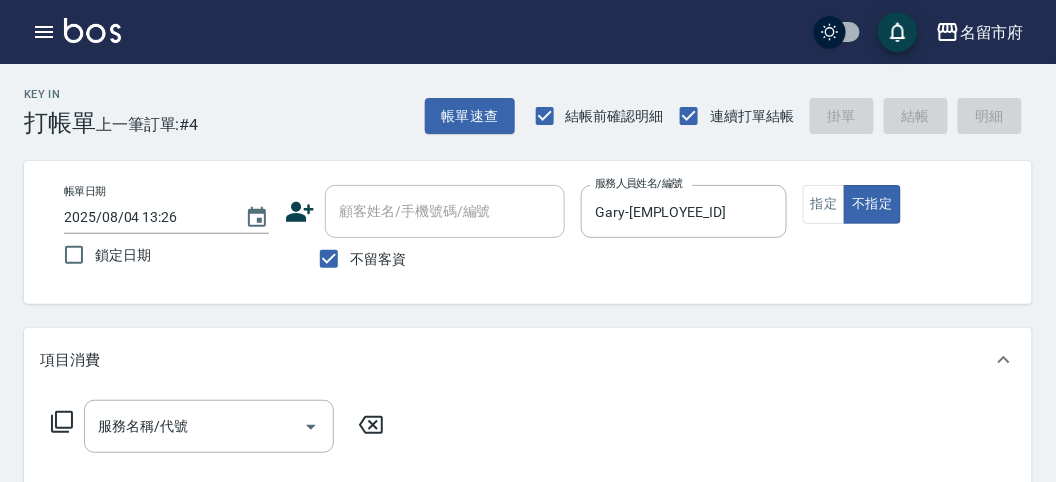 click 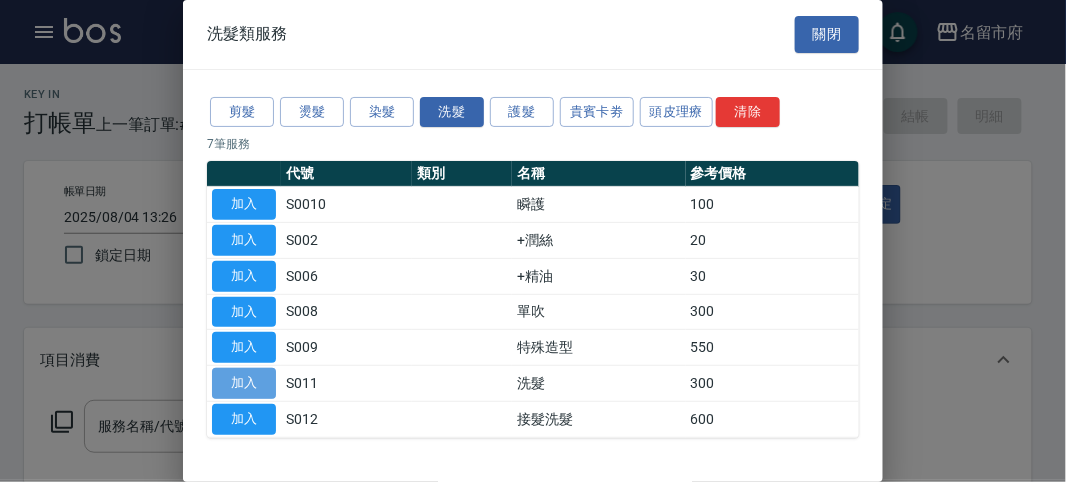 click on "加入" at bounding box center (244, 383) 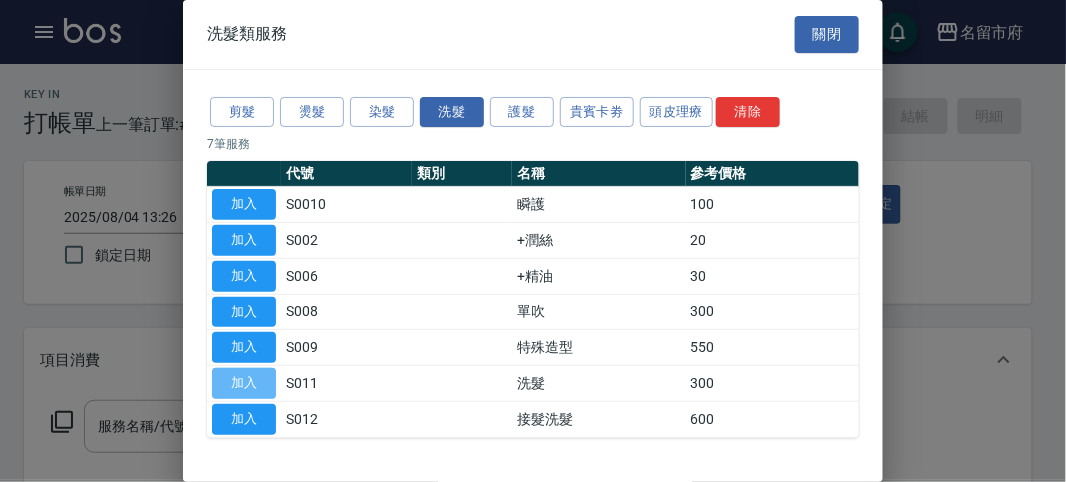 type on "洗髮(S011)" 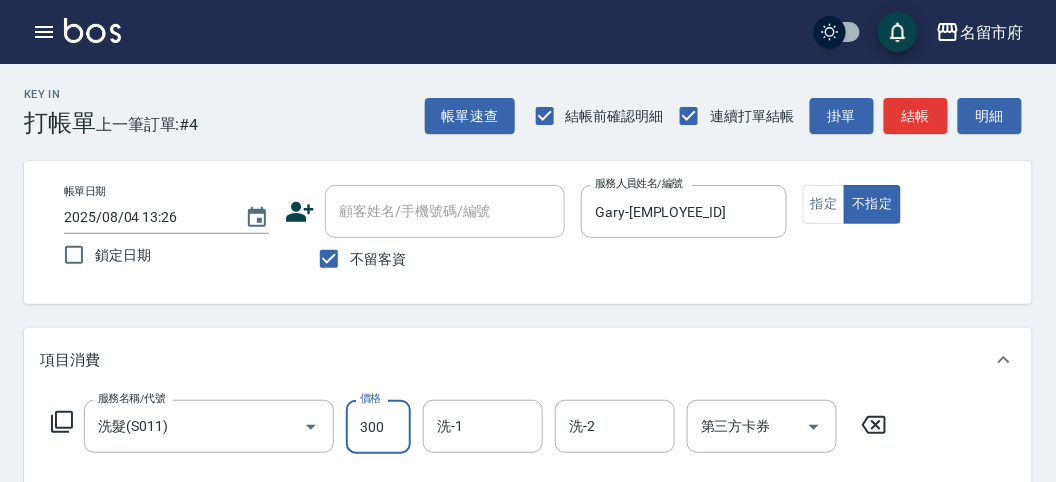 click on "300" at bounding box center [378, 427] 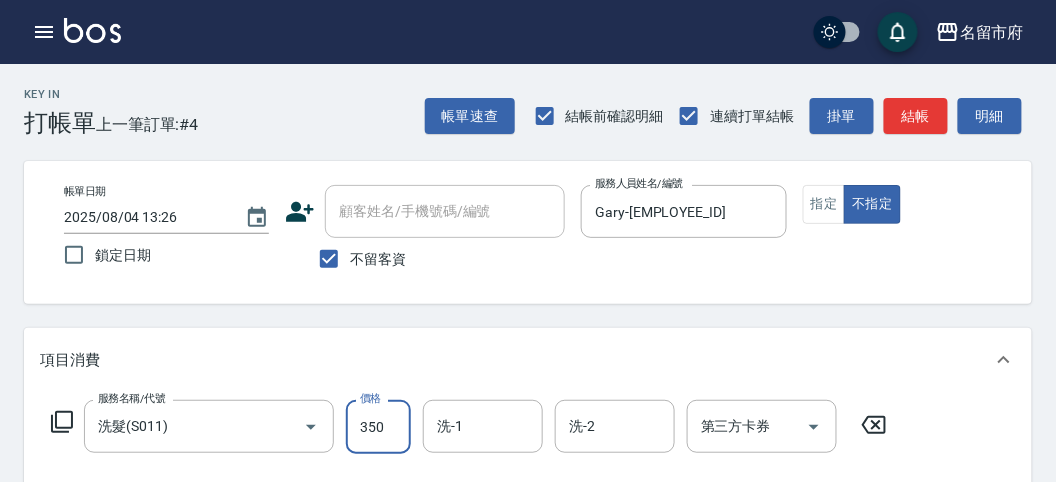 type on "350" 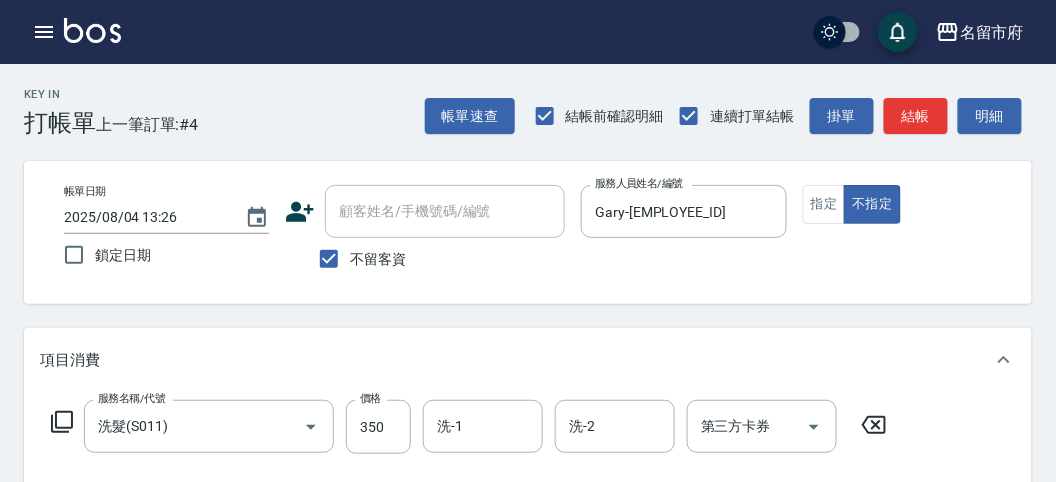 click on "Key In 打帳單 上一筆訂單:#4 帳單速查 結帳前確認明細 連續打單結帳 掛單 結帳 明細 帳單日期 [DATE] [TIME] 鎖定日期 顧客姓名/手機號碼/編號 顧客姓名/手機號碼/編號 不留客資 服務人員姓名/編號 Gary-[NUMBER] 服務人員姓名/編號 指定 不指定 項目消費 服務名稱/代號 洗髮(S011) 服務名稱/代號 價格 350 價格 洗-1 洗-1 洗-2 洗-2 第三方卡券 第三方卡券 店販銷售 服務人員姓名/編號 服務人員姓名/編號 商品代號/名稱 商品代號/名稱 預收卡販賣 卡券名稱/代號 卡券名稱/代號 其他付款方式 其他付款方式 其他付款方式 備註及來源 備註 備註 訂單來源 ​ 訂單來源 隱藏業績明細 服務消費  350 店販消費  0 使用預收卡  0 業績合計   350 預收卡販賣  0 會員卡販賣  0 扣入金  0 現金應收   350 其他付款方式  0 紅利點數折抵  0 掛單 結帳 明細" at bounding box center [528, 563] 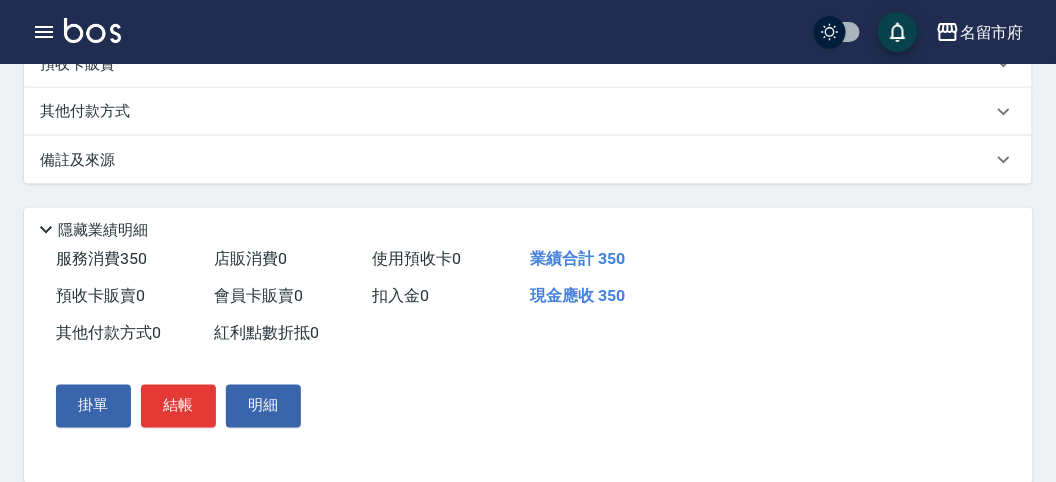 scroll, scrollTop: 585, scrollLeft: 0, axis: vertical 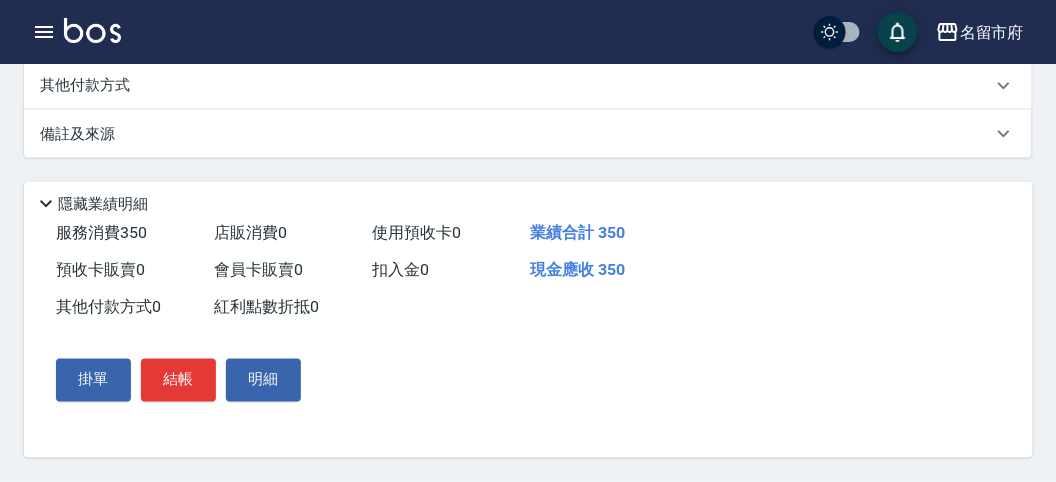 click on "Key In 打帳單 上一筆訂單:#4 帳單速查 結帳前確認明細 連續打單結帳 掛單 結帳 明細 帳單日期 [DATE] [TIME] 鎖定日期 顧客姓名/手機號碼/編號 顧客姓名/手機號碼/編號 不留客資 服務人員姓名/編號 Gary-[NUMBER] 服務人員姓名/編號 指定 不指定 項目消費 服務名稱/代號 洗髮(S011) 服務名稱/代號 價格 350 價格 洗-1 洗-1 洗-2 洗-2 第三方卡券 第三方卡券 店販銷售 服務人員姓名/編號 服務人員姓名/編號 商品代號/名稱 商品代號/名稱 預收卡販賣 卡券名稱/代號 卡券名稱/代號 其他付款方式 其他付款方式 其他付款方式 備註及來源 備註 備註 訂單來源 ​ 訂單來源 隱藏業績明細 服務消費  350 店販消費  0 使用預收卡  0 業績合計   350 預收卡販賣  0 會員卡販賣  0 扣入金  0 現金應收   350 其他付款方式  0 紅利點數折抵  0 掛單 結帳 明細" at bounding box center [528, -18] 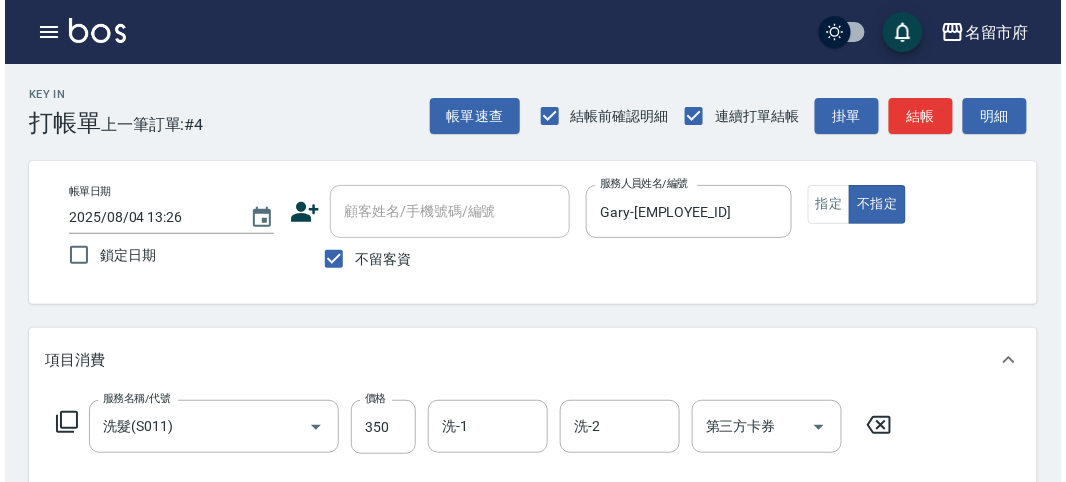 scroll, scrollTop: 585, scrollLeft: 0, axis: vertical 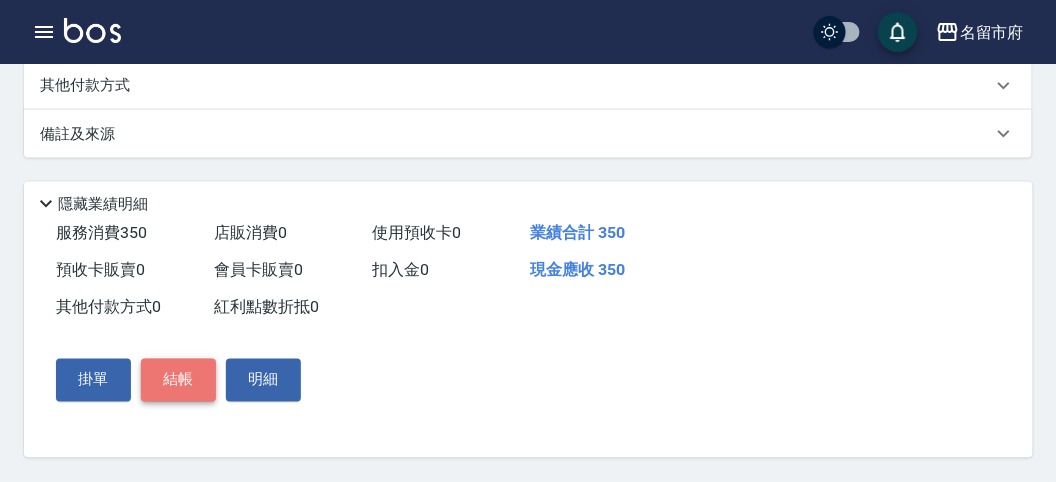 click on "結帳" at bounding box center (178, 380) 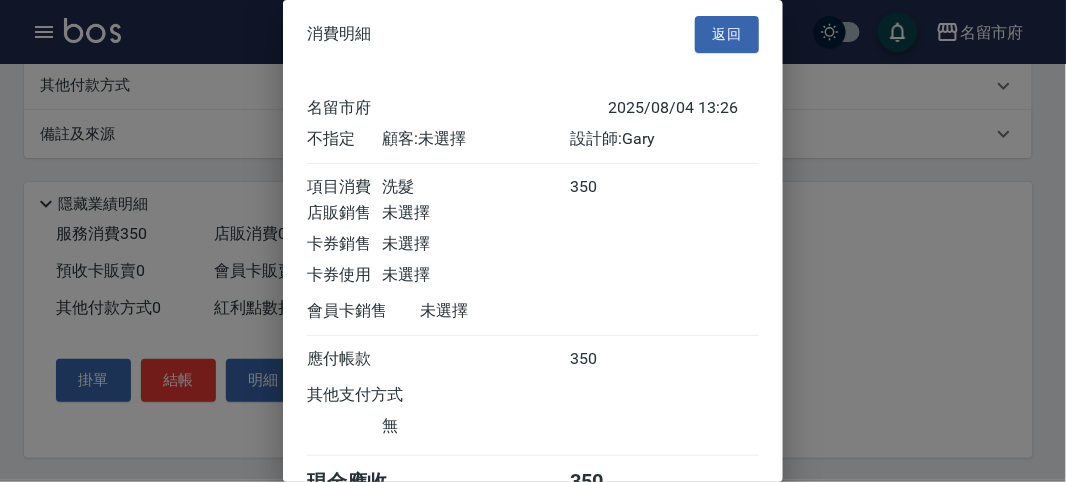scroll, scrollTop: 111, scrollLeft: 0, axis: vertical 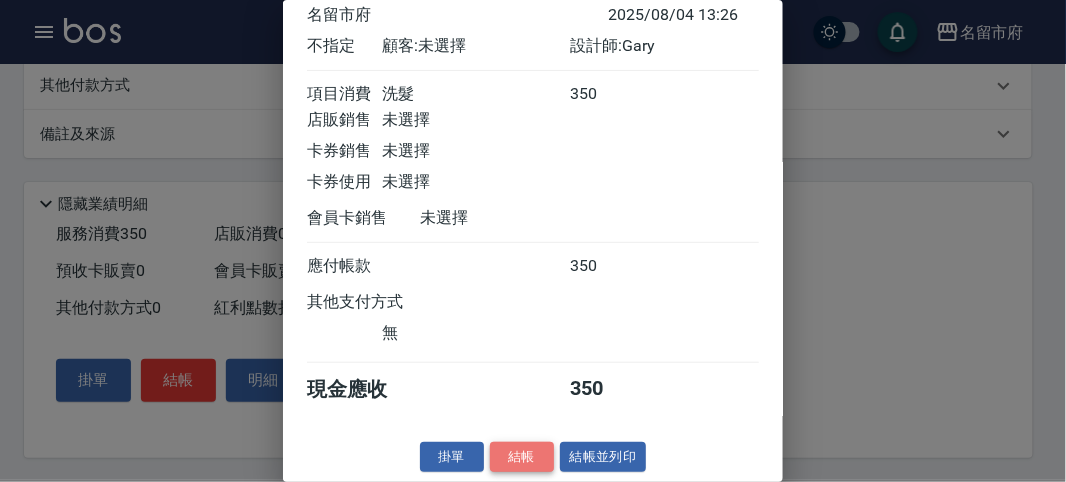 click on "結帳" at bounding box center (522, 457) 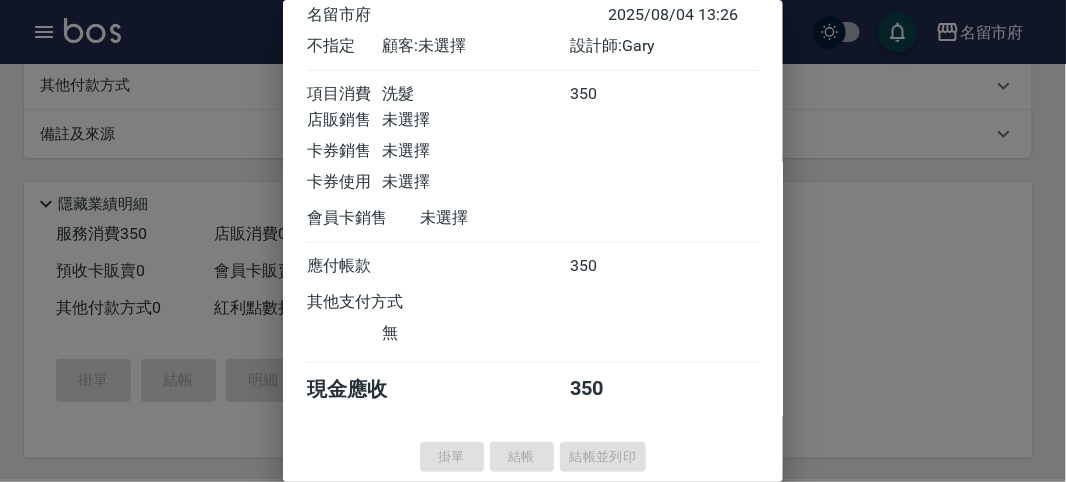 type on "2025/08/04 13:32" 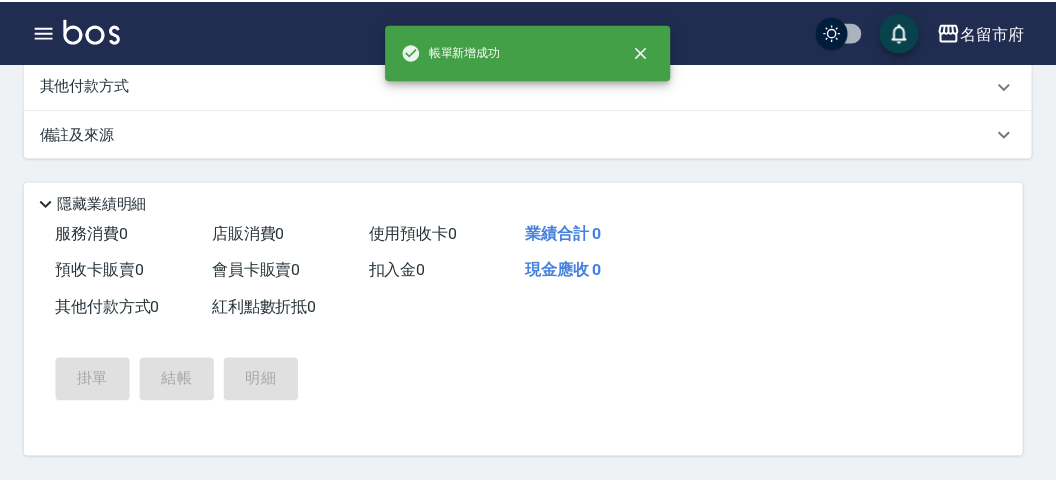 scroll, scrollTop: 0, scrollLeft: 0, axis: both 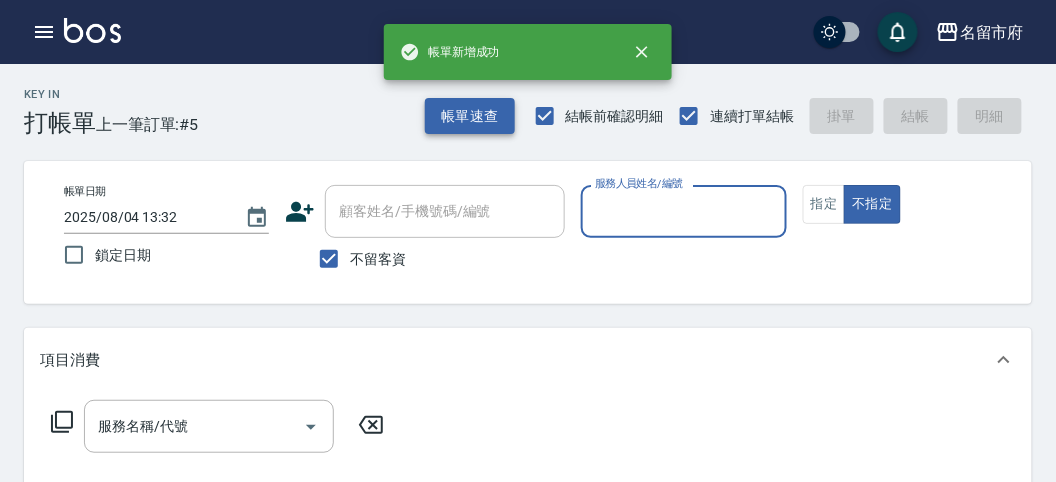 click on "帳單速查" at bounding box center [470, 116] 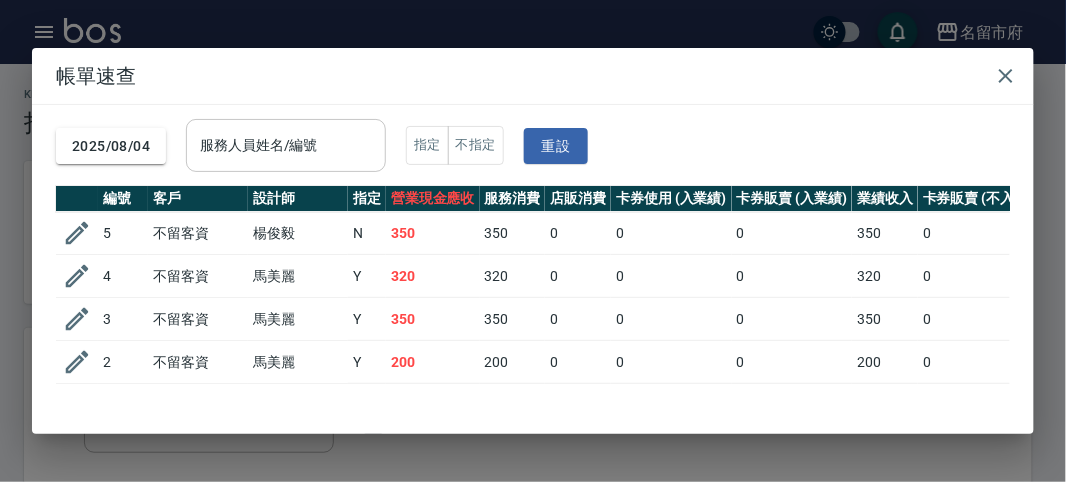 click on "服務人員姓名/編號" at bounding box center [286, 145] 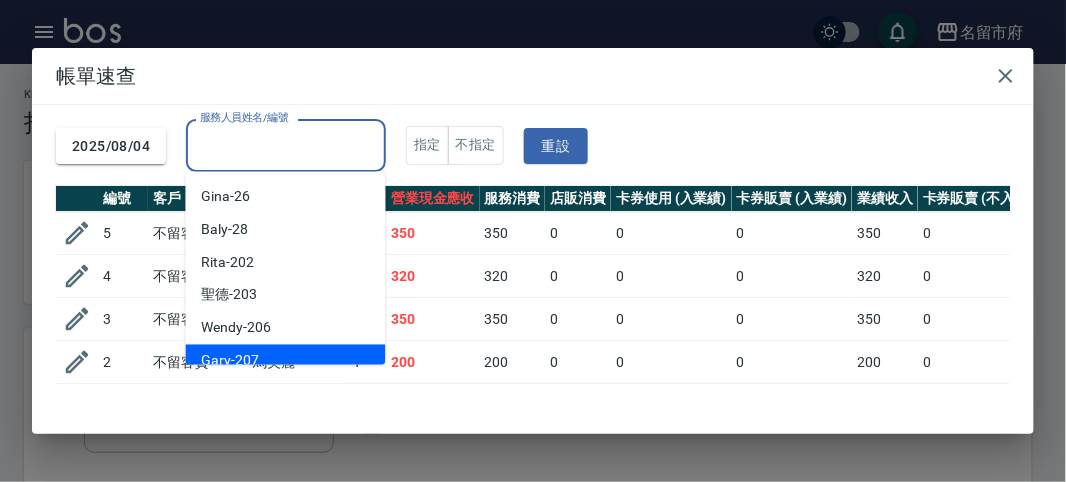 click on "Gary -207" at bounding box center [286, 361] 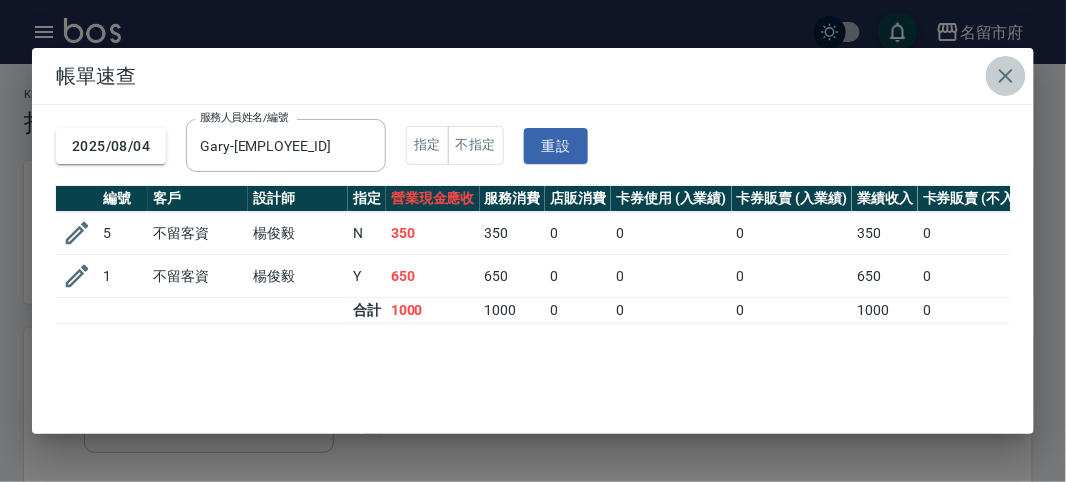 click at bounding box center (1006, 76) 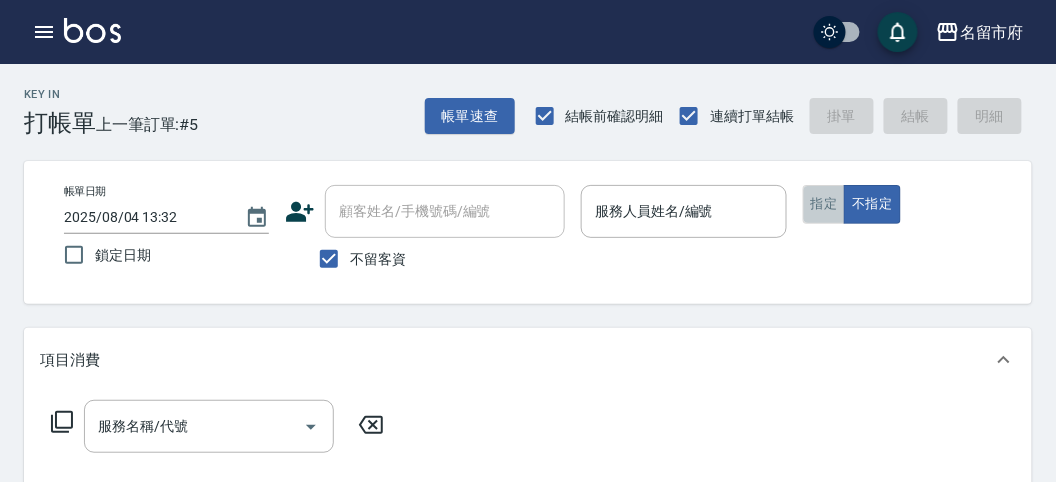 click on "指定" at bounding box center (824, 204) 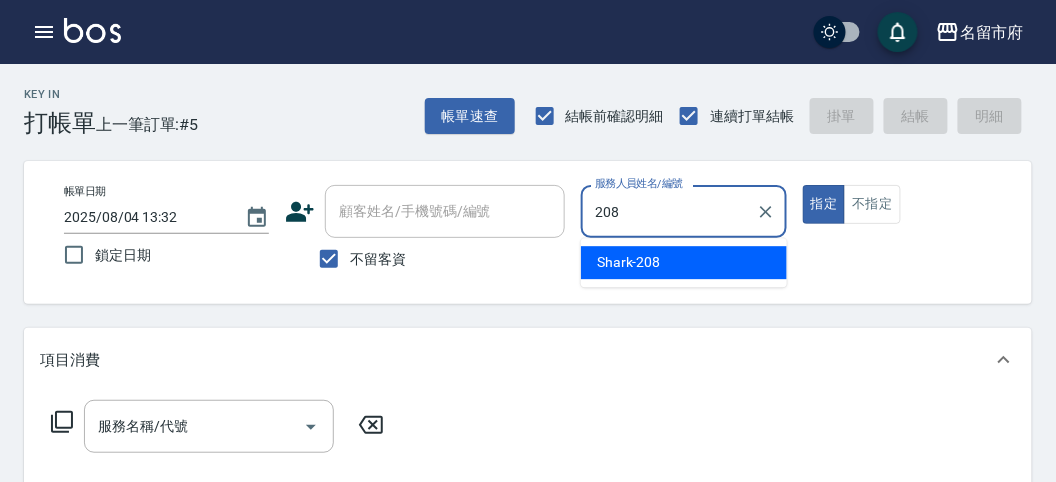 click on "Shark -208" at bounding box center [629, 262] 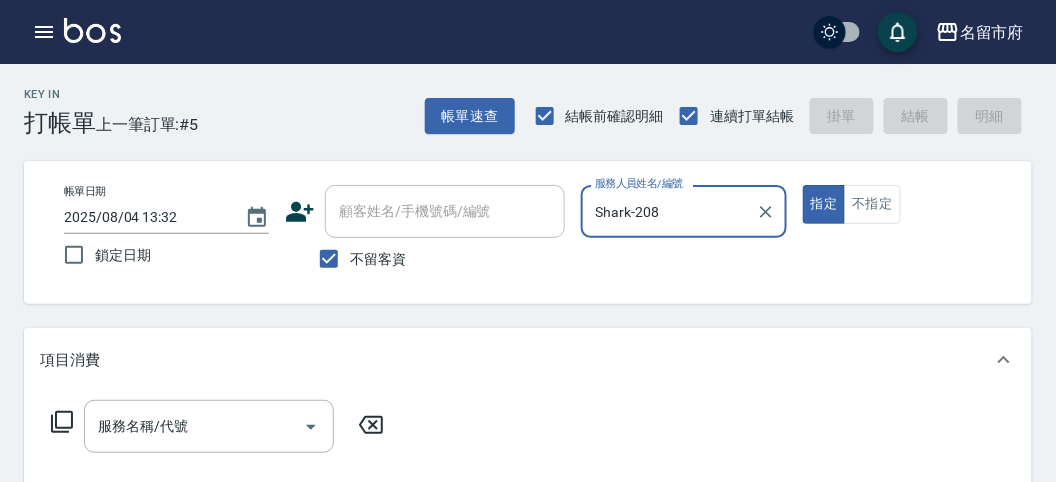 type on "Shark-208" 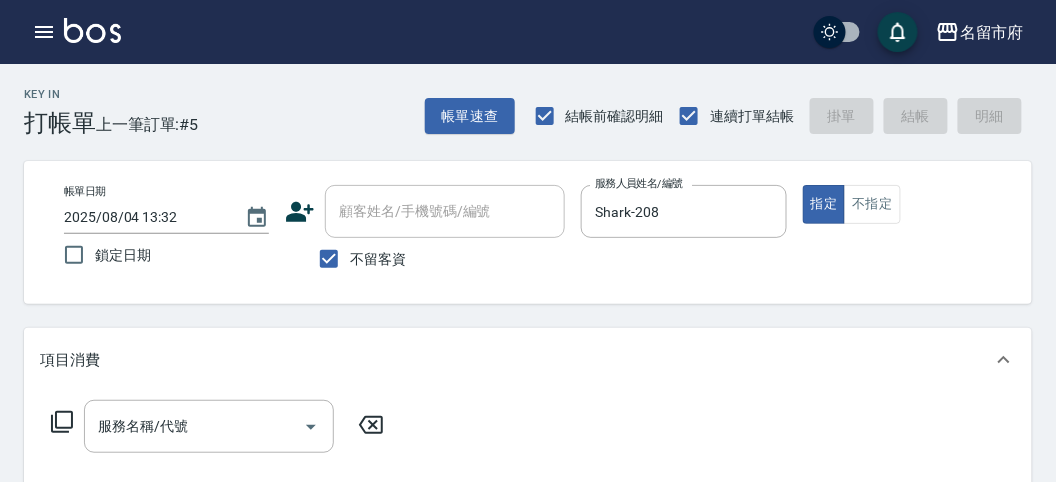 click 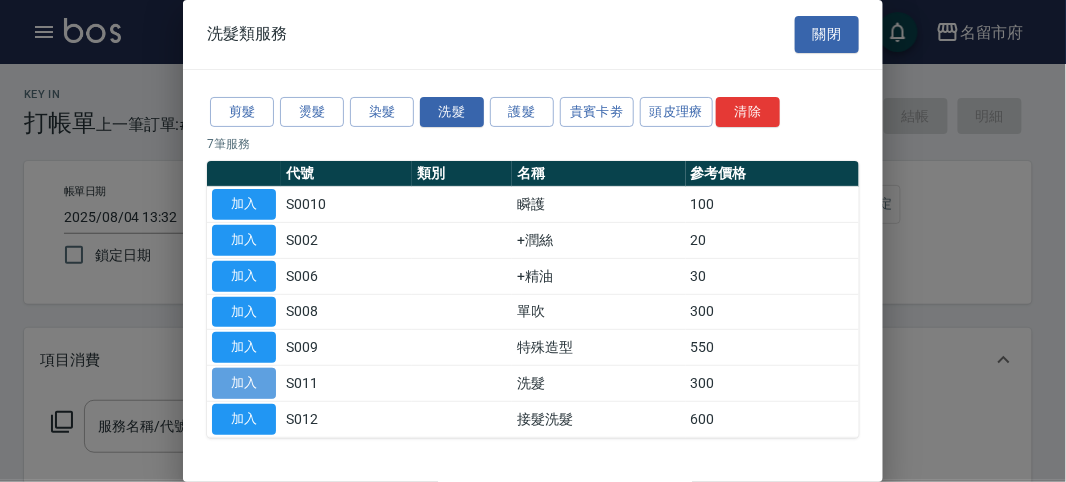 click on "加入" at bounding box center [244, 383] 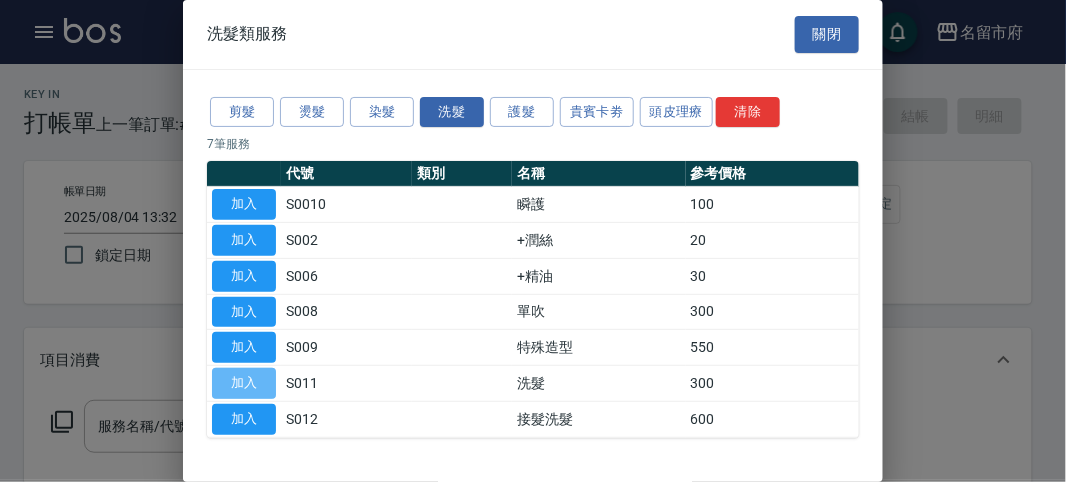 type on "洗髮(S011)" 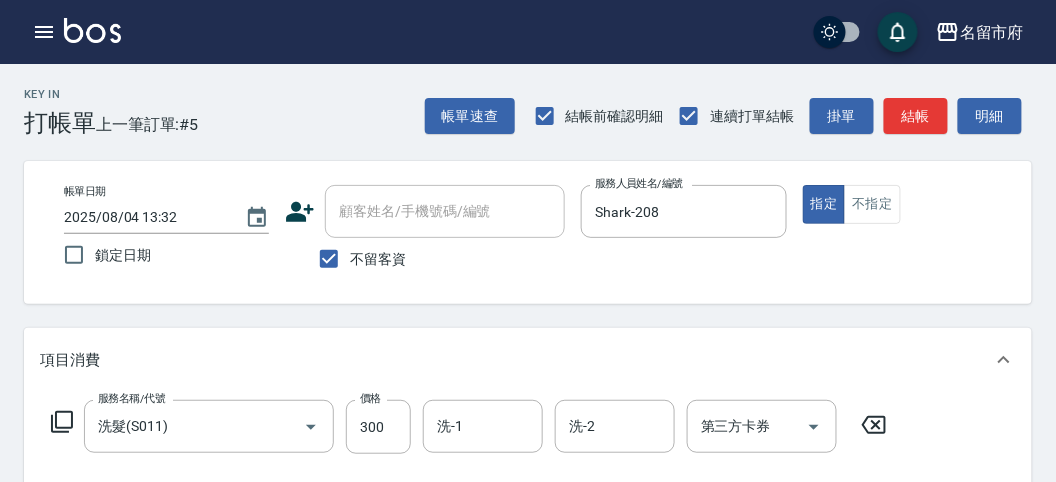 click 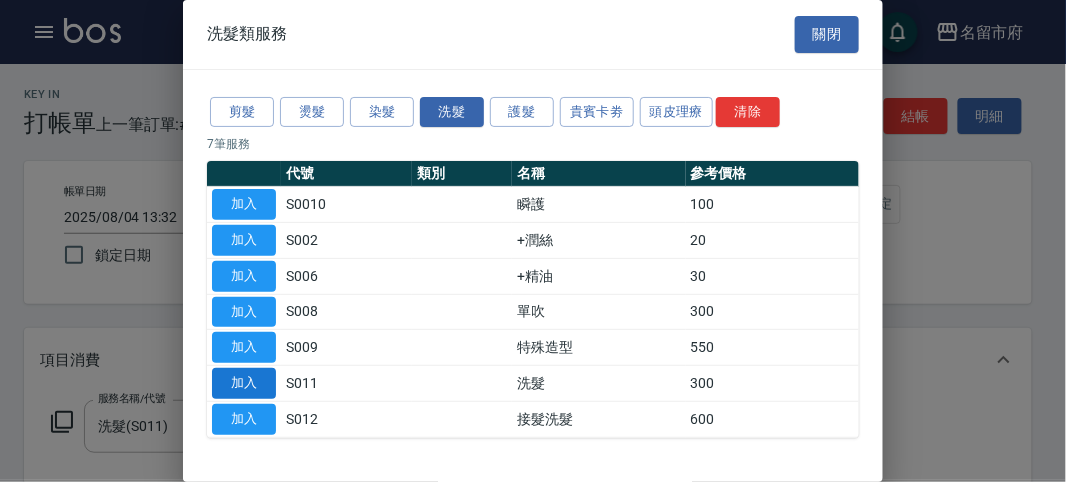 click on "加入" at bounding box center [244, 383] 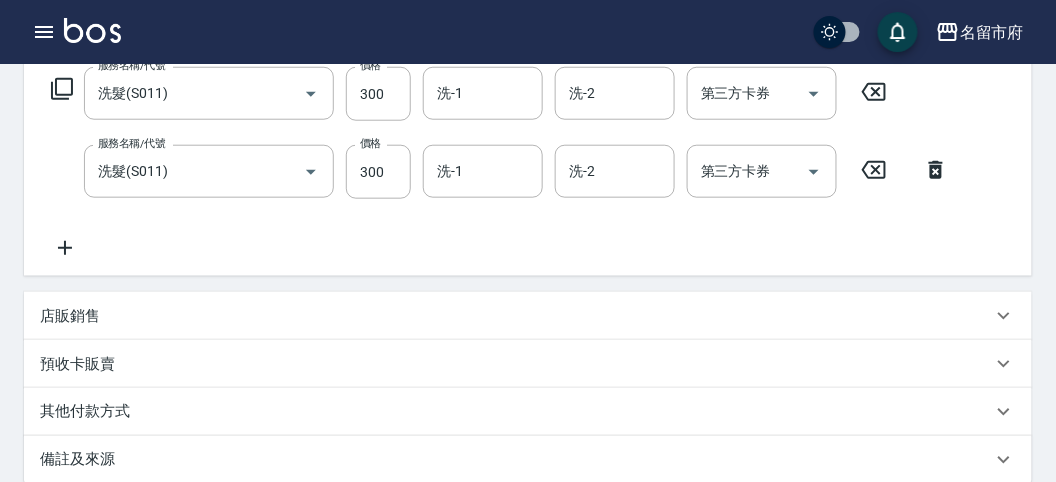 scroll, scrollTop: 222, scrollLeft: 0, axis: vertical 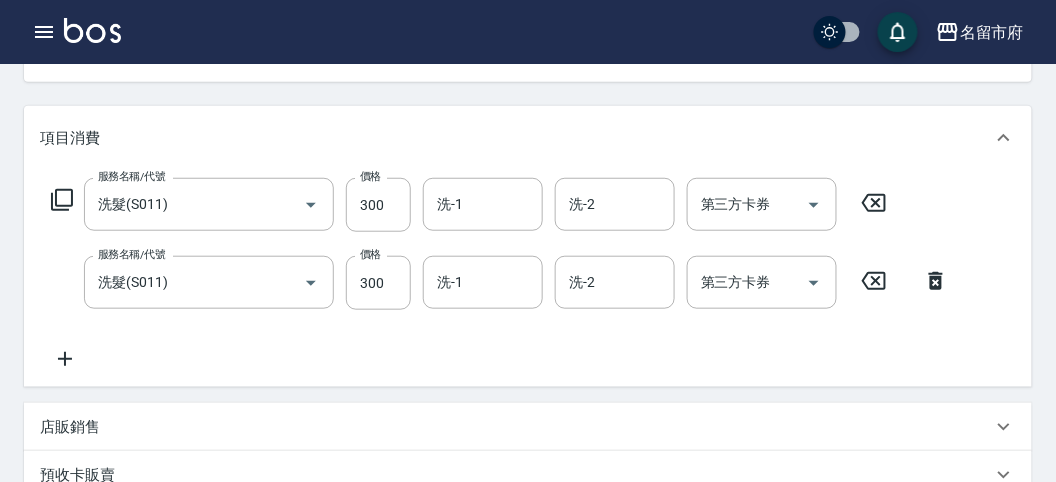 click 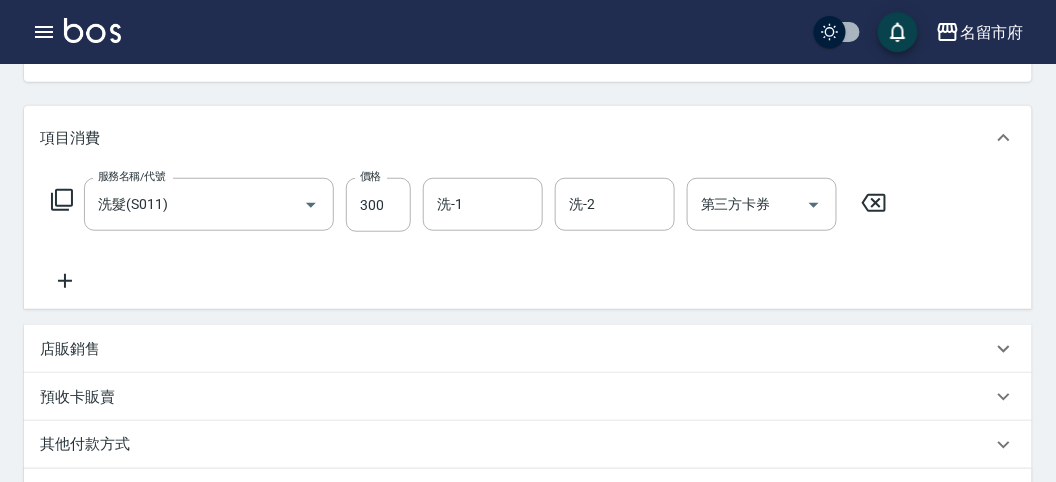 click 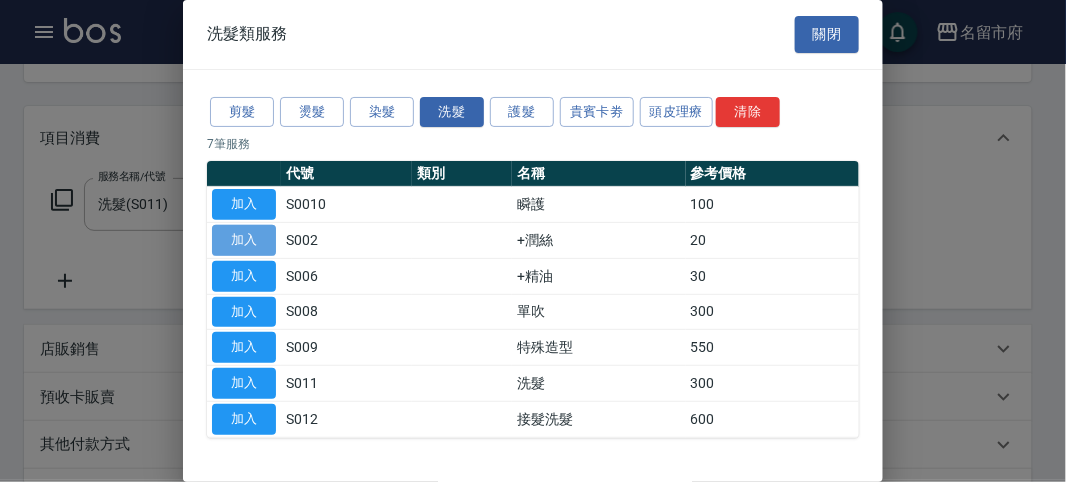 click on "加入" at bounding box center (244, 240) 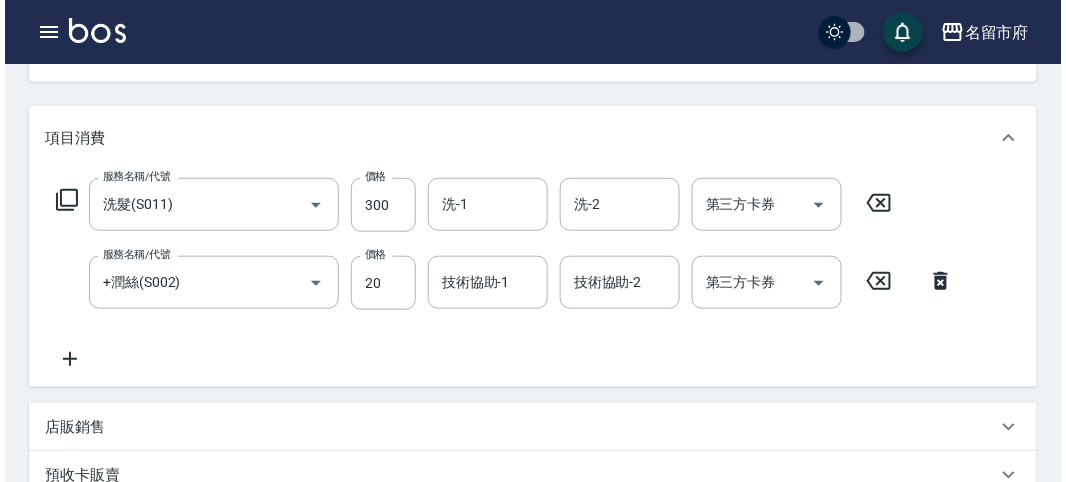 scroll, scrollTop: 663, scrollLeft: 0, axis: vertical 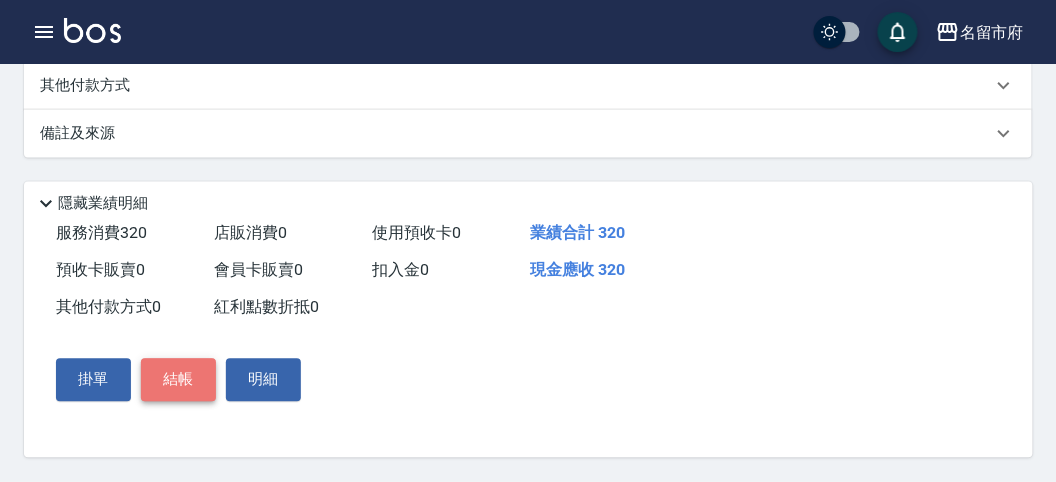 click on "結帳" at bounding box center (178, 380) 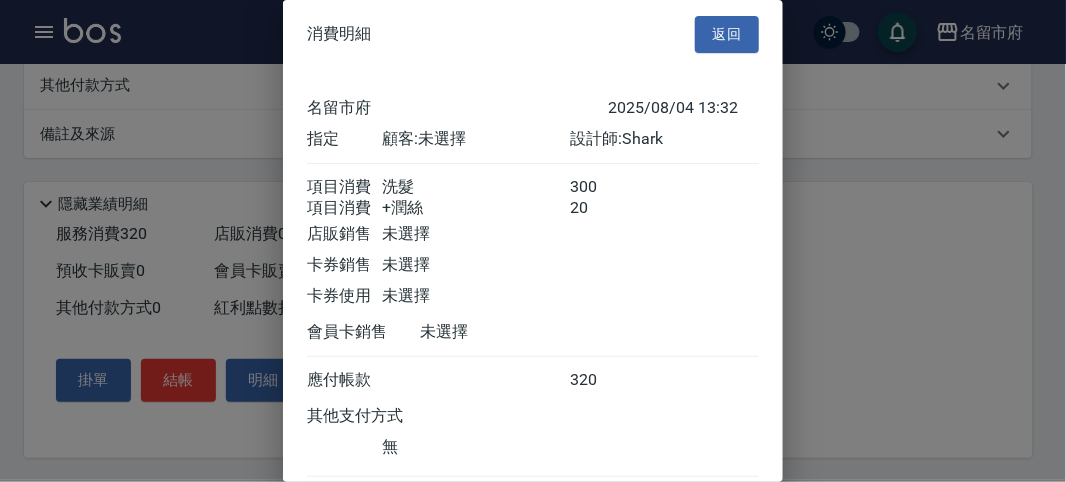 scroll, scrollTop: 133, scrollLeft: 0, axis: vertical 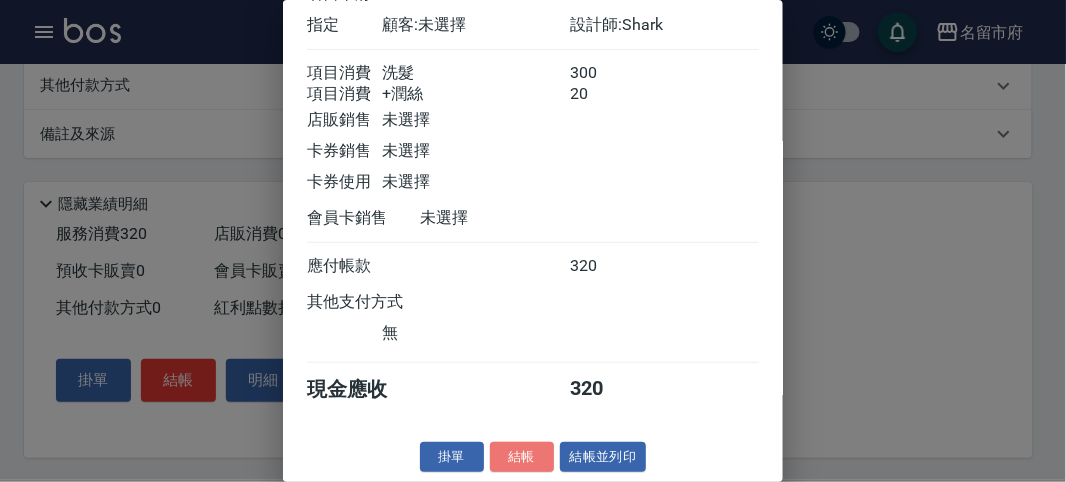 click on "結帳" at bounding box center [522, 457] 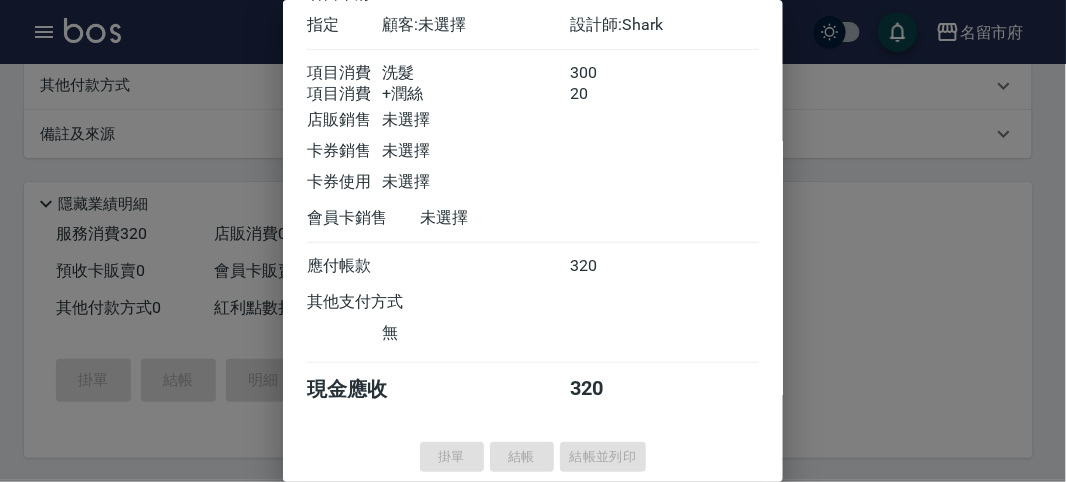 type on "2025/08/04 13:51" 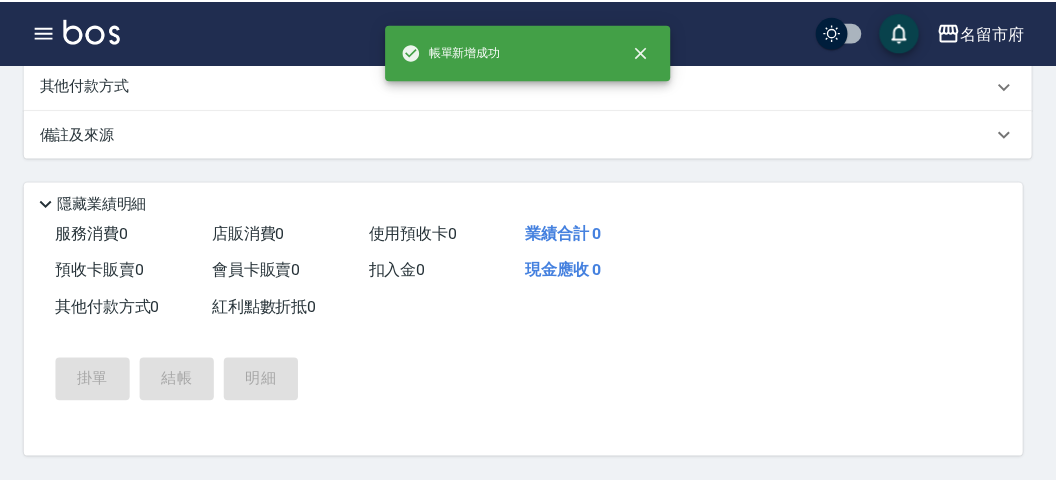 scroll, scrollTop: 0, scrollLeft: 0, axis: both 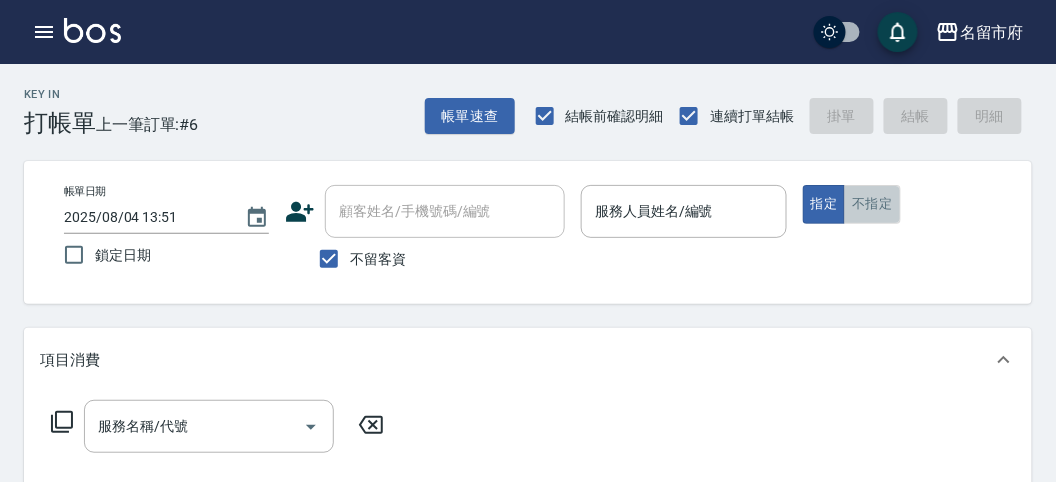 click on "不指定" at bounding box center (872, 204) 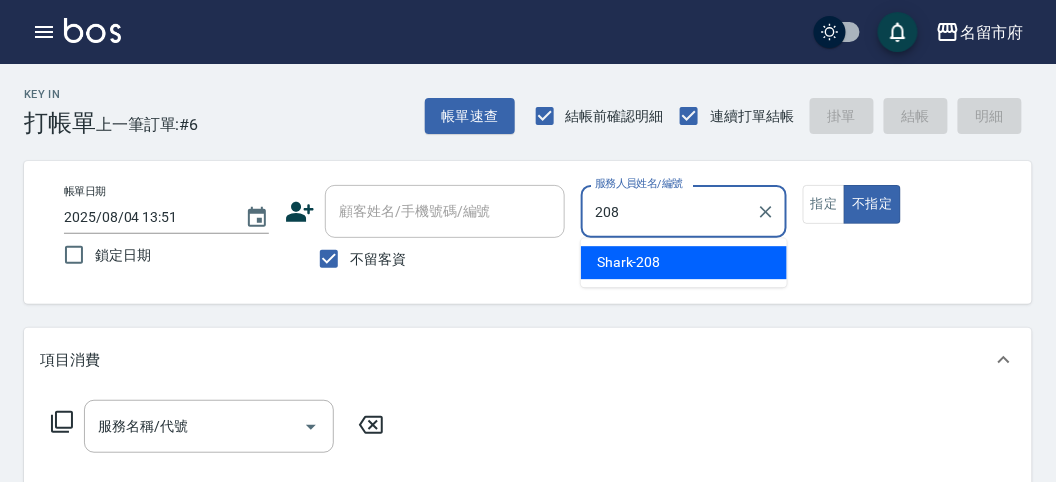 click on "Shark -208" at bounding box center (629, 262) 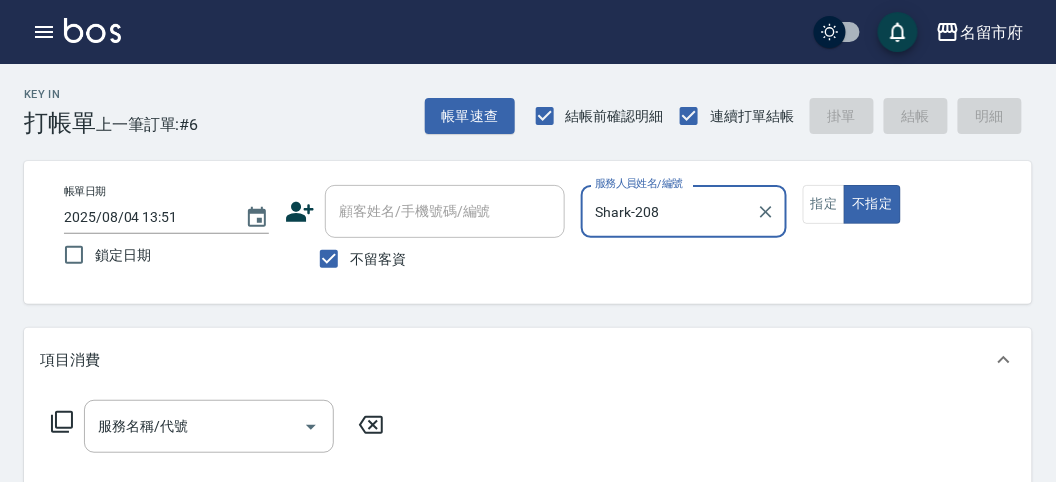 type on "Shark-208" 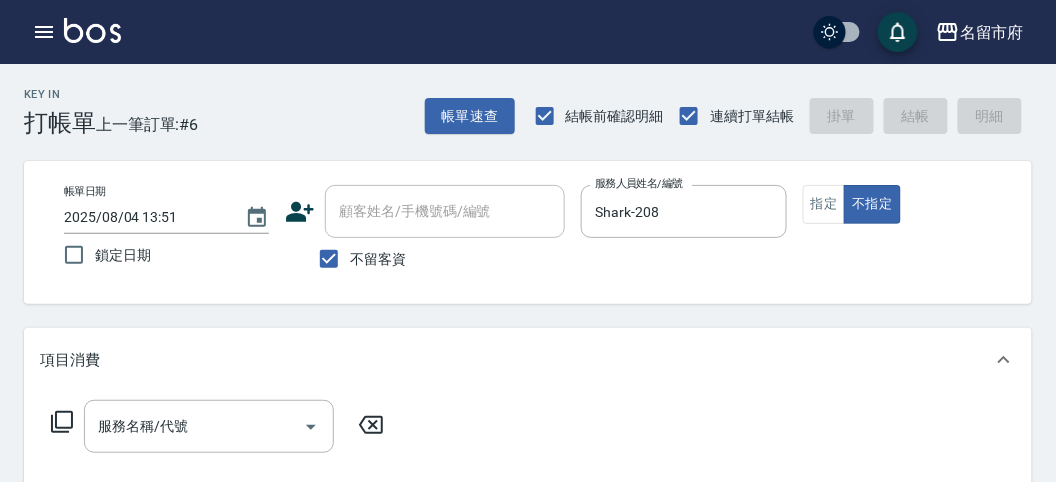 click 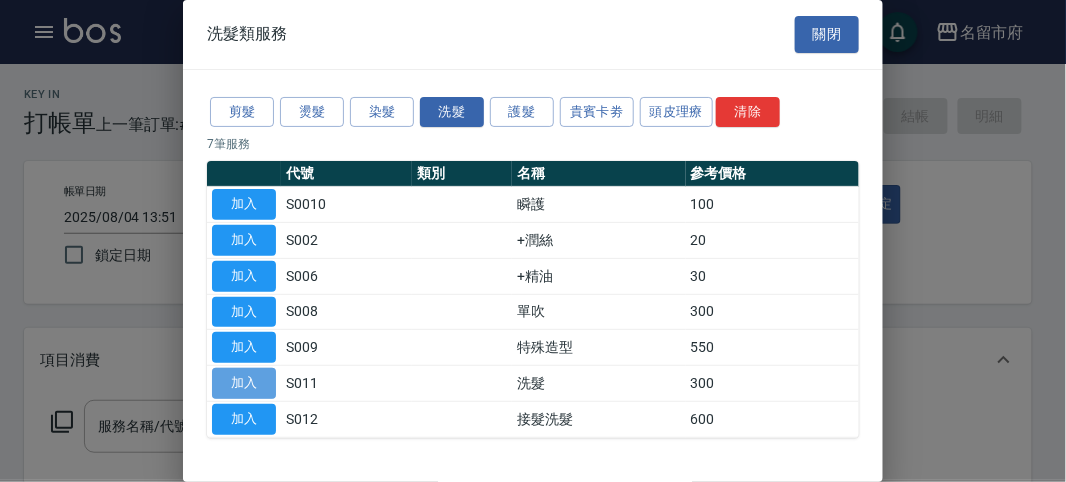 click on "加入" at bounding box center (244, 383) 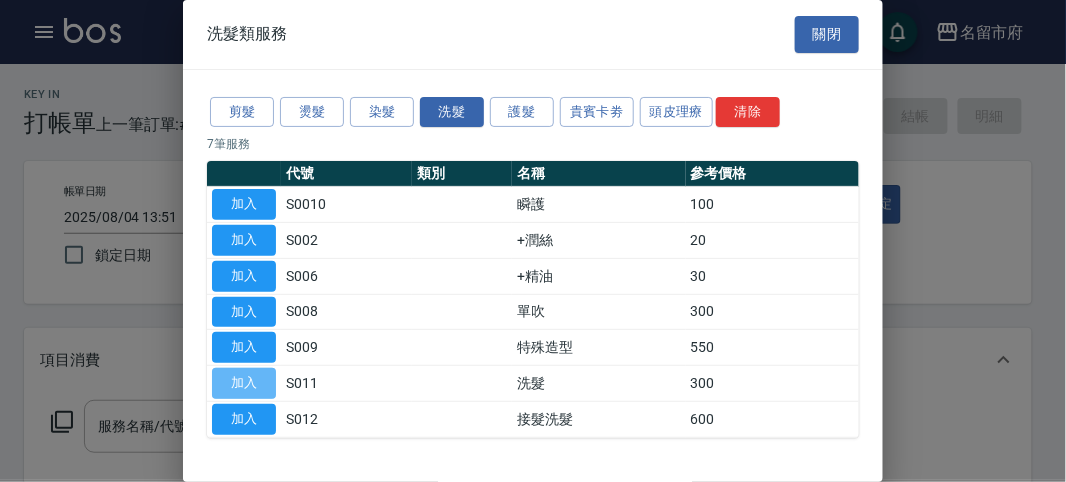 type on "洗髮(S011)" 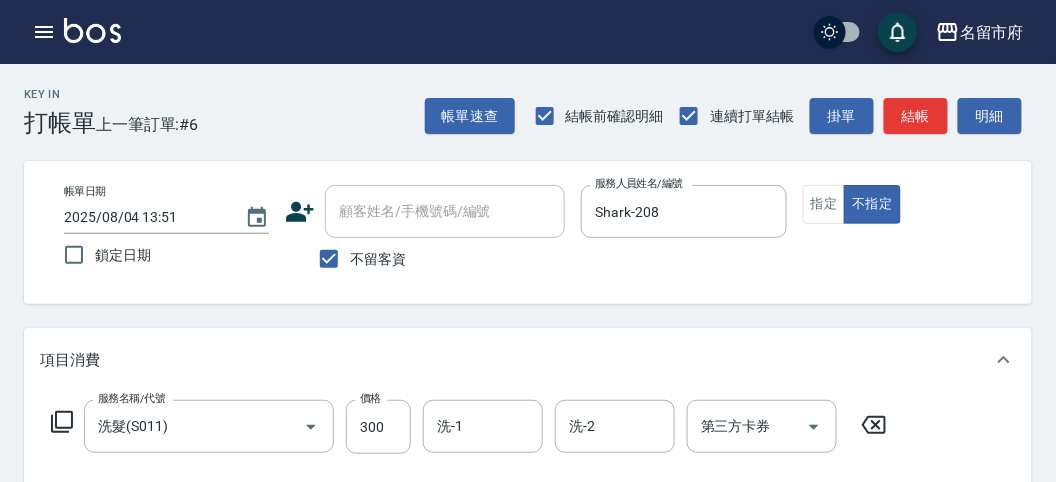 click 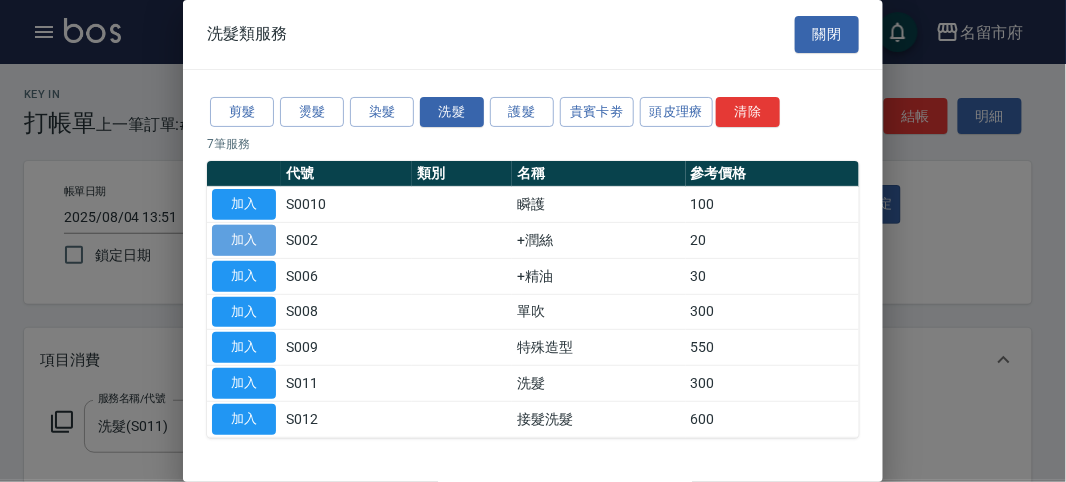 click on "加入" at bounding box center [244, 240] 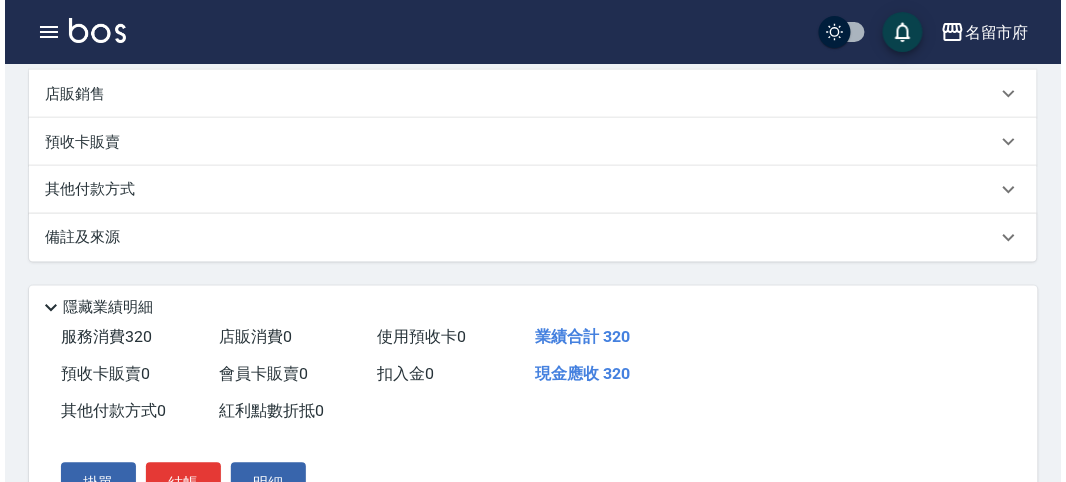 scroll, scrollTop: 663, scrollLeft: 0, axis: vertical 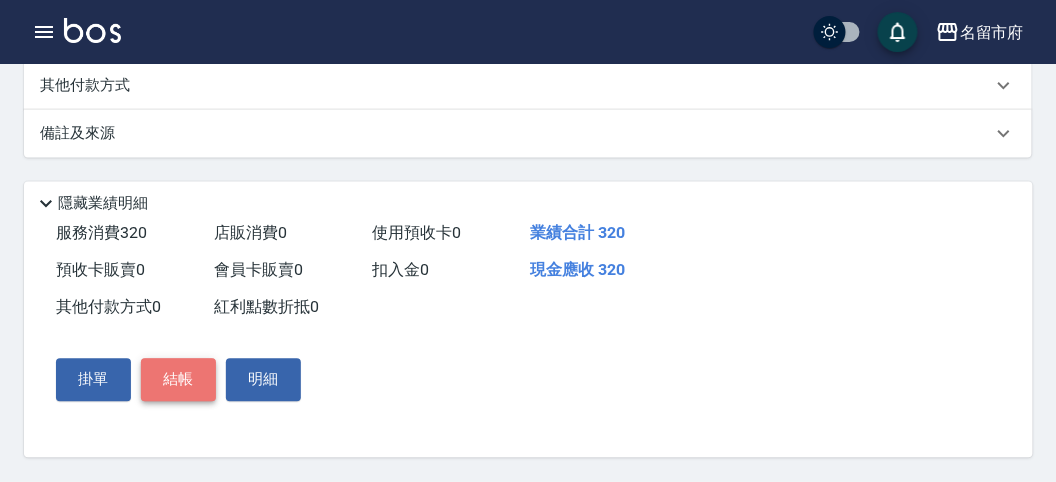 click on "結帳" at bounding box center (178, 380) 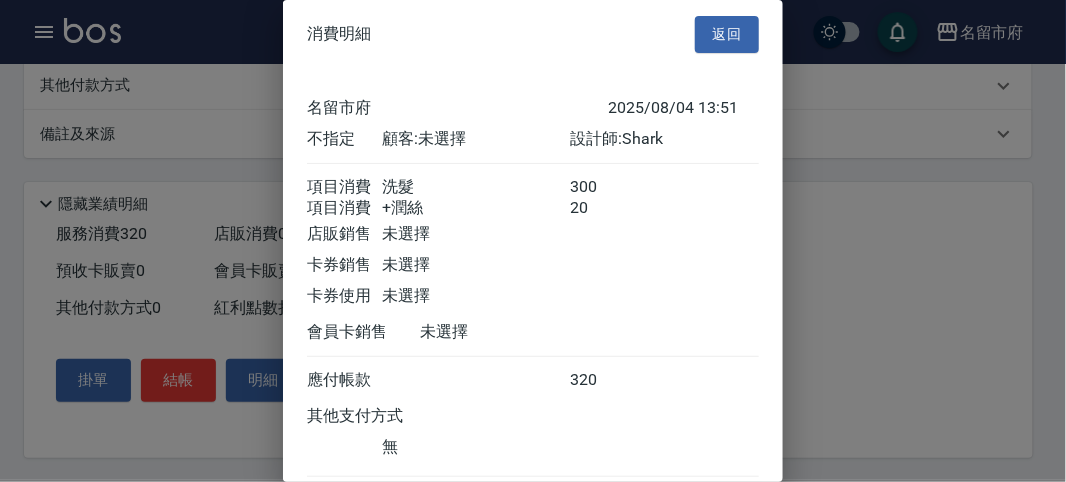 scroll, scrollTop: 133, scrollLeft: 0, axis: vertical 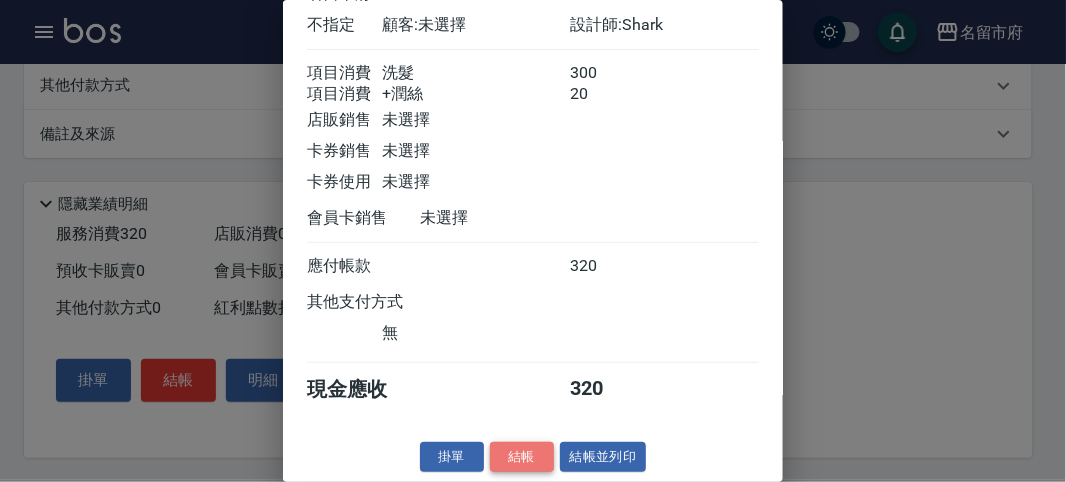 click on "結帳" at bounding box center (522, 457) 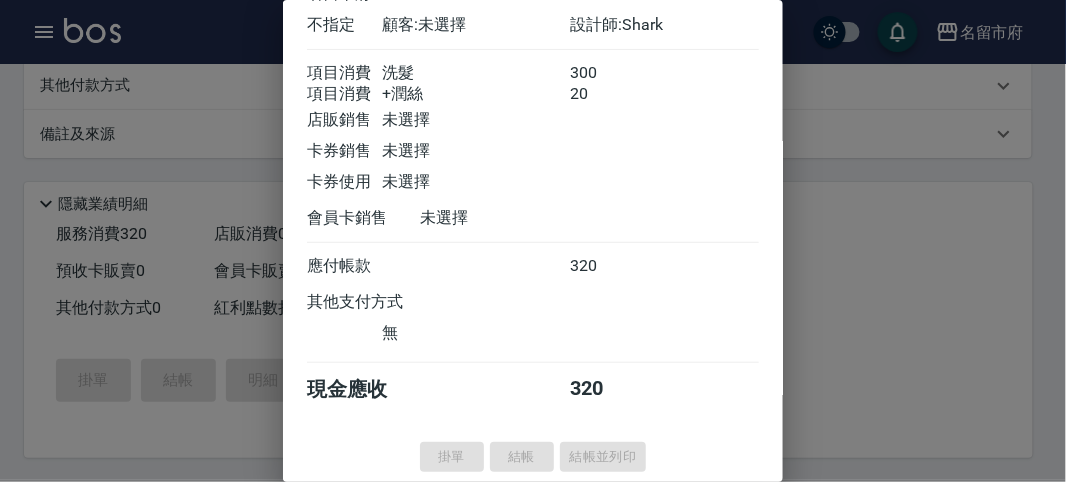type on "2025/08/04 14:25" 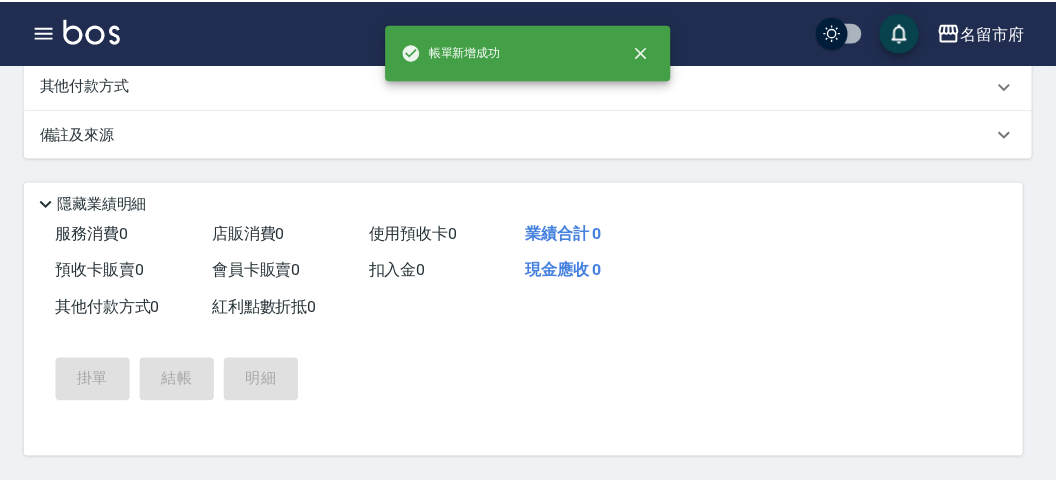 scroll, scrollTop: 0, scrollLeft: 0, axis: both 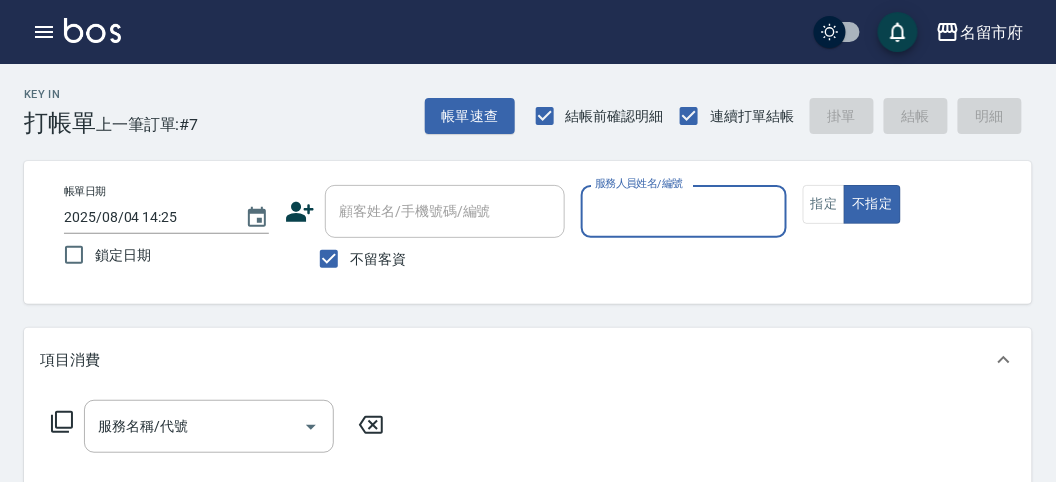 click on "服務人員姓名/編號" at bounding box center [683, 211] 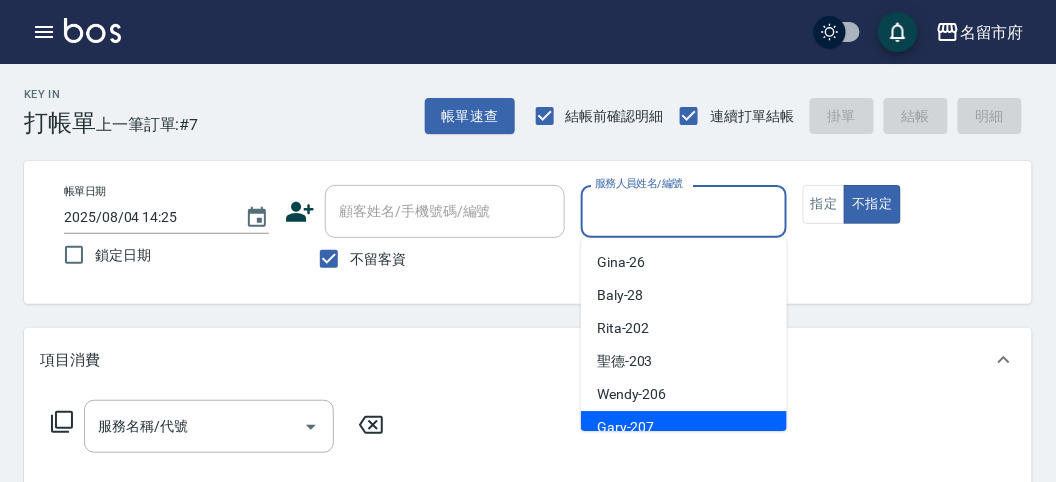 click on "Gary -207" at bounding box center (684, 427) 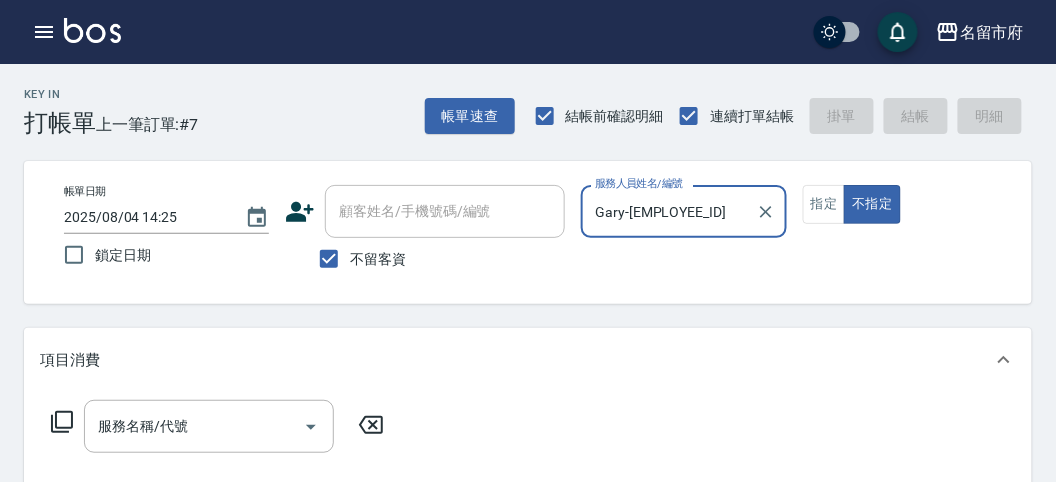 click 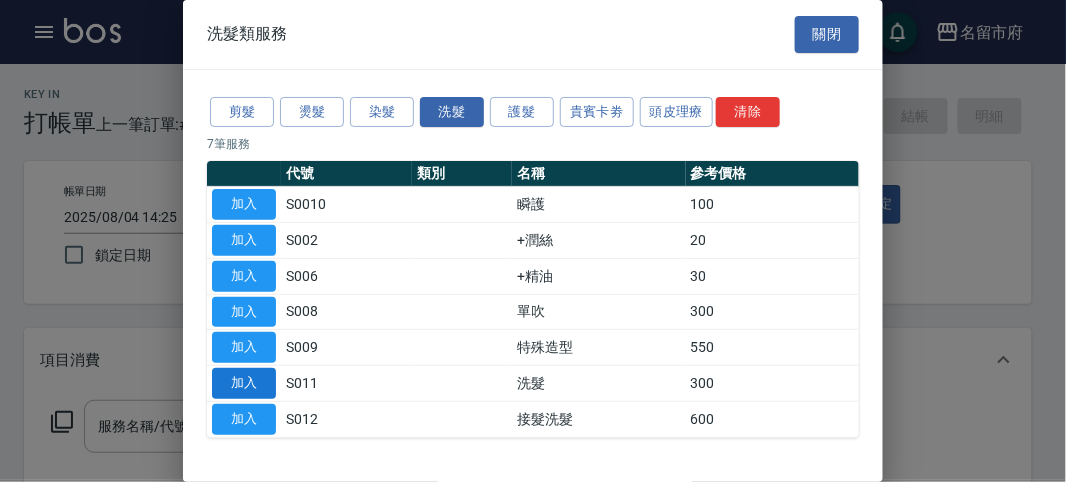 click on "加入" at bounding box center (244, 383) 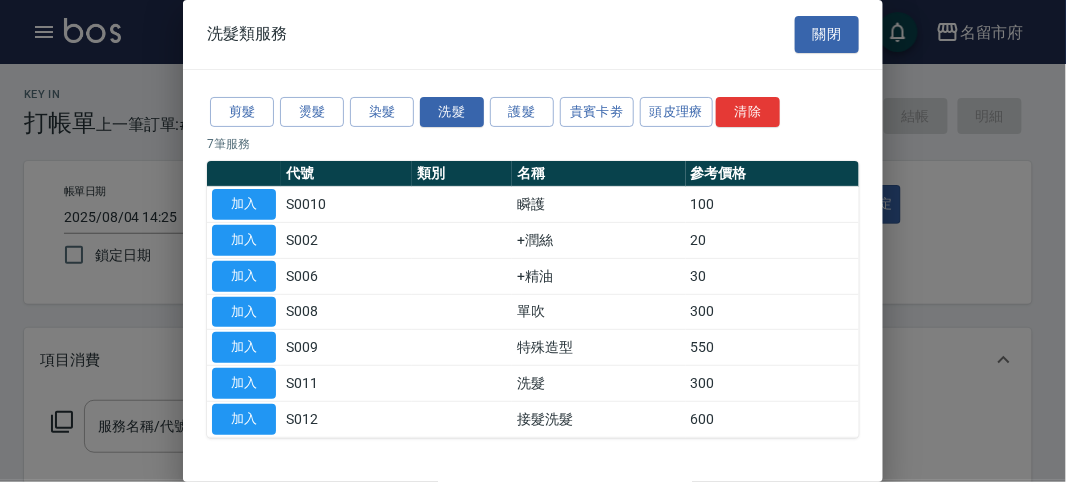 type on "洗髮(S011)" 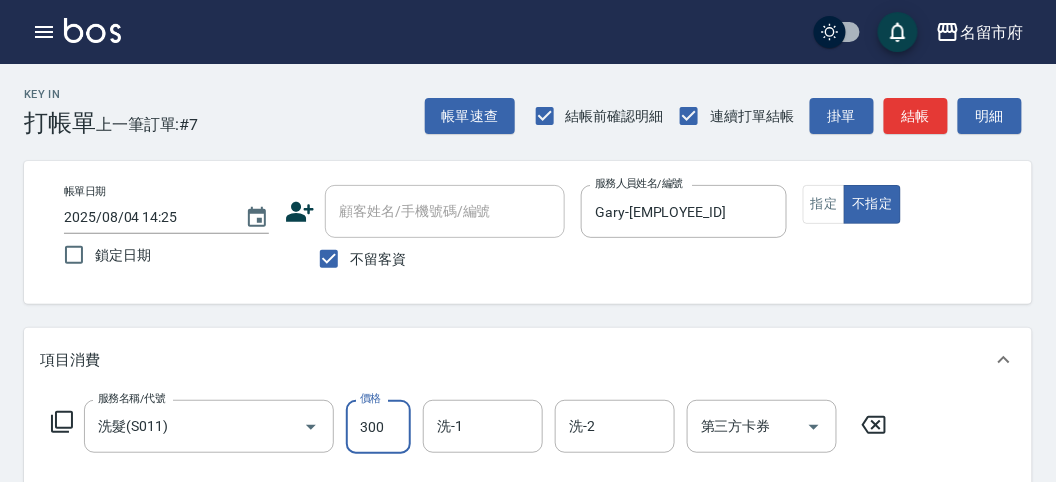 click on "300" at bounding box center [378, 427] 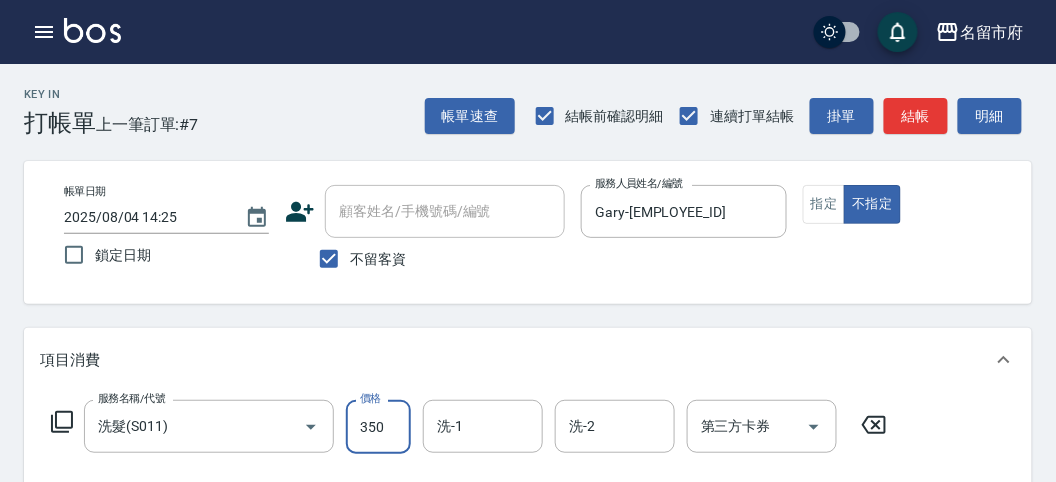 type on "350" 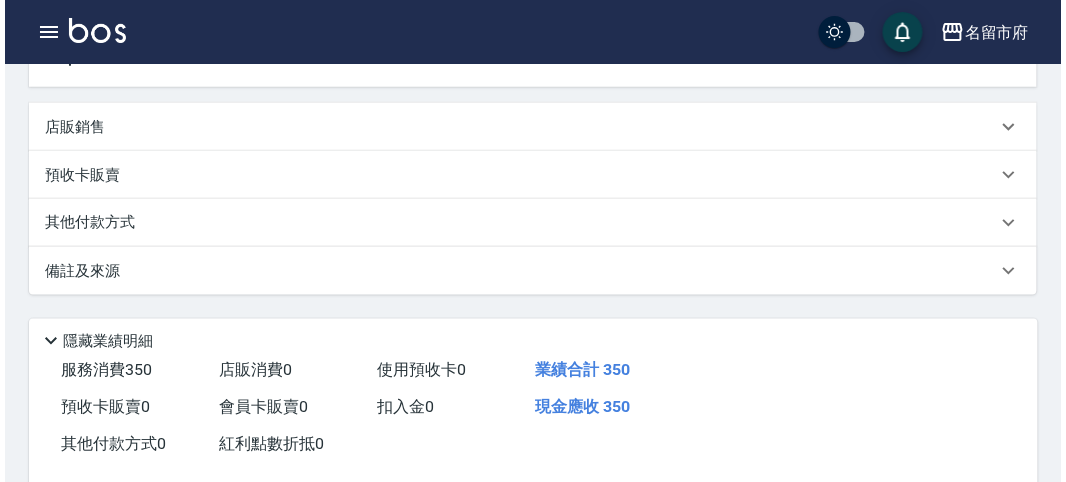 scroll, scrollTop: 585, scrollLeft: 0, axis: vertical 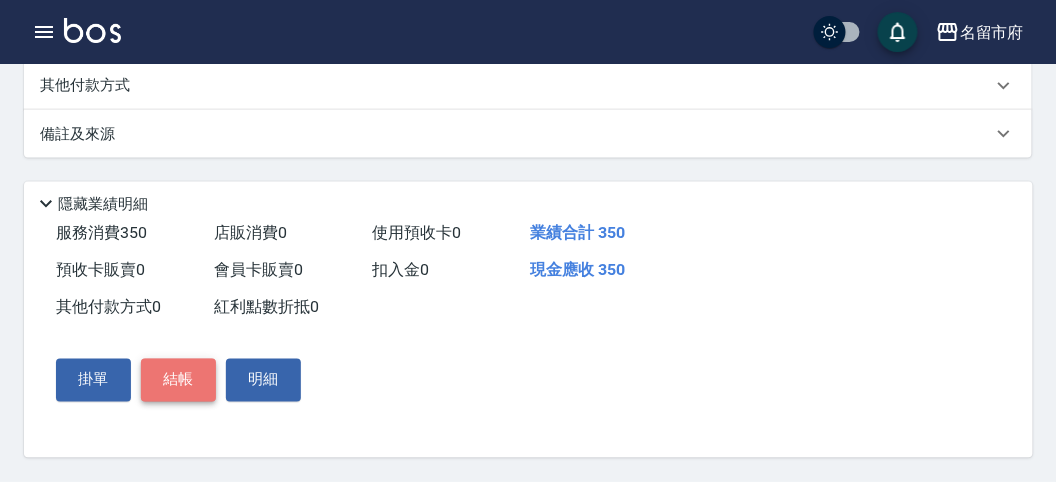 click on "結帳" at bounding box center [178, 380] 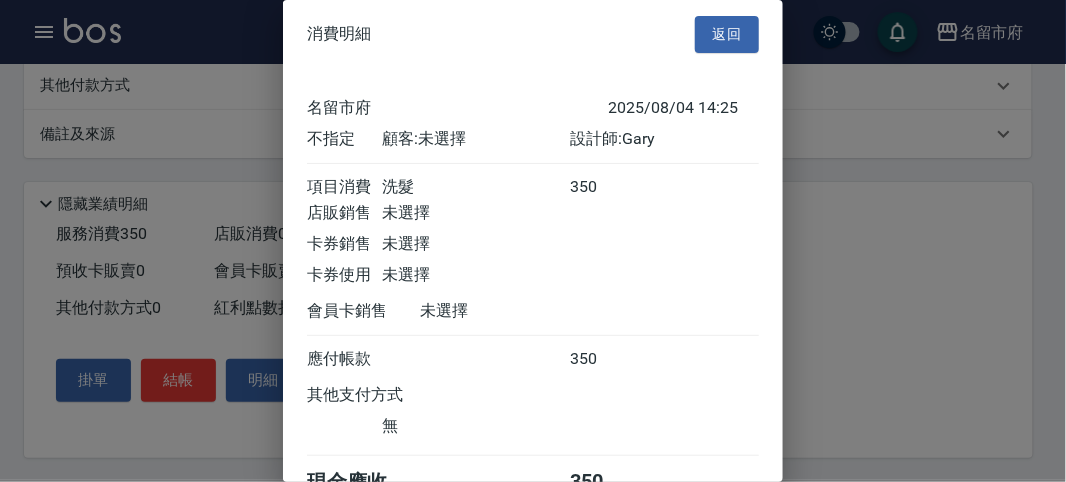 scroll, scrollTop: 111, scrollLeft: 0, axis: vertical 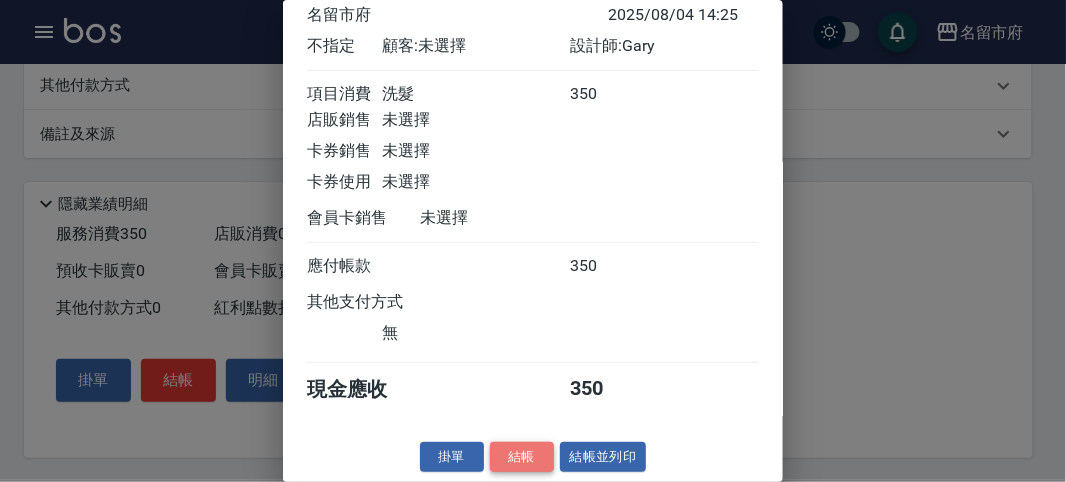 click on "結帳" at bounding box center (522, 457) 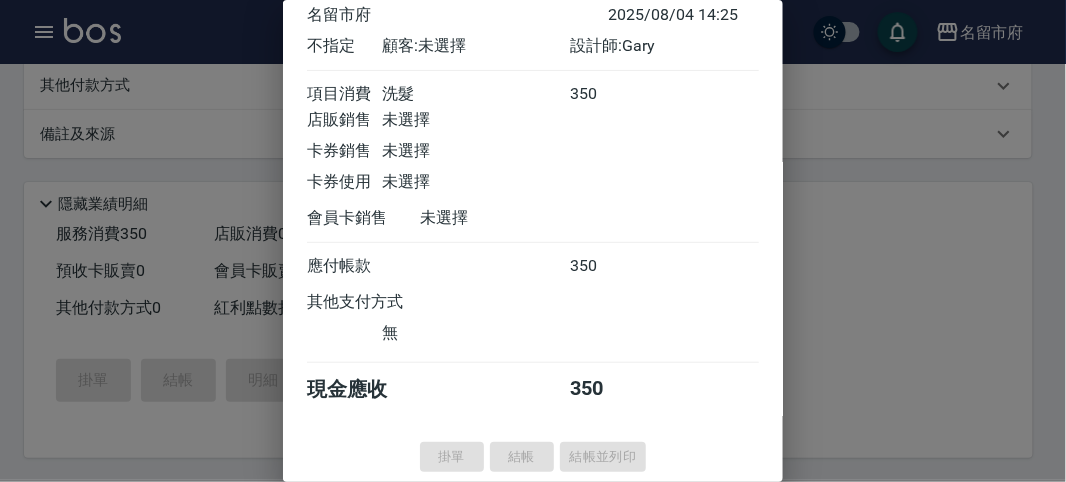 type on "2025/08/04 14:38" 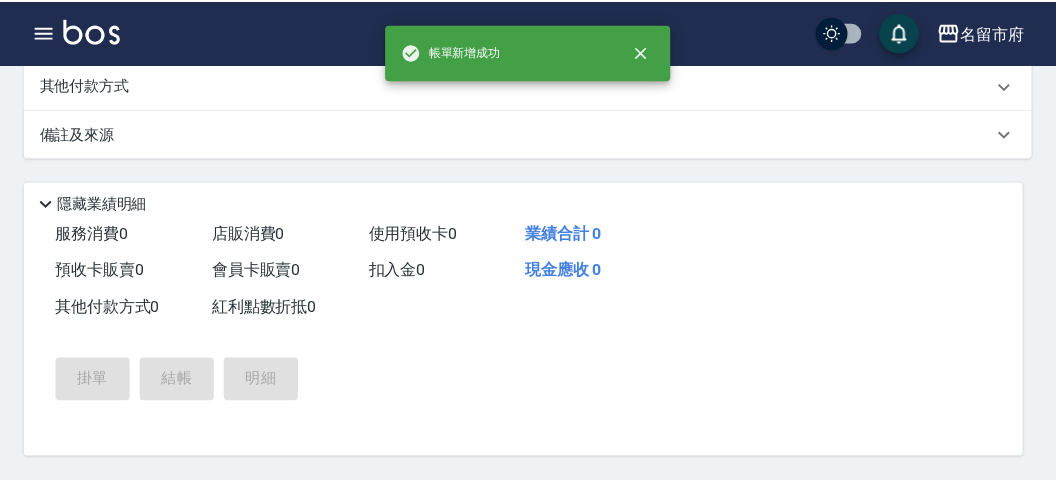 scroll, scrollTop: 0, scrollLeft: 0, axis: both 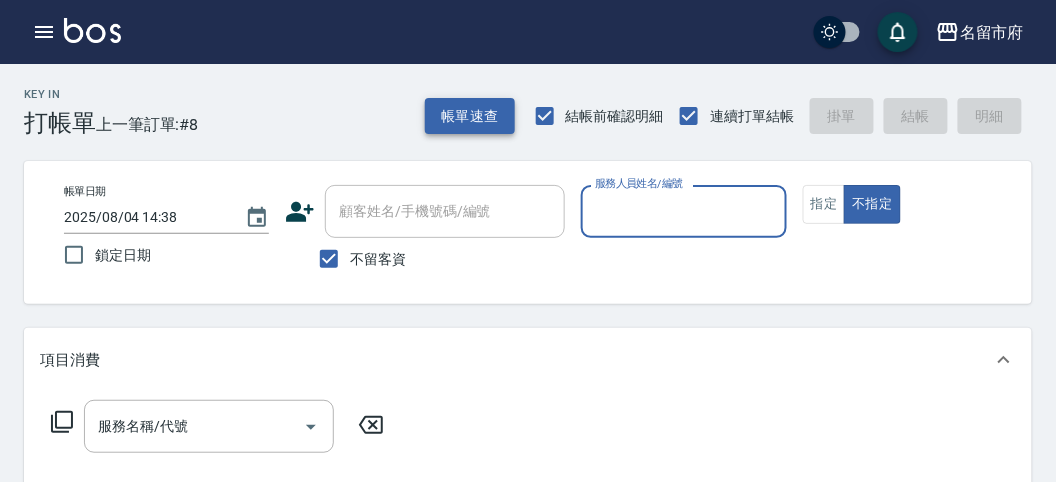click on "帳單速查" at bounding box center (470, 116) 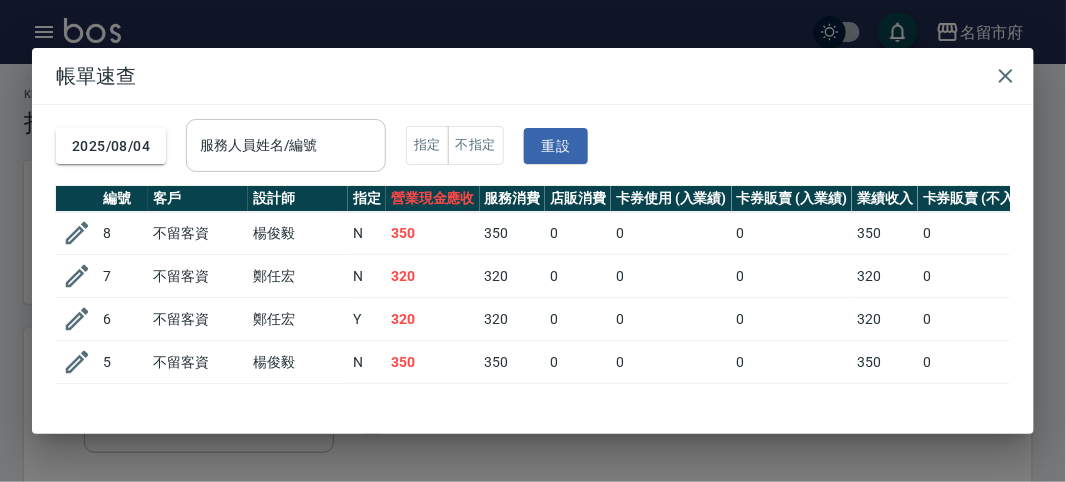 click on "服務人員姓名/編號" at bounding box center (286, 145) 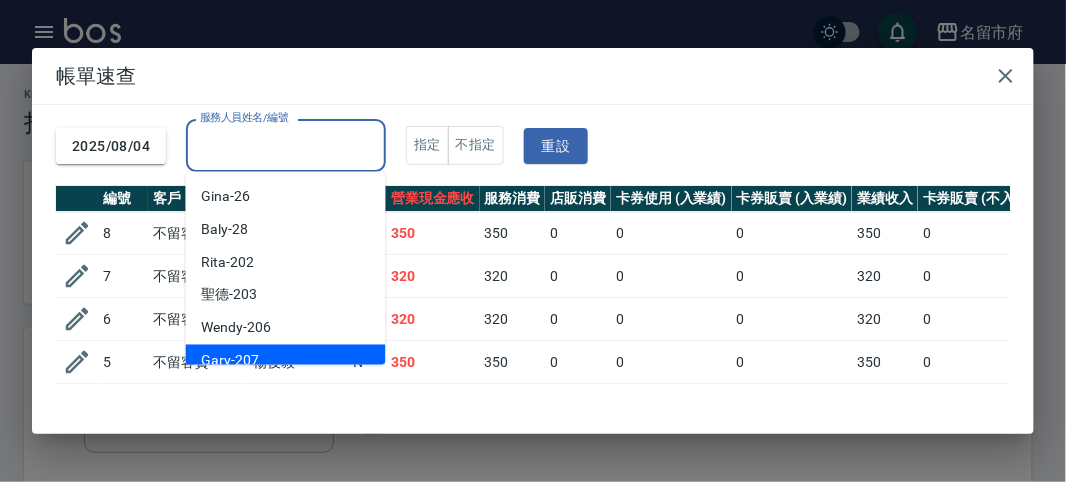 click on "Gary -207" at bounding box center [286, 361] 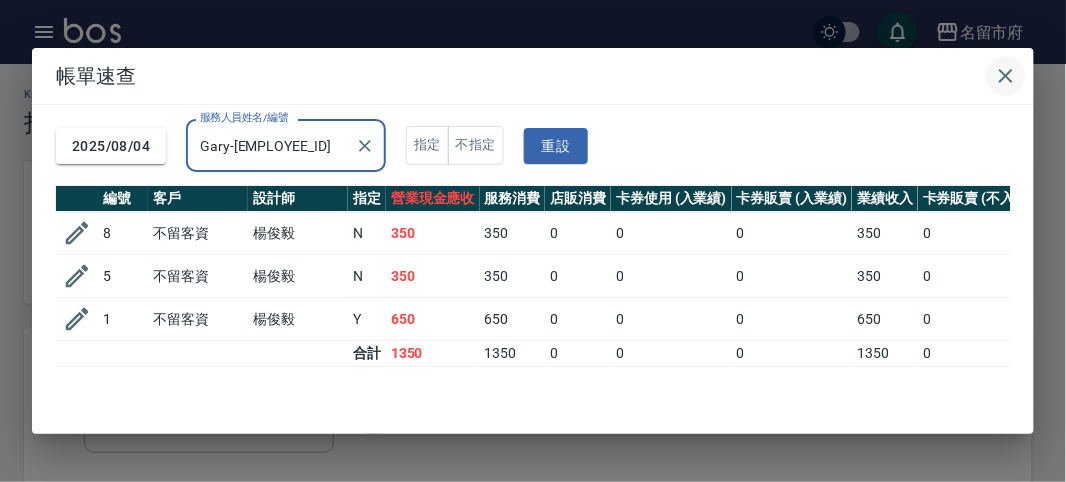 click 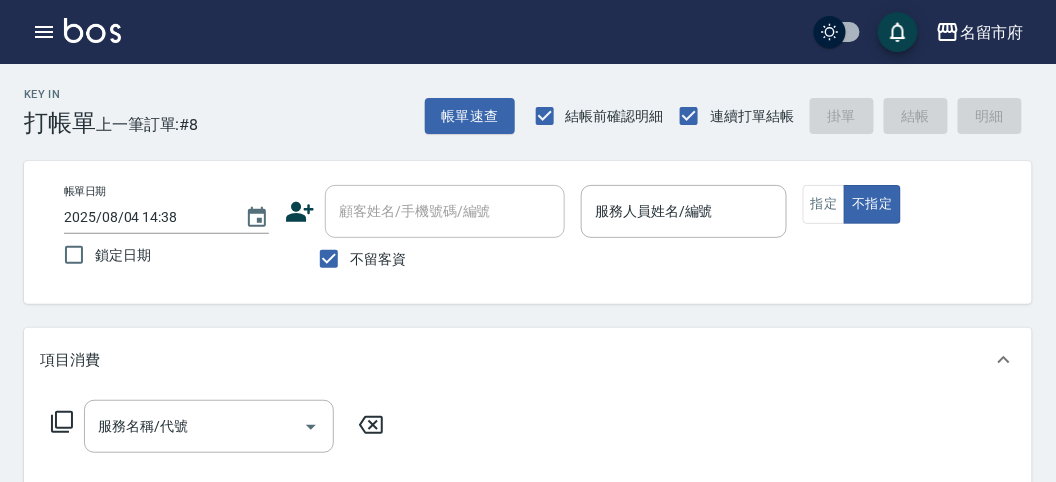 click on "帳單日期 [DATE] [TIME] 鎖定日期 顧客姓名/手機號碼/編號 顧客姓名/手機號碼/編號 不留客資 服務人員姓名/編號 服務人員姓名/編號 指定 不指定" at bounding box center [528, 232] 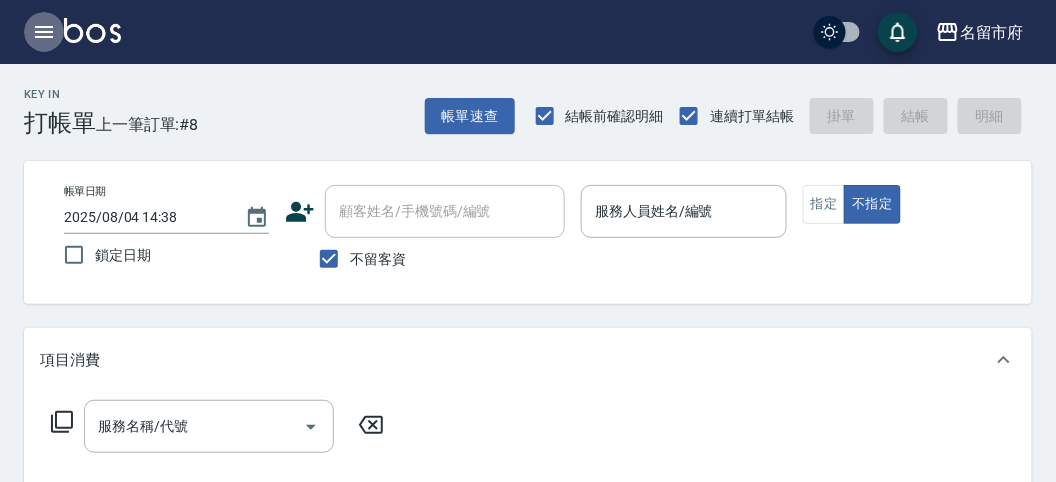 click 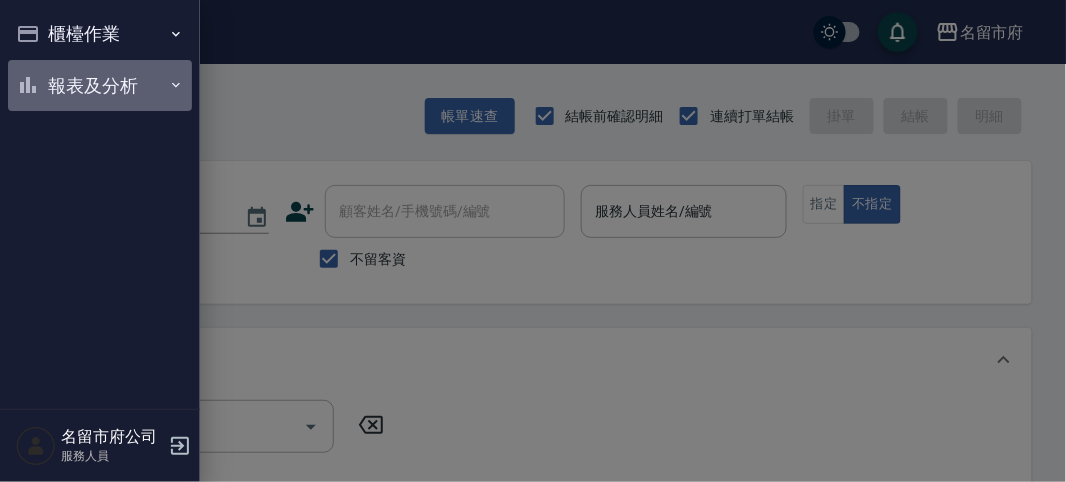 click on "報表及分析" at bounding box center [100, 86] 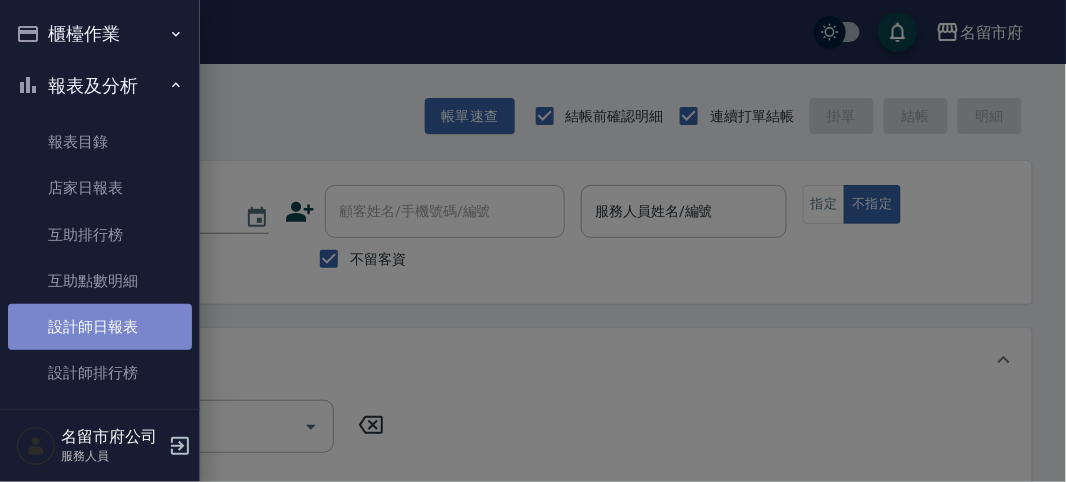 click on "設計師日報表" at bounding box center (100, 327) 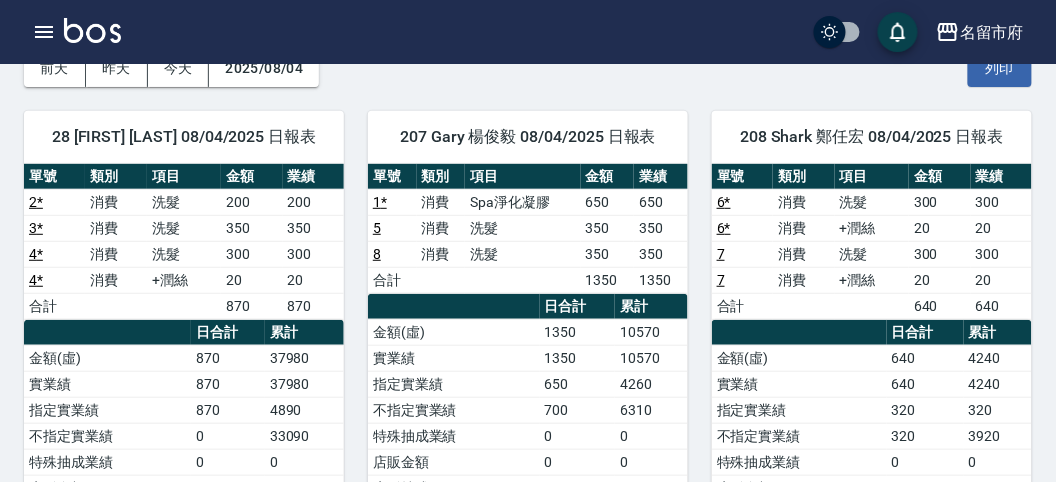 scroll, scrollTop: 0, scrollLeft: 0, axis: both 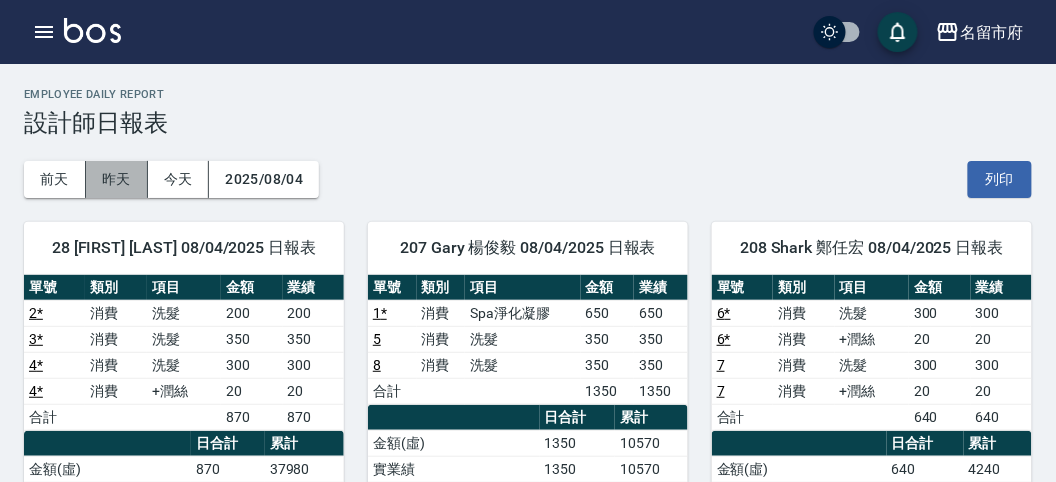 click on "昨天" at bounding box center [117, 179] 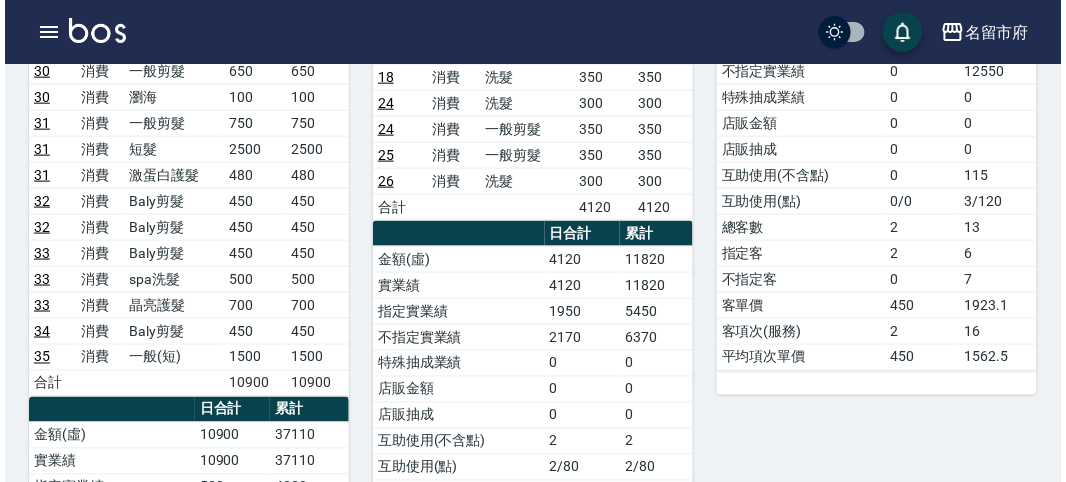 scroll, scrollTop: 333, scrollLeft: 0, axis: vertical 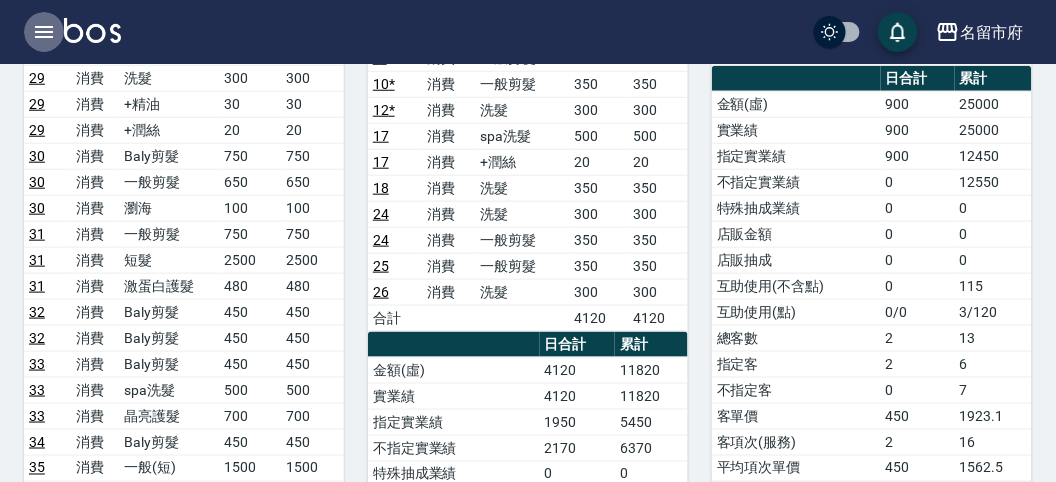 click 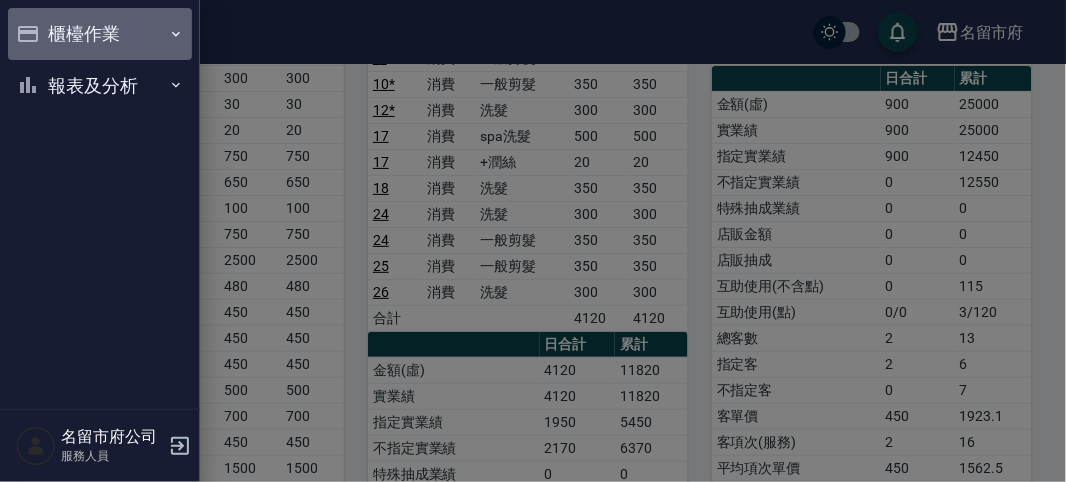 click on "櫃檯作業" at bounding box center [100, 34] 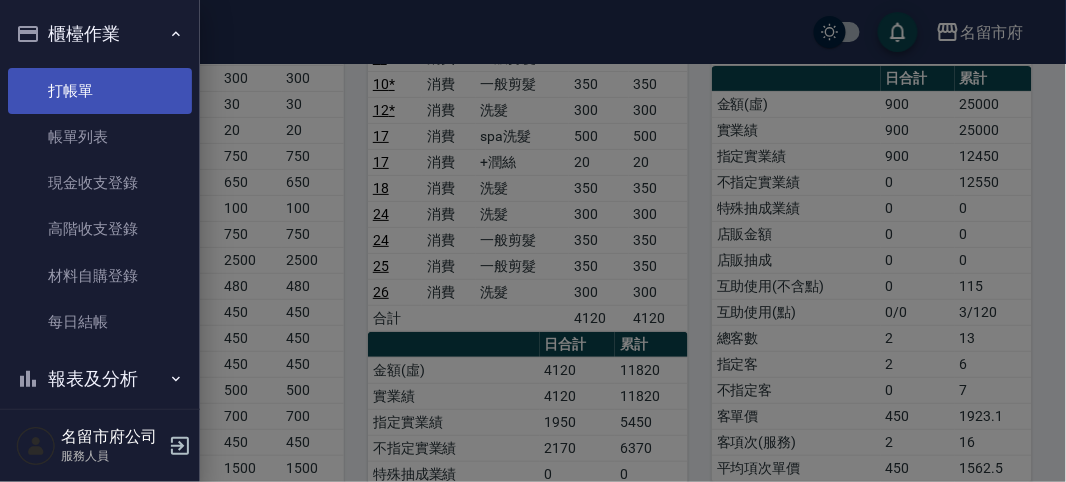 click on "打帳單" at bounding box center [100, 91] 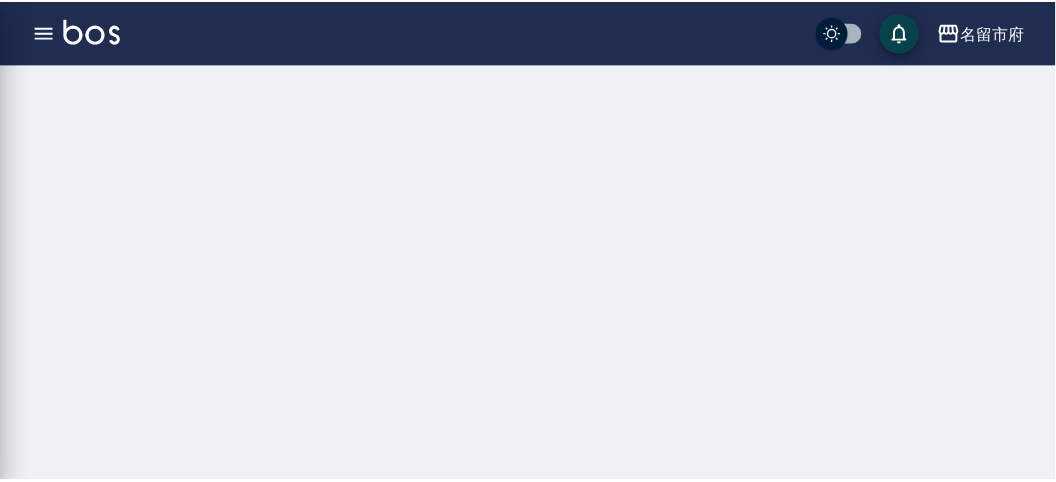 scroll, scrollTop: 0, scrollLeft: 0, axis: both 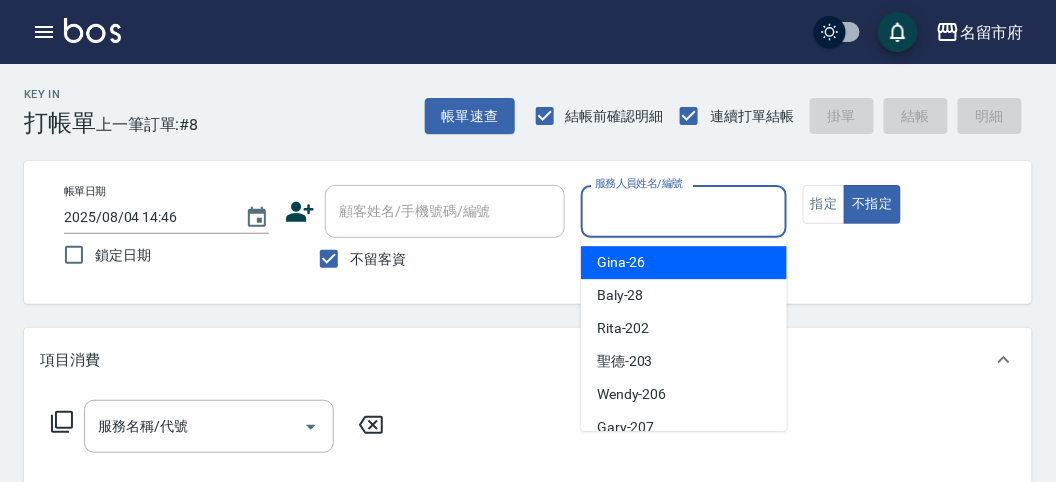 click on "服務人員姓名/編號" at bounding box center [683, 211] 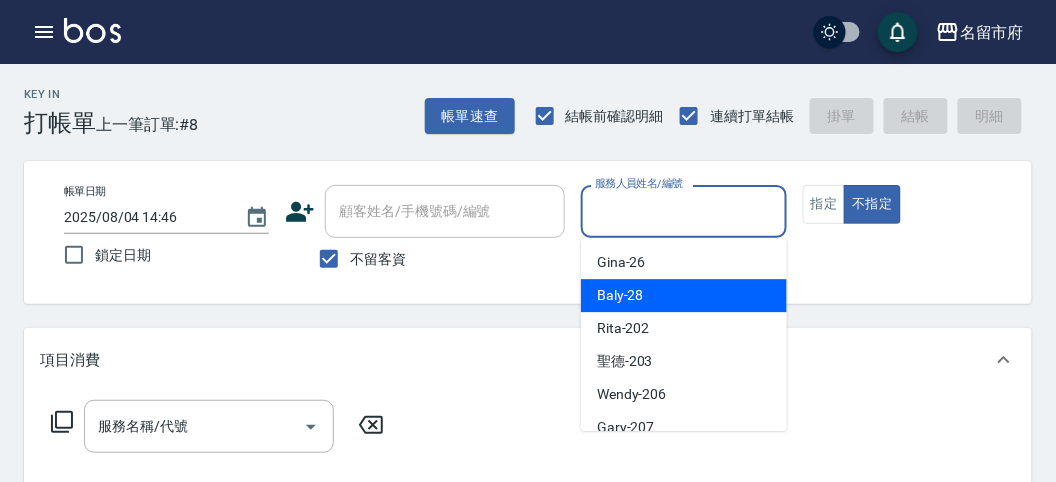 click on "Baly -28" at bounding box center (684, 295) 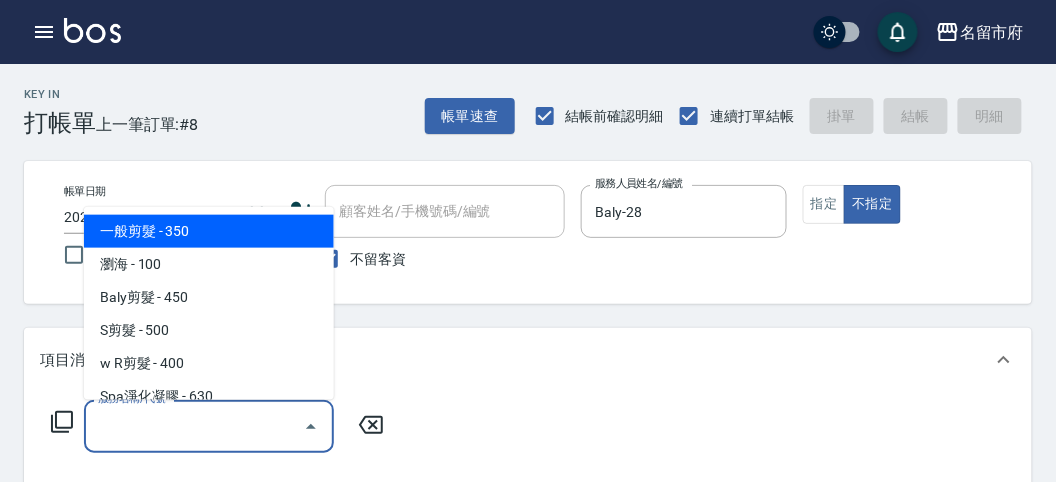 click on "服務名稱/代號" at bounding box center [194, 426] 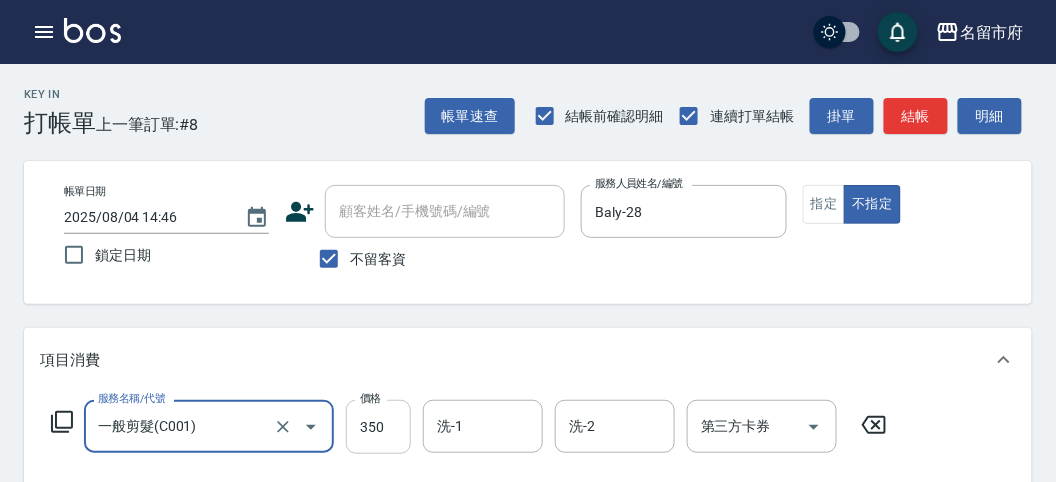 drag, startPoint x: 371, startPoint y: 433, endPoint x: 358, endPoint y: 404, distance: 31.780497 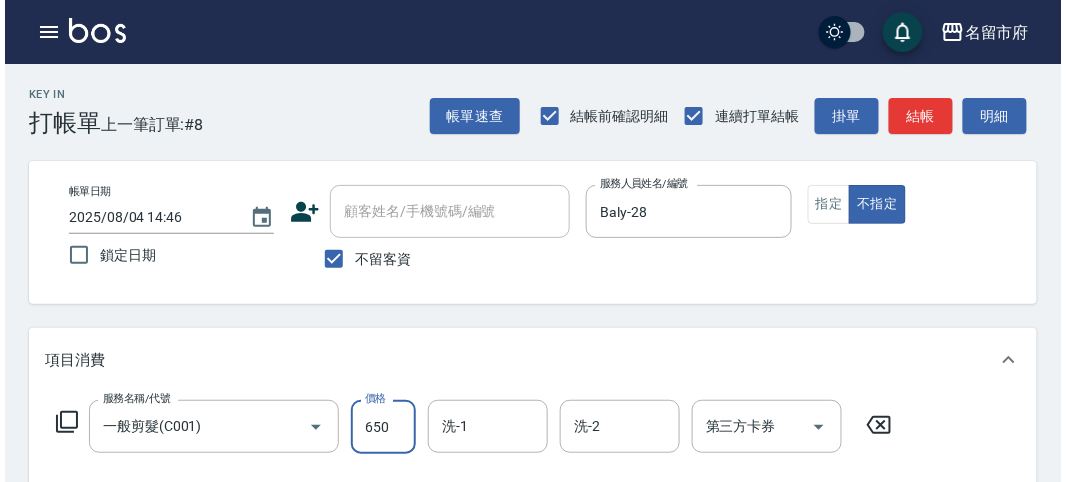 scroll, scrollTop: 585, scrollLeft: 0, axis: vertical 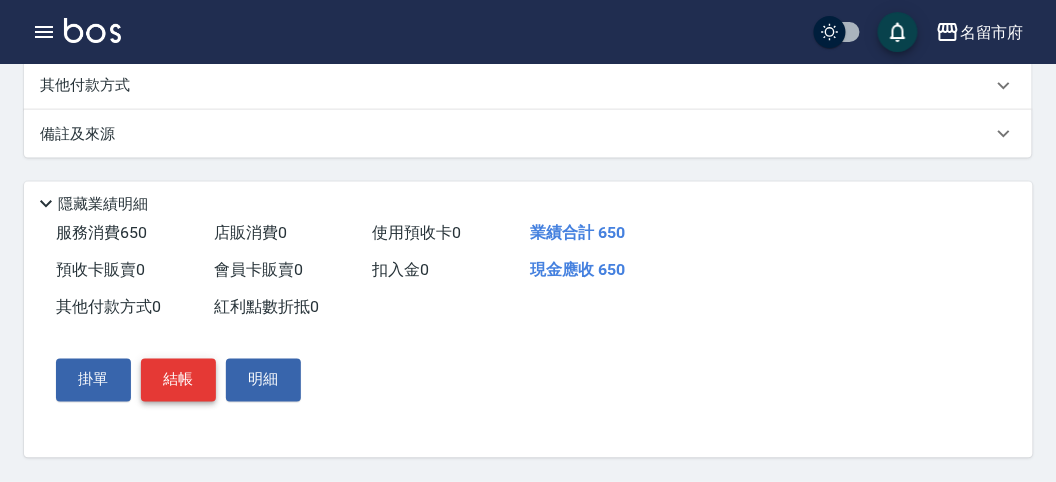 type on "650" 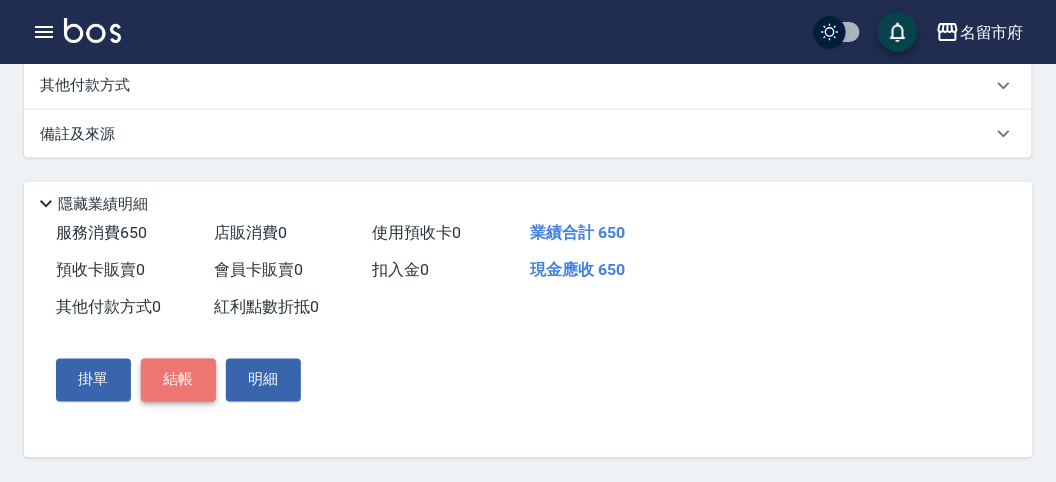 drag, startPoint x: 156, startPoint y: 373, endPoint x: 209, endPoint y: 369, distance: 53.15073 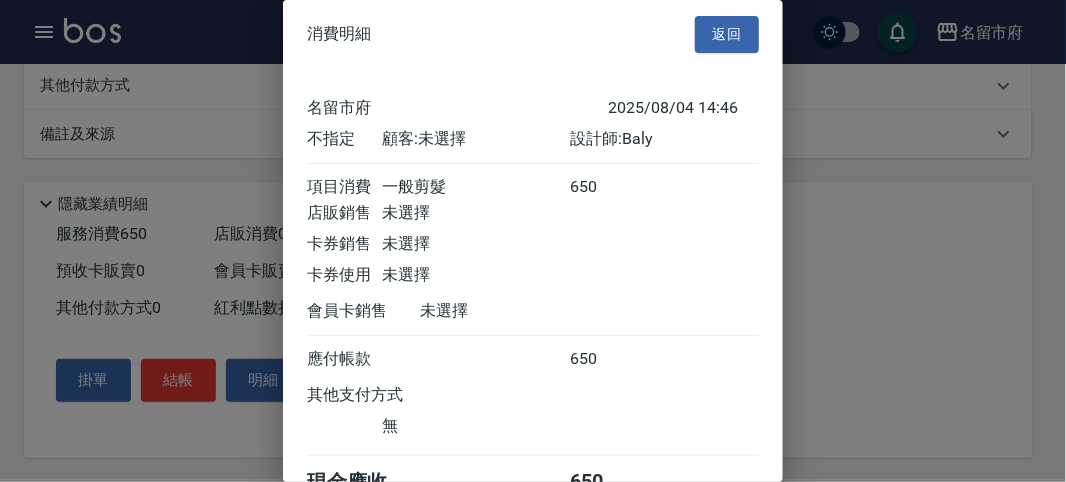 scroll, scrollTop: 111, scrollLeft: 0, axis: vertical 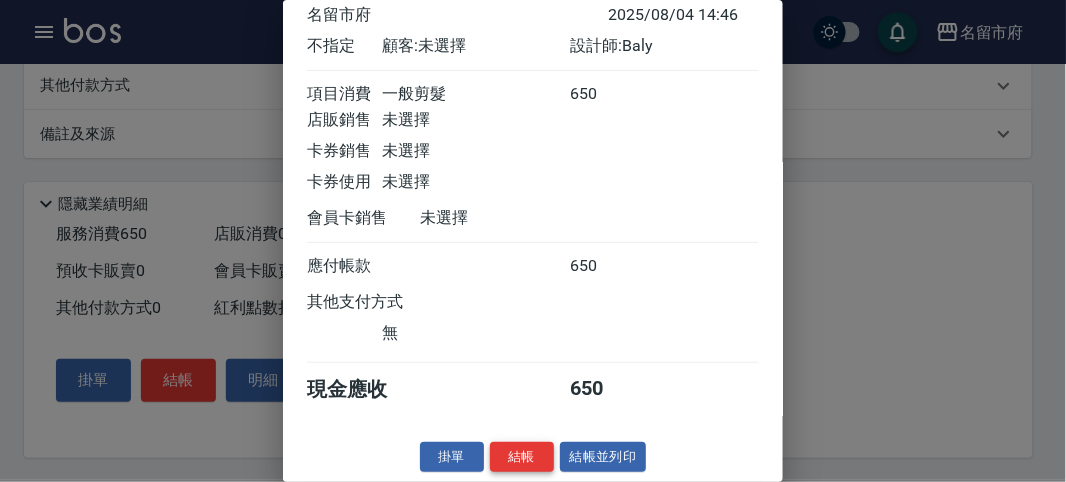 click on "結帳" at bounding box center [522, 457] 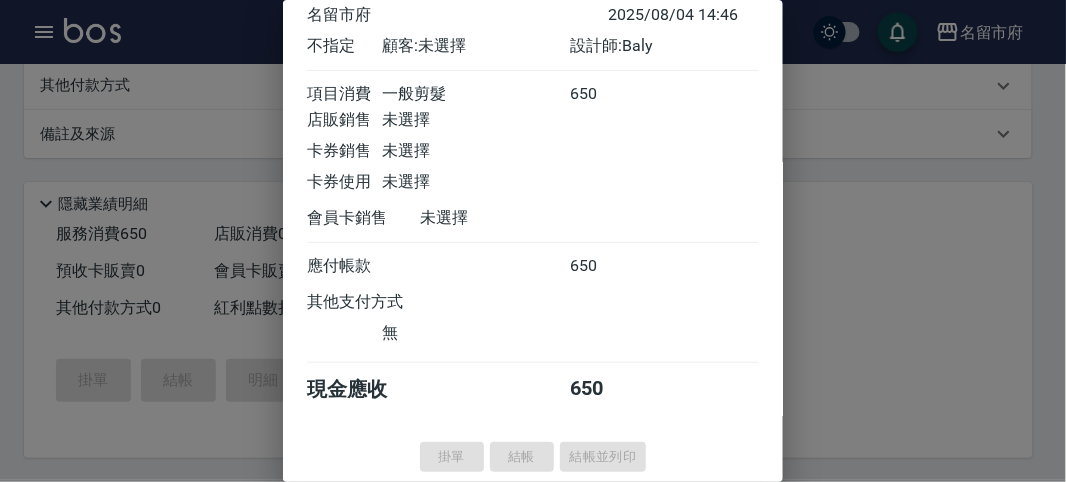 type on "2025/08/04 15:03" 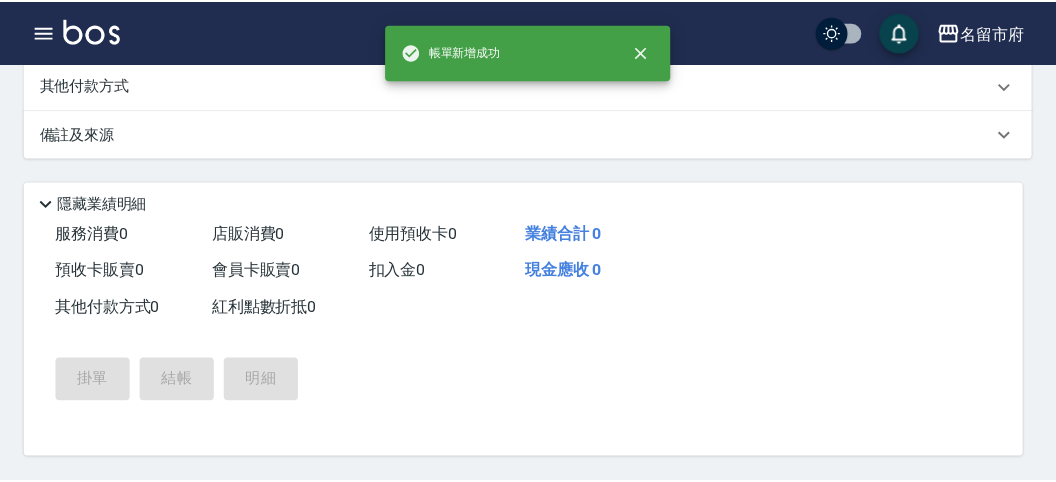 scroll, scrollTop: 0, scrollLeft: 0, axis: both 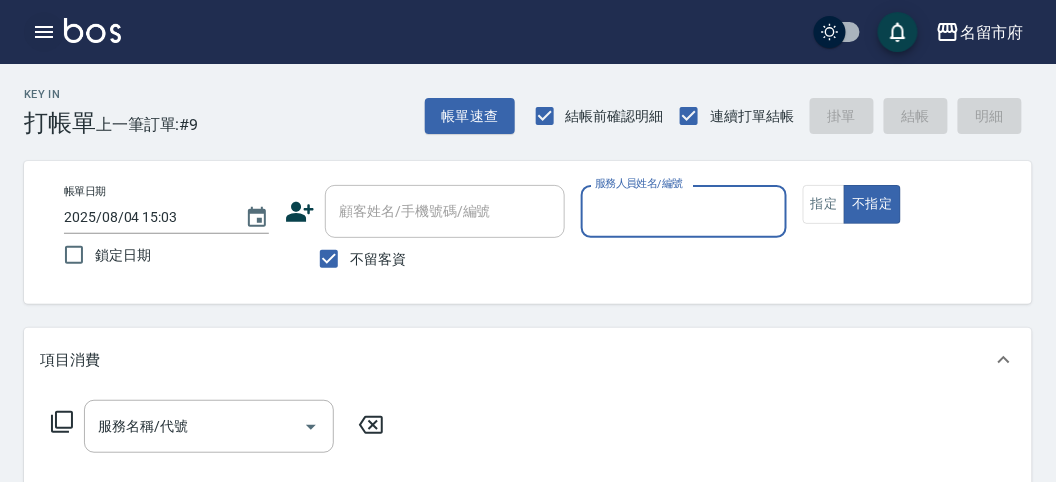 click 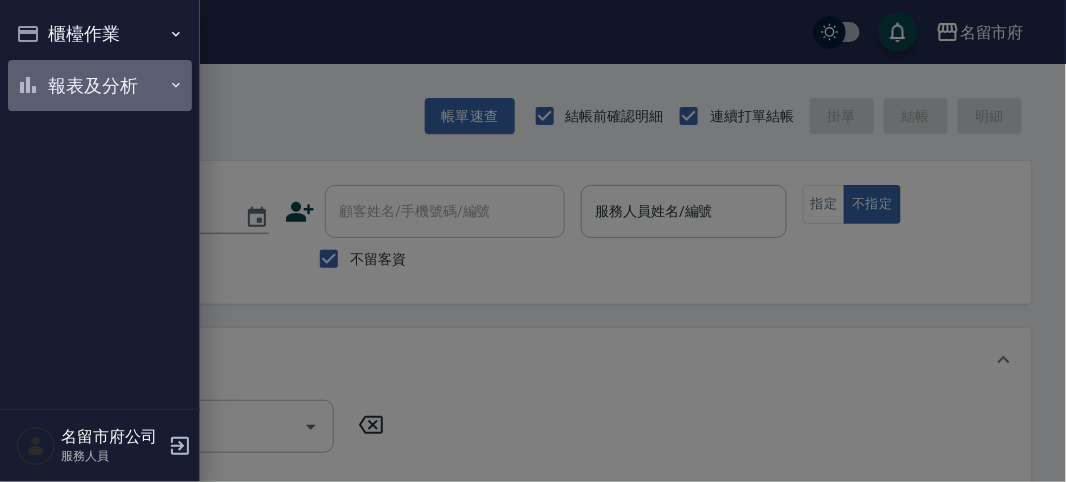 click on "報表及分析" at bounding box center [100, 86] 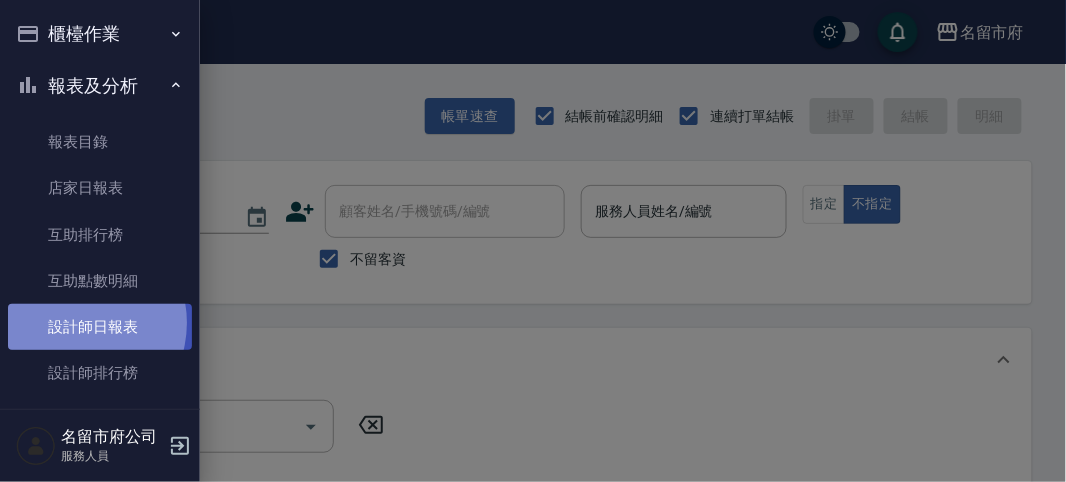 click on "設計師日報表" at bounding box center (100, 327) 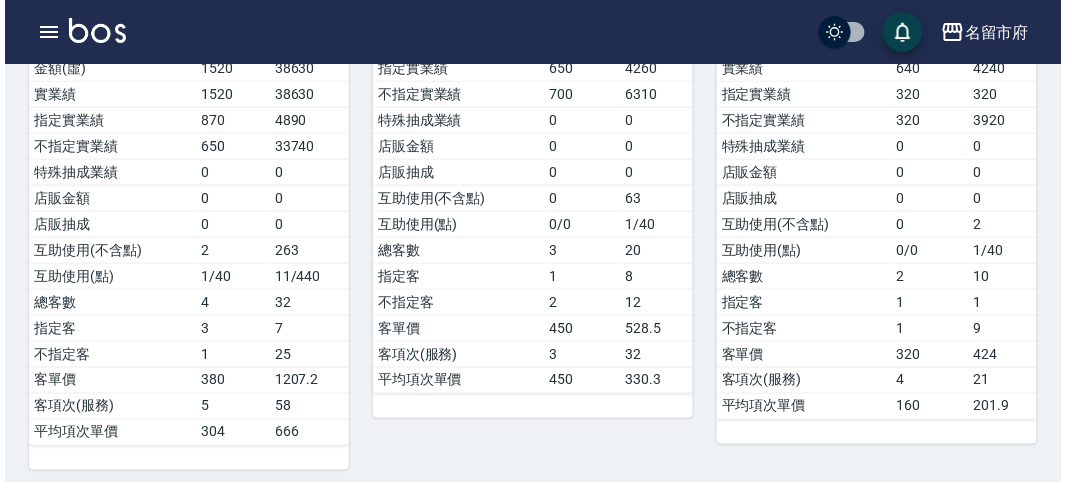 scroll, scrollTop: 0, scrollLeft: 0, axis: both 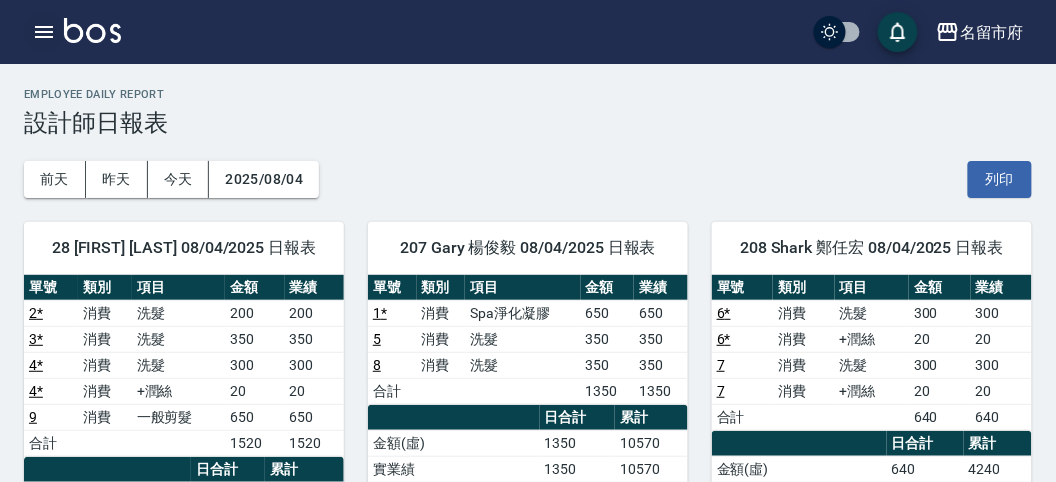 click 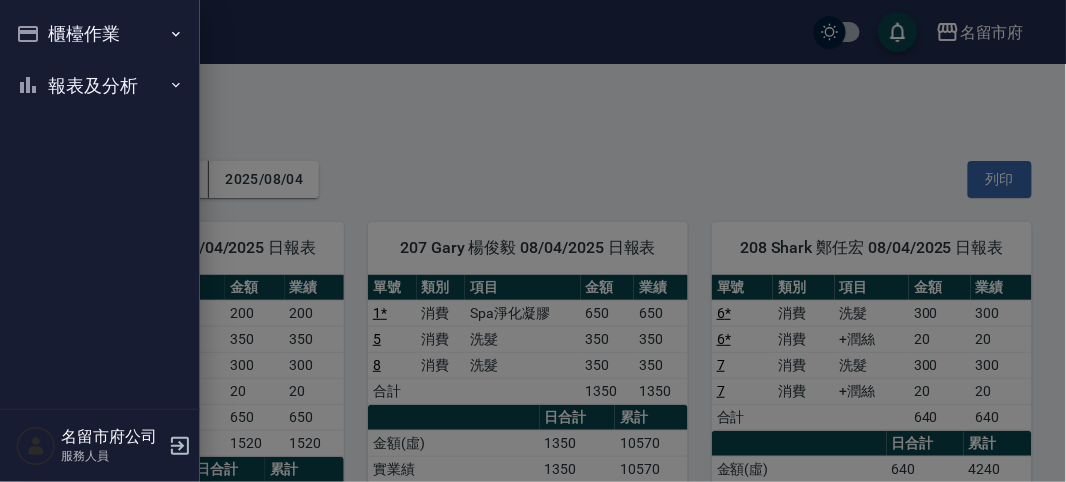 click on "櫃檯作業" at bounding box center (100, 34) 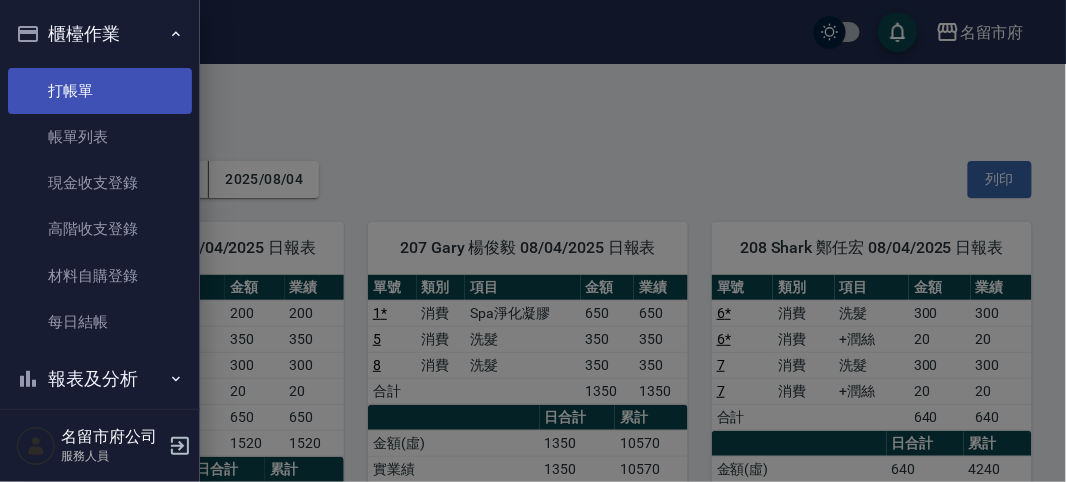 click on "打帳單" at bounding box center (100, 91) 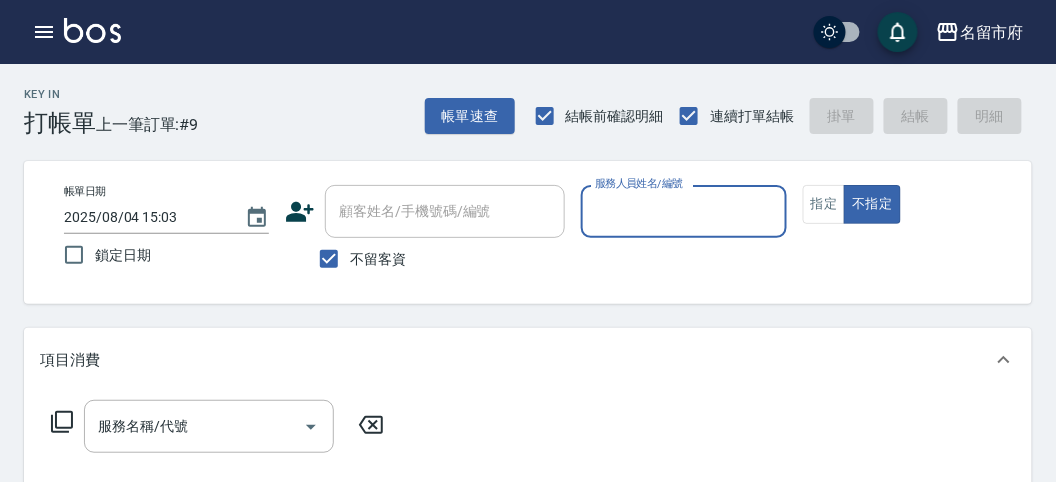 click on "服務人員姓名/編號" at bounding box center [683, 211] 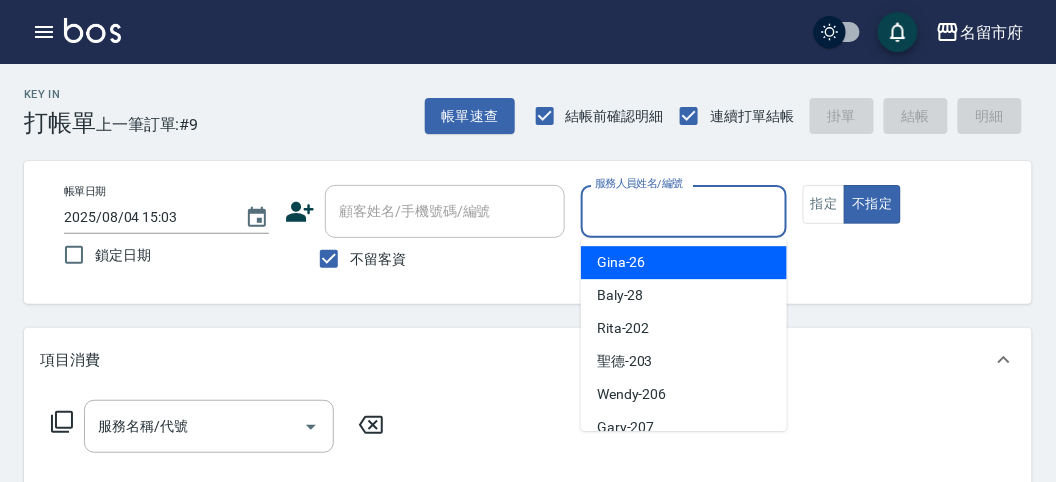 click on "Gina -26" at bounding box center [684, 262] 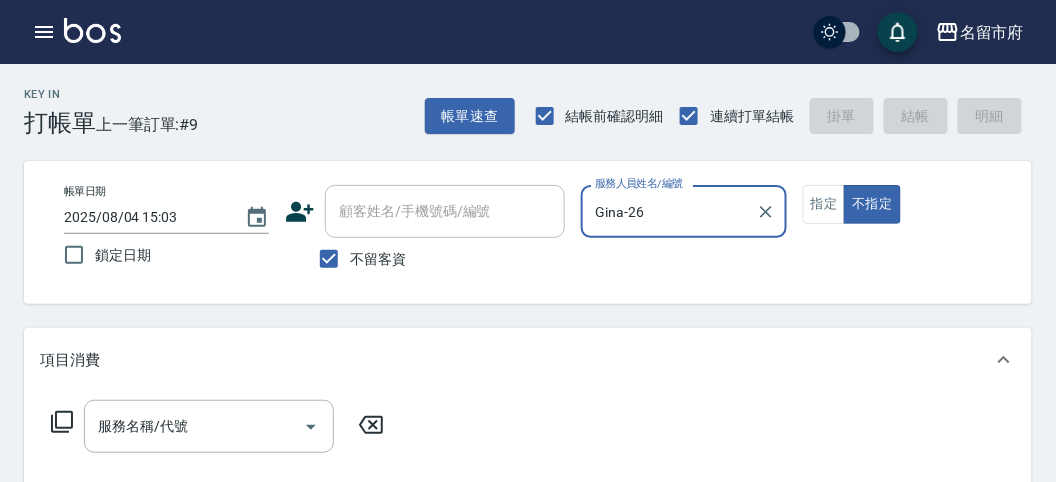 click 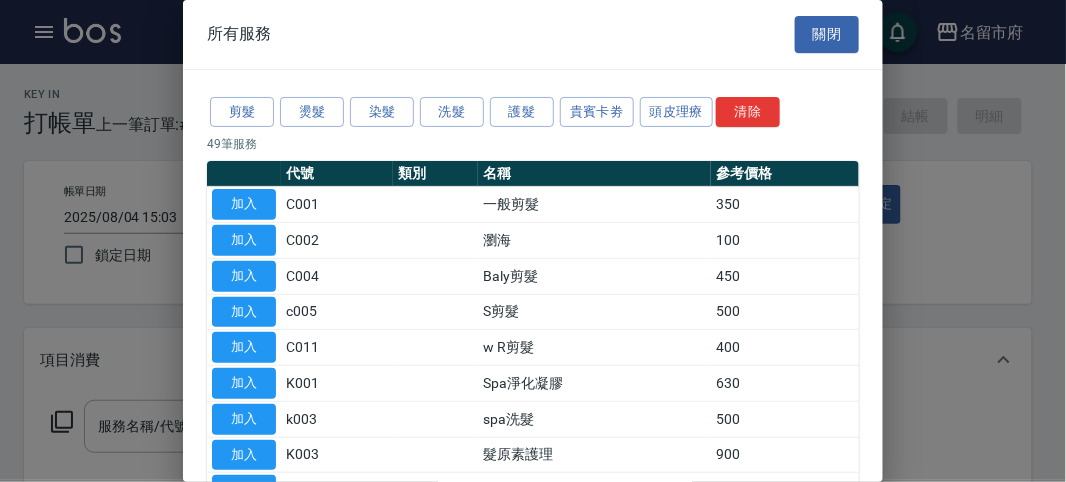 drag, startPoint x: 817, startPoint y: 36, endPoint x: 830, endPoint y: 37, distance: 13.038404 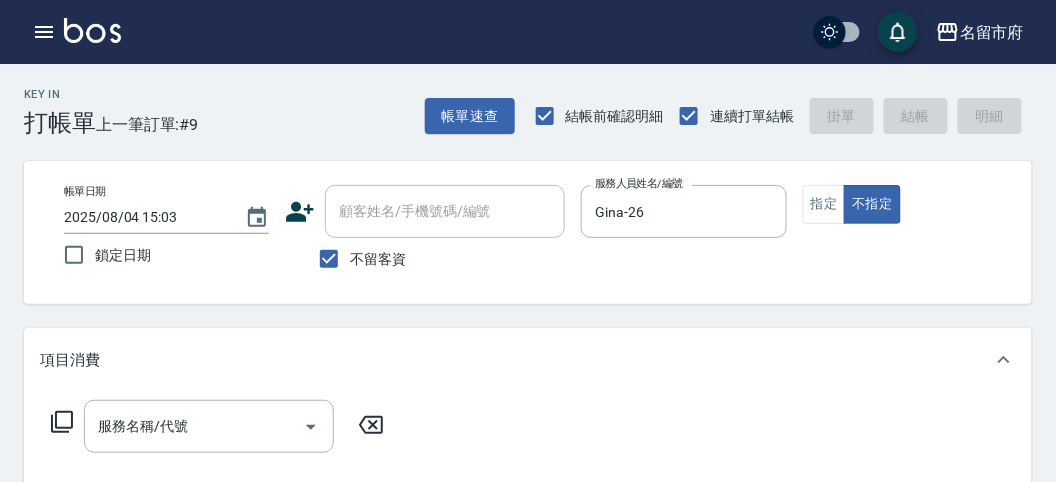 click 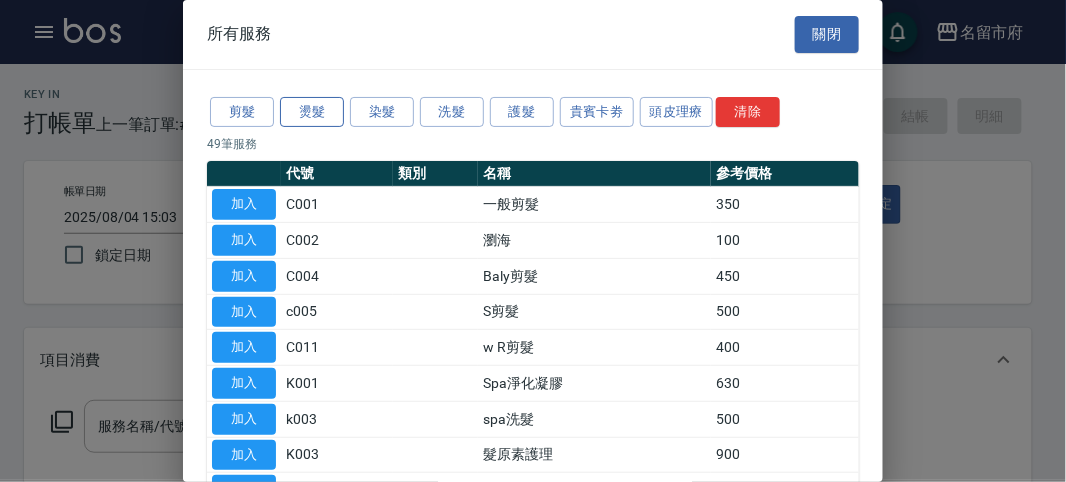 click on "燙髮" at bounding box center (312, 112) 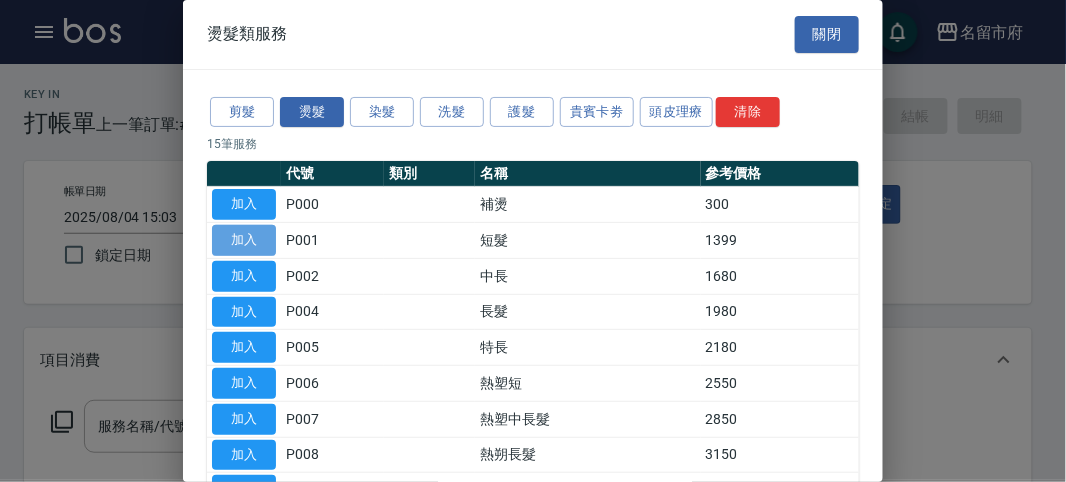 click on "加入" at bounding box center (244, 240) 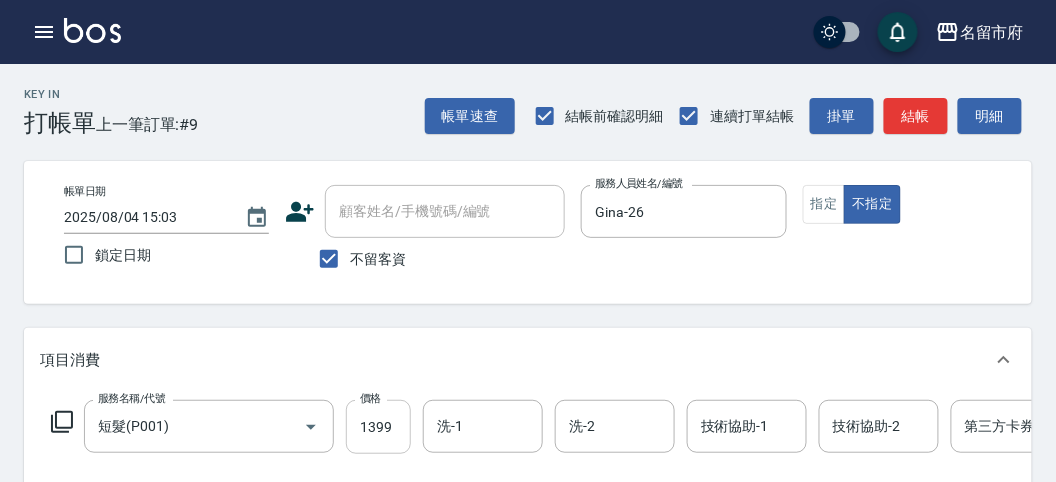 click on "1399" at bounding box center (378, 427) 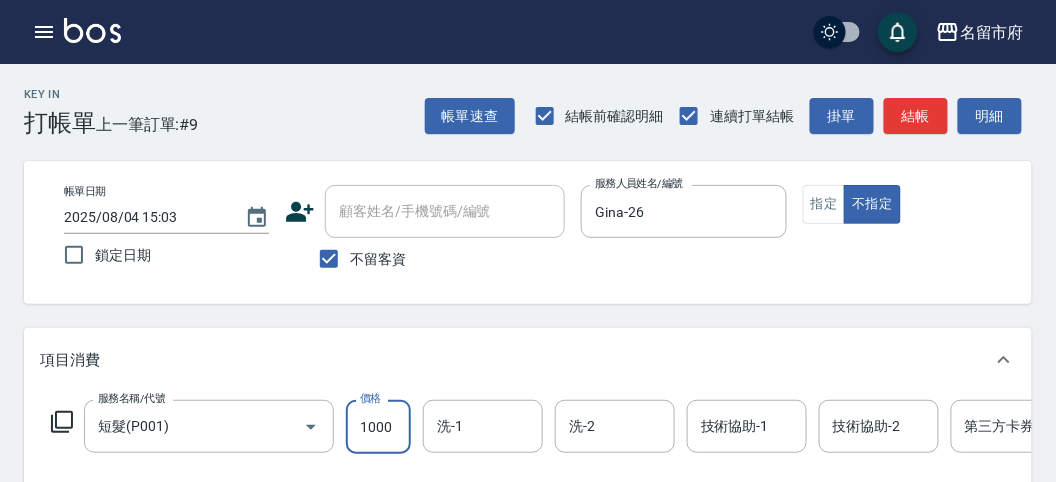 type on "1000" 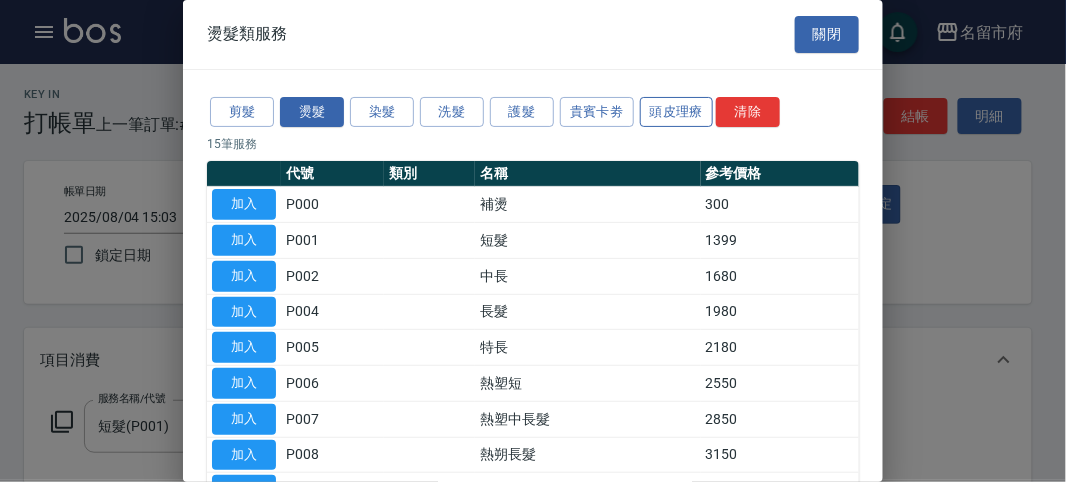 click on "頭皮理療" at bounding box center (677, 112) 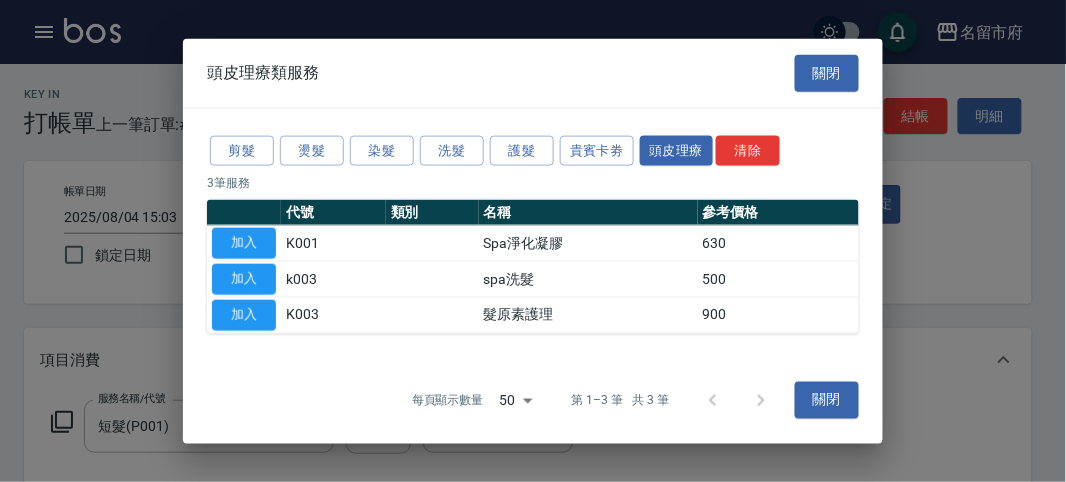 click on "加入 K001 Spa淨化凝膠 630 加入 k003 spa洗髮 500 加入 K003 髮原素護理 900" at bounding box center [533, 278] 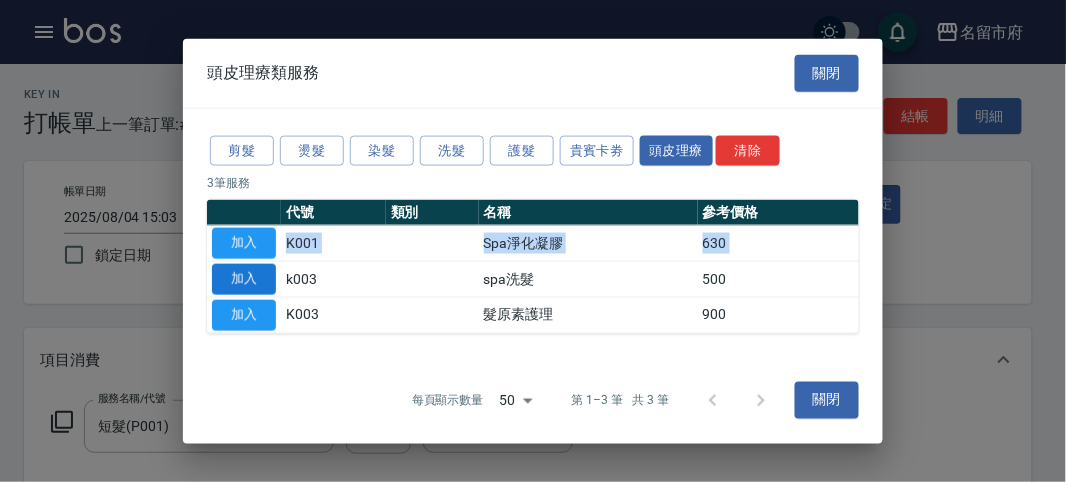 click on "加入" at bounding box center [244, 279] 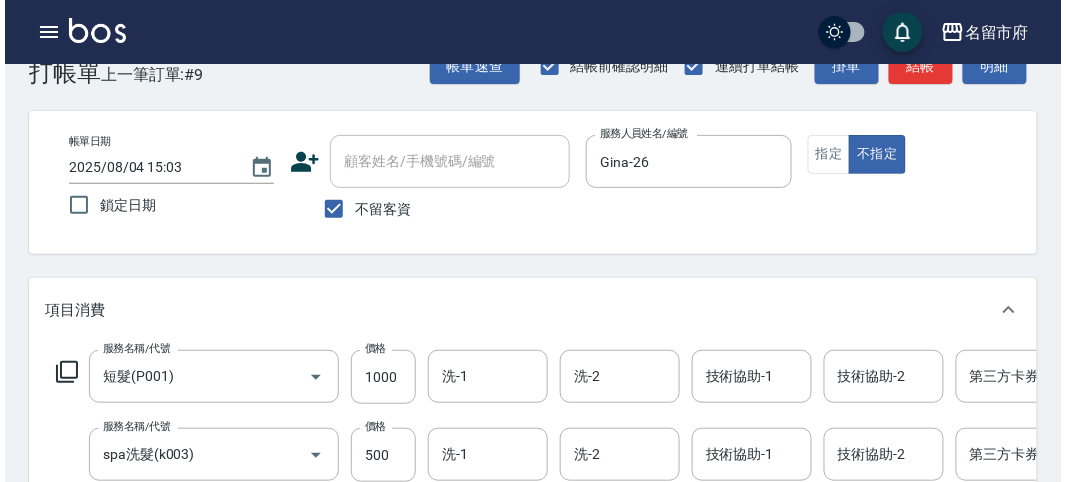 scroll, scrollTop: 605, scrollLeft: 0, axis: vertical 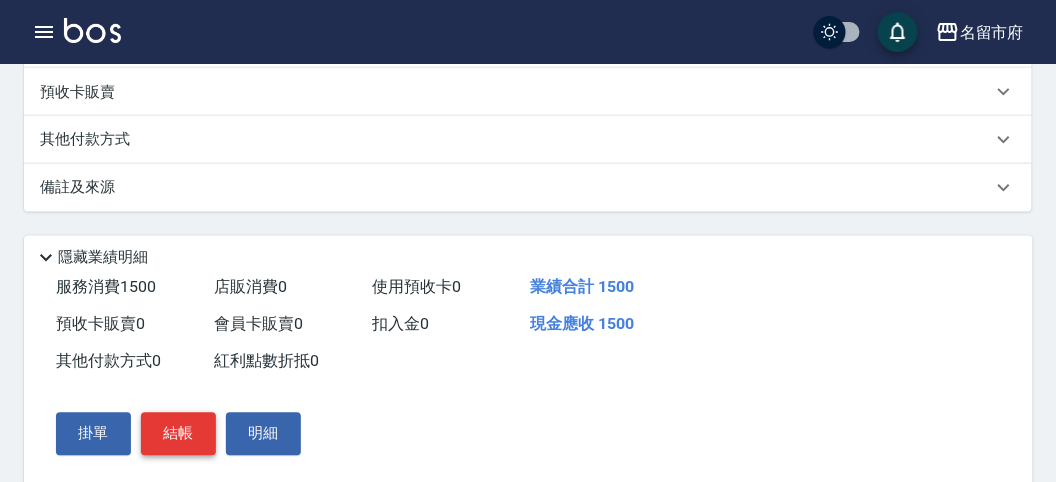 click on "結帳" at bounding box center [178, 434] 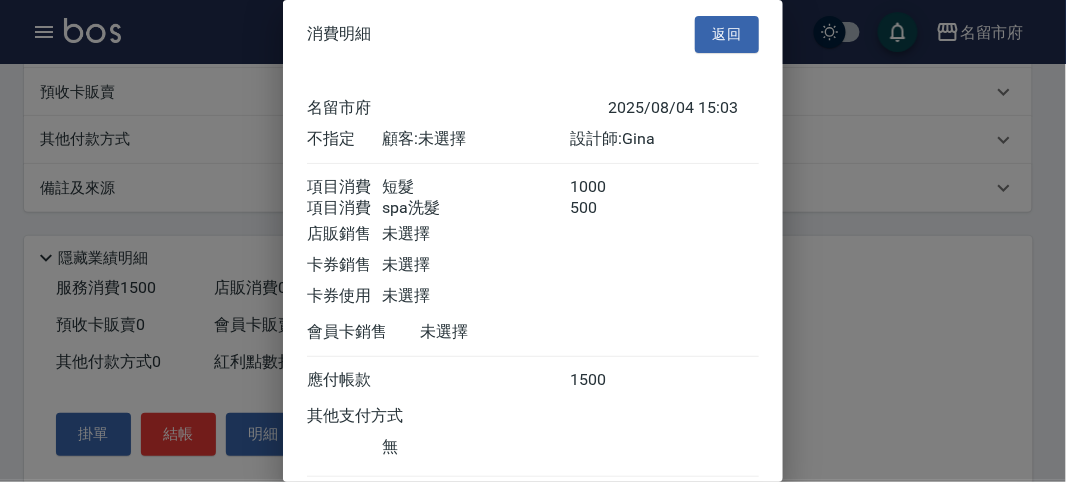 scroll, scrollTop: 133, scrollLeft: 0, axis: vertical 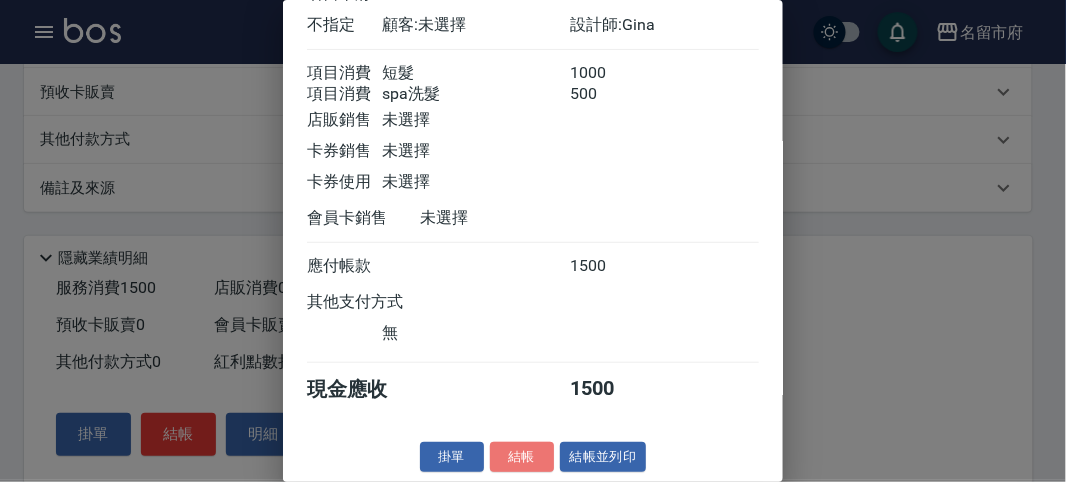 click on "結帳" at bounding box center [522, 457] 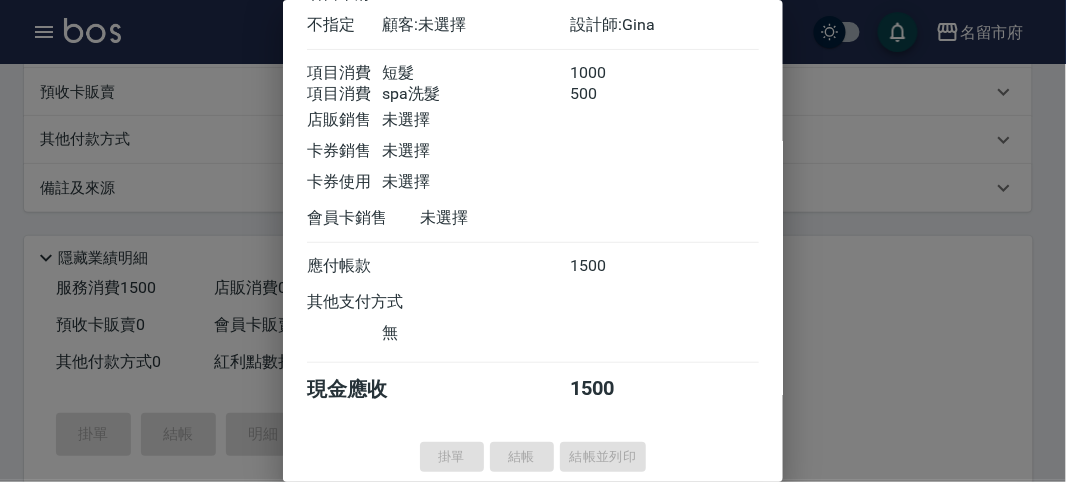 type on "2025/08/04 15:08" 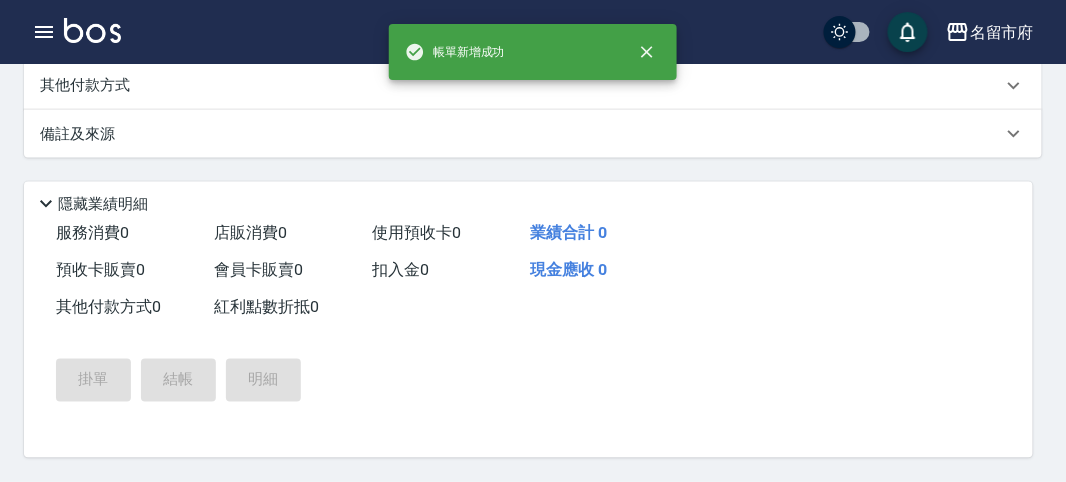 scroll, scrollTop: 0, scrollLeft: 0, axis: both 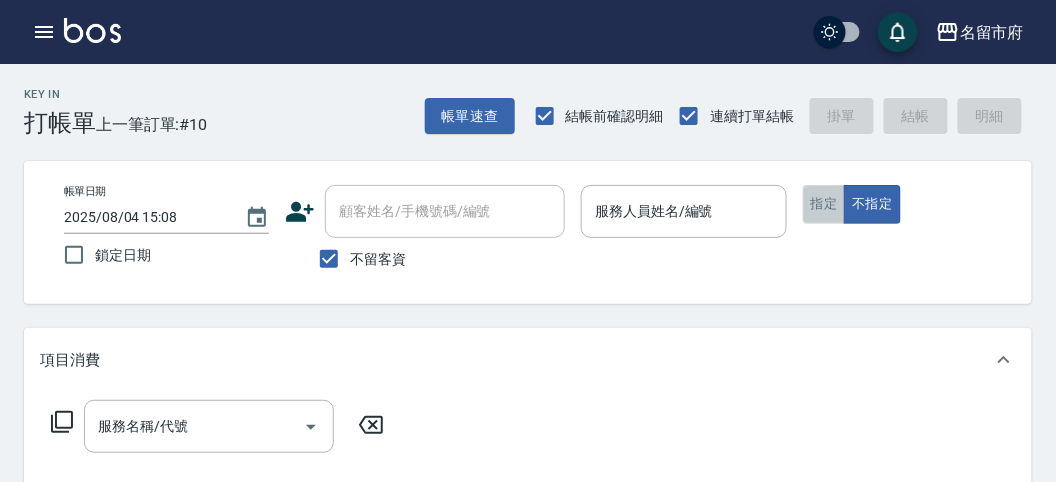 click on "指定" at bounding box center (824, 204) 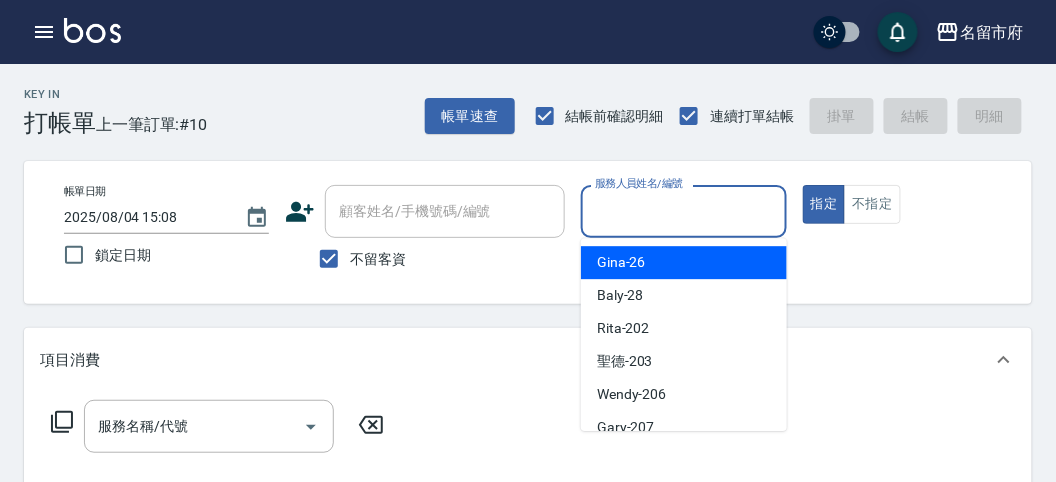drag, startPoint x: 722, startPoint y: 213, endPoint x: 715, endPoint y: 234, distance: 22.135944 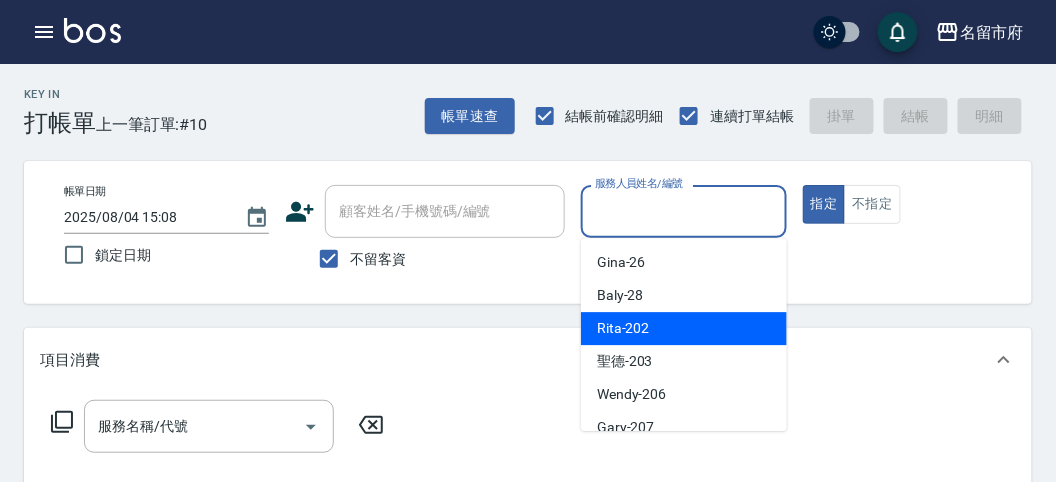 drag, startPoint x: 710, startPoint y: 318, endPoint x: 231, endPoint y: 362, distance: 481.01663 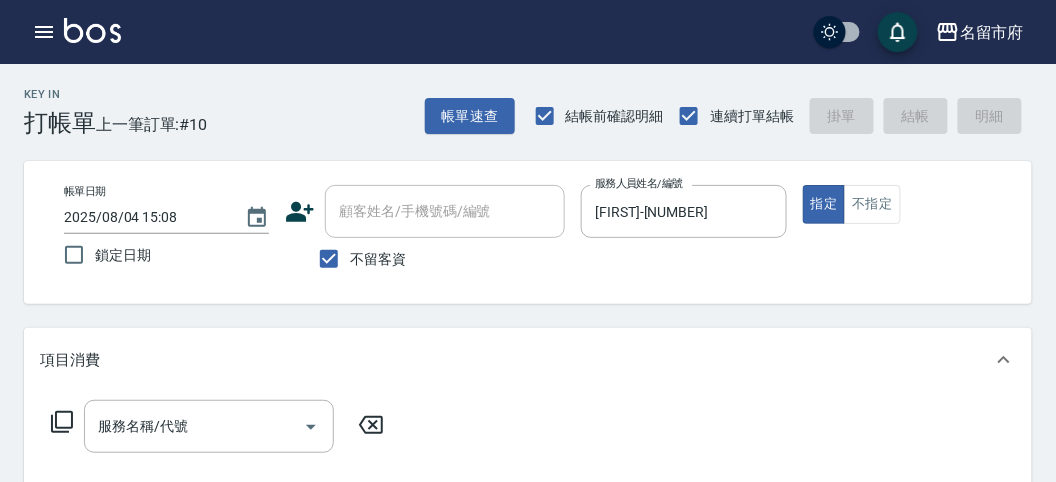 click 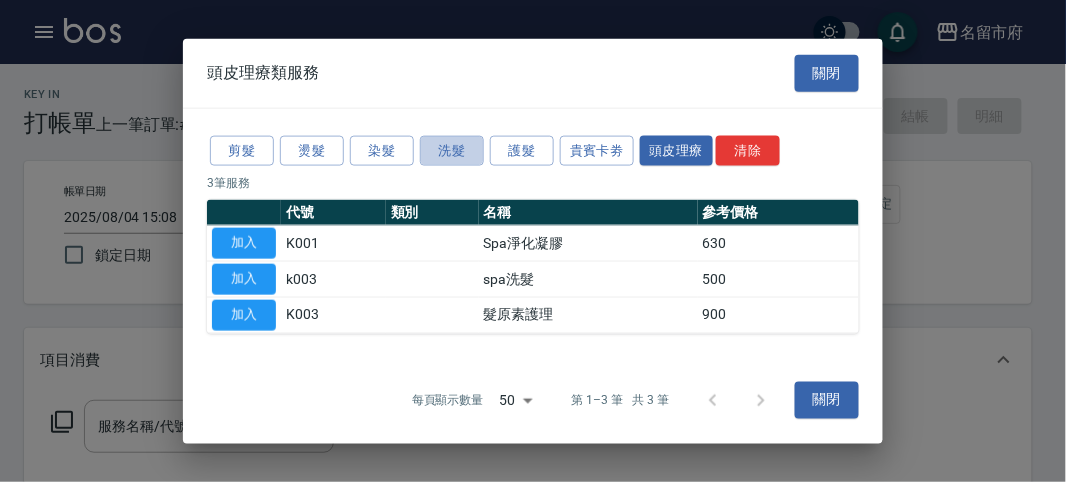 drag, startPoint x: 460, startPoint y: 142, endPoint x: 392, endPoint y: 186, distance: 80.99383 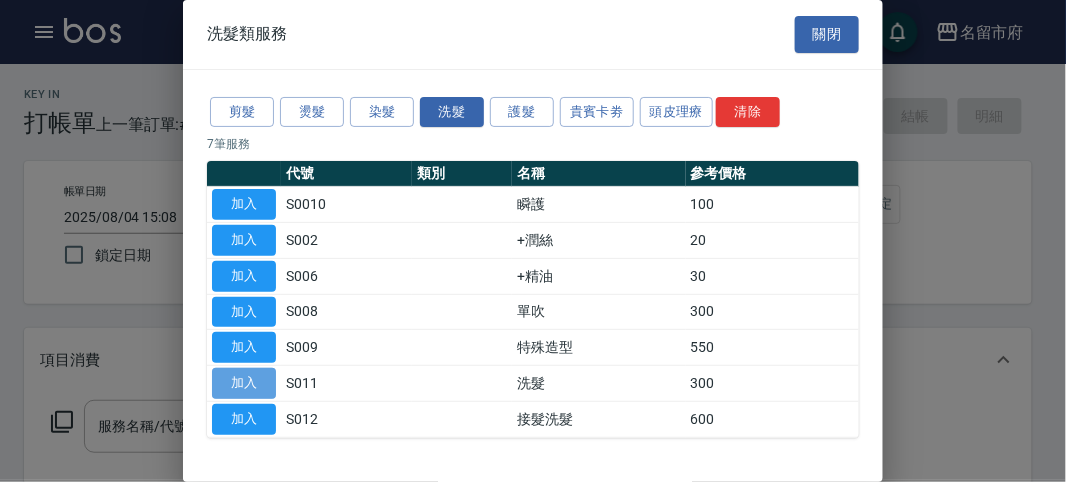 click on "加入" at bounding box center (244, 383) 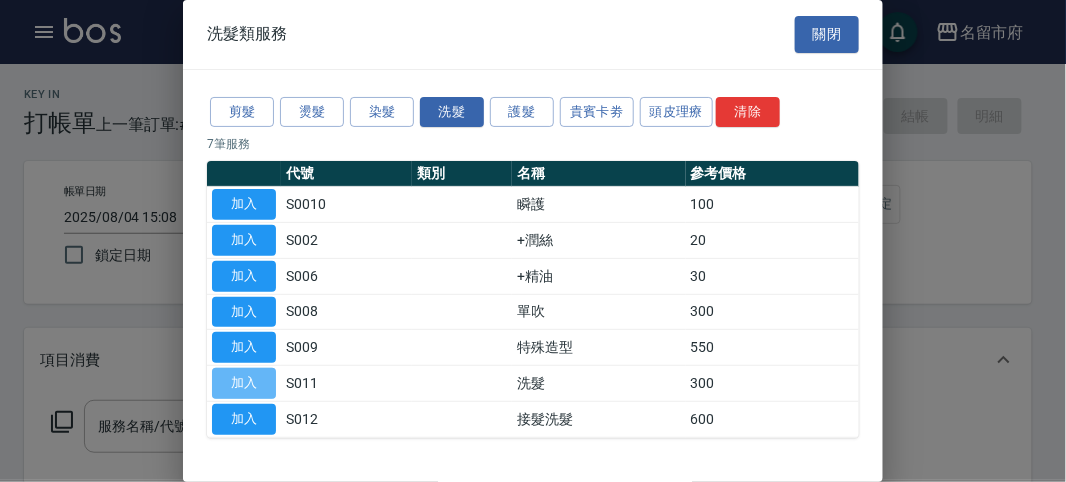 type on "洗髮(S011)" 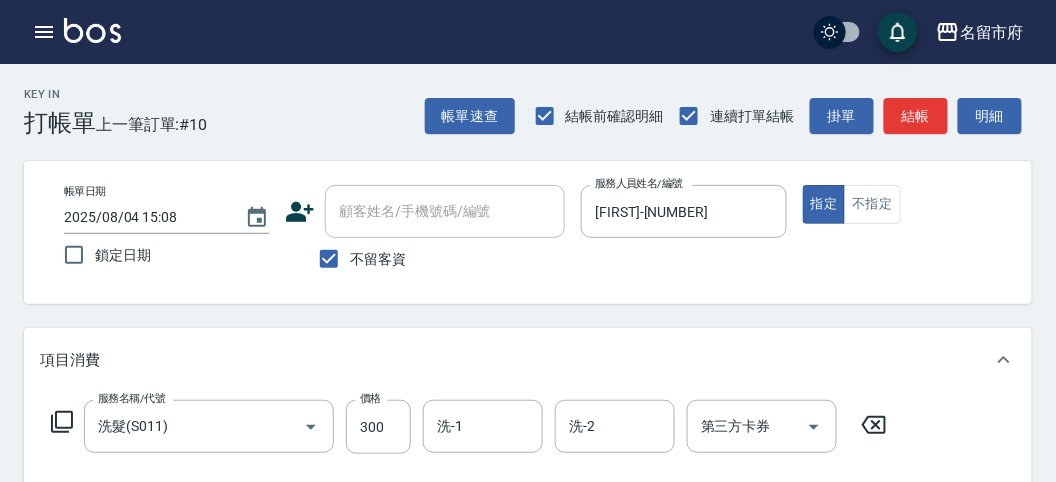 drag, startPoint x: 905, startPoint y: 109, endPoint x: 797, endPoint y: 101, distance: 108.29589 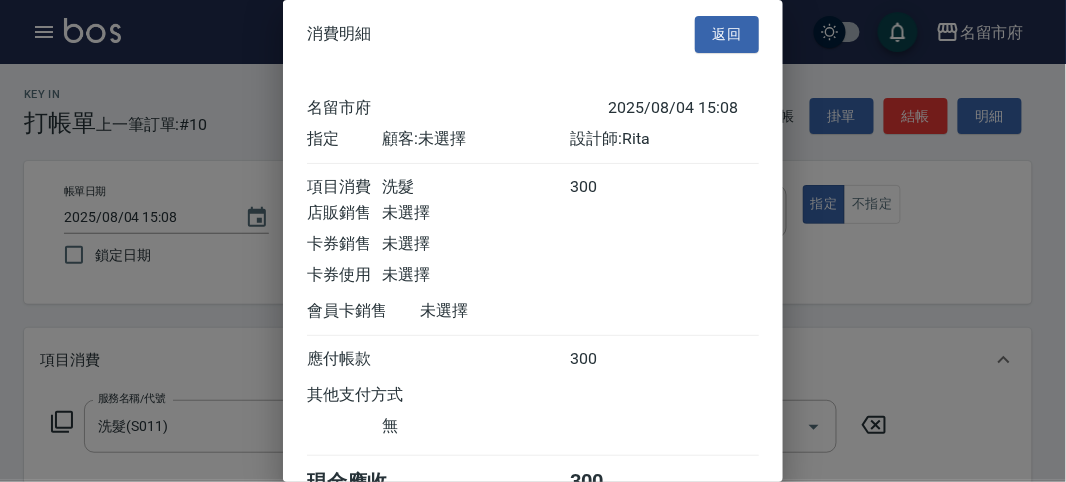scroll, scrollTop: 111, scrollLeft: 0, axis: vertical 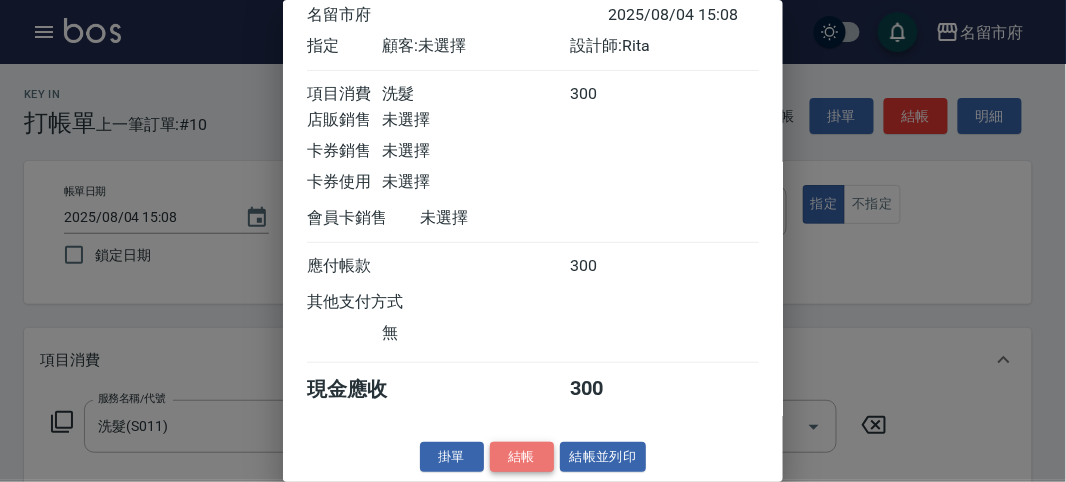 click on "結帳" at bounding box center (522, 457) 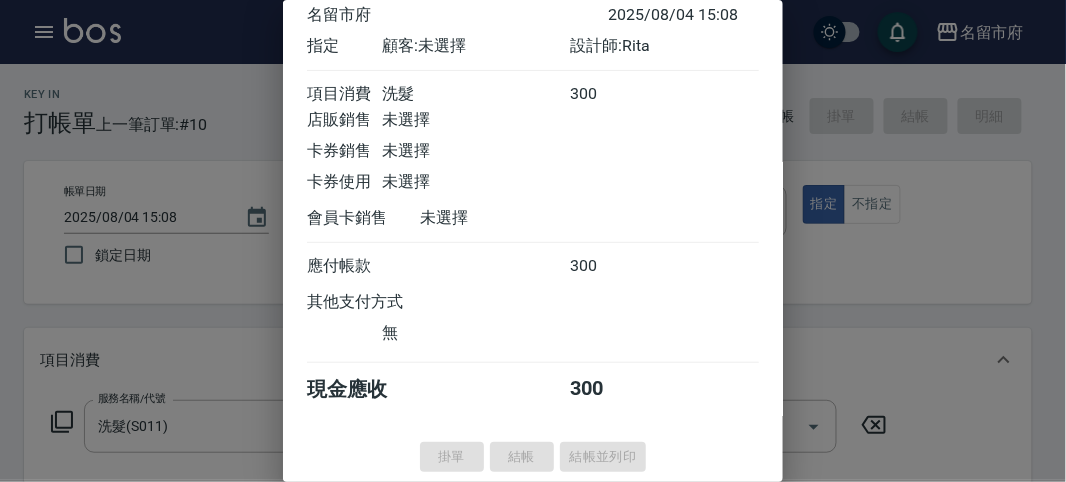 type on "2025/08/04 15:19" 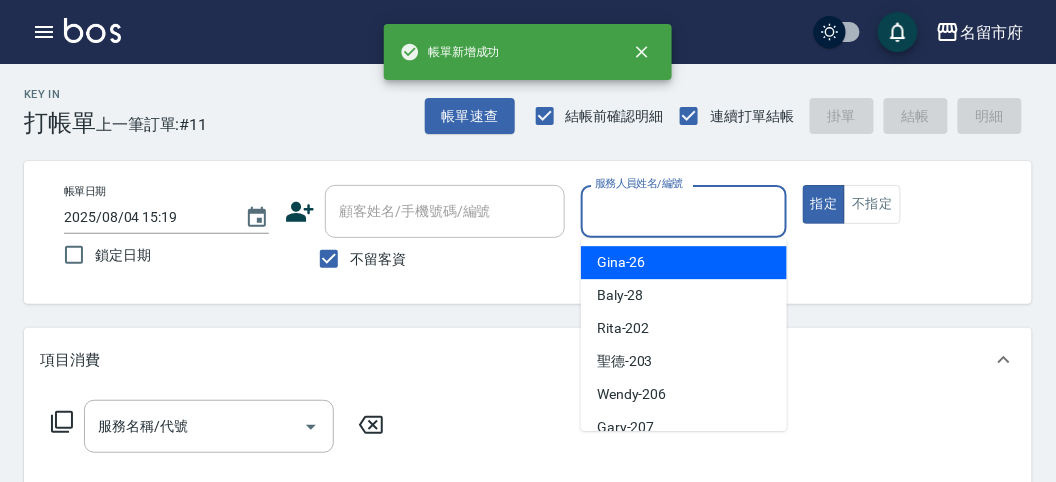 click on "服務人員姓名/編號" at bounding box center (683, 211) 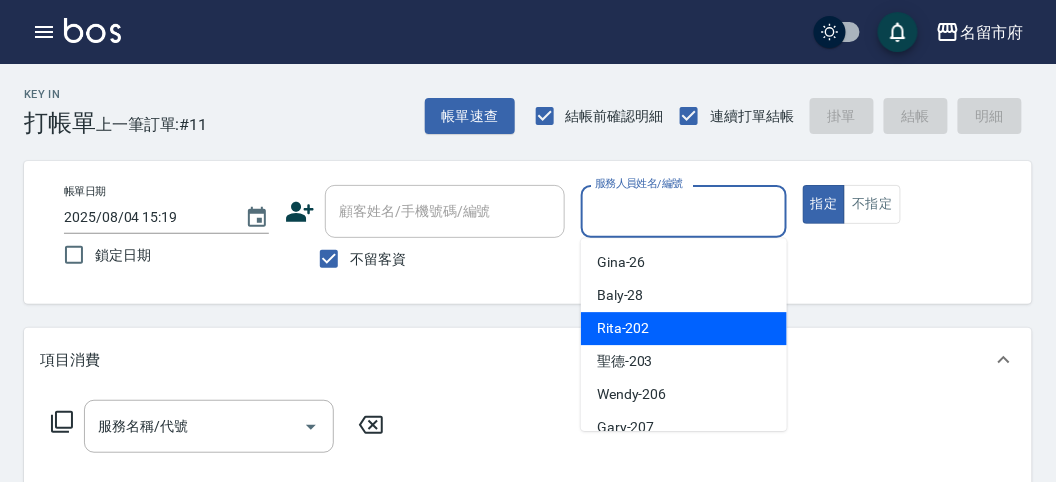 click on "Rita -202" at bounding box center (623, 328) 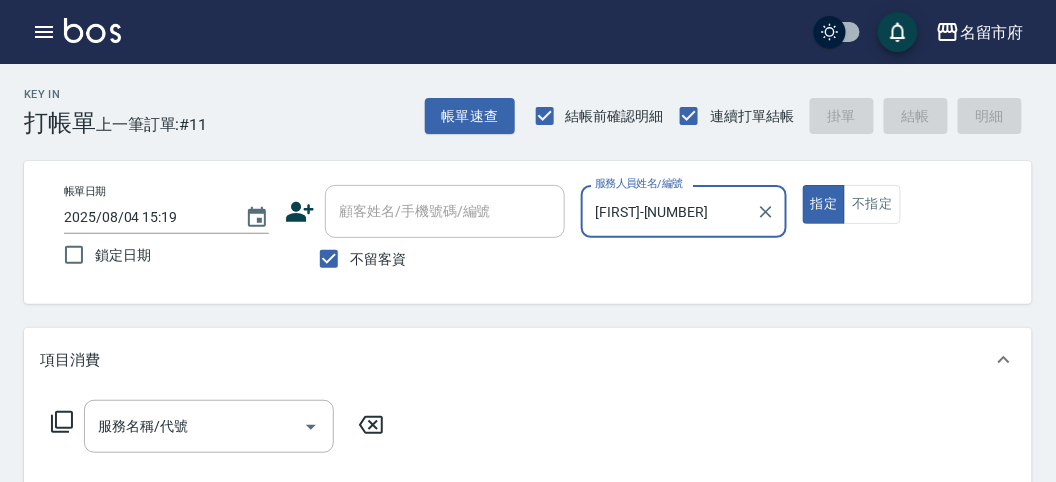 click 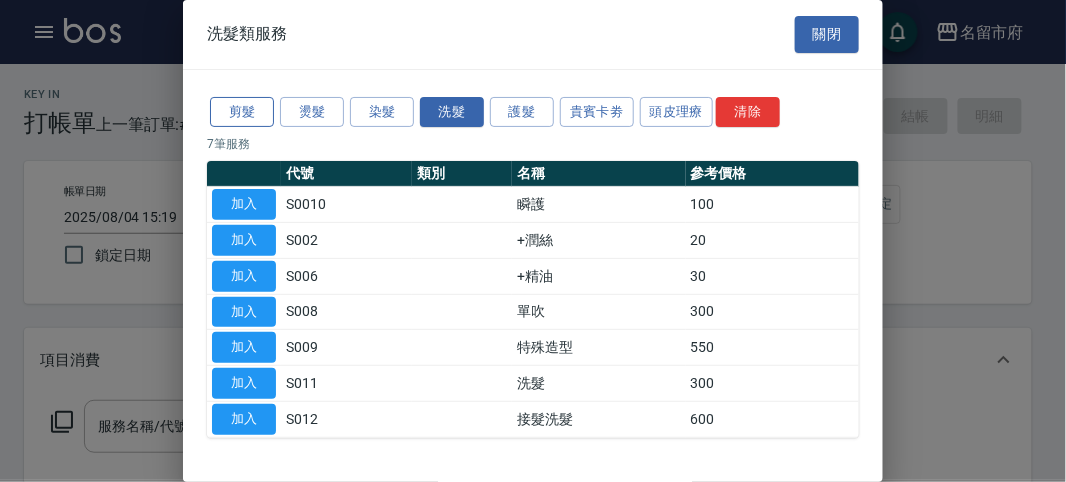 click on "剪髮" at bounding box center (242, 112) 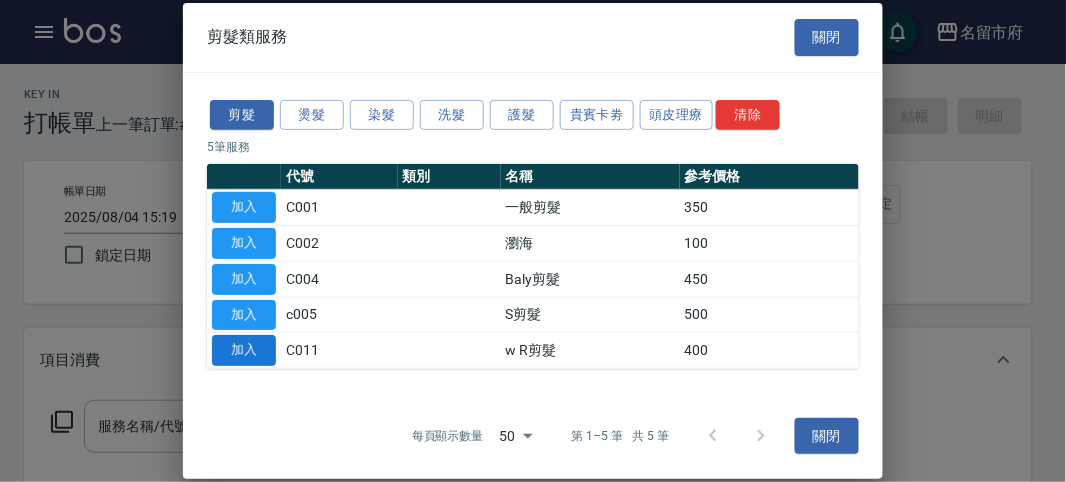 click on "加入" at bounding box center [244, 350] 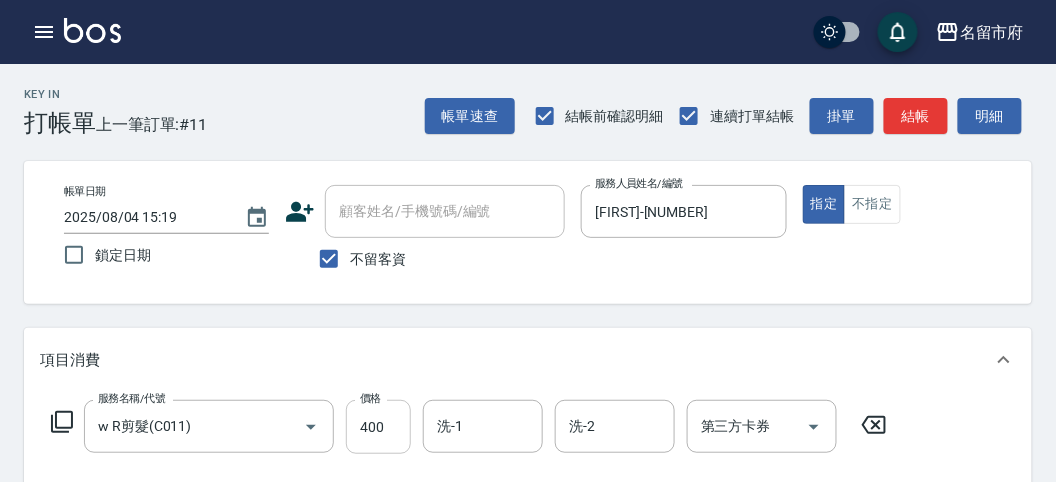 click on "400" at bounding box center (378, 427) 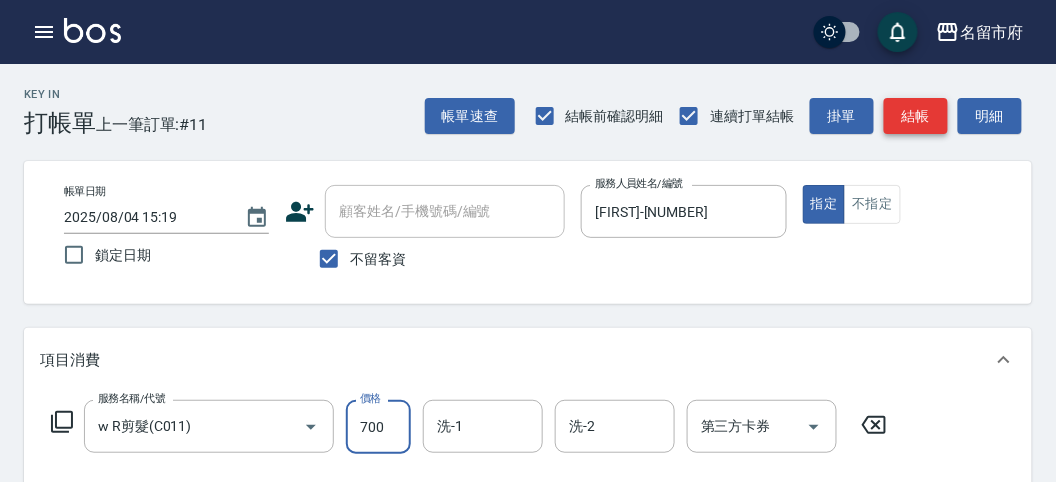 type on "700" 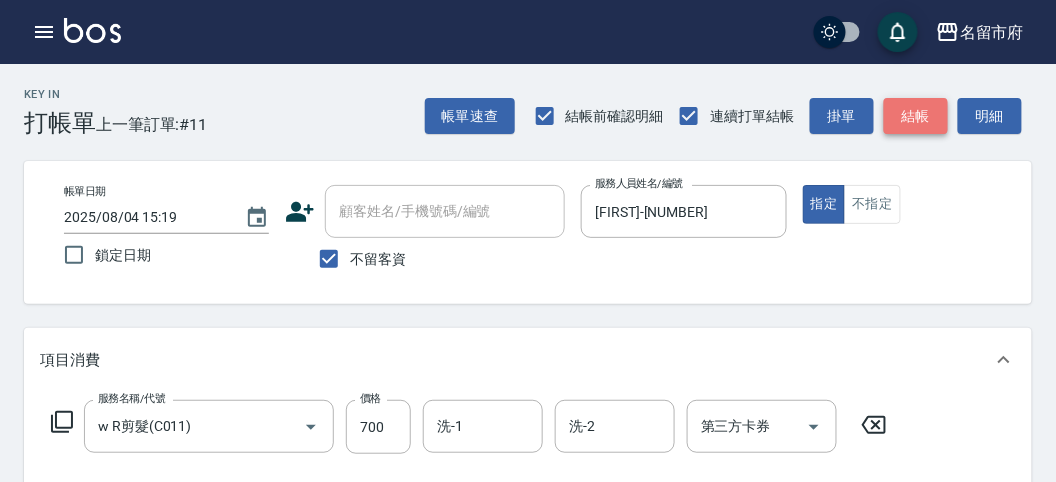 click on "結帳" at bounding box center [916, 116] 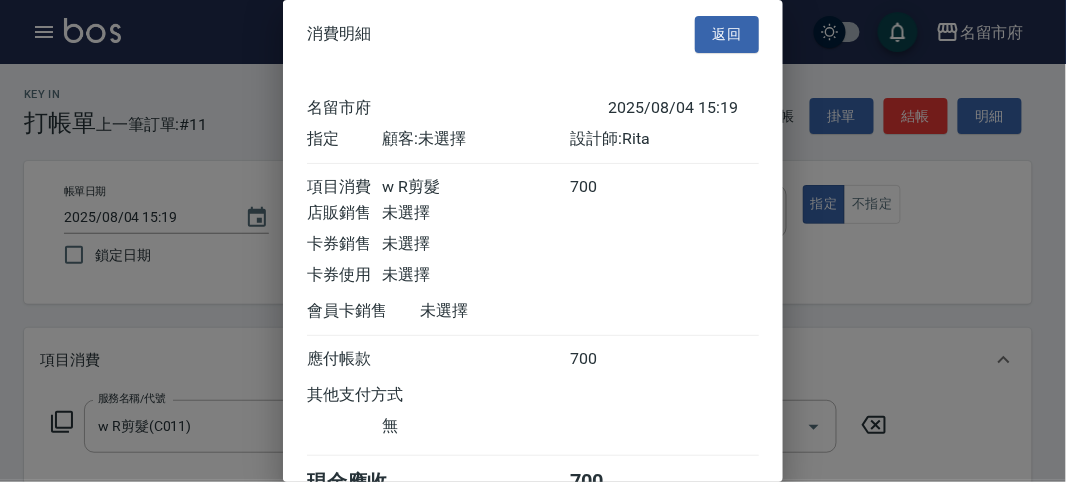 scroll, scrollTop: 111, scrollLeft: 0, axis: vertical 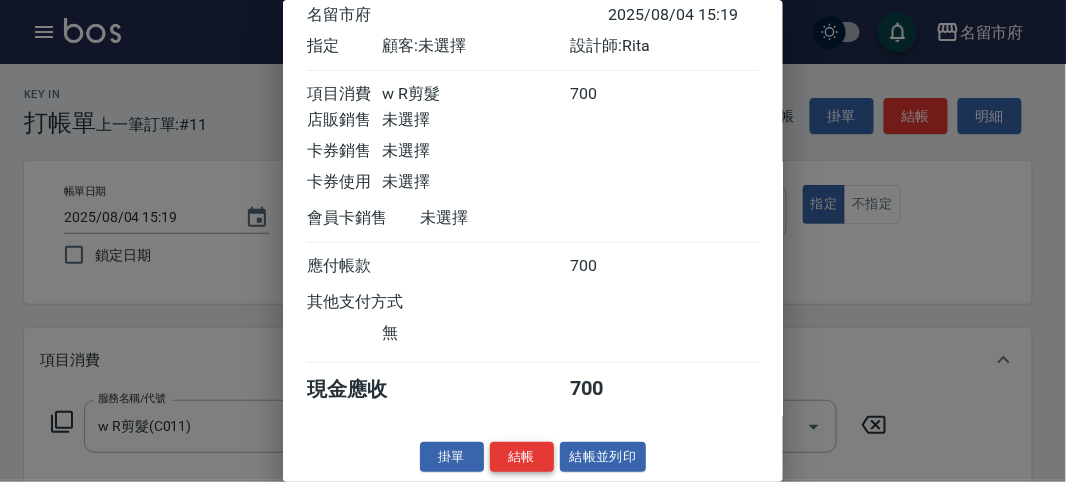 click on "結帳" at bounding box center [522, 457] 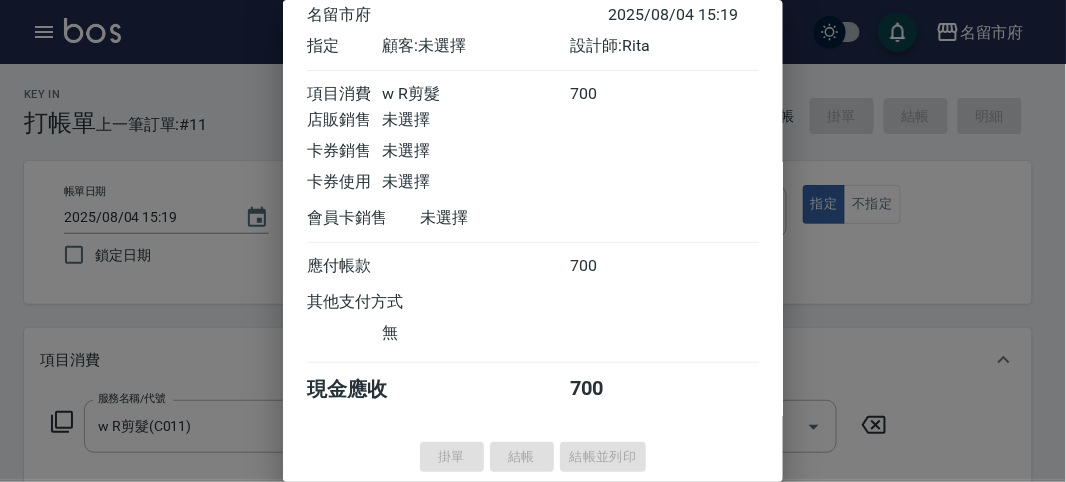 type on "2025/08/04 15:20" 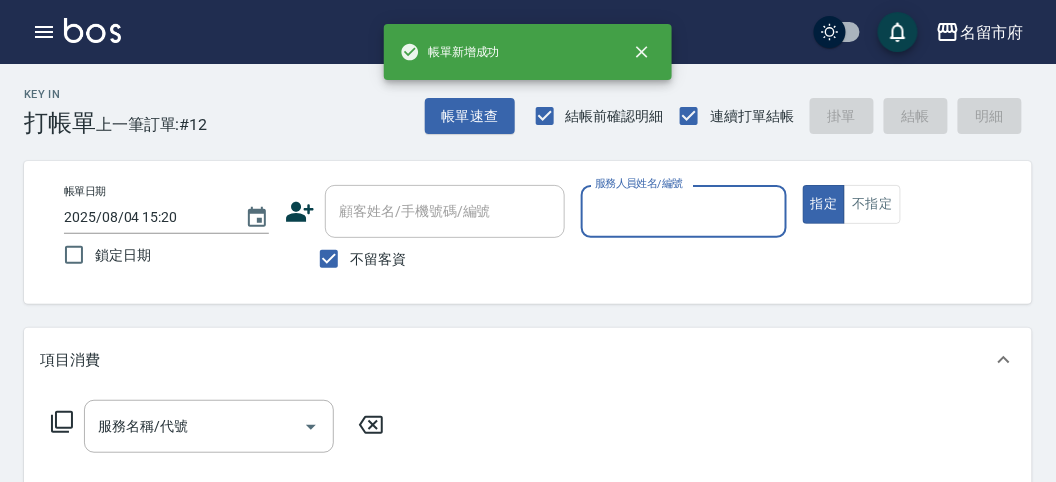 click on "服務人員姓名/編號" at bounding box center (683, 211) 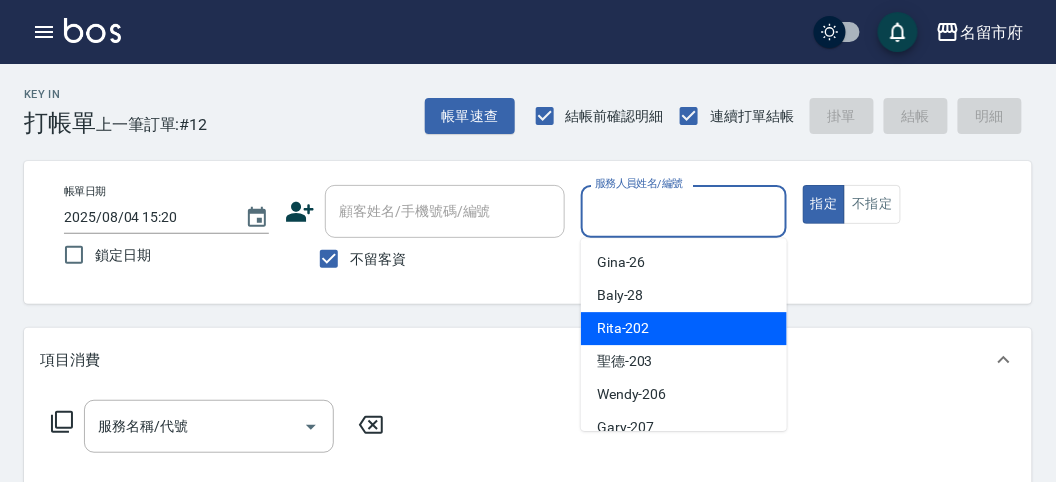 drag, startPoint x: 647, startPoint y: 318, endPoint x: 206, endPoint y: 440, distance: 457.5642 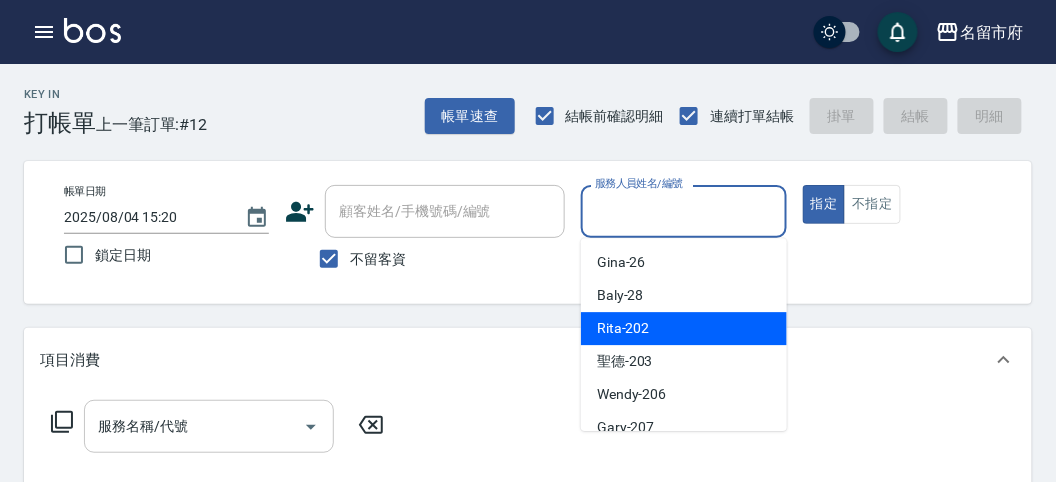 type on "[FIRST]-[NUMBER]" 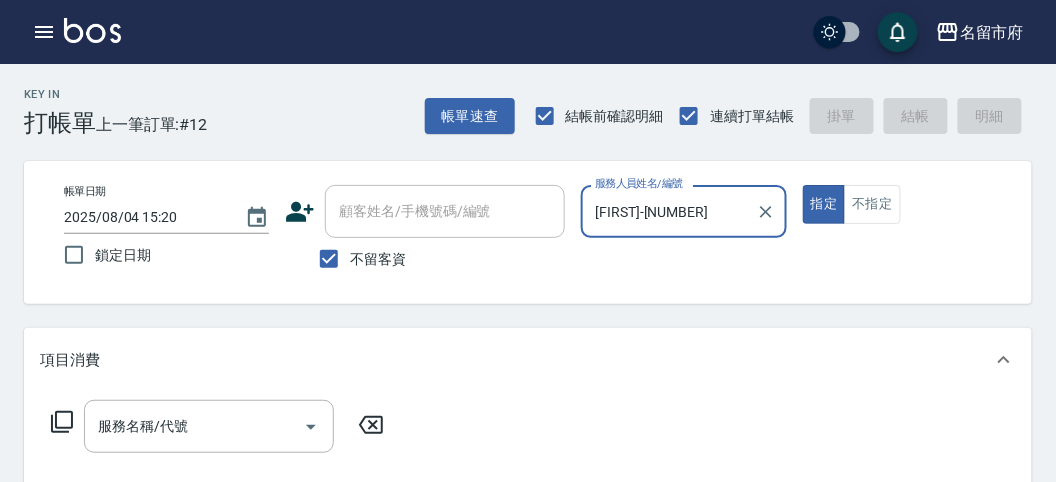 click 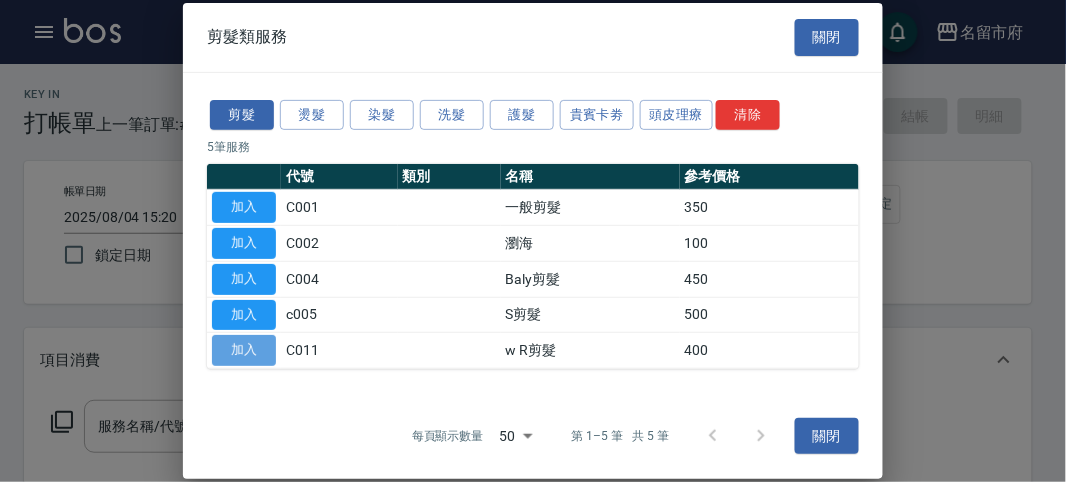 click on "加入" at bounding box center [244, 350] 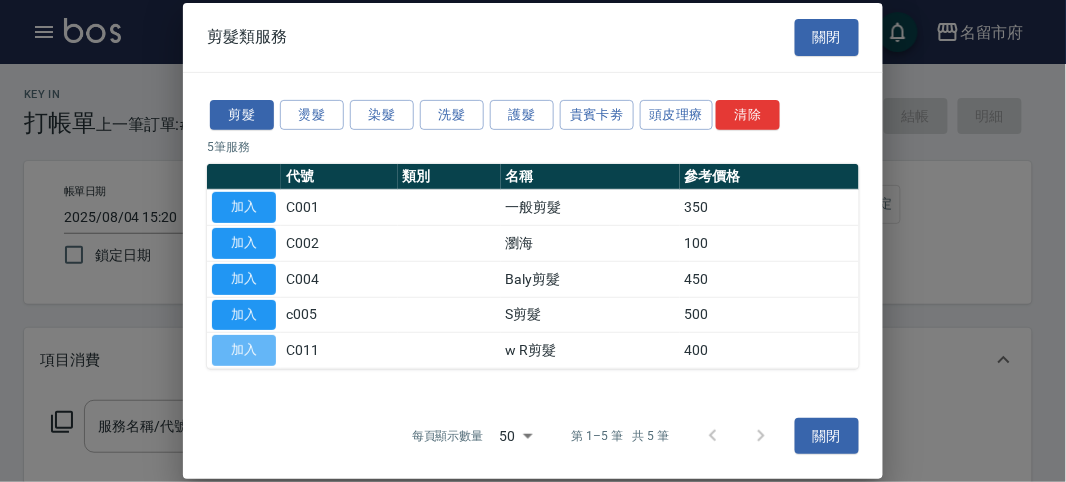 type on "w R剪髮(C011)" 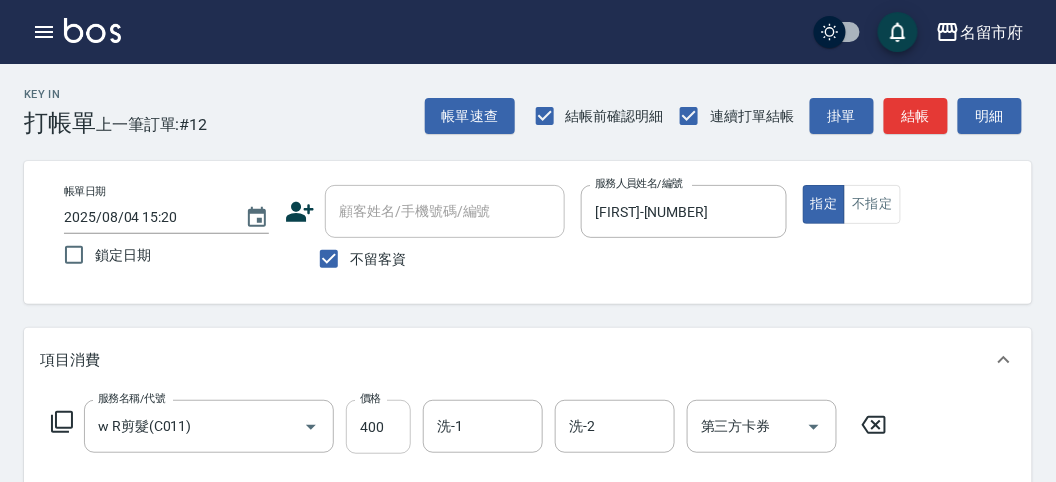 click on "400" at bounding box center [378, 427] 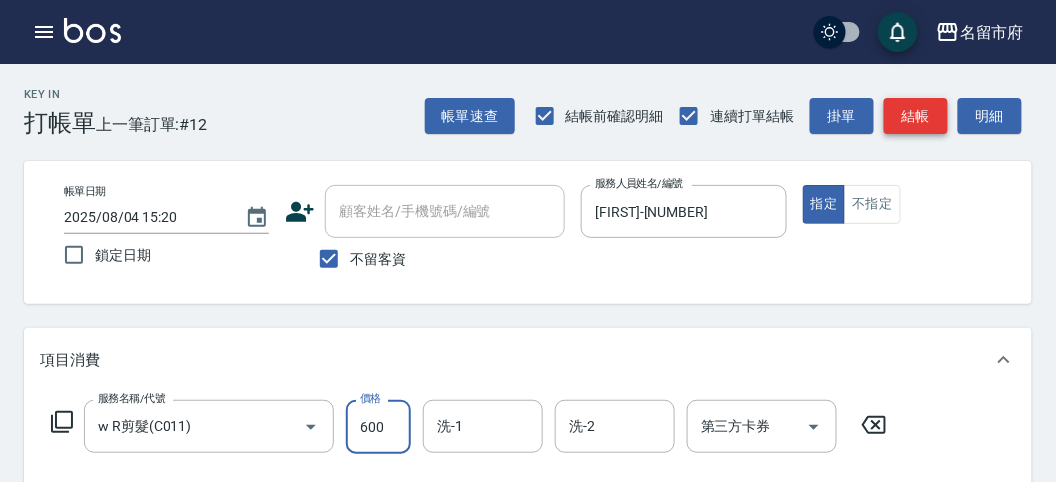 type on "600" 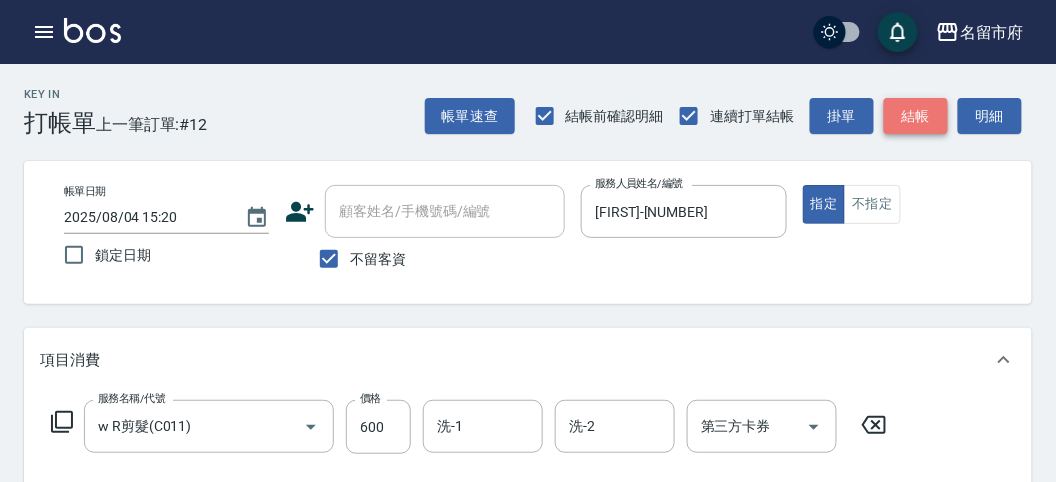click on "結帳" at bounding box center [916, 116] 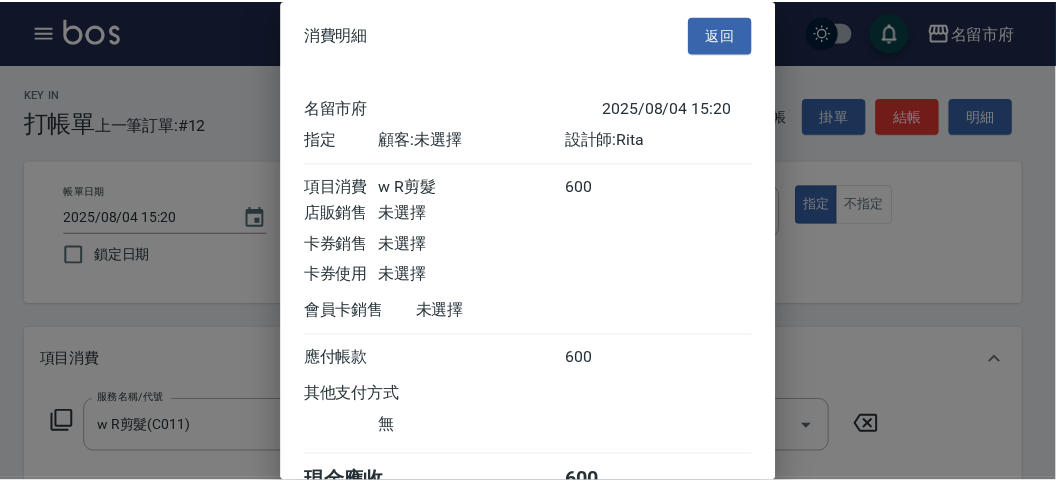 scroll, scrollTop: 111, scrollLeft: 0, axis: vertical 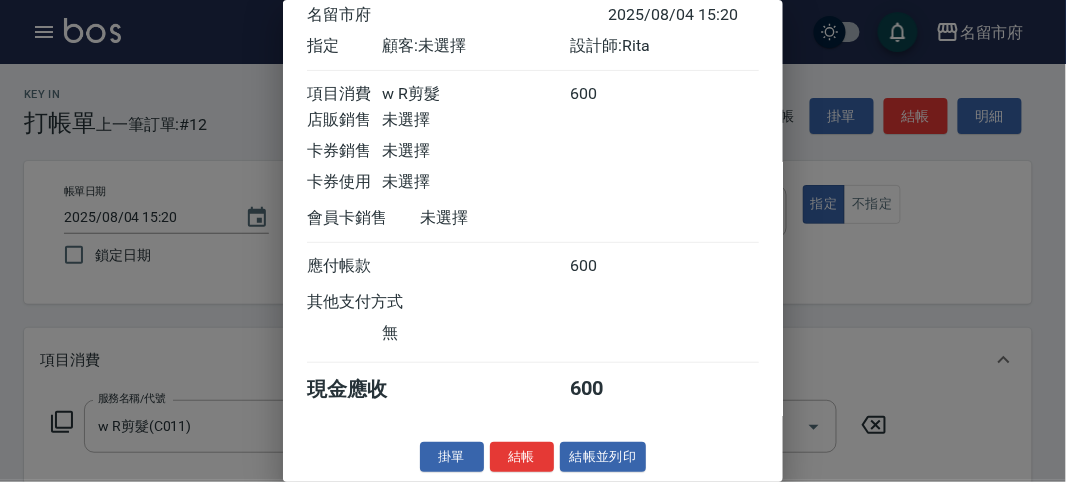 click on "消費明細 返回 名留市府 [DATE] [TIME] 指定 顧客: 未選擇 設計師: Rita 項目消費 w R剪髮 600 店販銷售 未選擇 卡券銷售 未選擇 卡券使用 未選擇 會員卡銷售 未選擇 應付帳款 600 其他支付方式 無 現金應收 600 掛單 結帳 結帳並列印 名留市府 結帳單 日期： [DATE] [TIME] 帳單編號： 0 設計師: Rita 顧客： 未選擇 w R剪髮 600 x1 合計： 600 結帳： 扣入金： 0 入金餘額： 0 卡券金額： 0 付現金額： 600 名留市府 結帳單 日期： [DATE] [TIME] 帳單編號： 設計師: Rita 顧客： 未選擇 名稱 單價 數量 小計 w R剪髮 600 1 600 合計： 600 扣入金： 0 入金餘額： 0 卡券金額： 0 付現金額： 600 謝謝惠顧,歡迎下次光臨!" at bounding box center [533, 241] 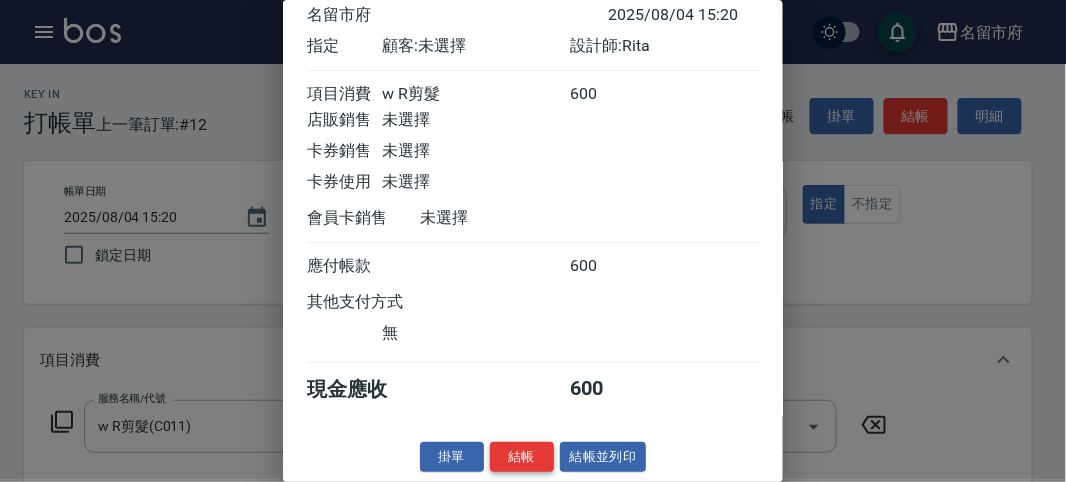 click on "結帳" at bounding box center [522, 457] 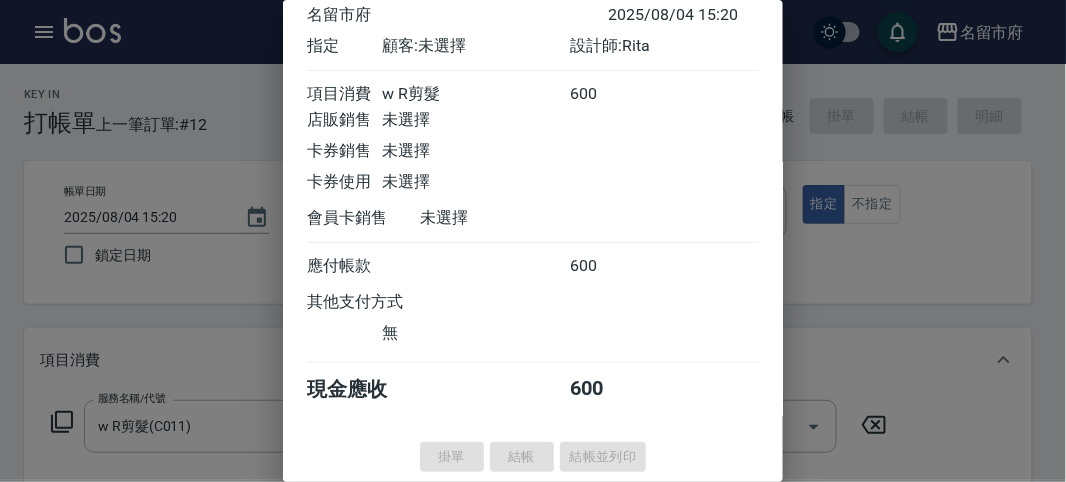 type 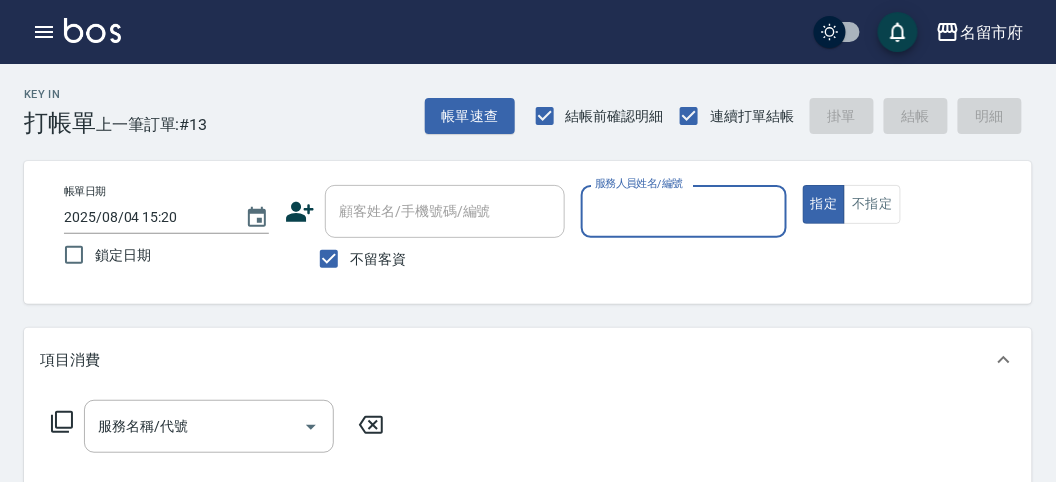 click on "服務人員姓名/編號" at bounding box center [683, 211] 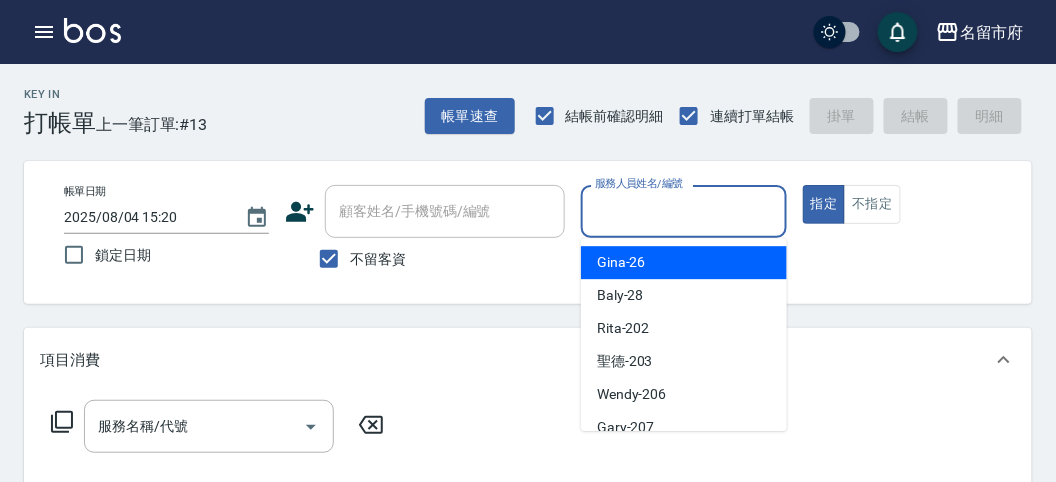 click on "Gina -26" at bounding box center [684, 262] 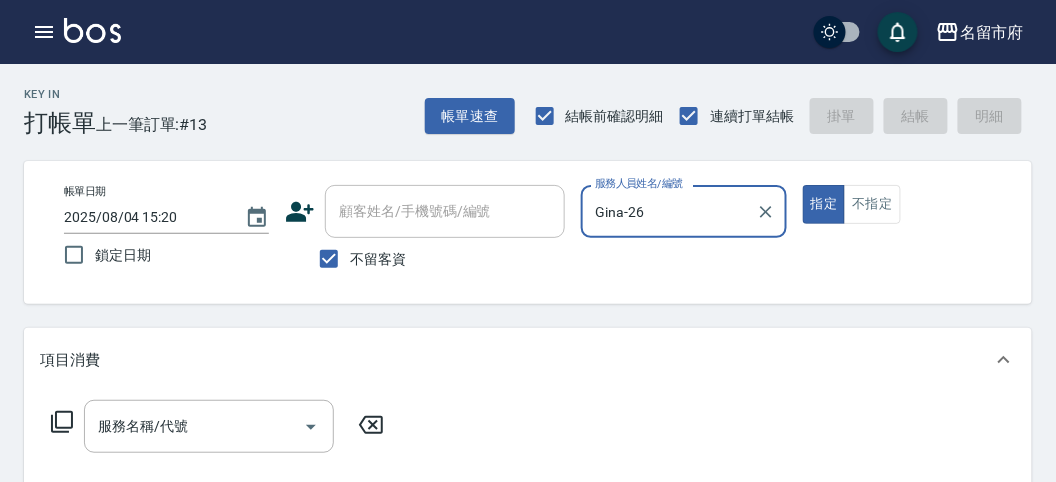 click 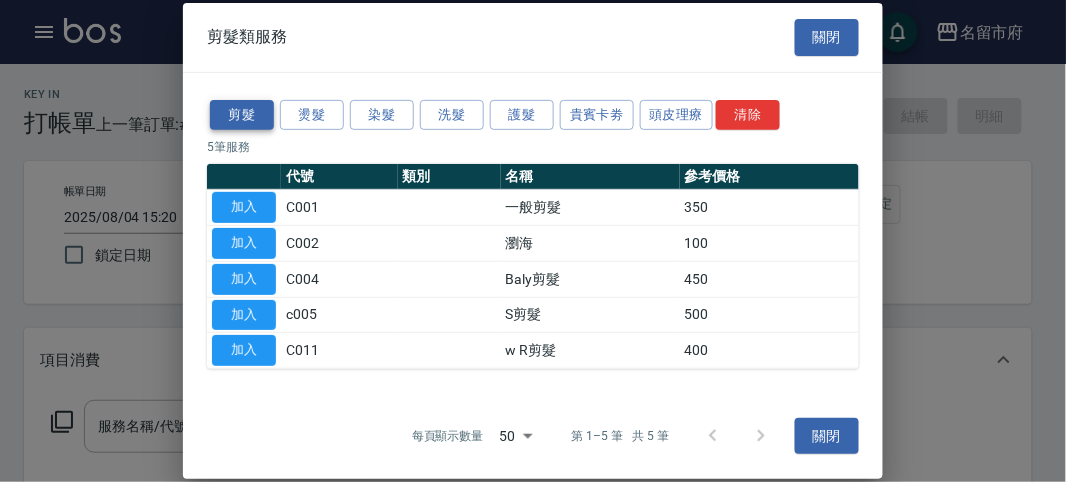 click on "剪髮" at bounding box center [242, 114] 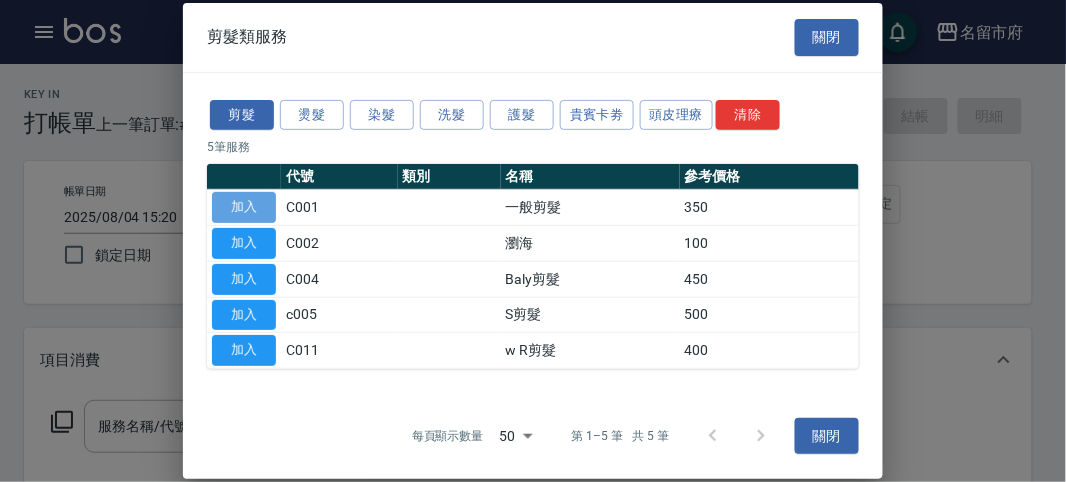 click on "加入" at bounding box center (244, 207) 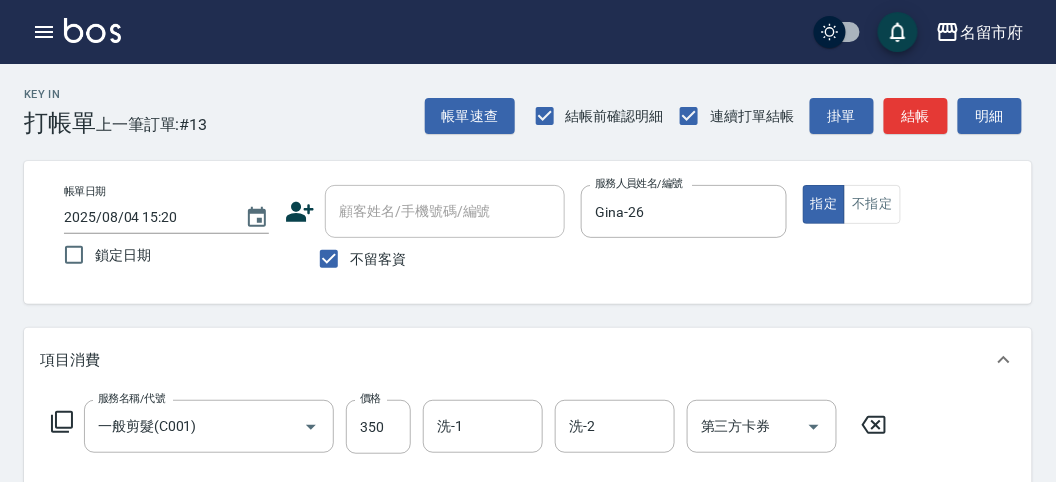 click 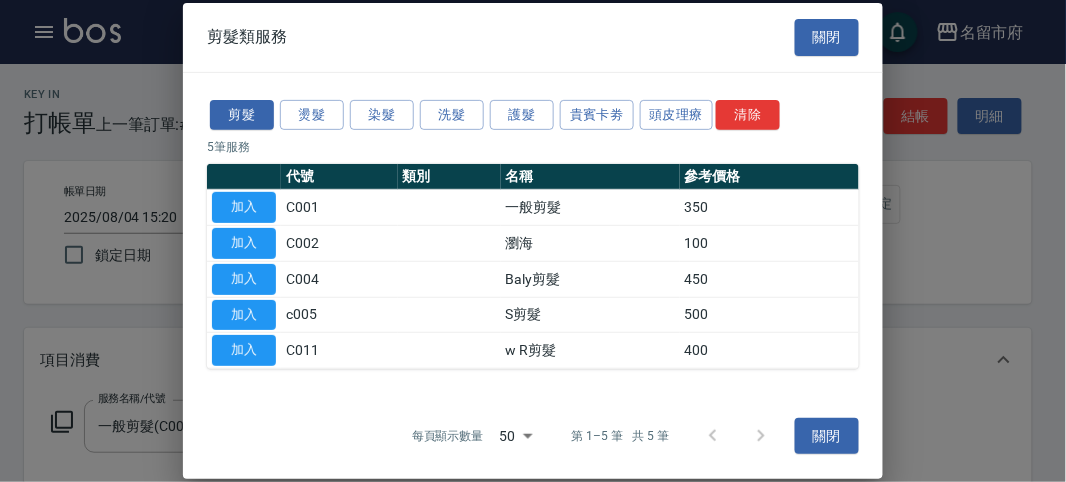 click on "加入" at bounding box center (244, 207) 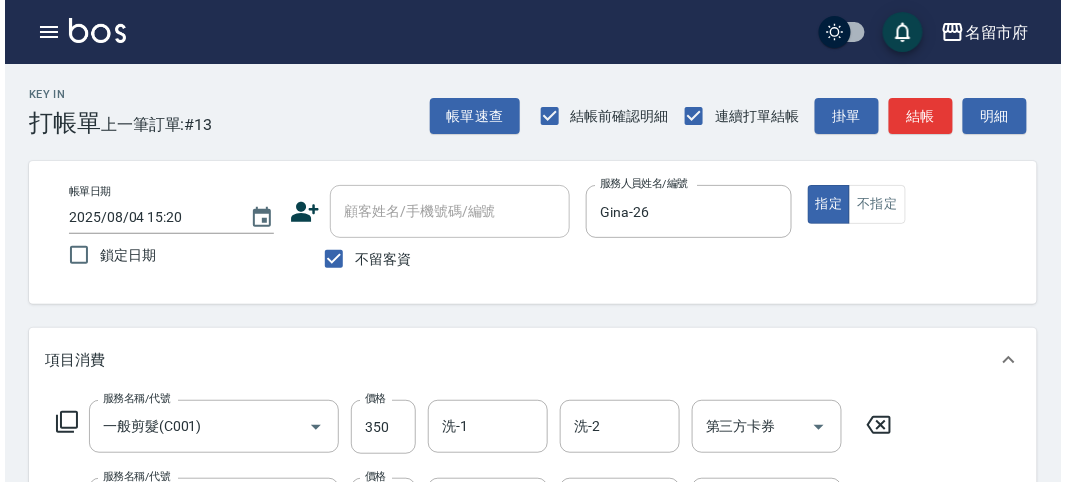 scroll, scrollTop: 663, scrollLeft: 0, axis: vertical 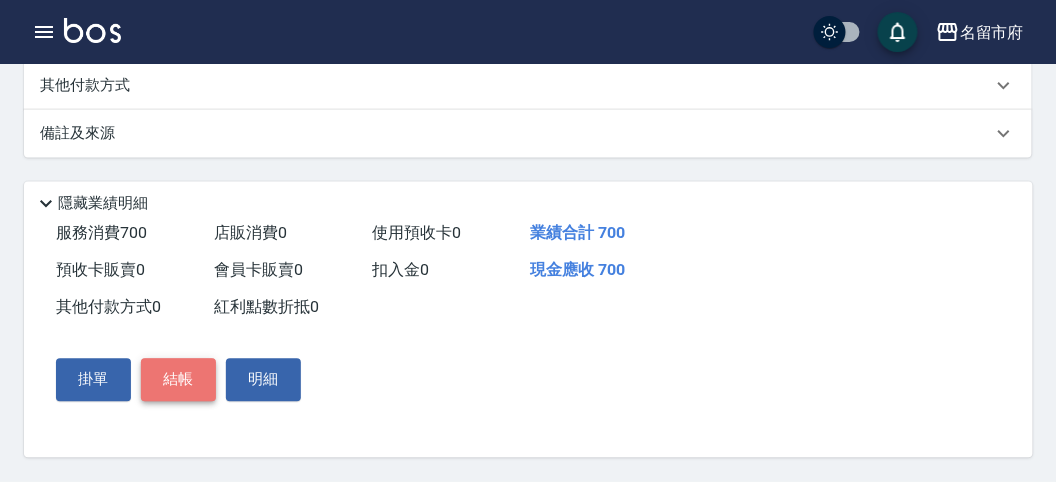 click on "結帳" at bounding box center (178, 380) 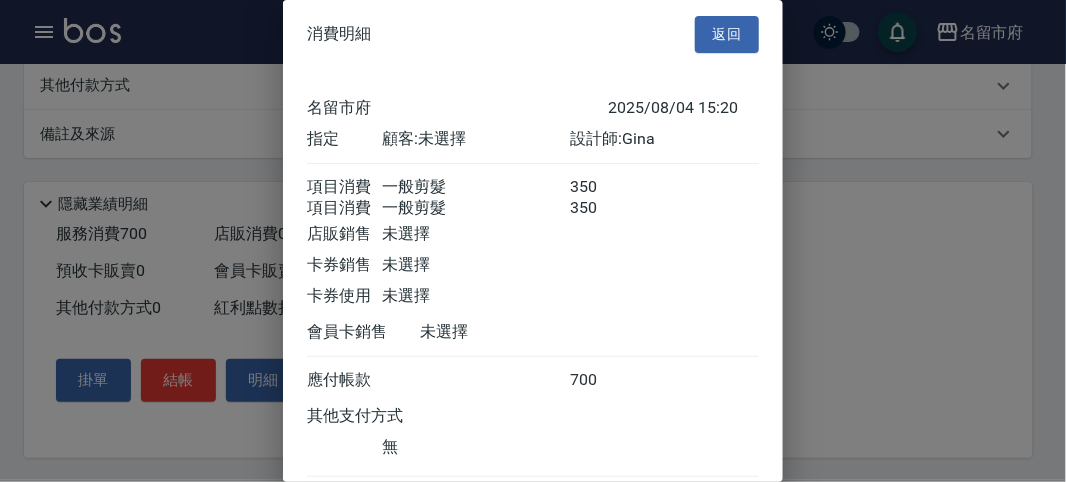 scroll, scrollTop: 133, scrollLeft: 0, axis: vertical 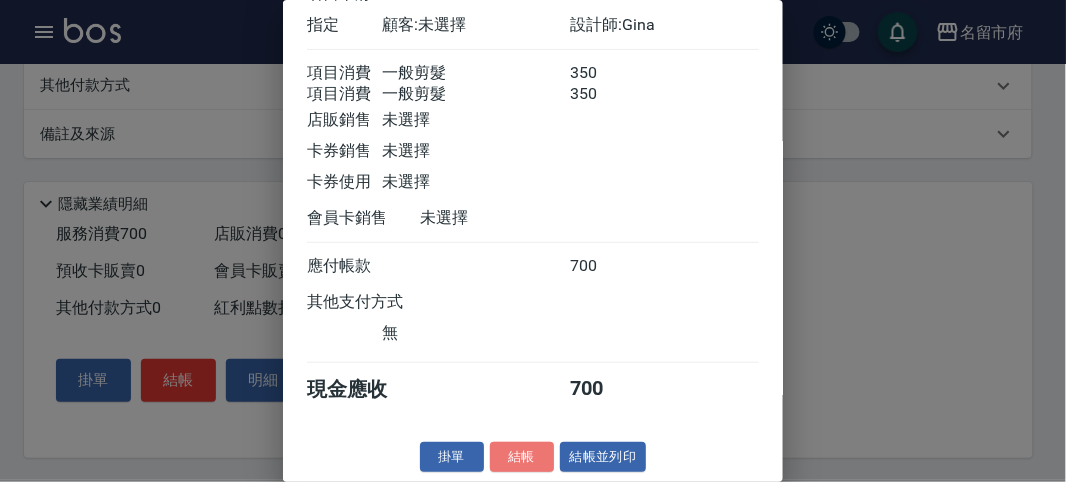 click on "結帳" at bounding box center (522, 457) 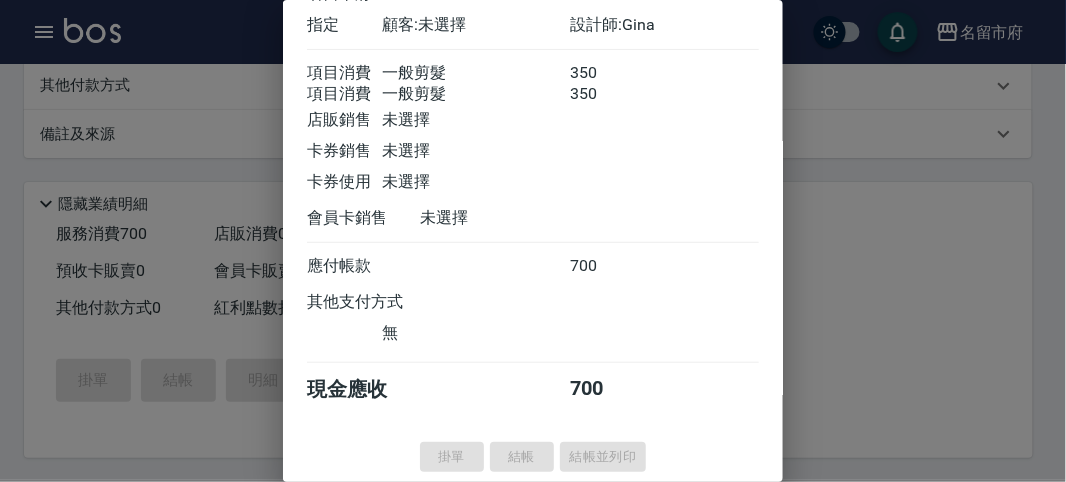 type on "2025/08/04 15:44" 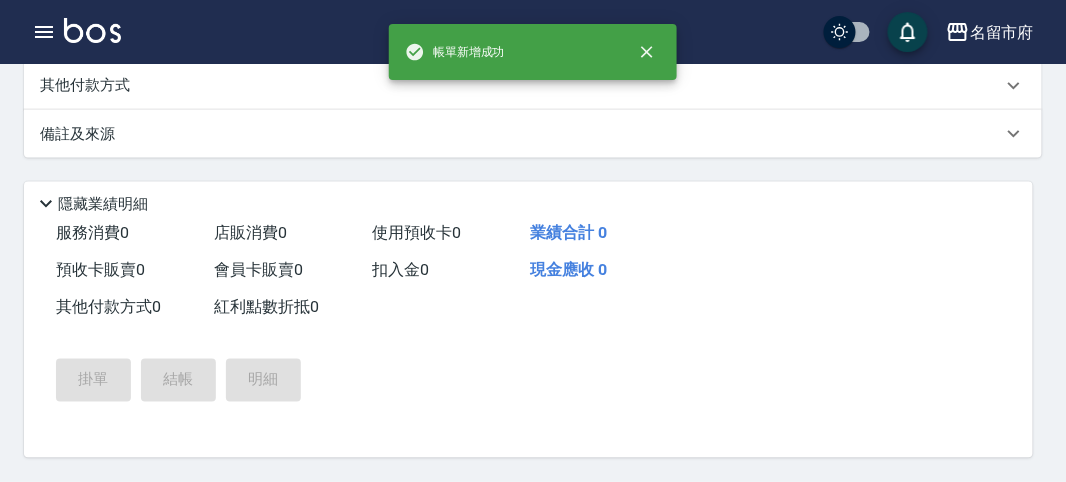 scroll, scrollTop: 0, scrollLeft: 0, axis: both 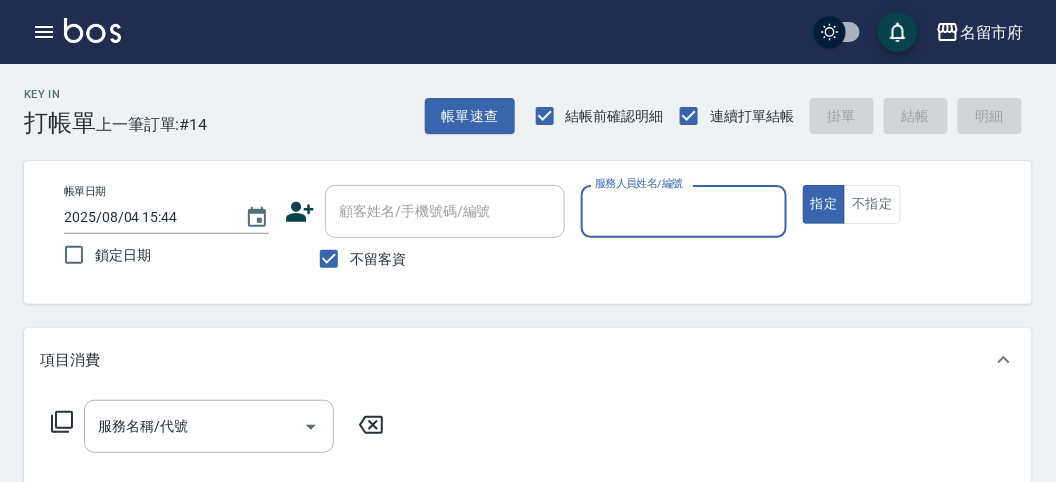 click on "服務人員姓名/編號" at bounding box center (639, 183) 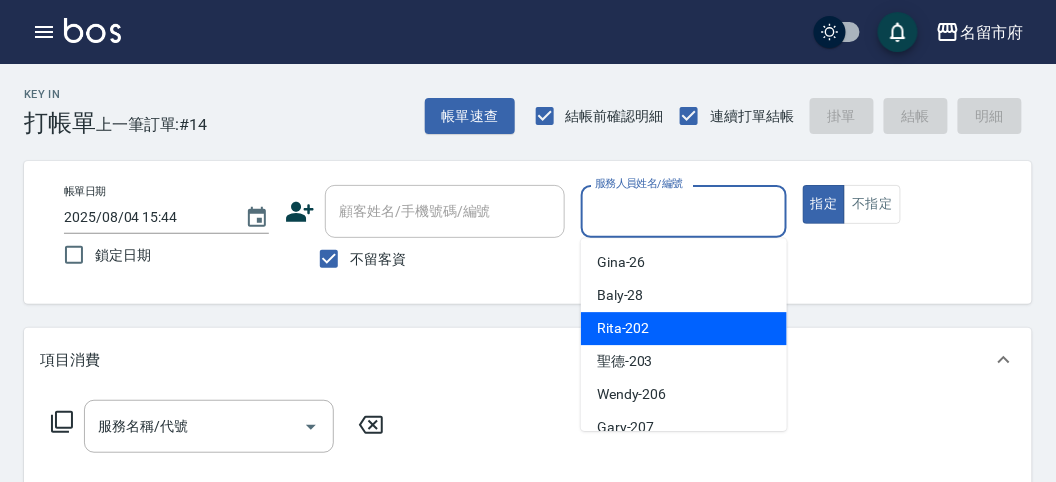 click on "Rita -202" at bounding box center (684, 328) 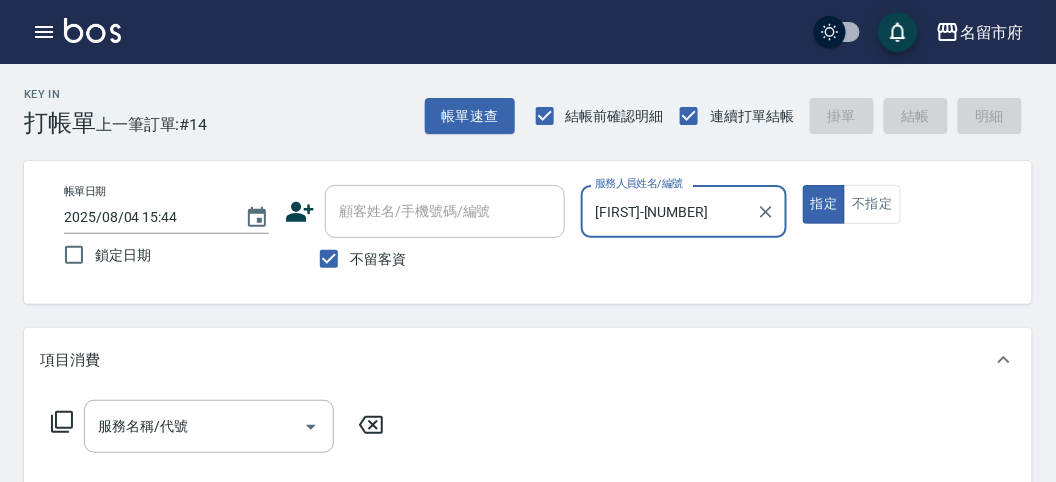 click 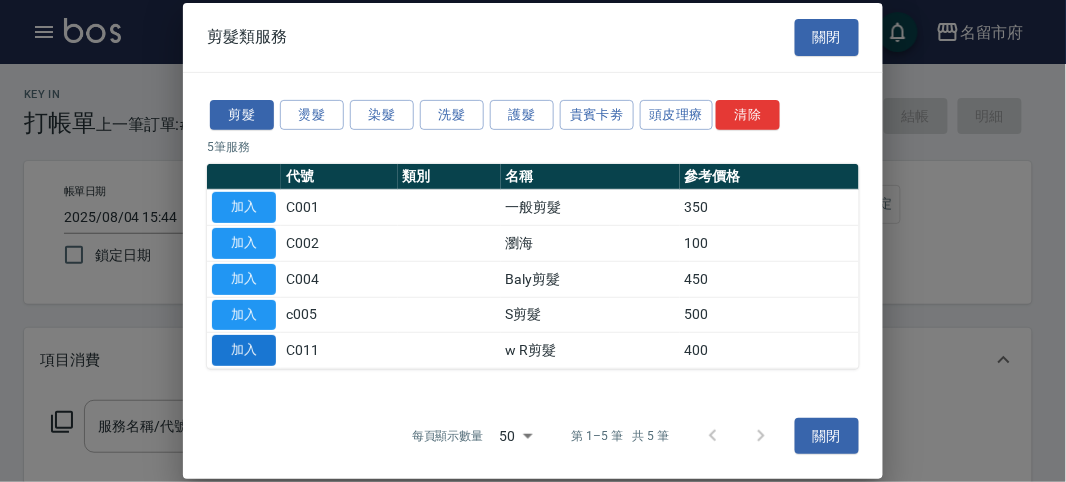 click on "加入" at bounding box center (244, 350) 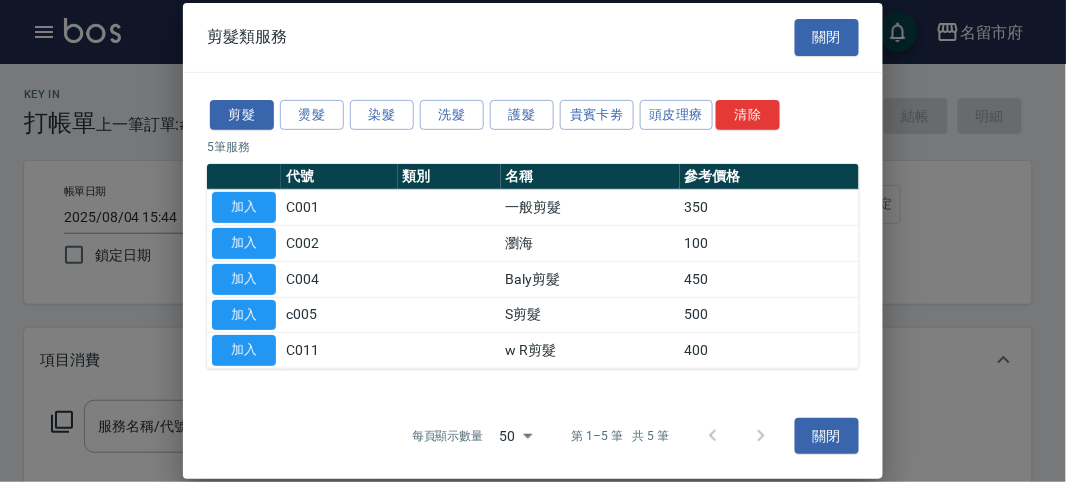 type on "w R剪髮(C011)" 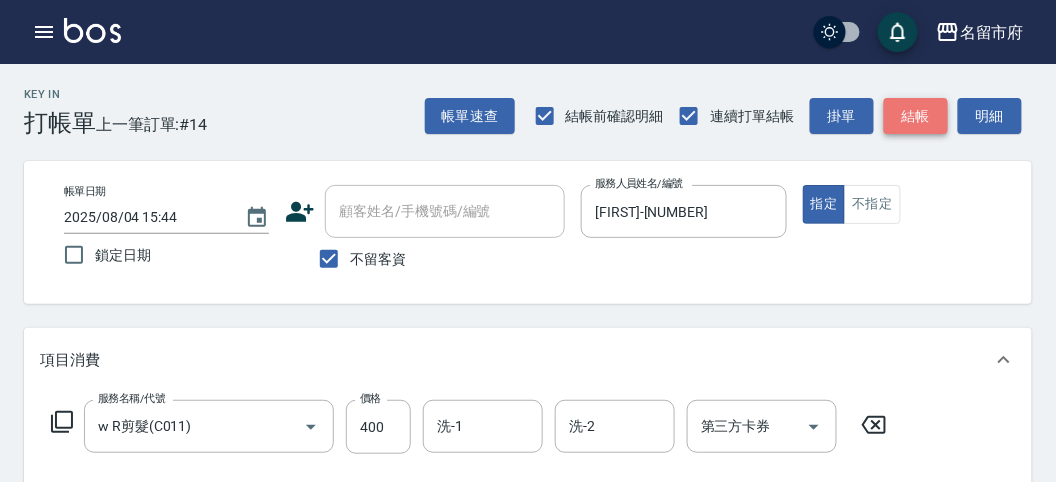 click on "結帳" at bounding box center (916, 116) 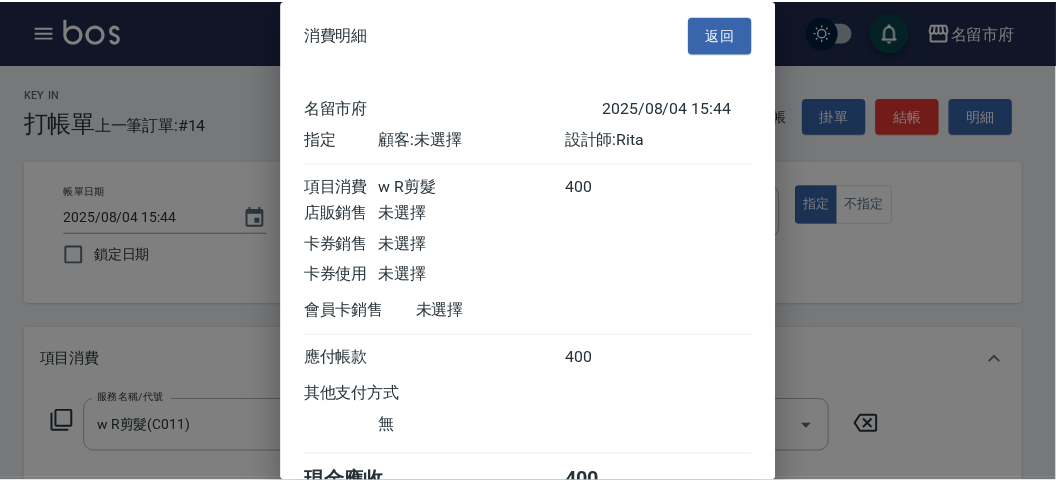 scroll, scrollTop: 111, scrollLeft: 0, axis: vertical 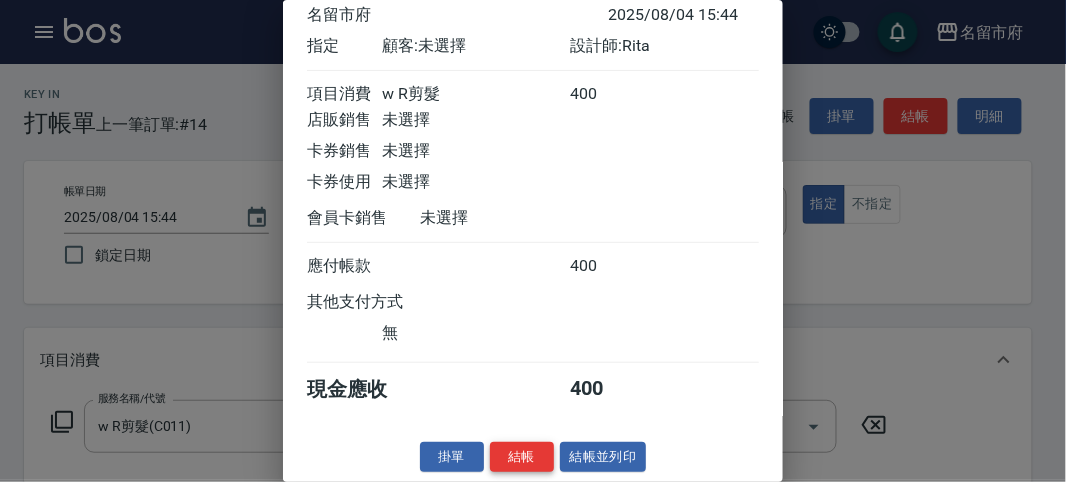 click on "結帳" at bounding box center [522, 457] 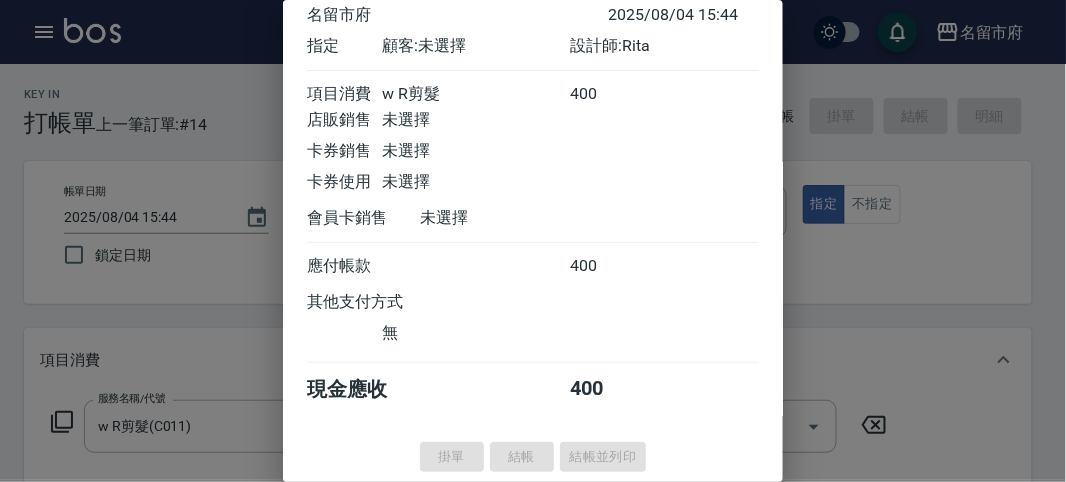 type on "2025/08/04 15:58" 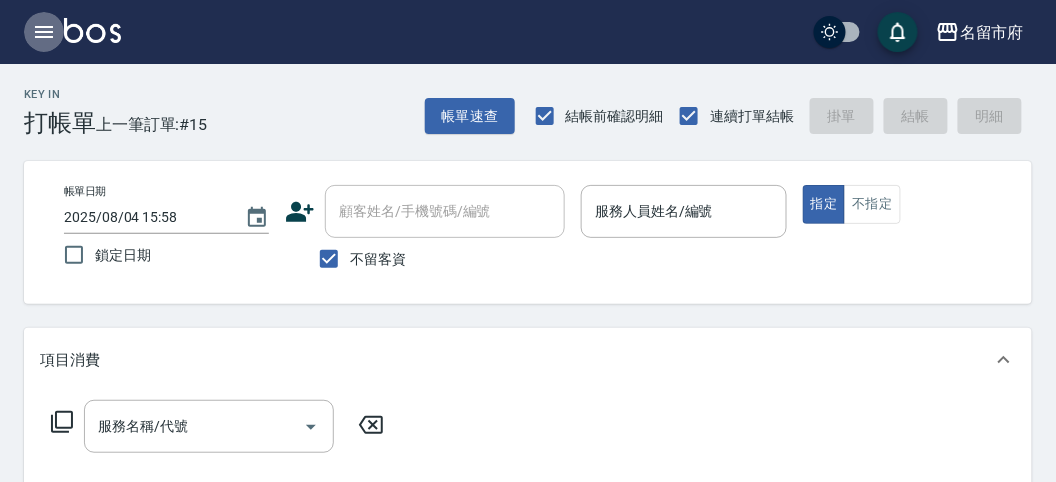 click at bounding box center [44, 32] 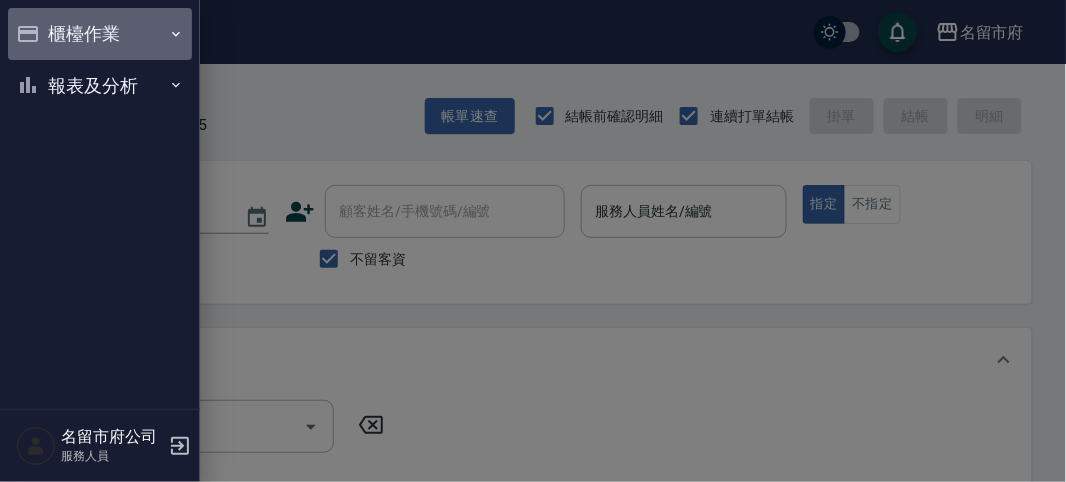 click on "櫃檯作業" at bounding box center [100, 34] 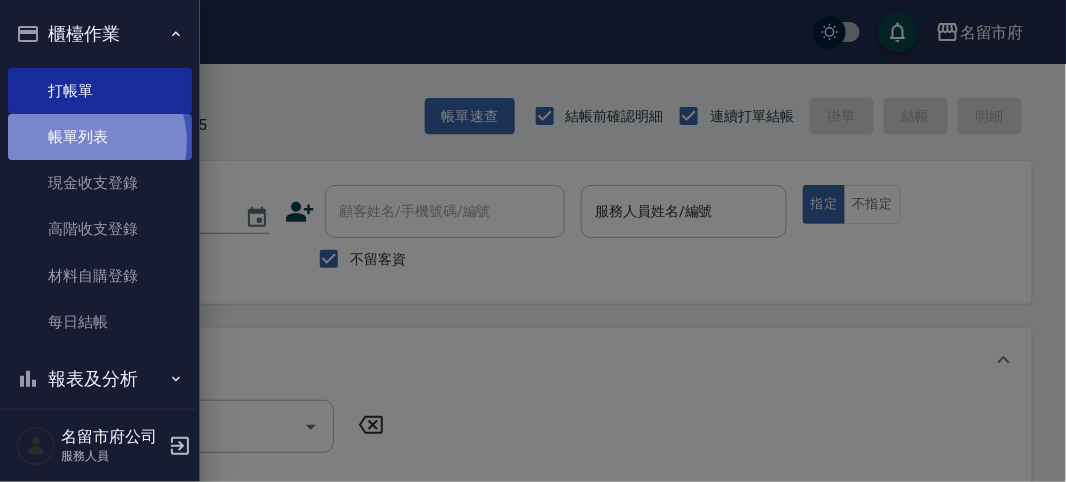 click on "帳單列表" at bounding box center (100, 137) 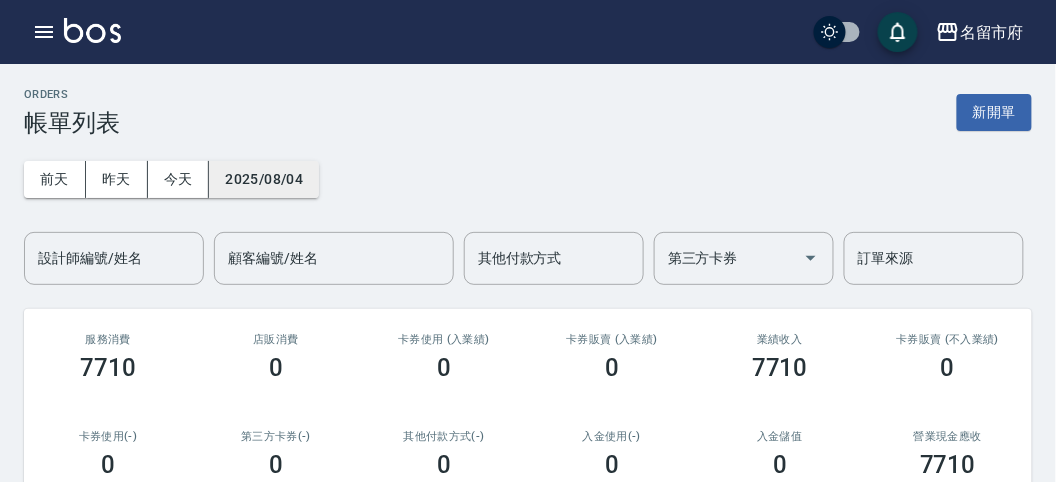 click on "2025/08/04" at bounding box center (264, 179) 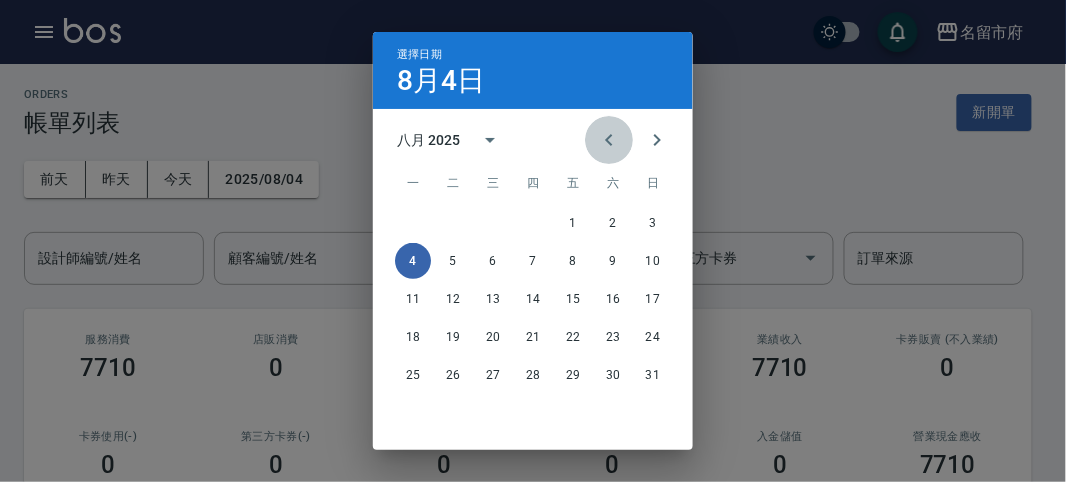 click 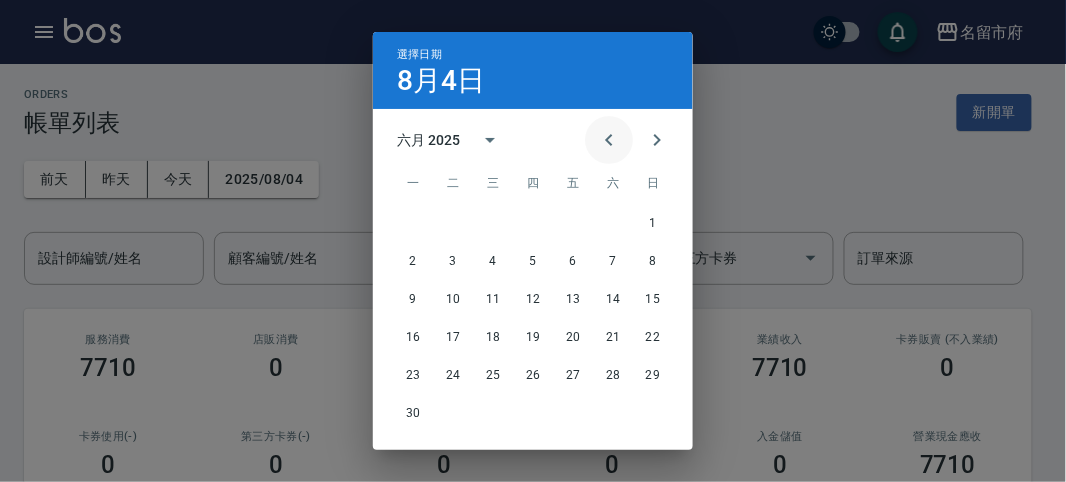 click 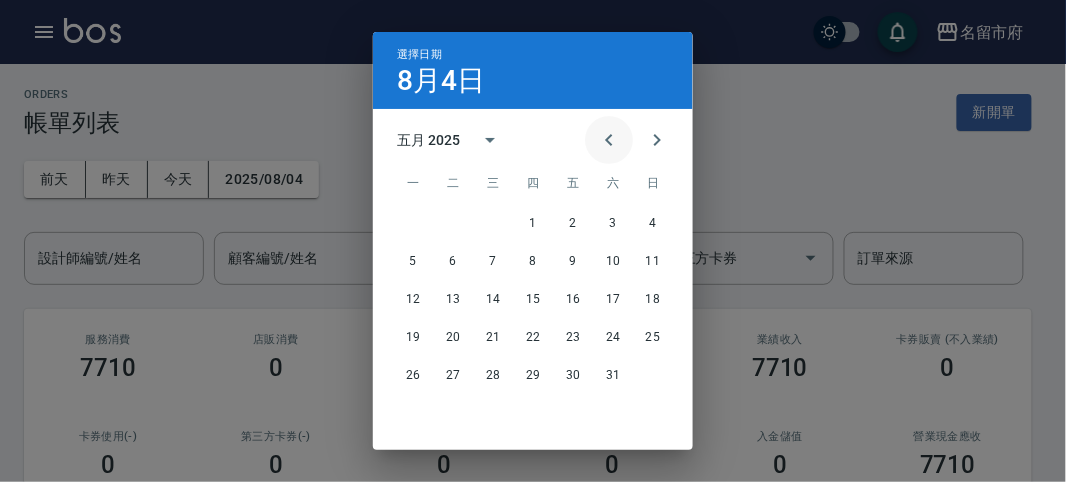 click 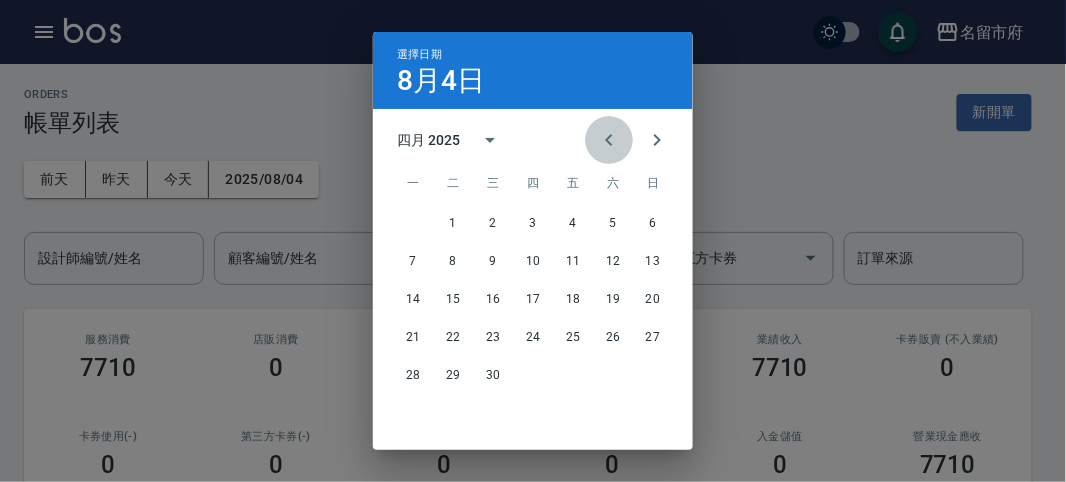 click 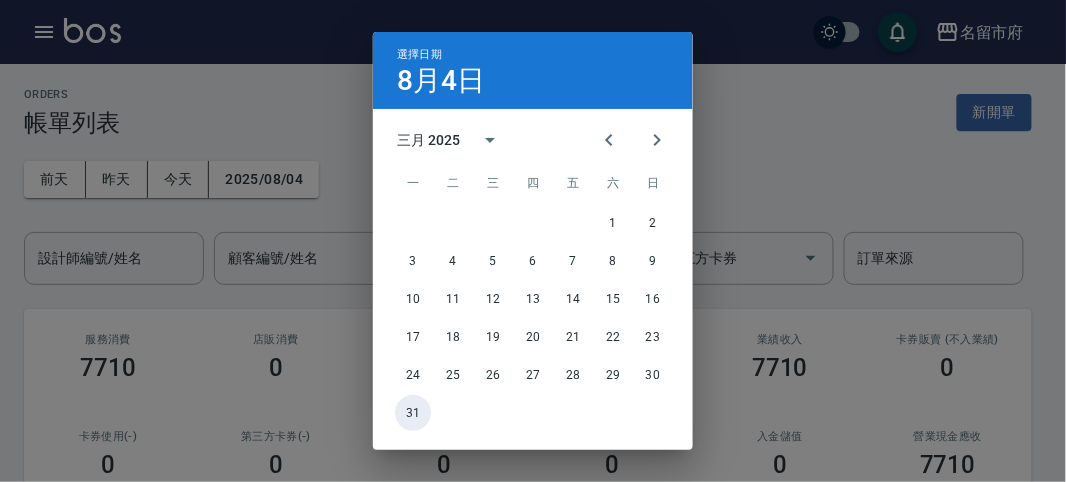 click on "31" at bounding box center [413, 413] 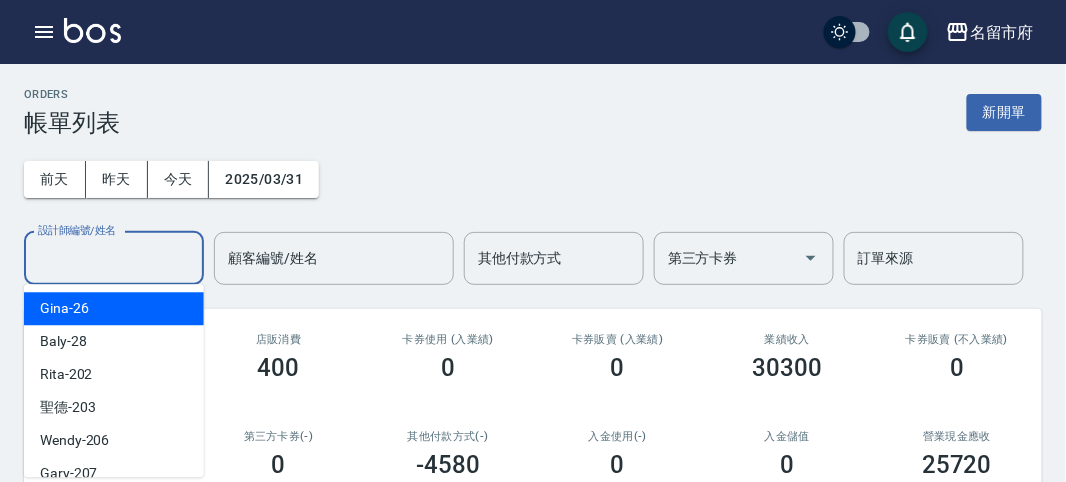 click on "設計師編號/姓名 設計師編號/姓名" at bounding box center (114, 258) 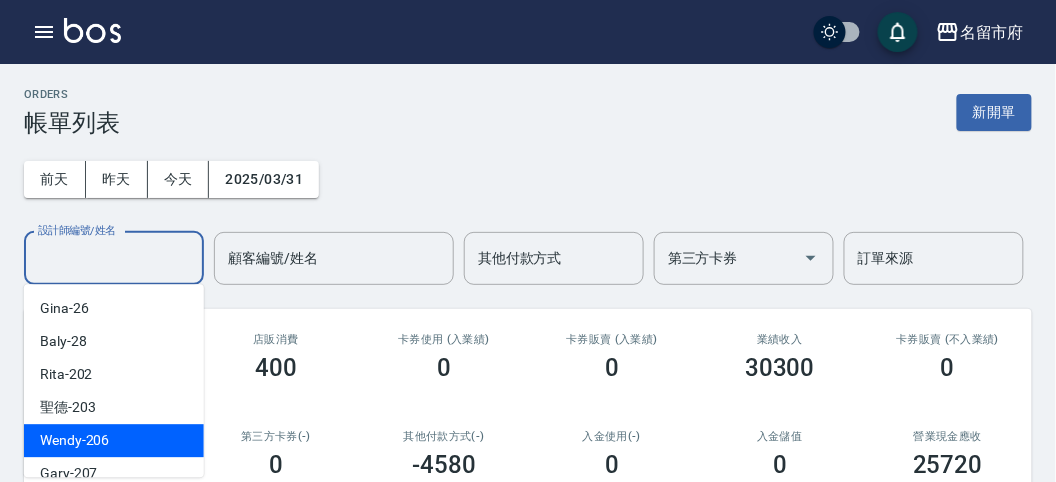 click on "Wendy -[EMPLOYEE_ID]" at bounding box center (114, 440) 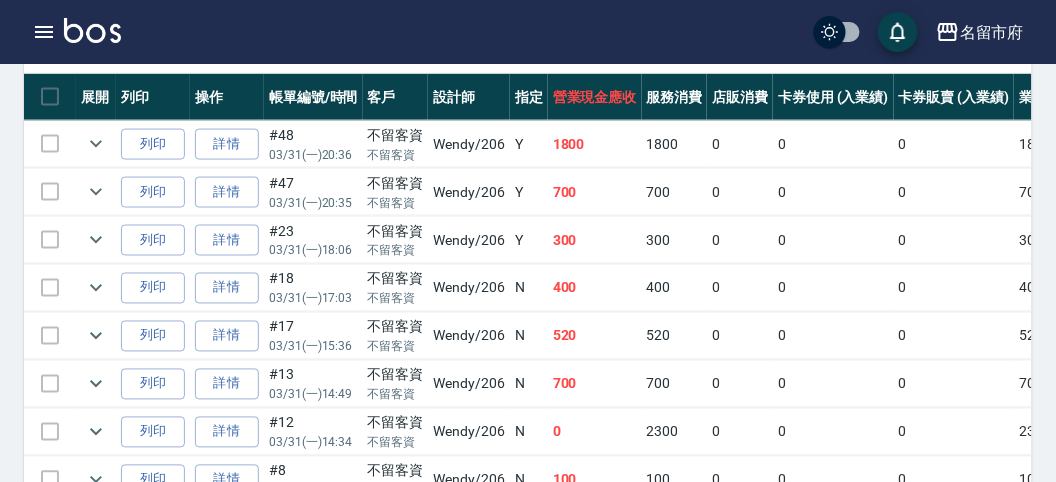 scroll, scrollTop: 655, scrollLeft: 0, axis: vertical 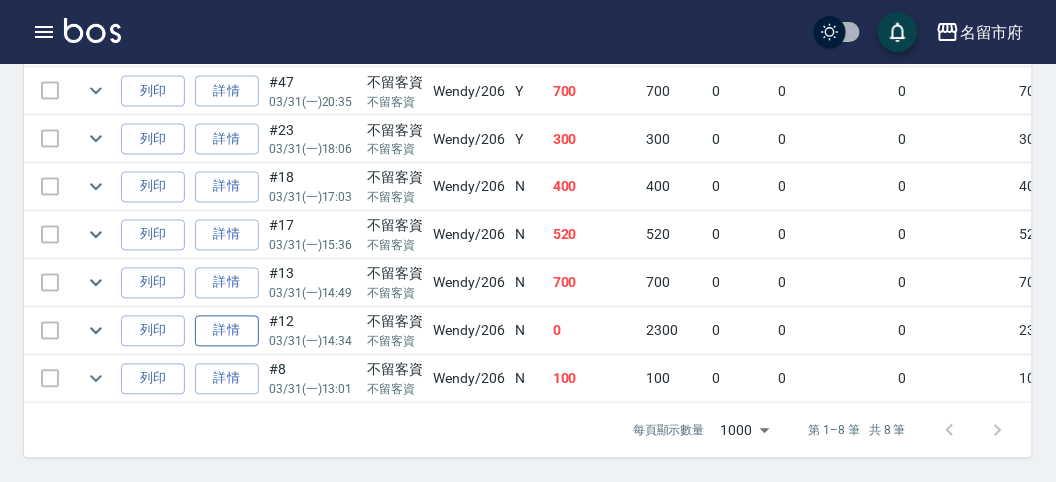 click on "詳情" at bounding box center (227, 331) 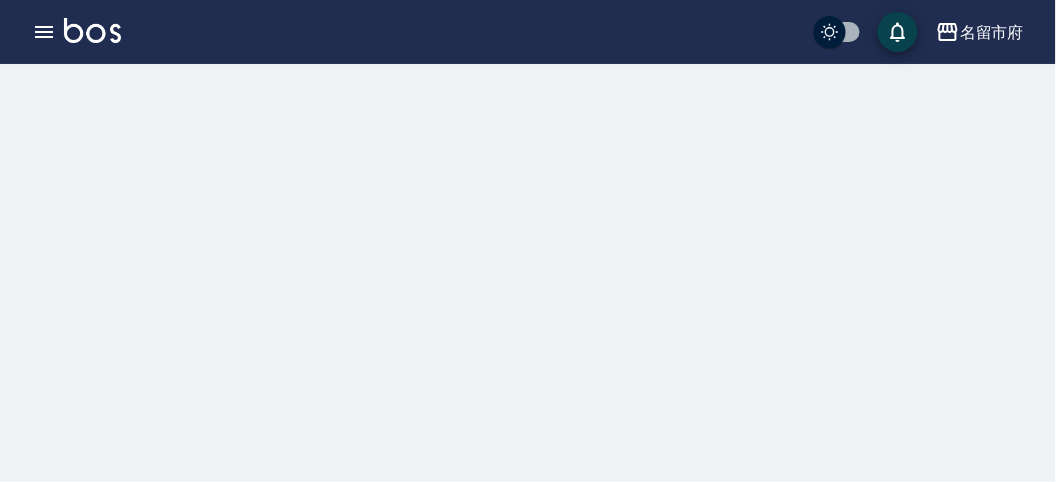 scroll, scrollTop: 0, scrollLeft: 0, axis: both 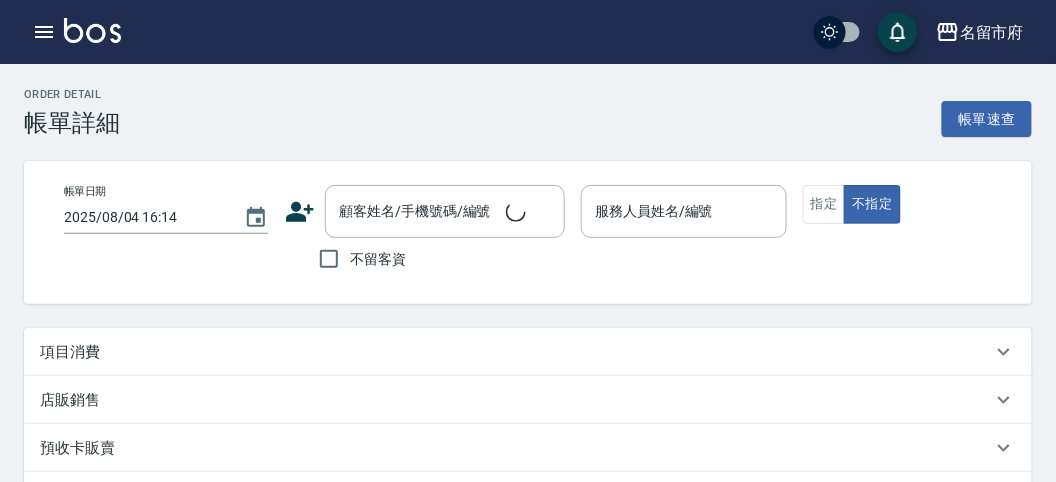 type on "2025/03/31 14:34" 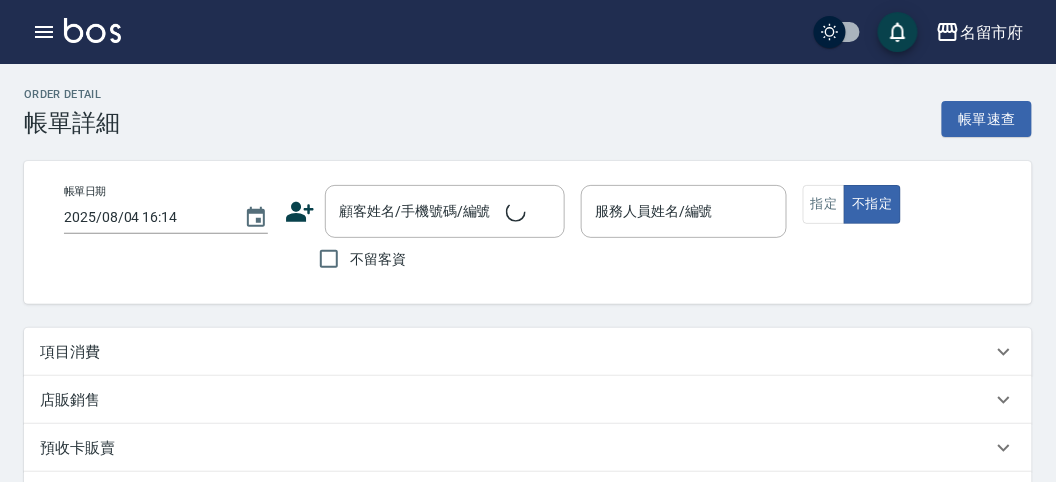 checkbox on "true" 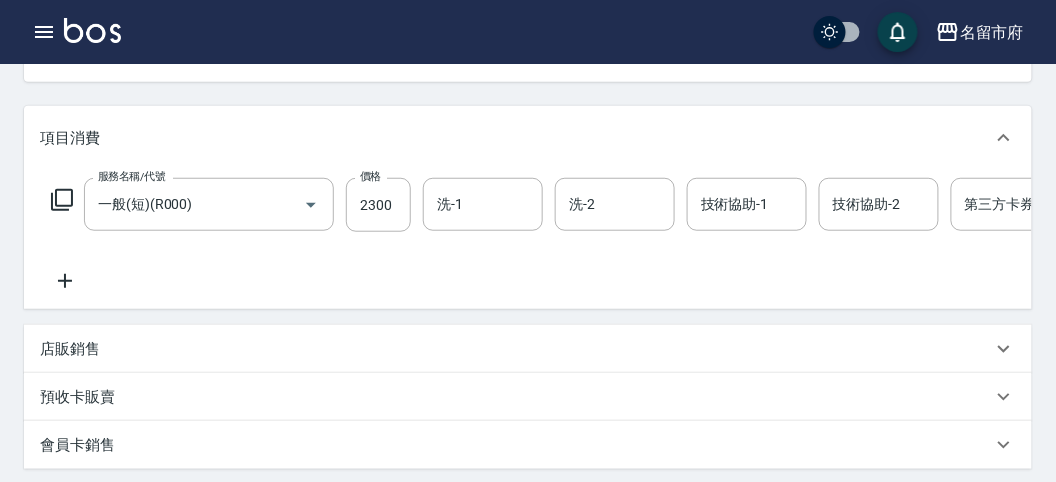type on "一般(短)(R000)" 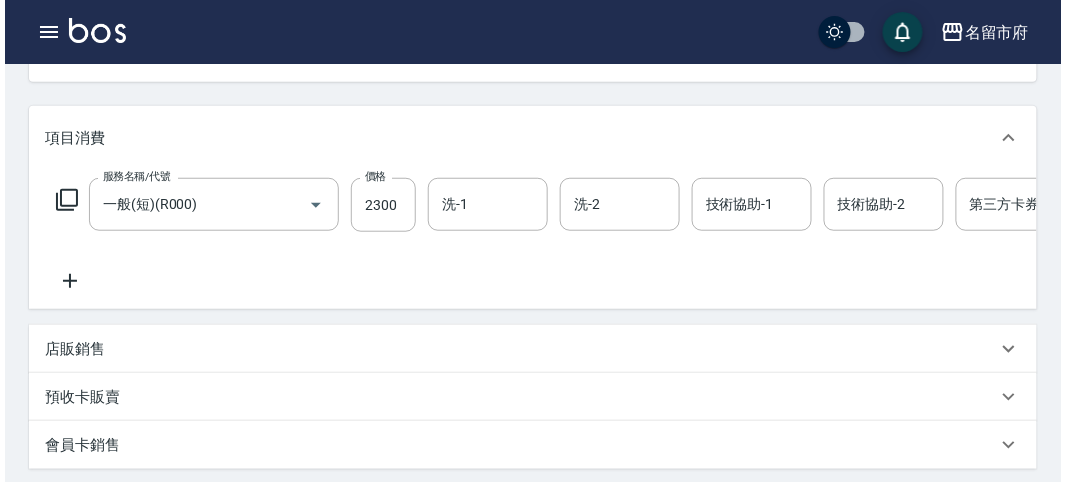 scroll, scrollTop: 111, scrollLeft: 0, axis: vertical 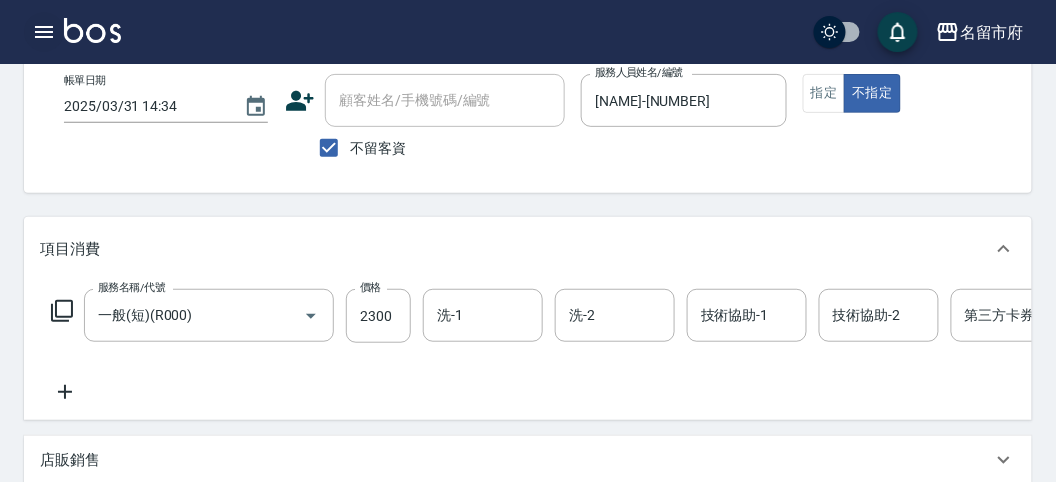 click at bounding box center [44, 32] 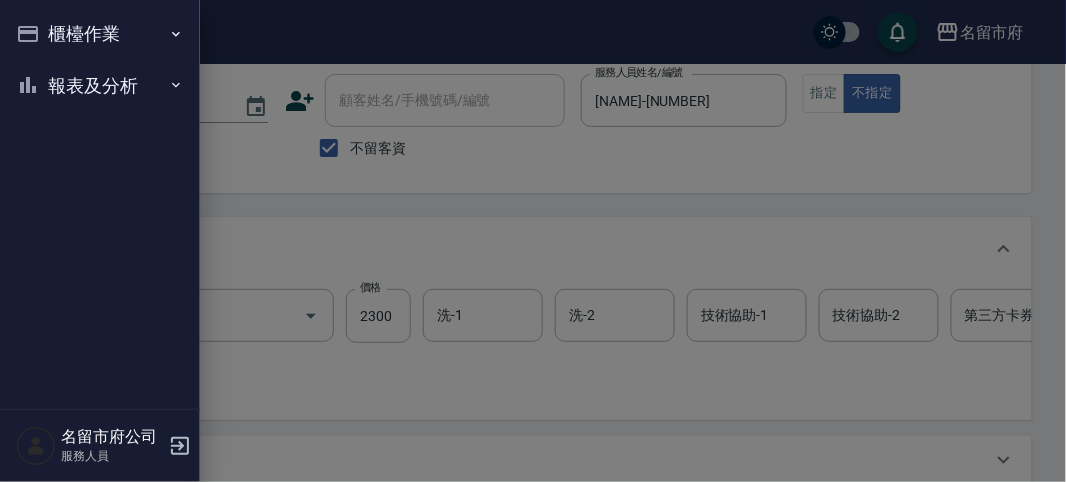 click on "櫃檯作業" at bounding box center (100, 34) 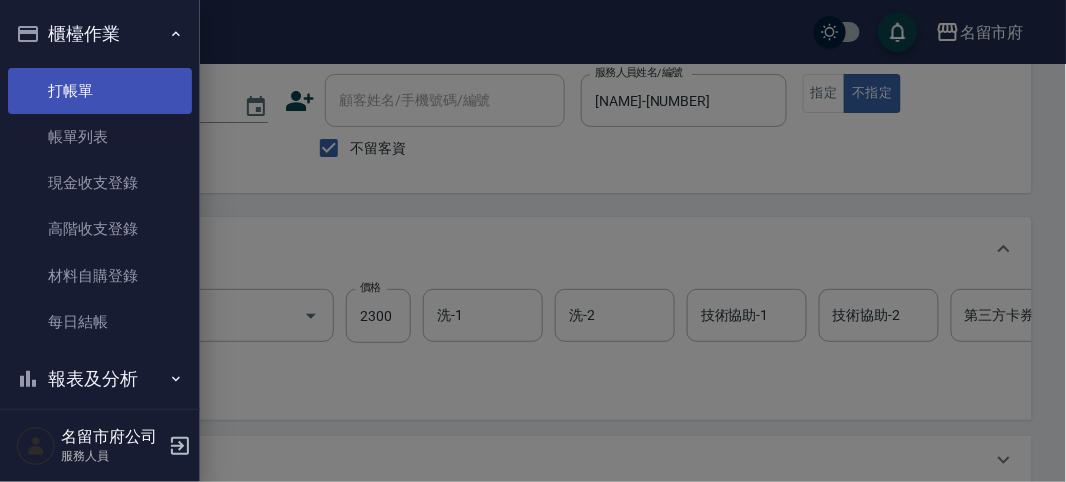 click on "打帳單" at bounding box center [100, 91] 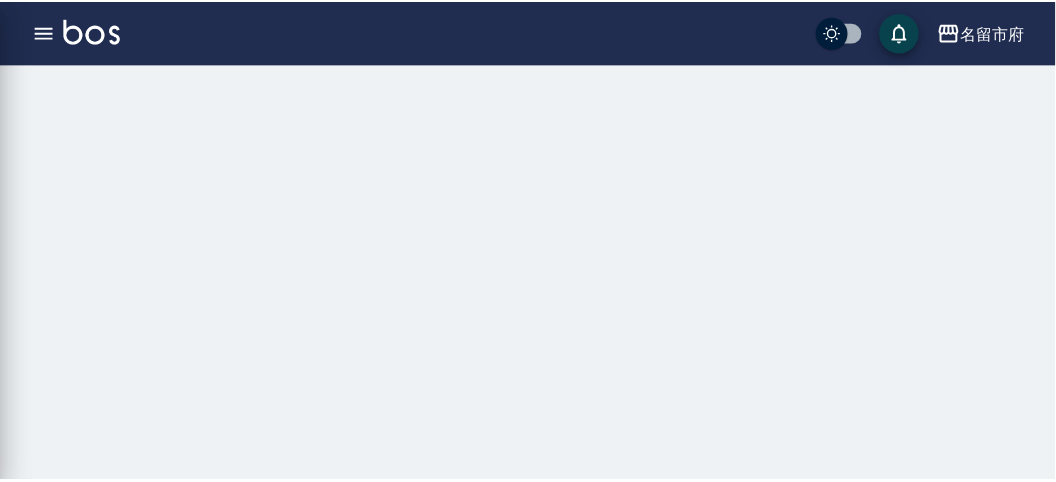 scroll, scrollTop: 0, scrollLeft: 0, axis: both 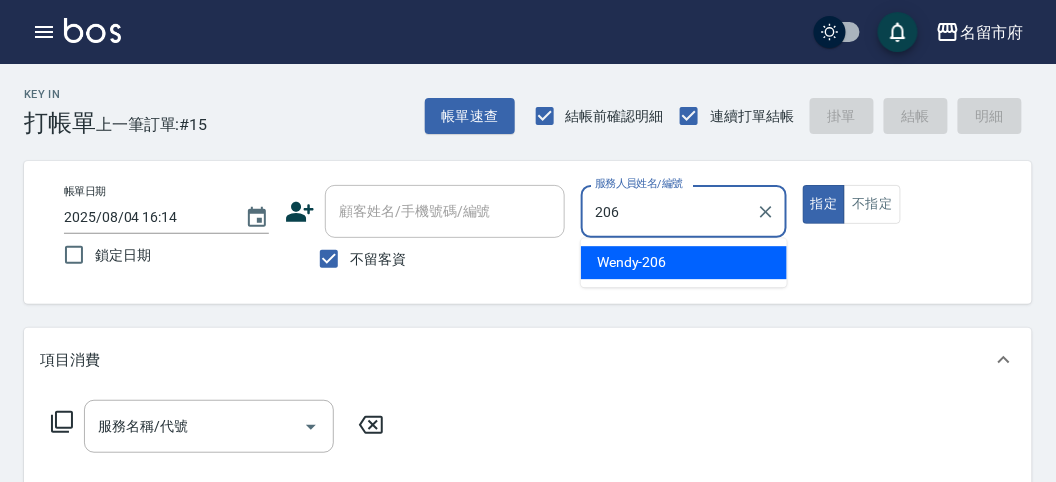 type on "[NAME]-[NUMBER]" 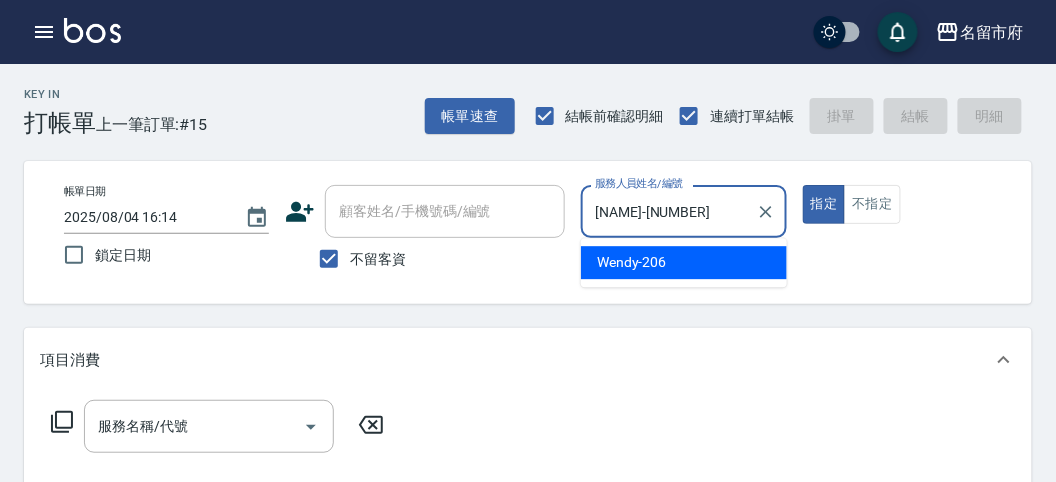 type on "true" 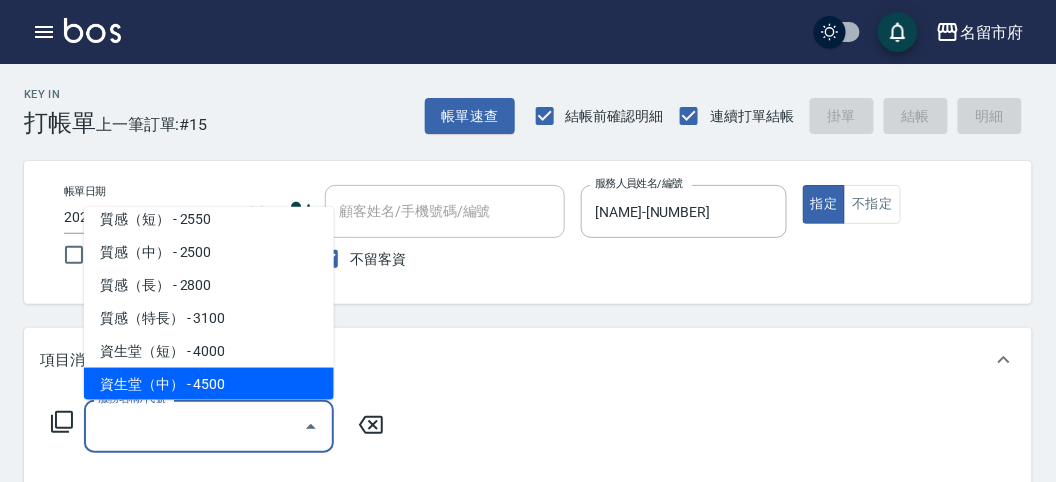 scroll, scrollTop: 606, scrollLeft: 0, axis: vertical 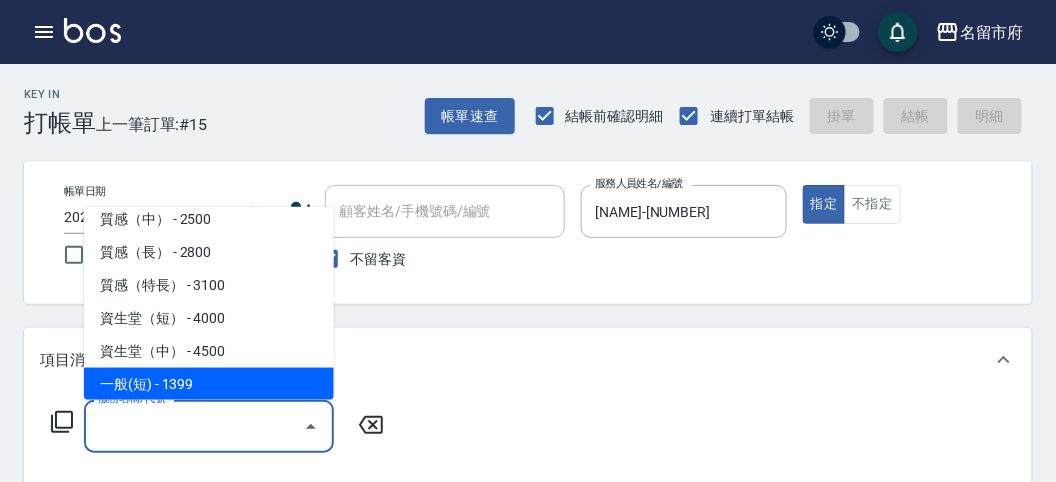 type on "一般(短)(R000)" 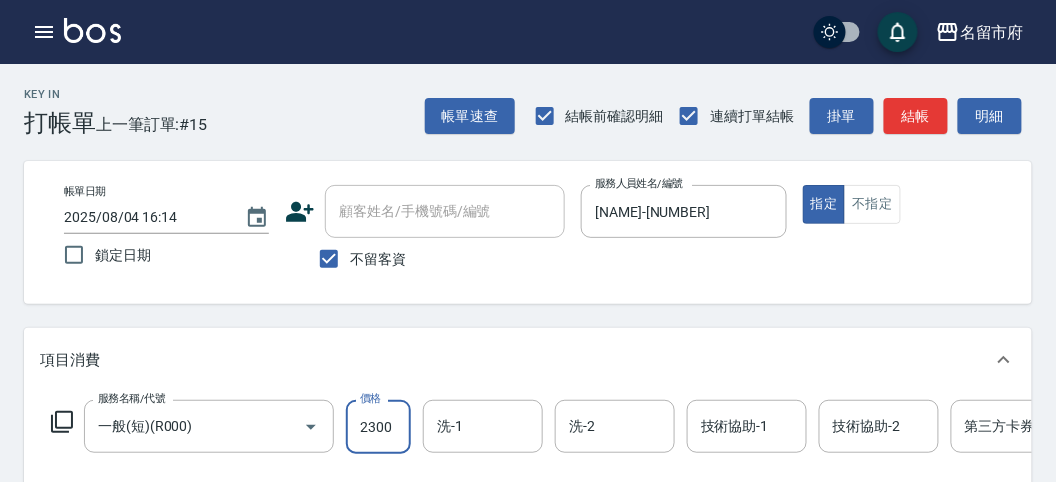 type on "2300" 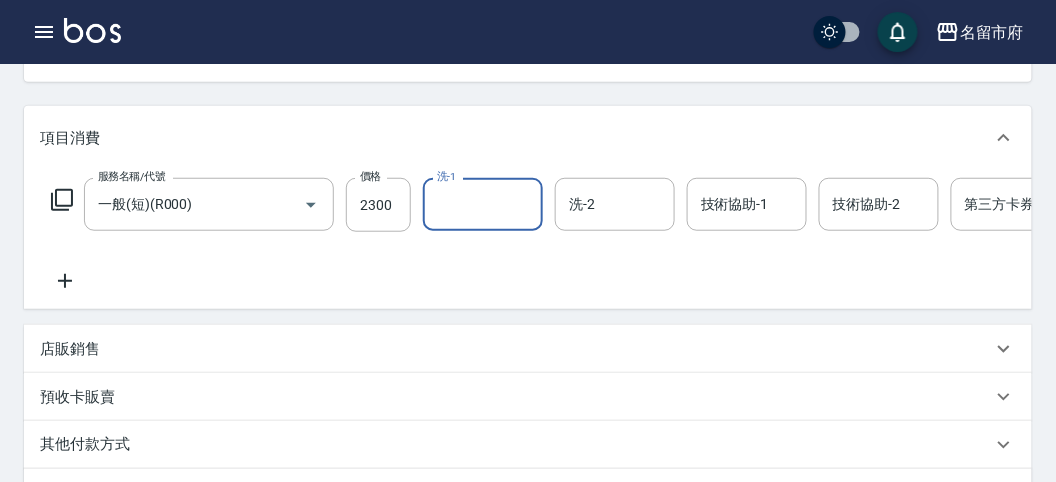 scroll, scrollTop: 333, scrollLeft: 0, axis: vertical 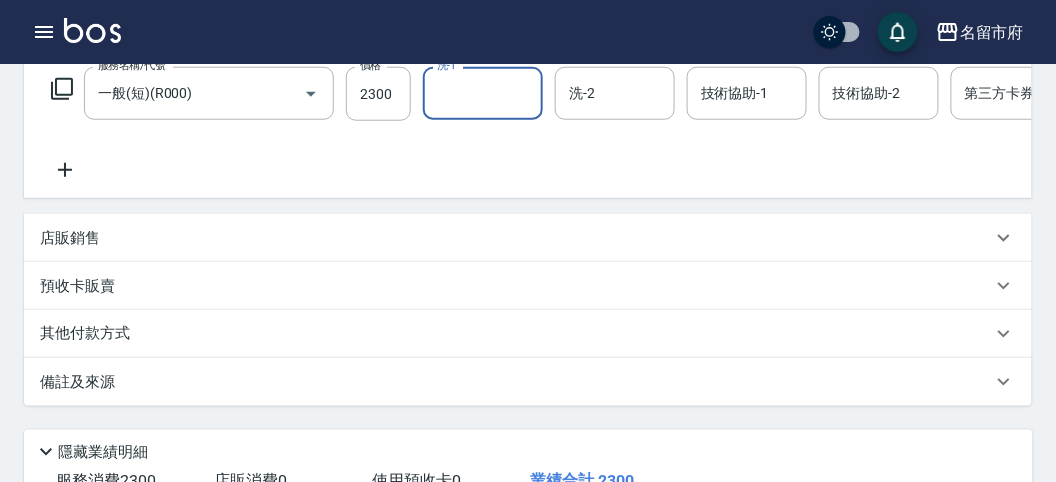 click on "其他付款方式" at bounding box center [528, 334] 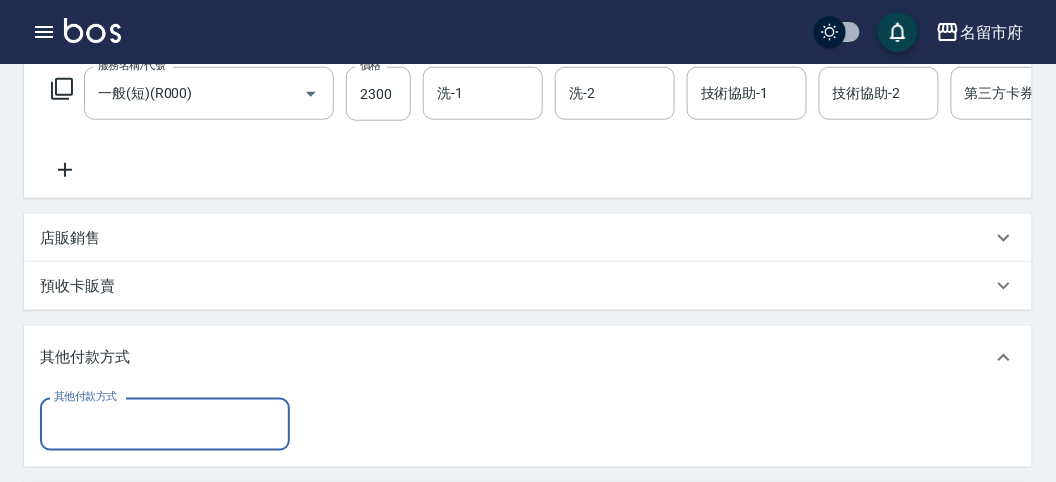 scroll, scrollTop: 0, scrollLeft: 0, axis: both 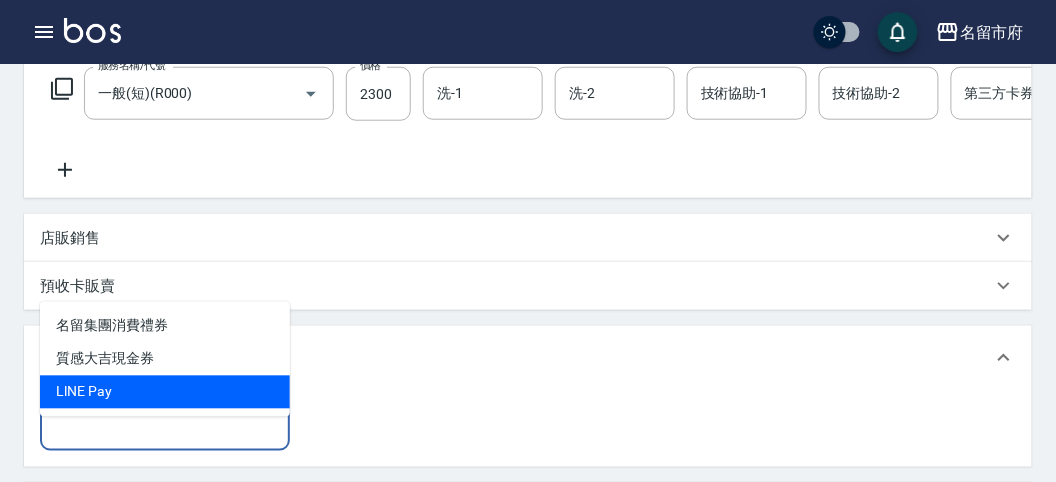 click on "LlNE Pay" at bounding box center (165, 392) 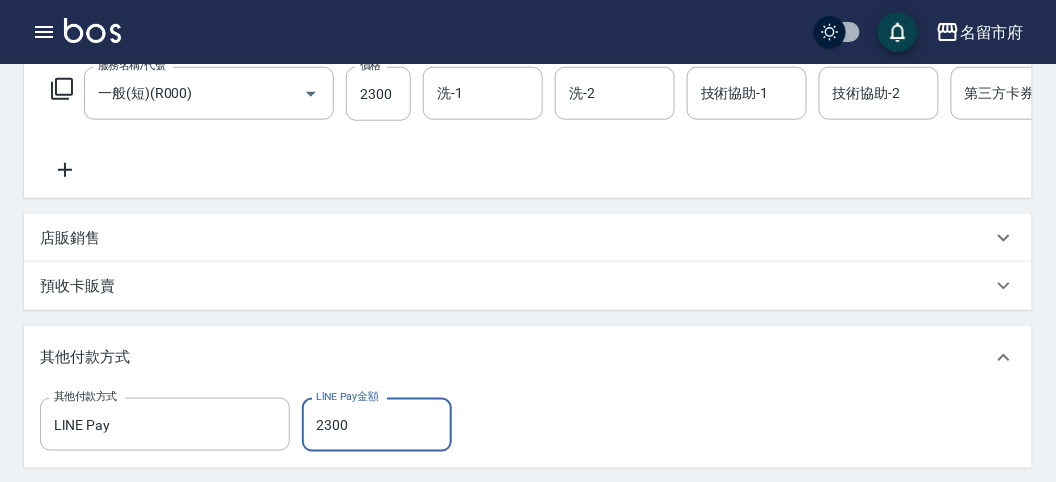type on "2300" 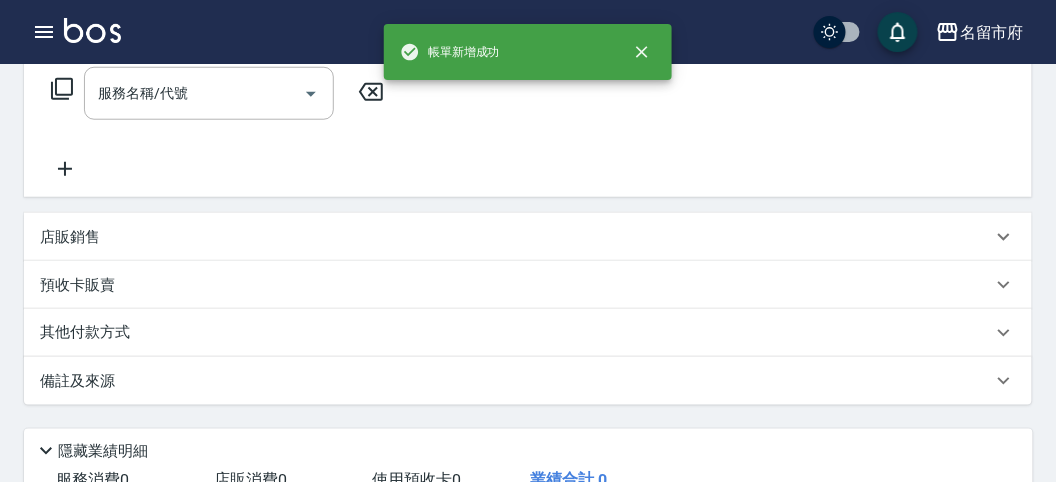 scroll, scrollTop: 0, scrollLeft: 0, axis: both 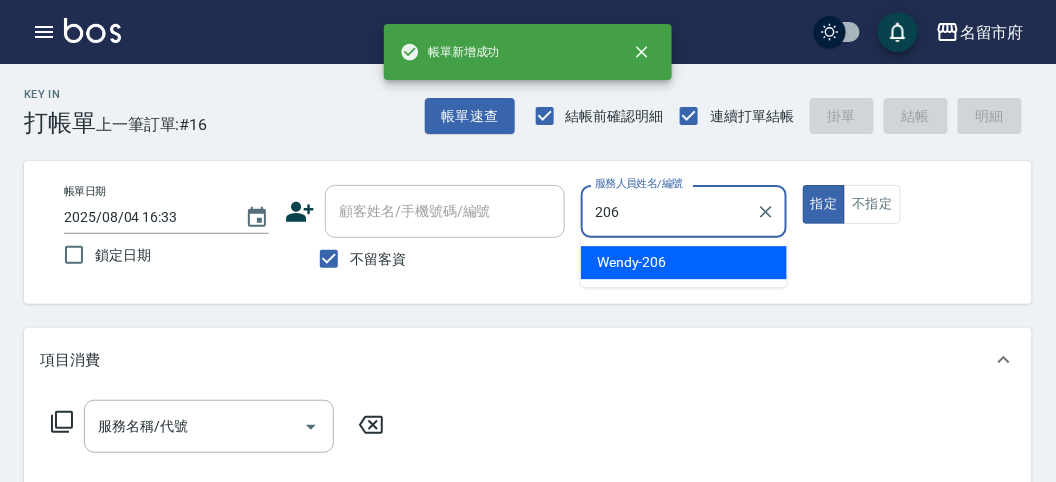 type on "[NAME]-[NUMBER]" 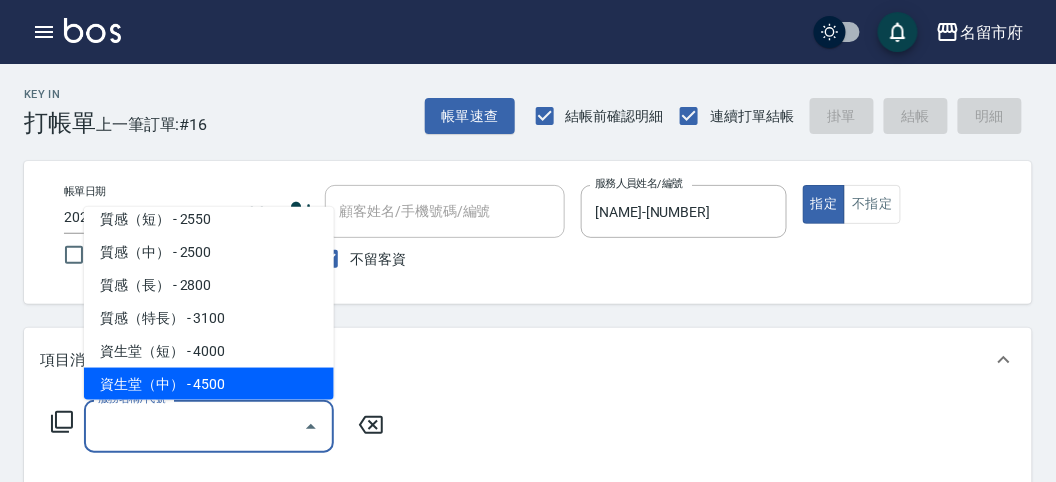 scroll, scrollTop: 606, scrollLeft: 0, axis: vertical 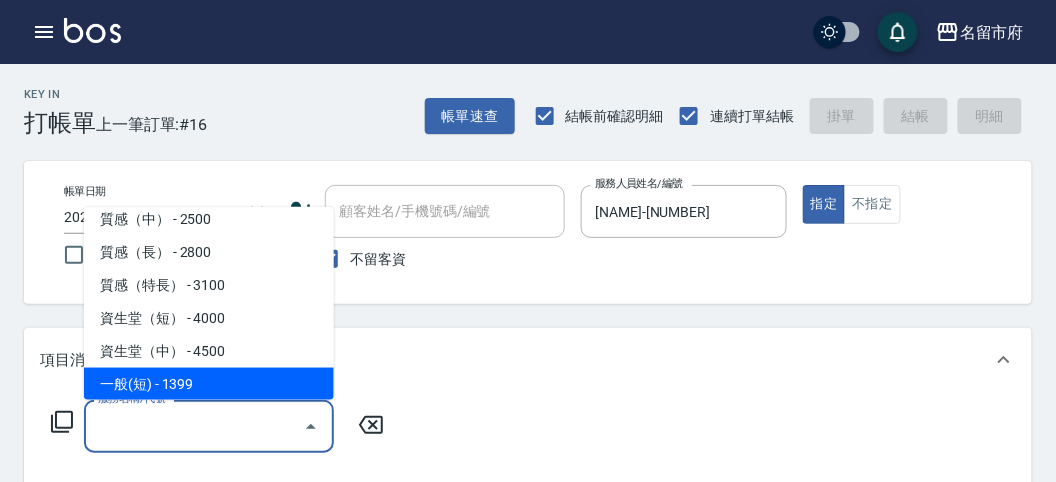 type on "一般(短)(R000)" 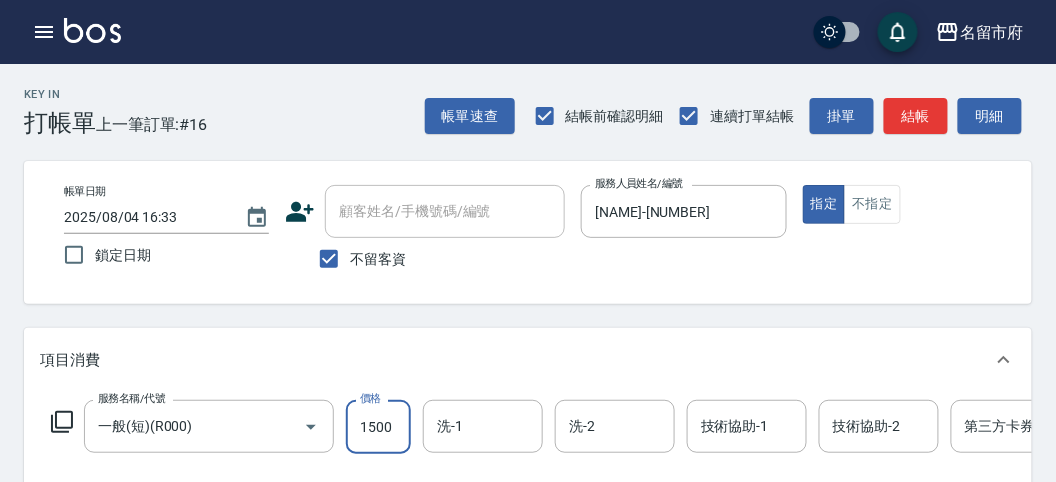 scroll, scrollTop: 0, scrollLeft: 0, axis: both 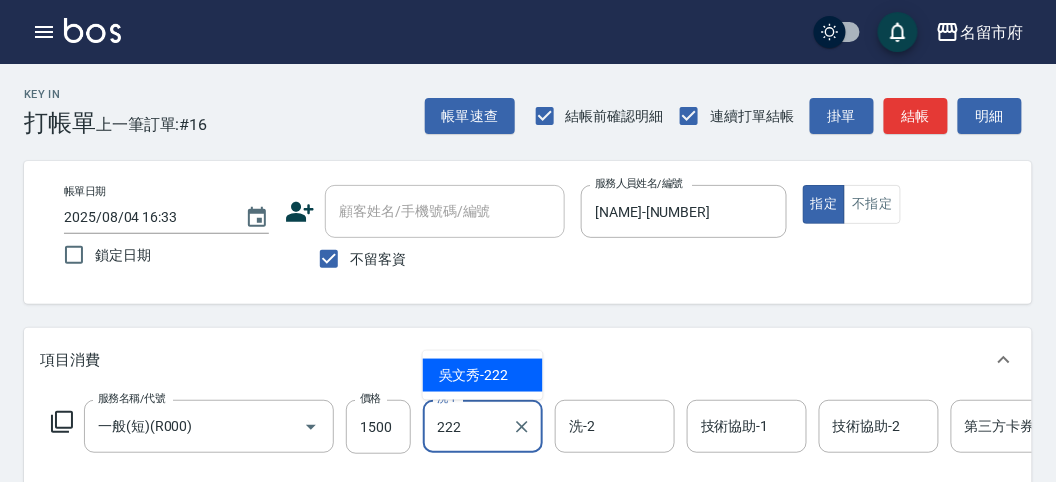 type on "吳文秀-222" 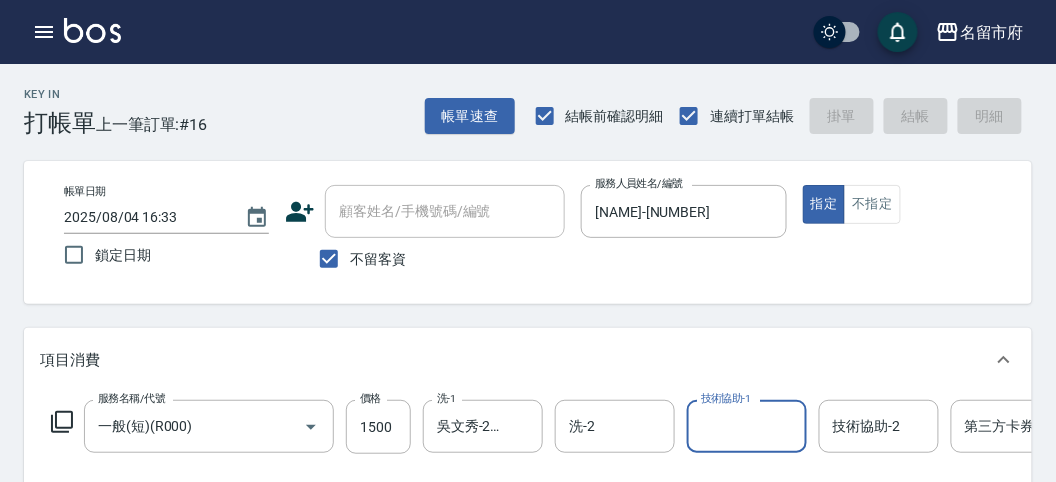 type 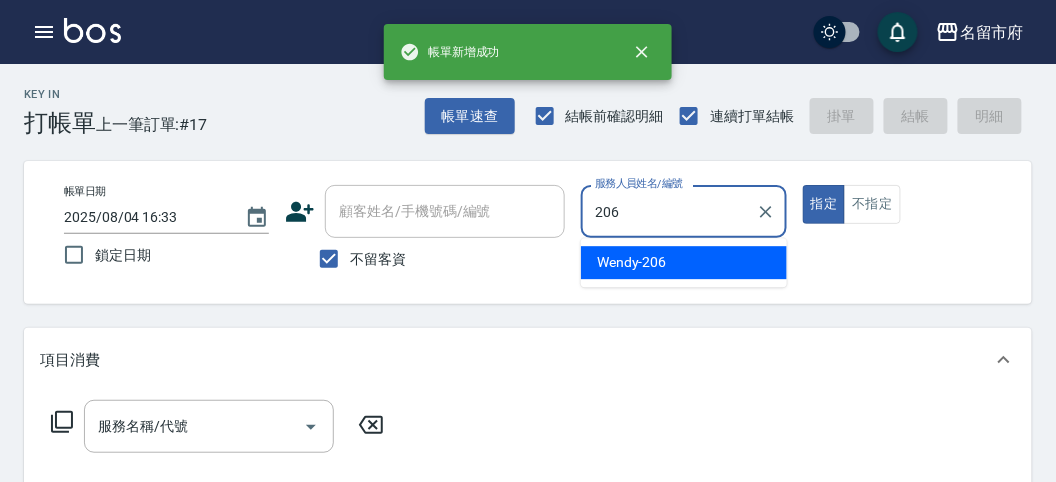type on "[NAME]-[NUMBER]" 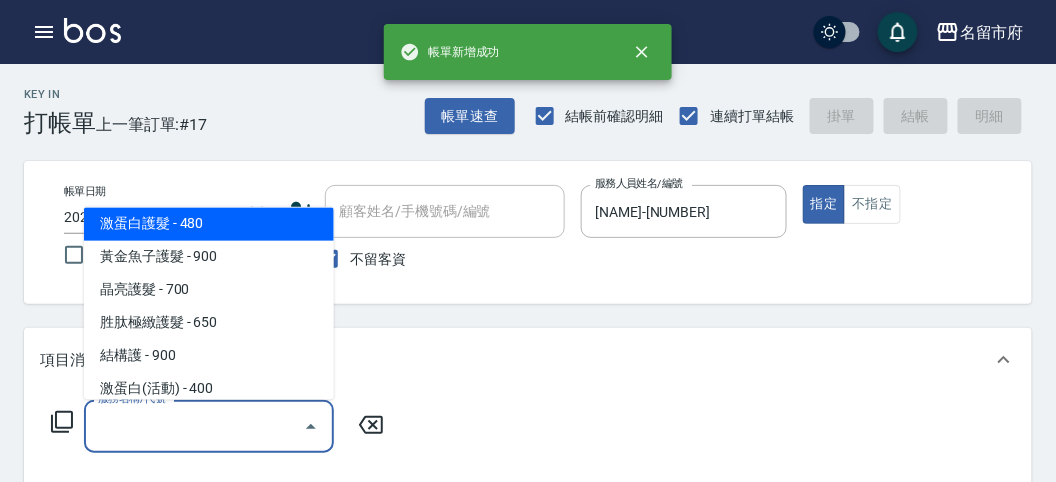 scroll, scrollTop: 1228, scrollLeft: 0, axis: vertical 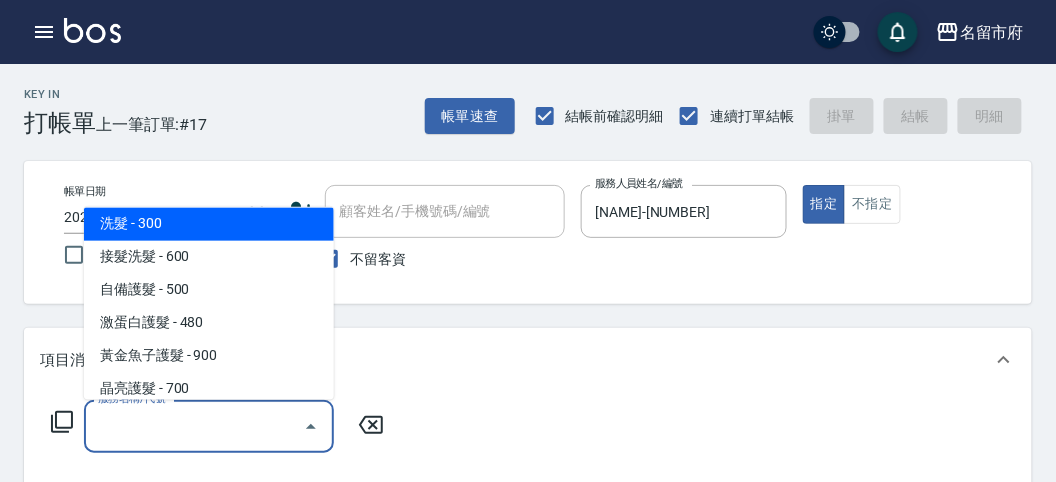 type on "洗髮(S011)" 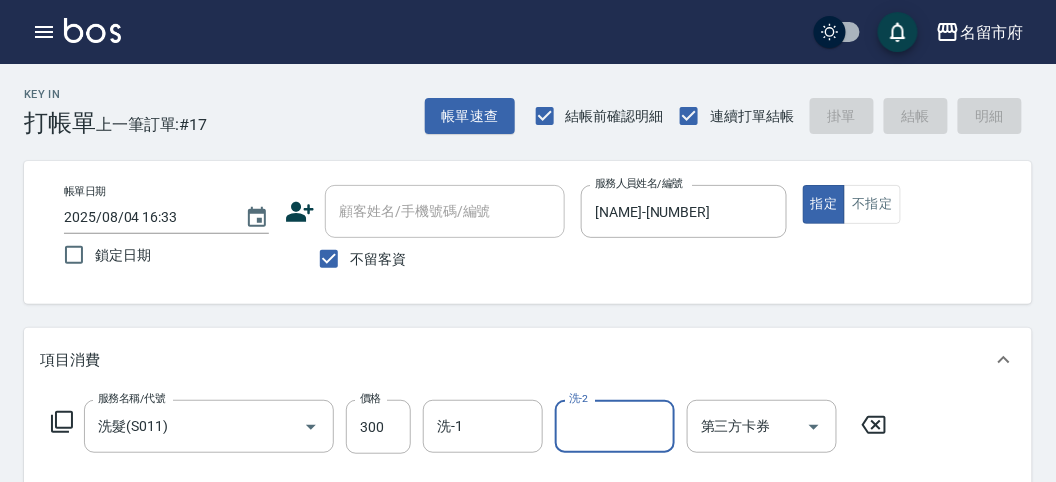 type 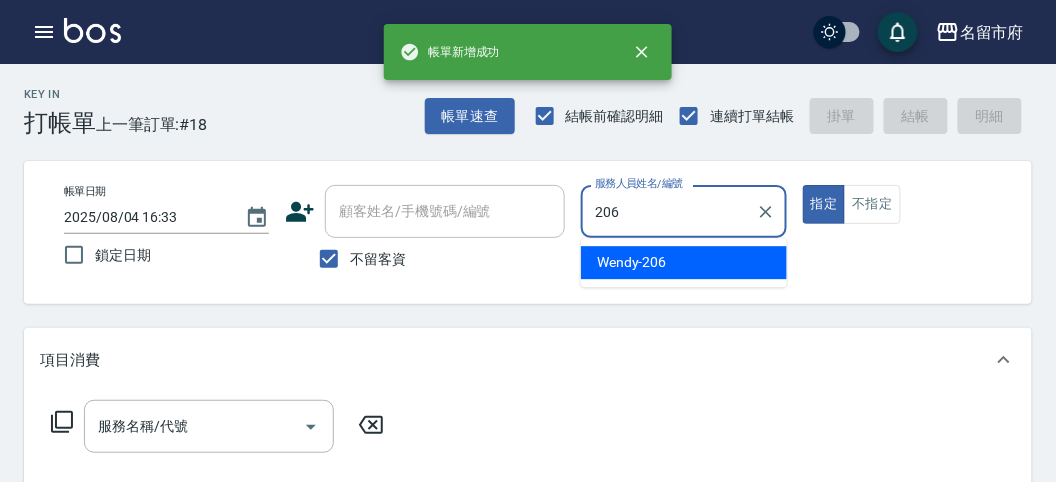 type on "[NAME]-[NUMBER]" 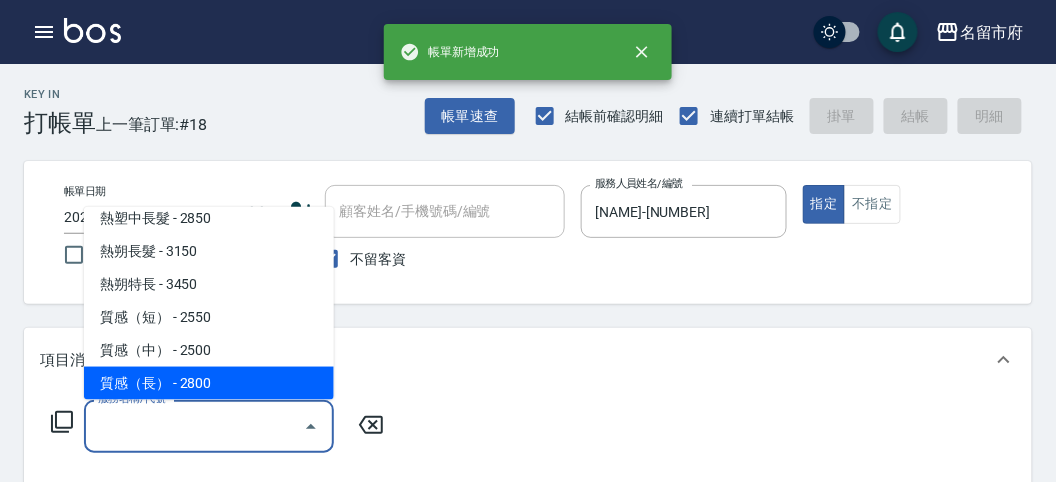 scroll, scrollTop: 606, scrollLeft: 0, axis: vertical 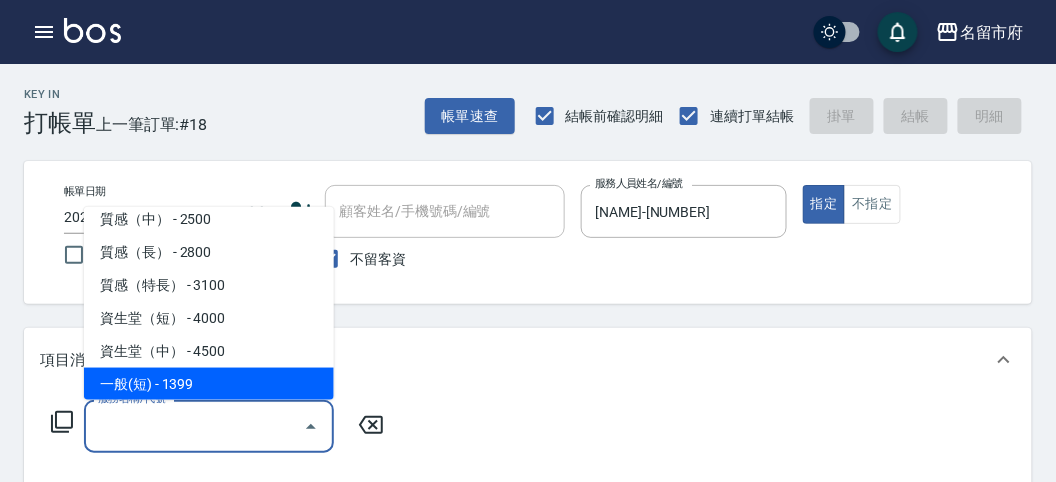type on "一般(短)(R000)" 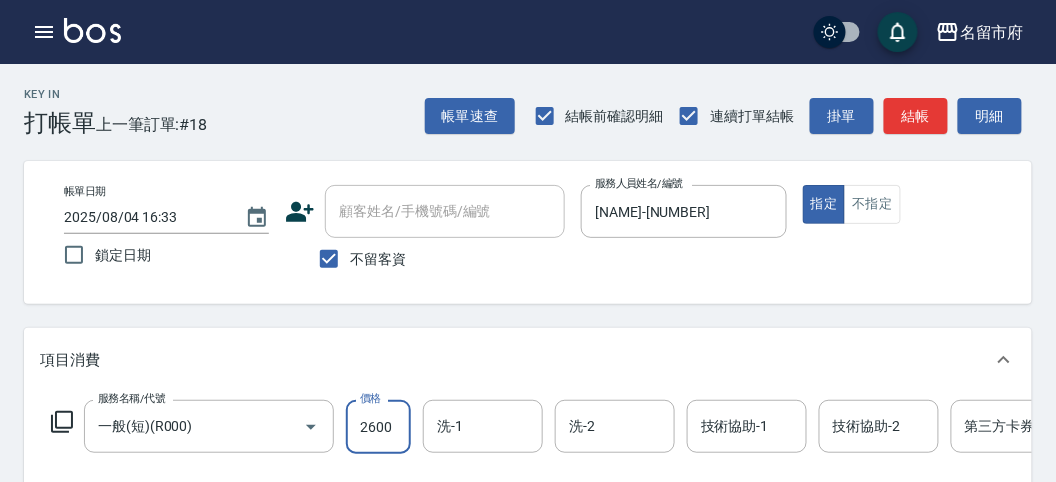 type on "2600" 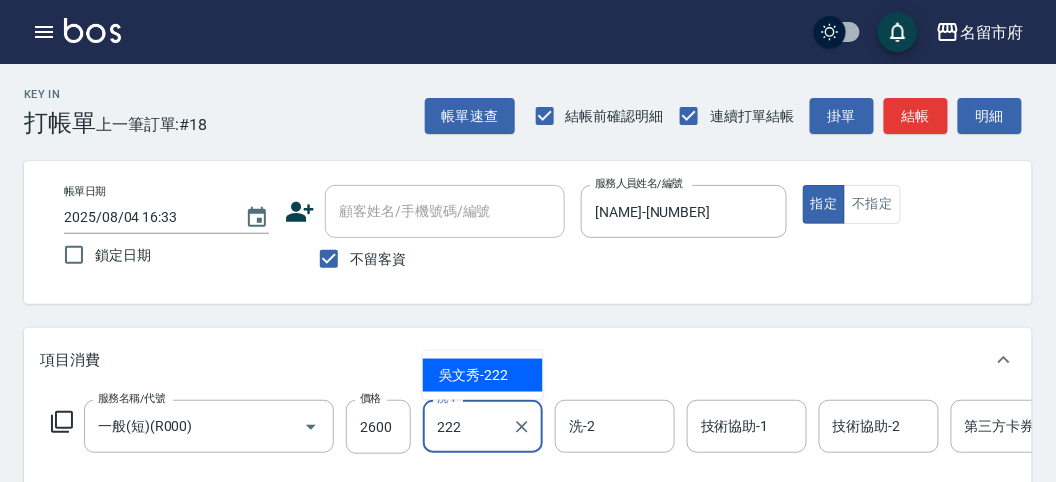 type on "吳文秀-222" 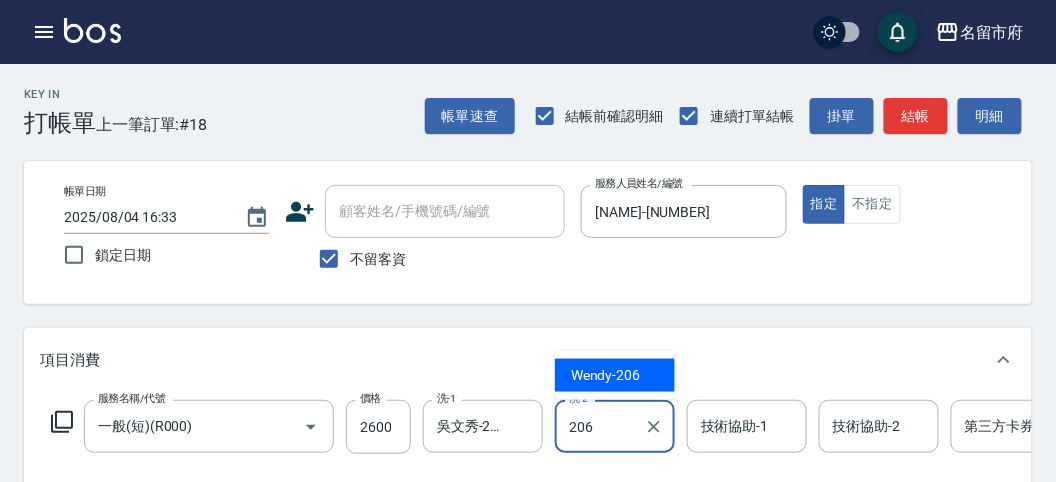 type on "[NAME]-[NUMBER]" 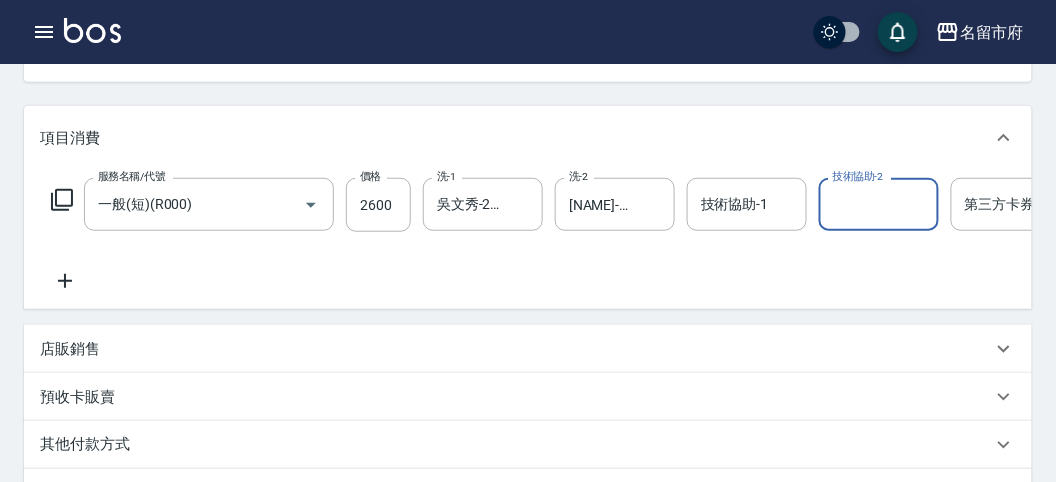 scroll, scrollTop: 333, scrollLeft: 0, axis: vertical 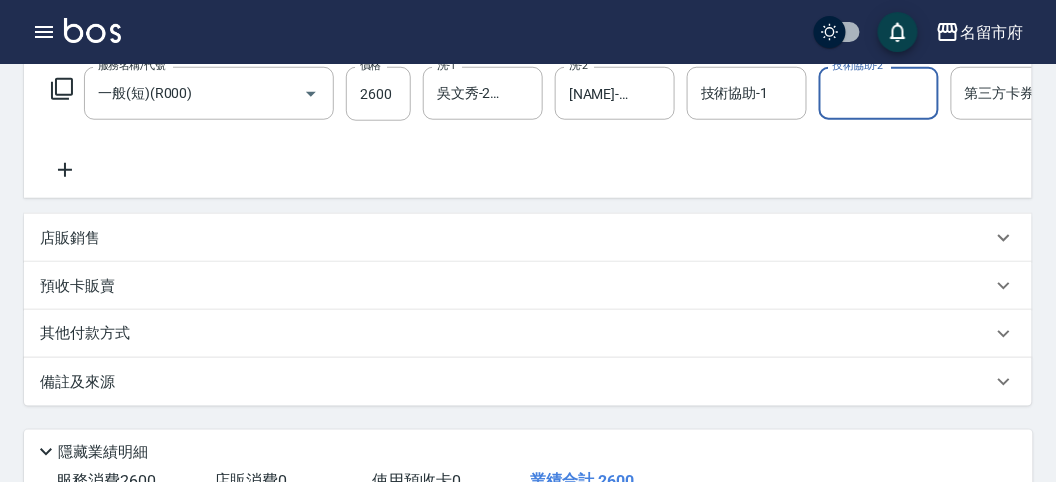 click on "其他付款方式" at bounding box center (516, 334) 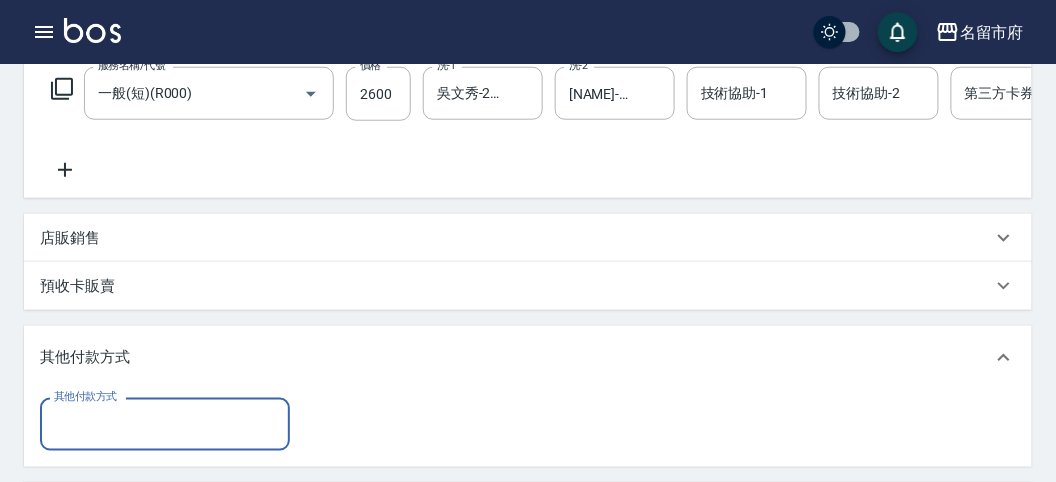 scroll, scrollTop: 0, scrollLeft: 0, axis: both 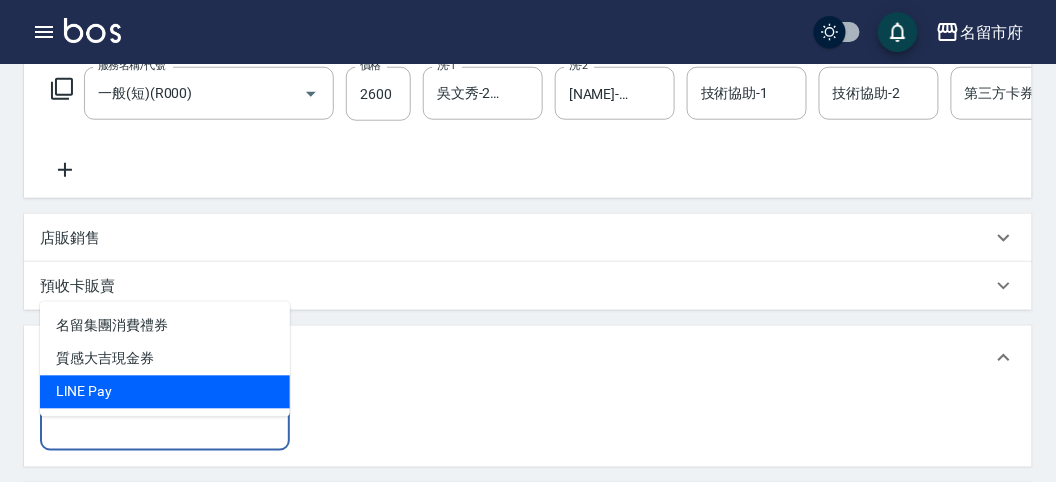 click on "LlNE Pay" at bounding box center [165, 392] 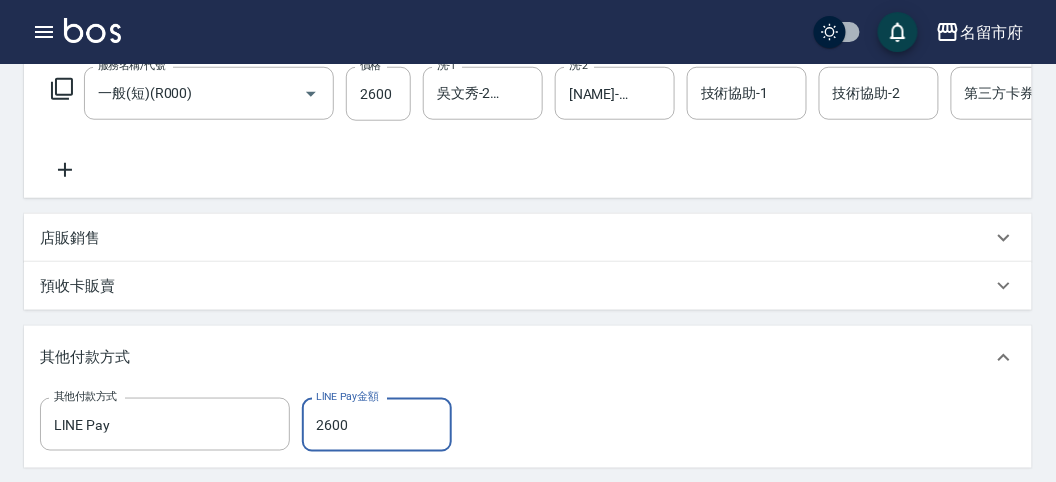 type on "2600" 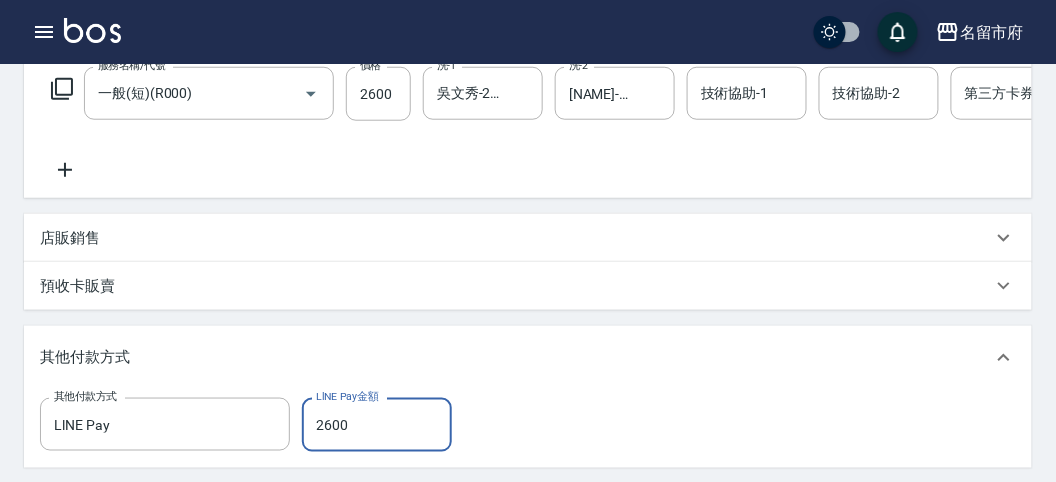 type 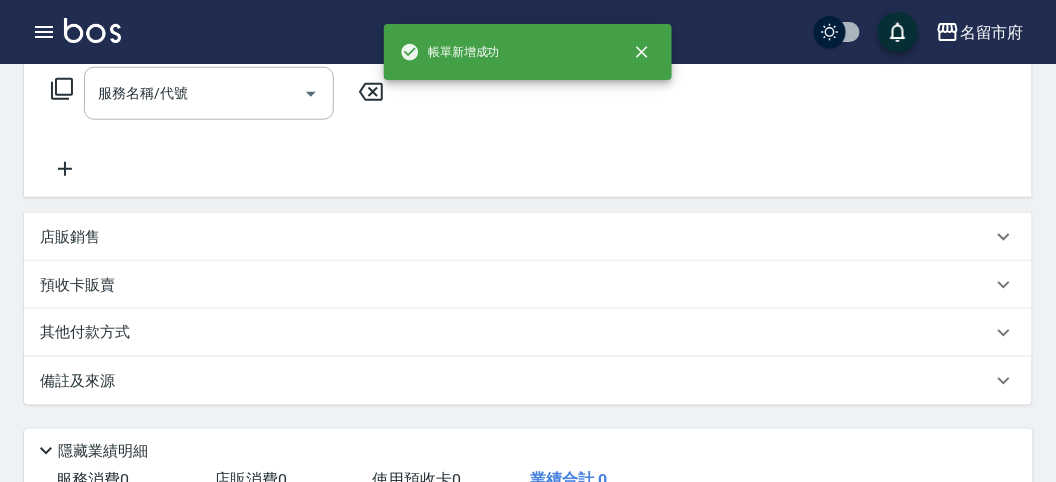 scroll, scrollTop: 0, scrollLeft: 0, axis: both 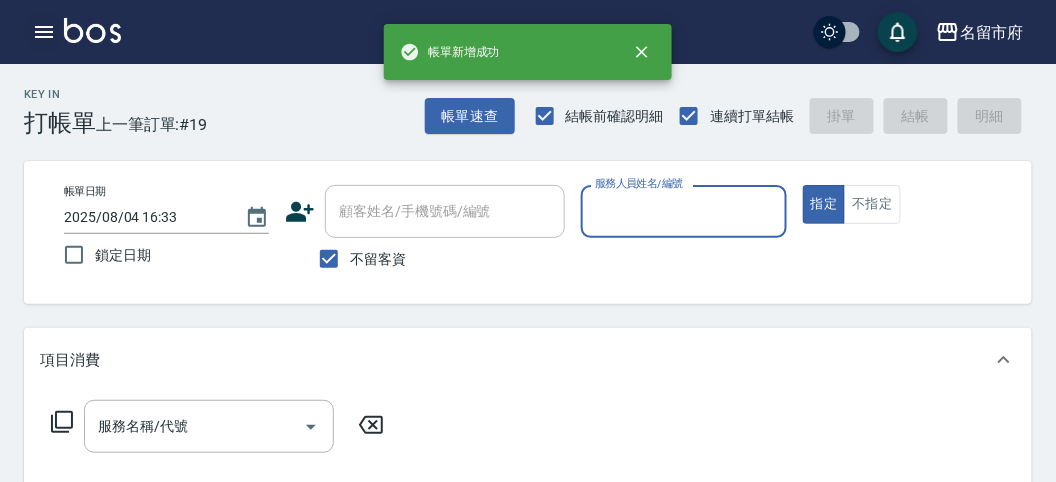 click at bounding box center (44, 32) 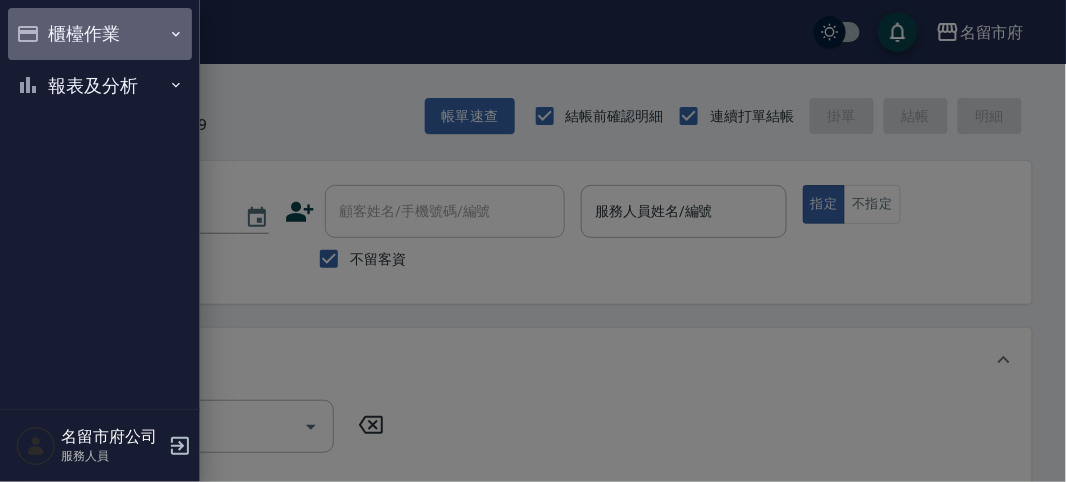 drag, startPoint x: 47, startPoint y: 45, endPoint x: 60, endPoint y: 58, distance: 18.384777 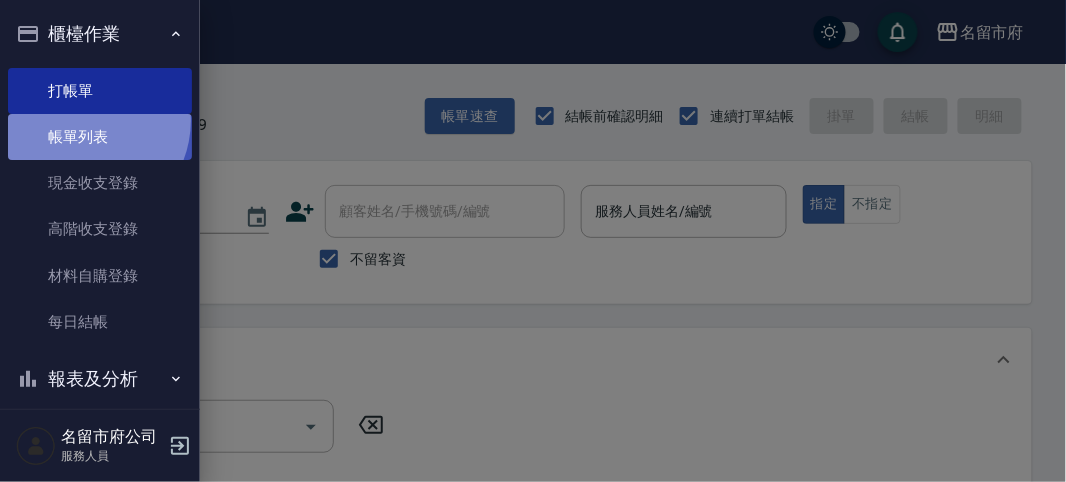 click on "帳單列表" at bounding box center [100, 137] 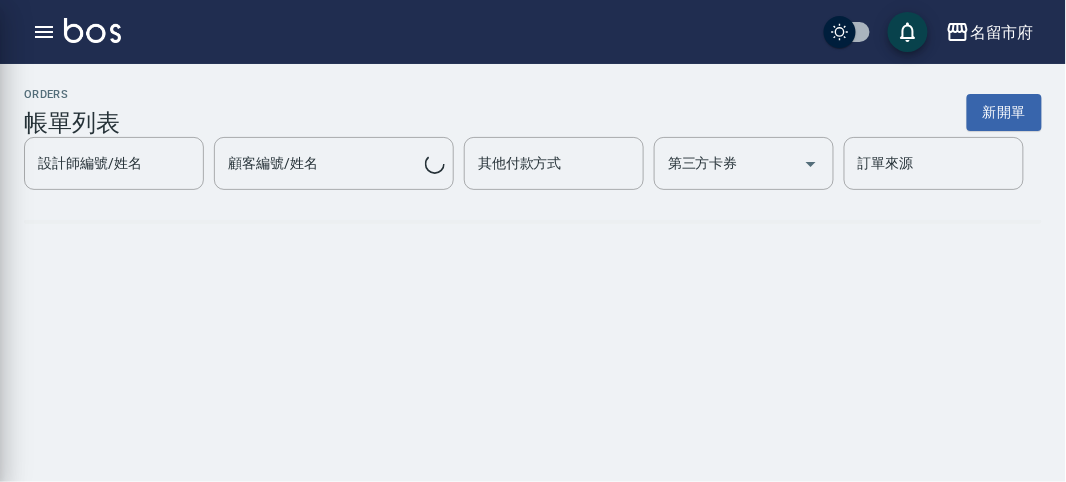 click on "設計師編號/姓名 設計師編號/姓名 顧客編號/姓名 顧客編號/姓名 其他付款方式 其他付款方式 第三方卡券 第三方卡券 訂單來源 訂單來源" at bounding box center (533, 163) 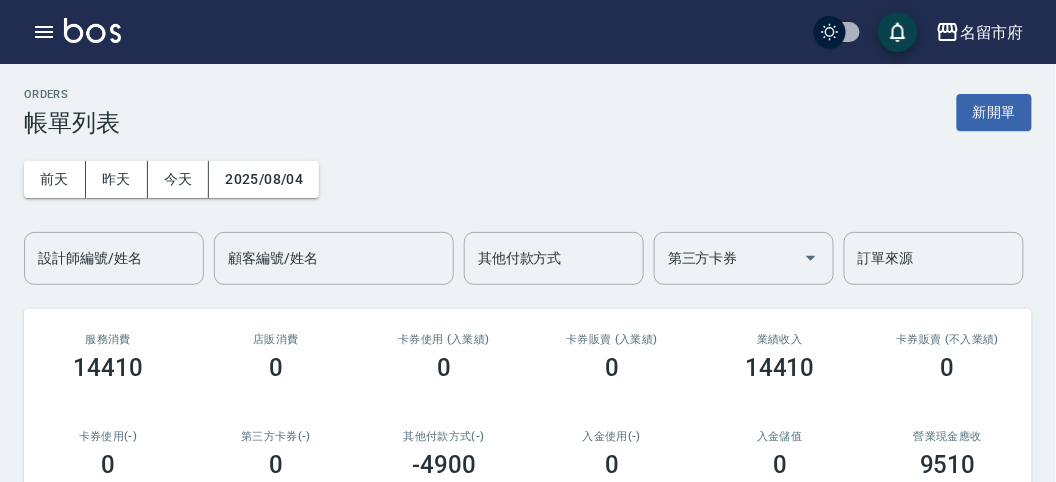 click on "前天 昨天 今天 2025/08/04 設計師編號/姓名 設計師編號/姓名 顧客編號/姓名 顧客編號/姓名 不留客資 服務人員姓名/編號 服務人員姓名/編號 指定 不指定" at bounding box center (528, 211) 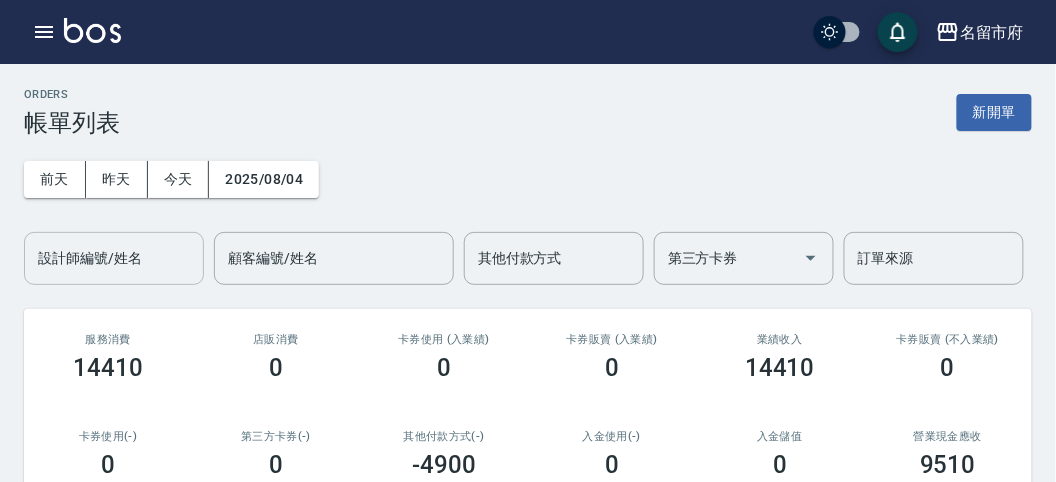 click on "設計師編號/姓名" at bounding box center (114, 258) 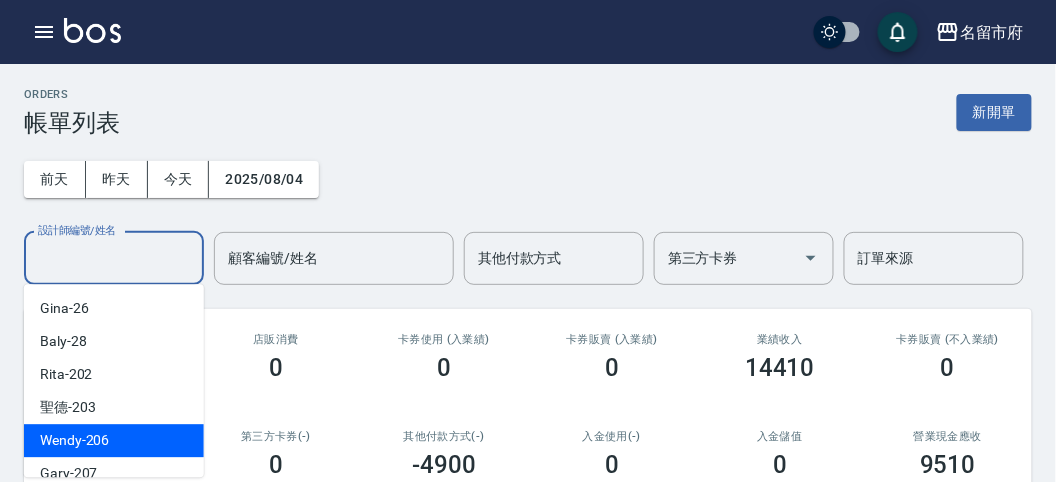 click on "Wendy -[EMPLOYEE_ID]" at bounding box center [114, 440] 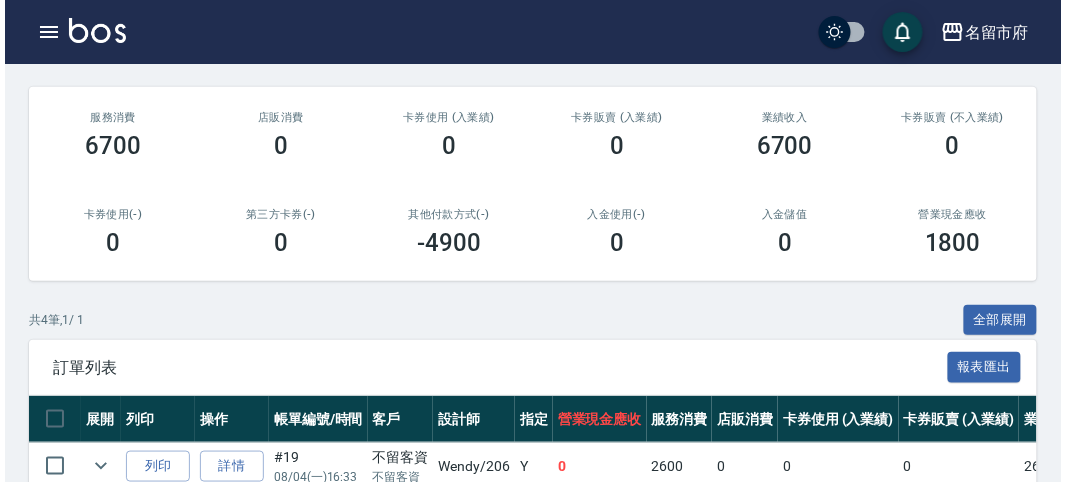 scroll, scrollTop: 467, scrollLeft: 0, axis: vertical 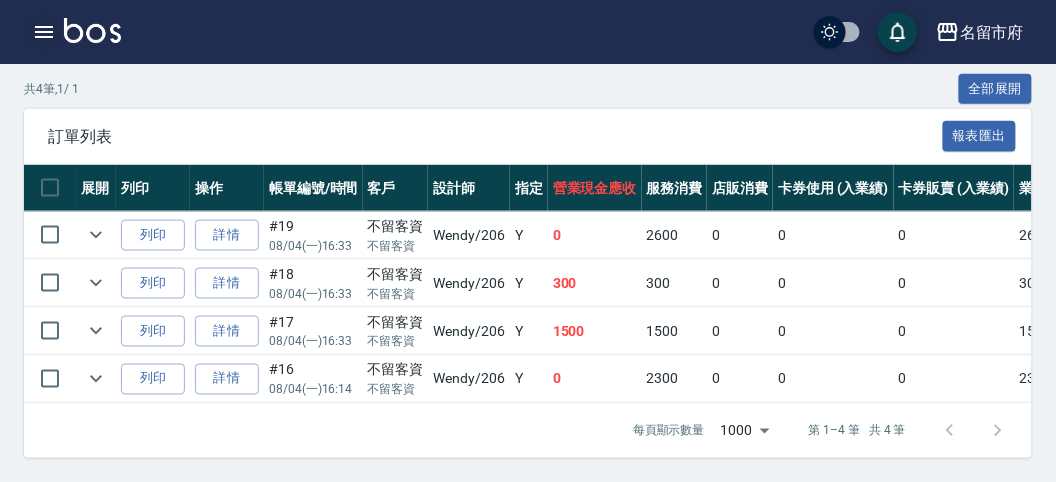 click at bounding box center (44, 32) 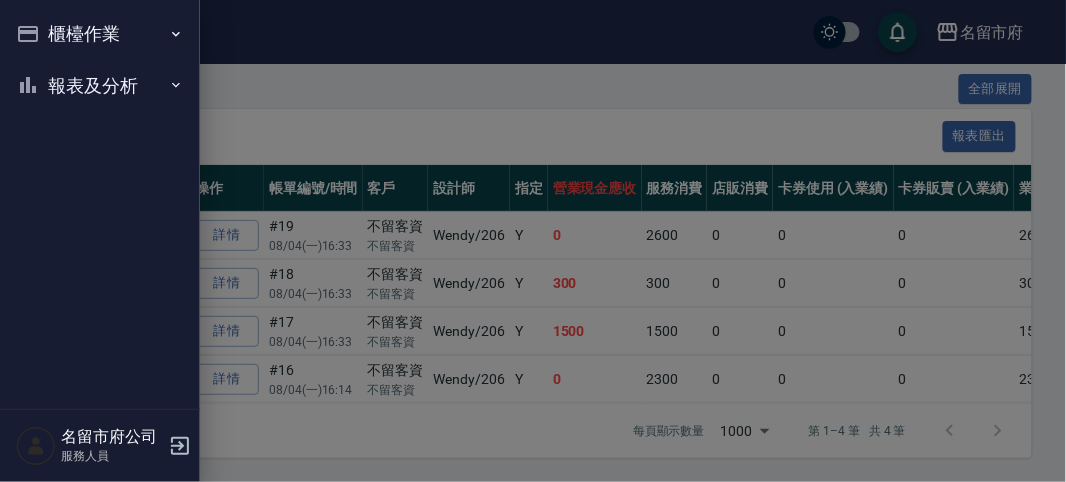 click on "櫃檯作業" at bounding box center [100, 34] 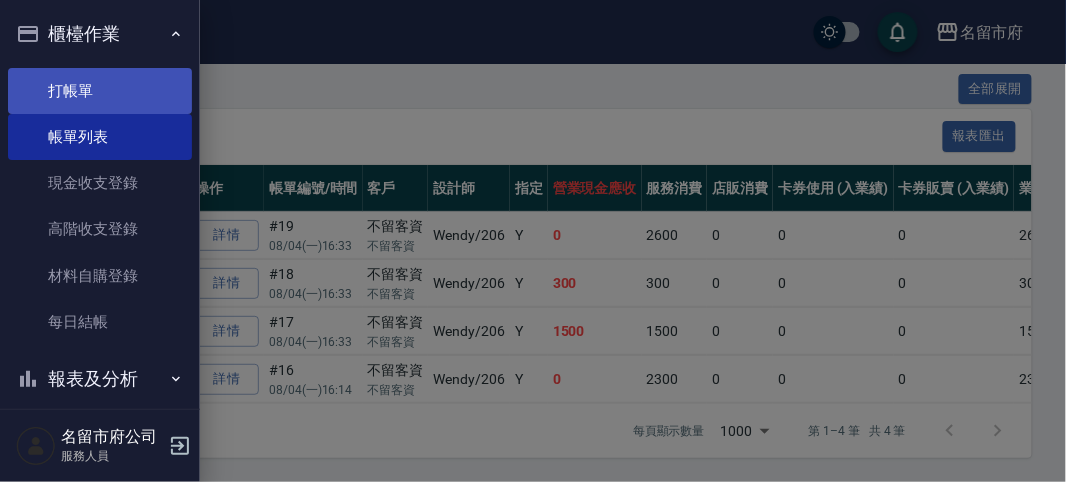 click on "打帳單" at bounding box center [100, 91] 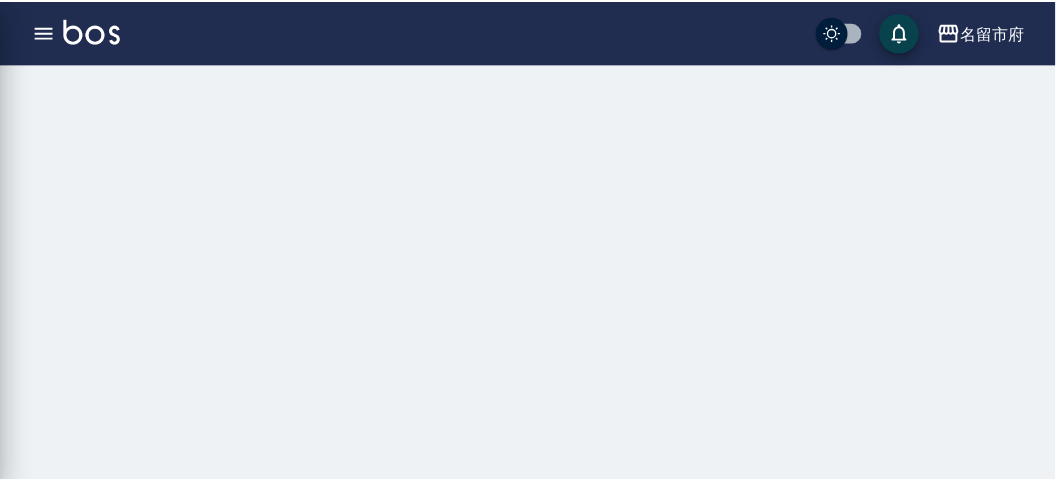 scroll, scrollTop: 0, scrollLeft: 0, axis: both 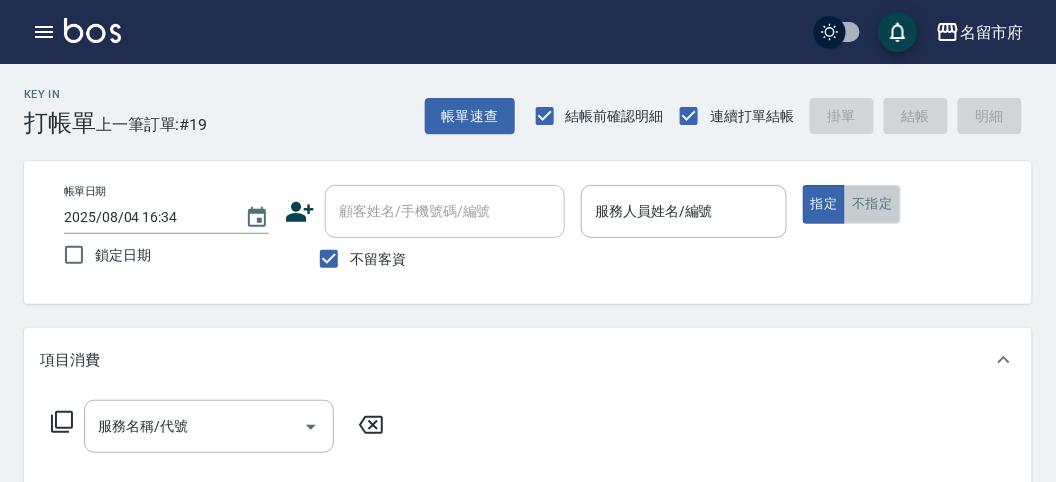 click on "不指定" at bounding box center [872, 204] 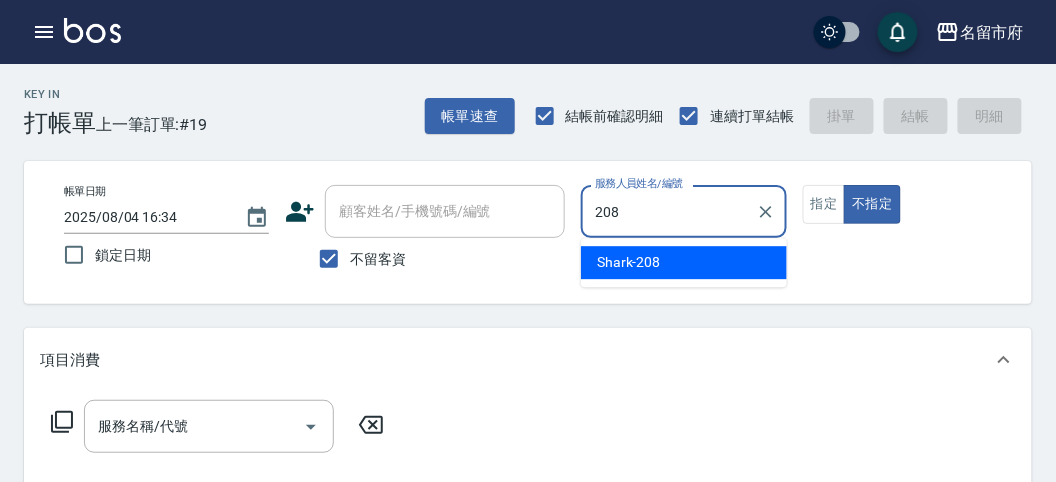 click on "Shark -208" at bounding box center [629, 262] 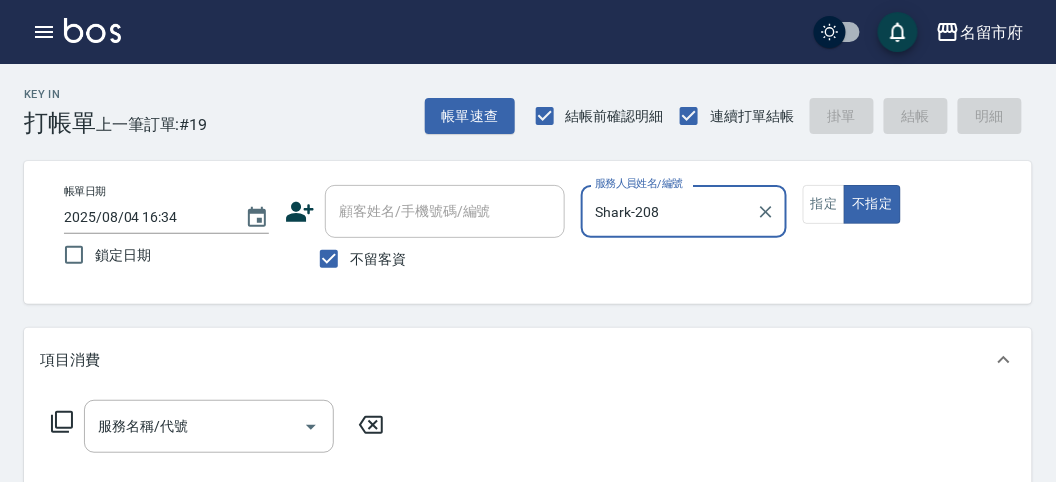 type on "Shark-208" 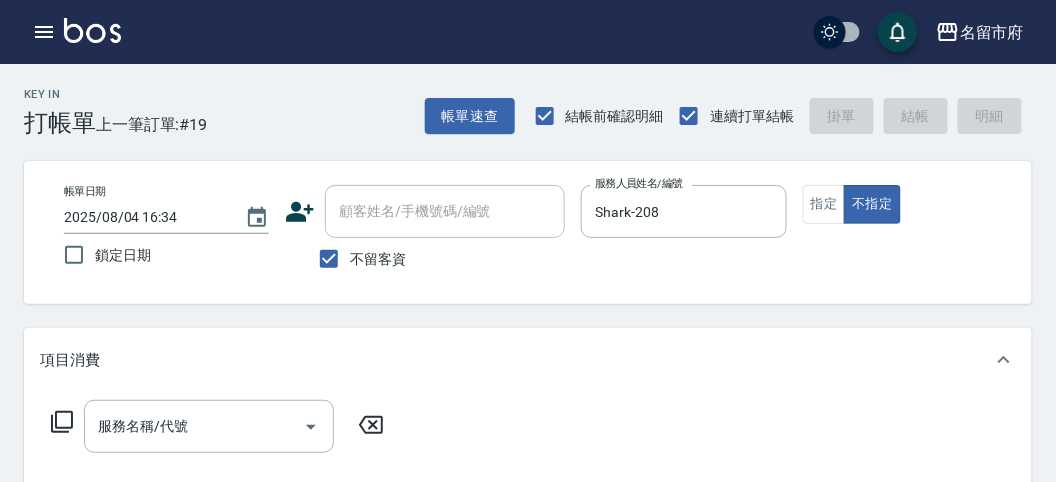click 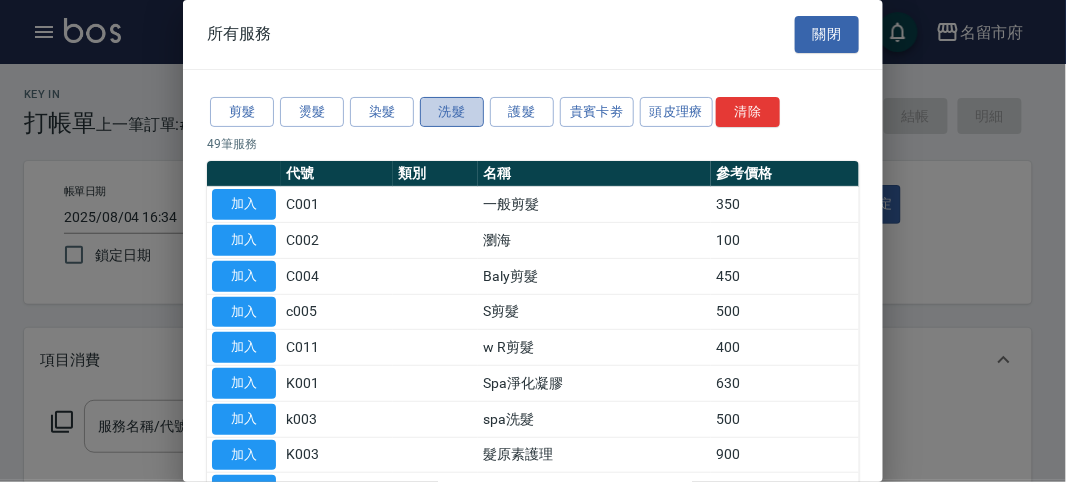 click on "洗髮" at bounding box center [452, 112] 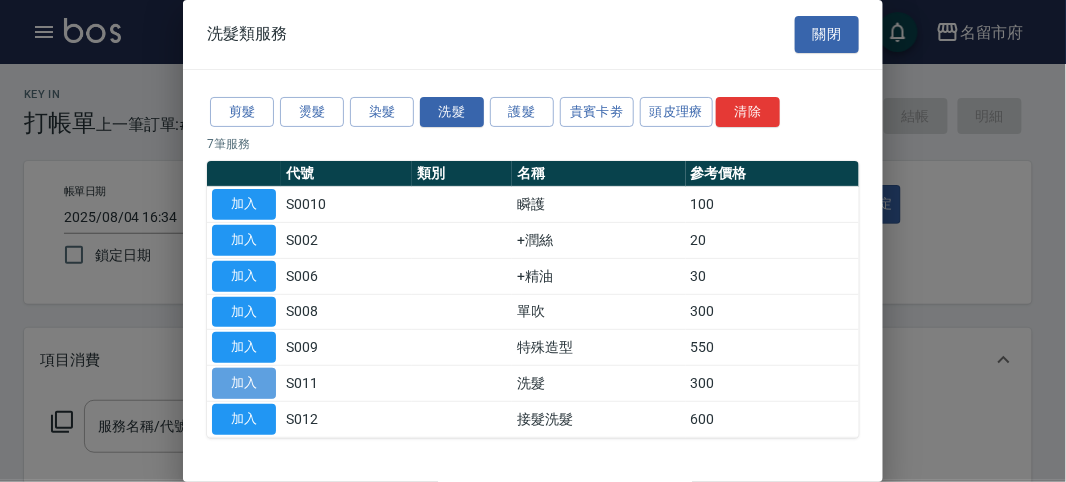 click on "加入" at bounding box center (244, 383) 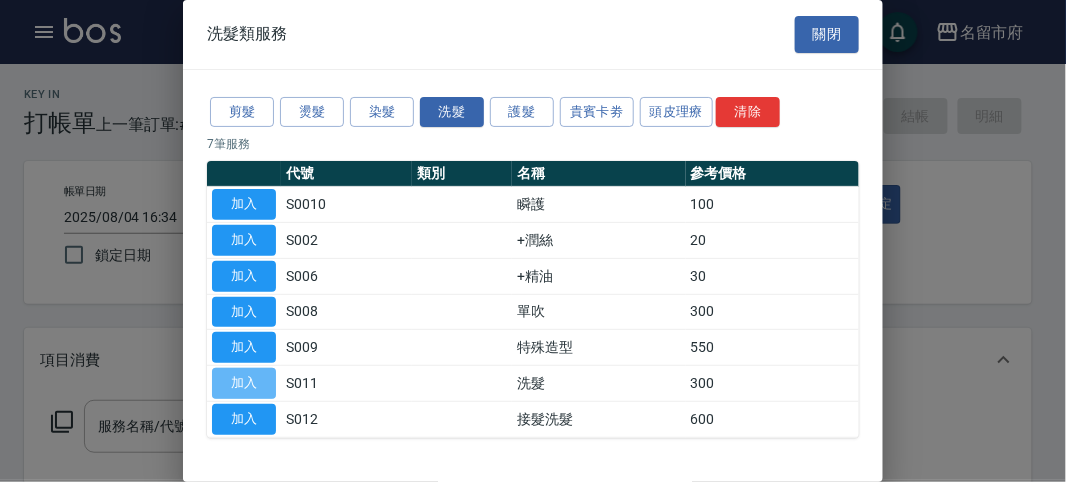 type on "洗髮(S011)" 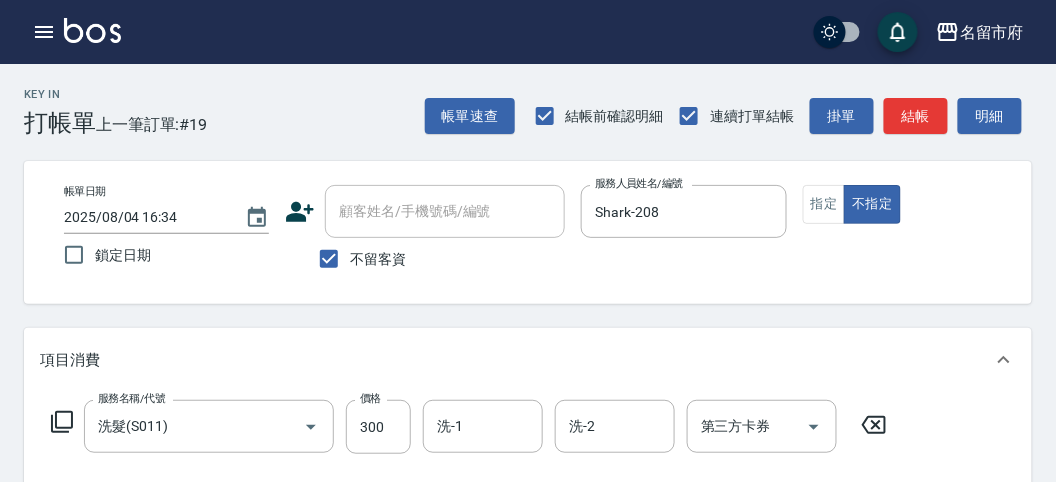 click 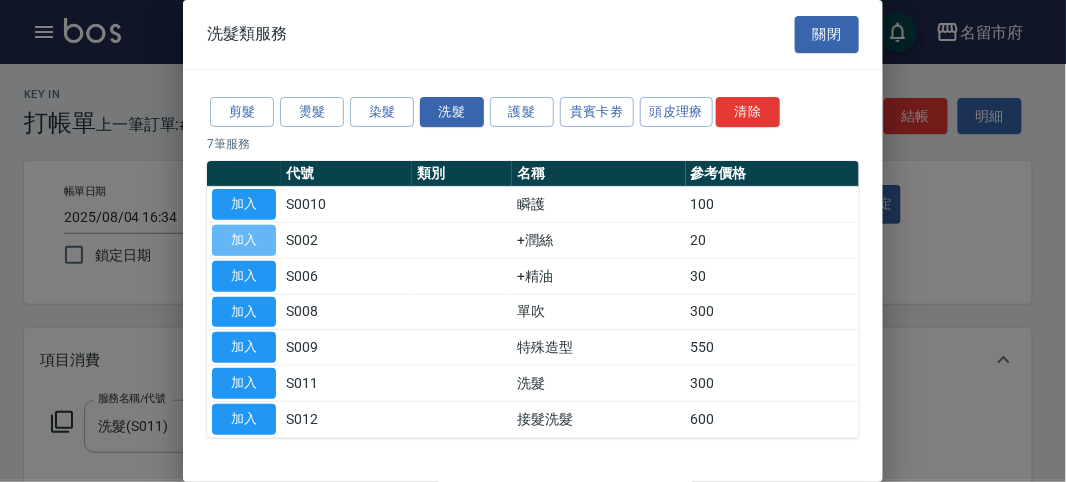 click on "加入" at bounding box center [244, 240] 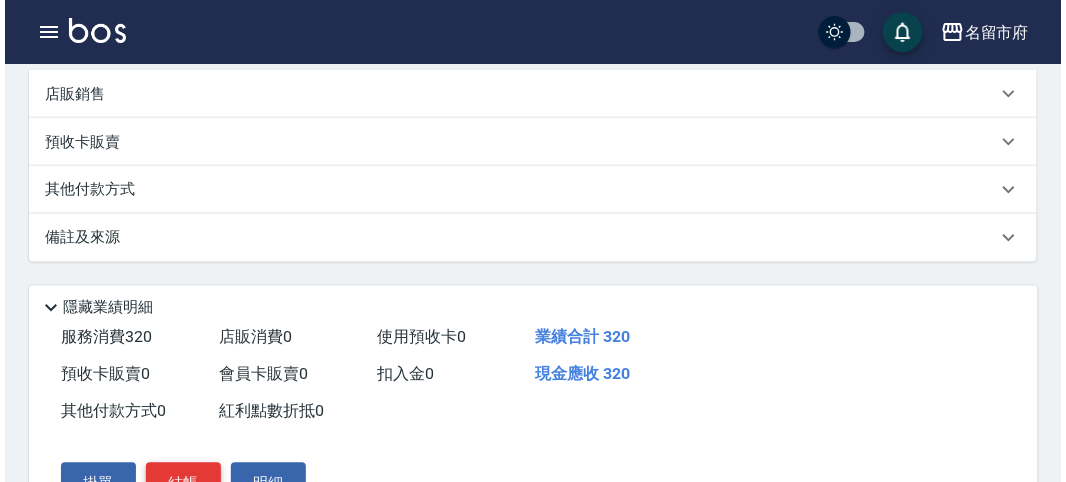 scroll, scrollTop: 663, scrollLeft: 0, axis: vertical 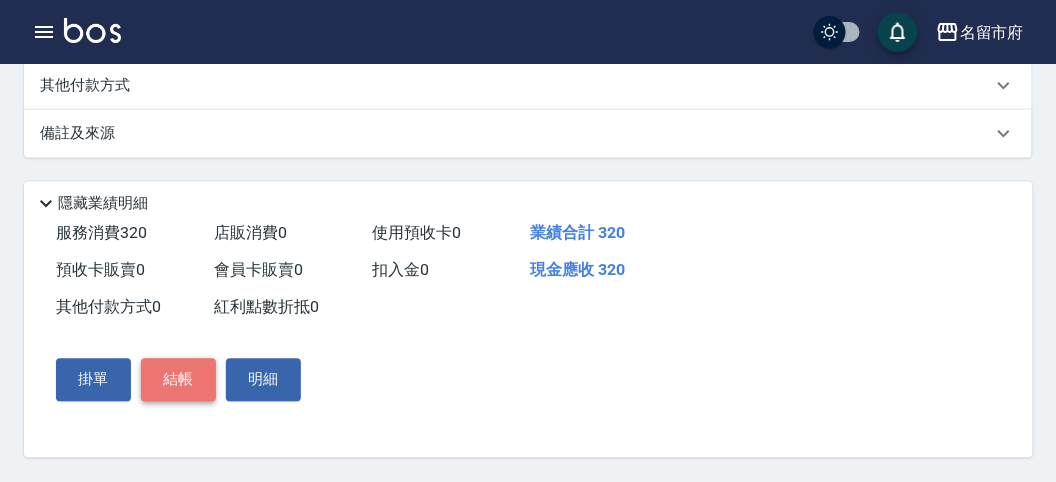 click on "結帳" at bounding box center [178, 380] 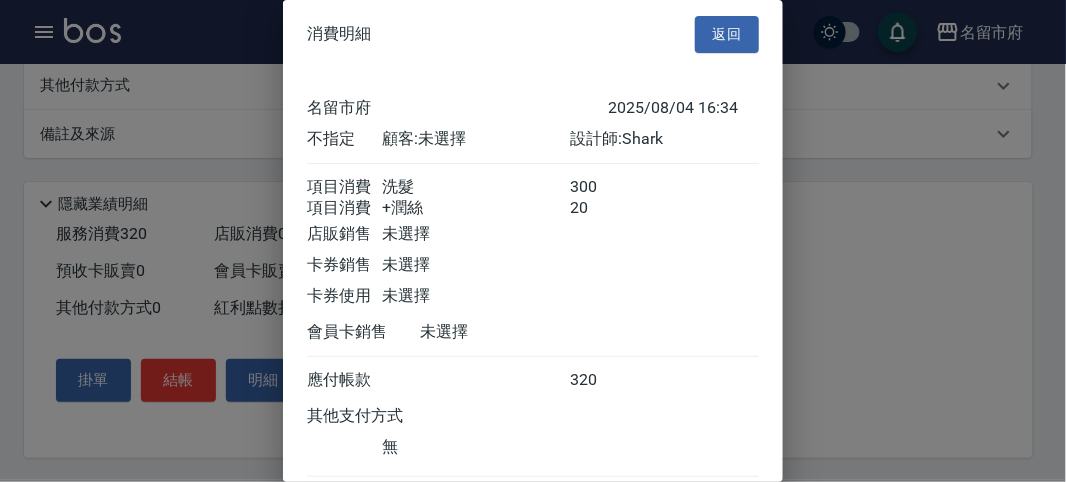 scroll, scrollTop: 133, scrollLeft: 0, axis: vertical 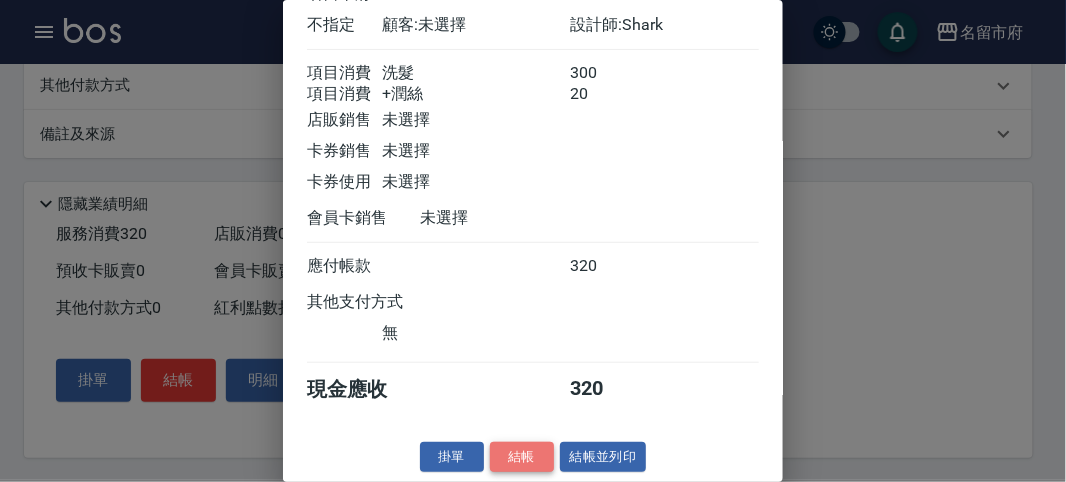 click on "結帳" at bounding box center [522, 457] 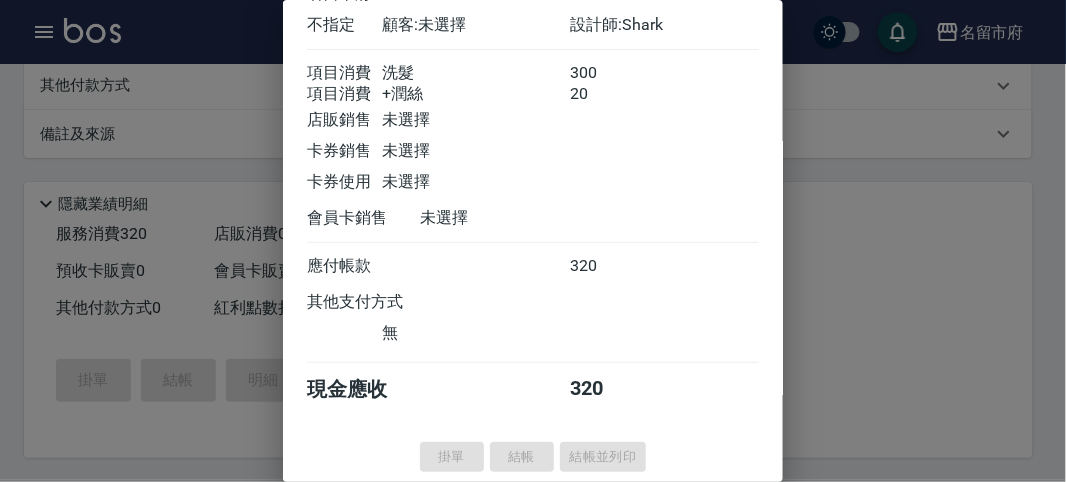 type on "2025/08/04 16:38" 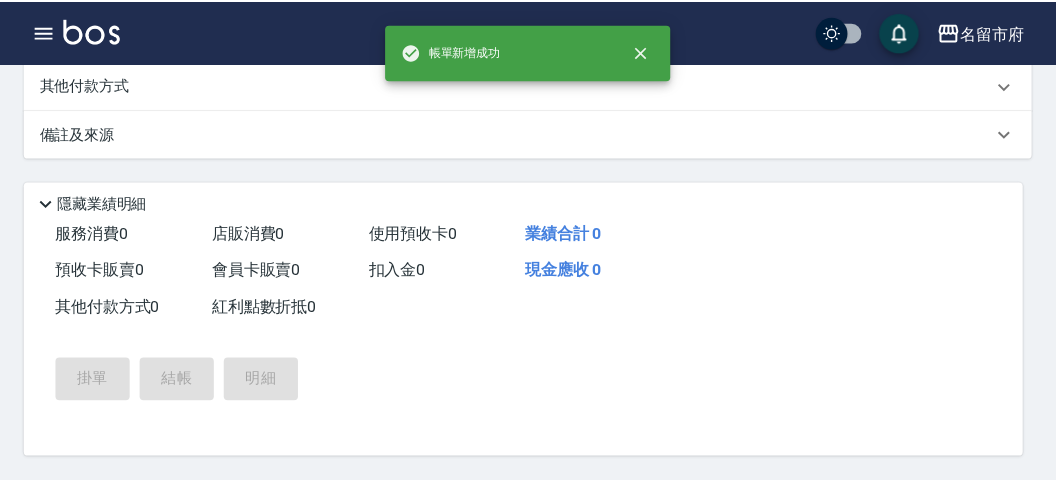 scroll, scrollTop: 0, scrollLeft: 0, axis: both 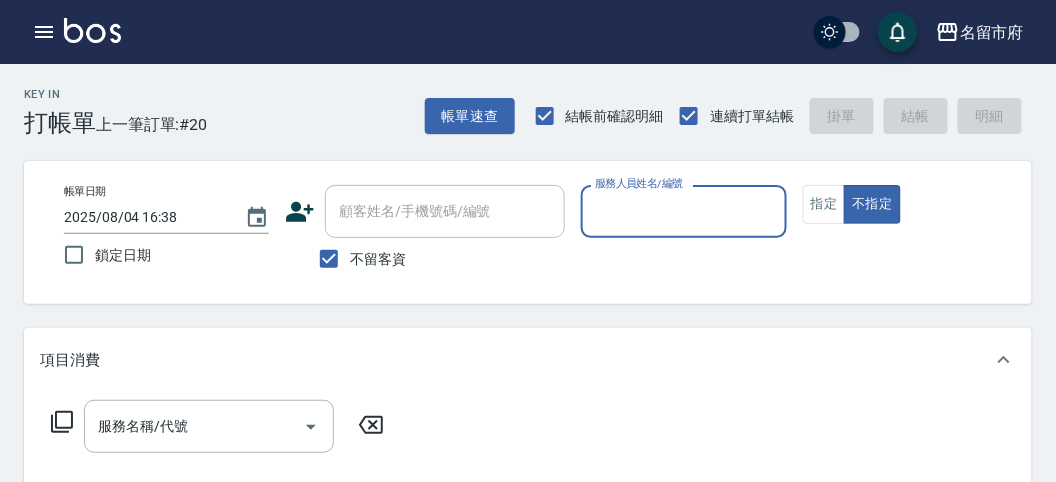 click on "服務人員姓名/編號" at bounding box center (683, 211) 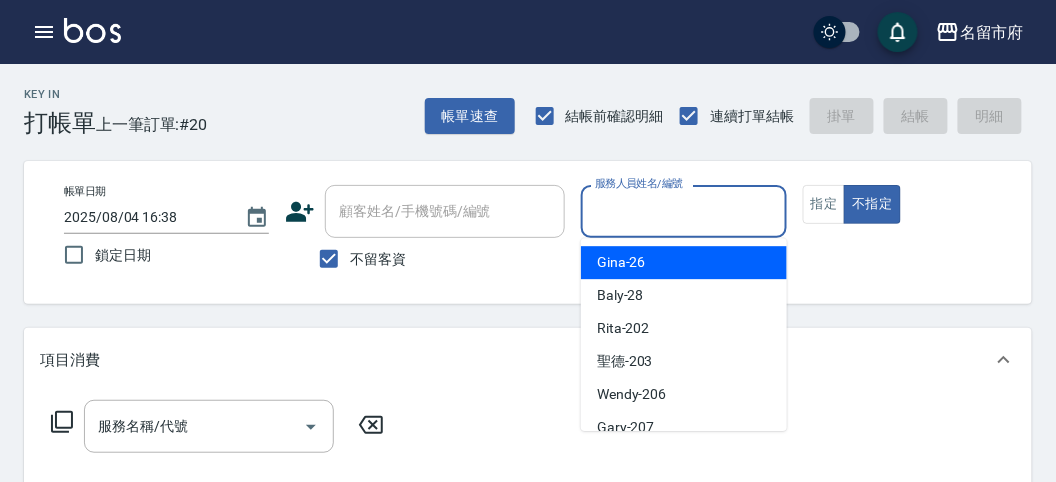 click on "Gina -26" at bounding box center (621, 262) 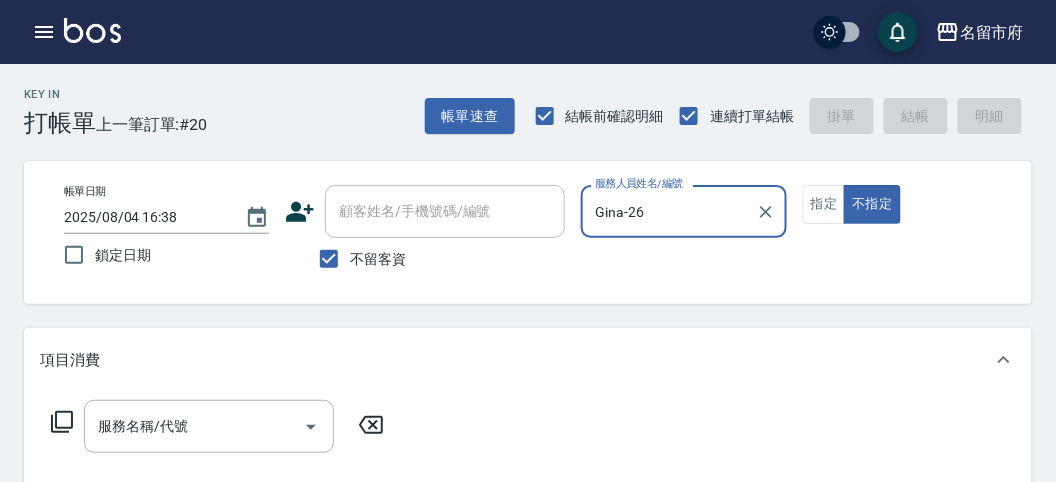click 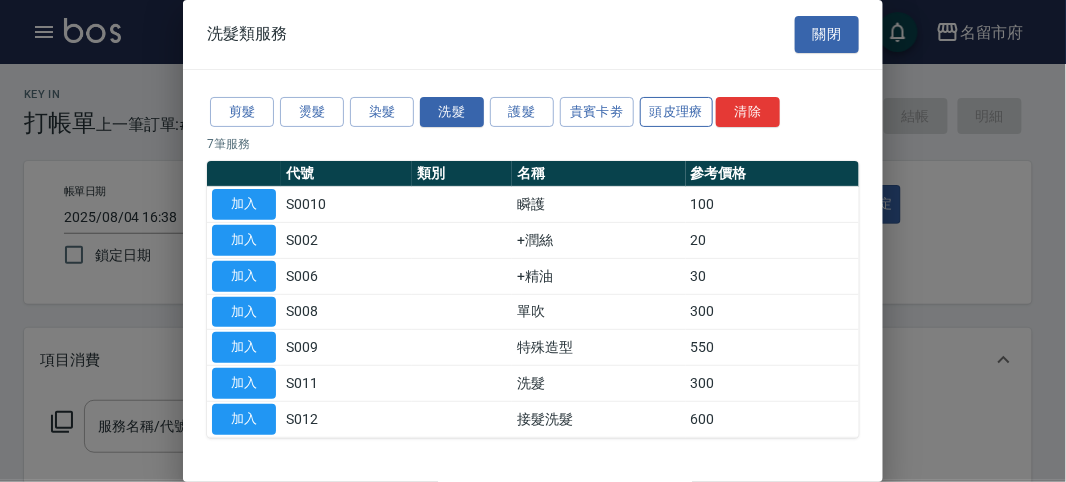 click on "頭皮理療" at bounding box center (677, 112) 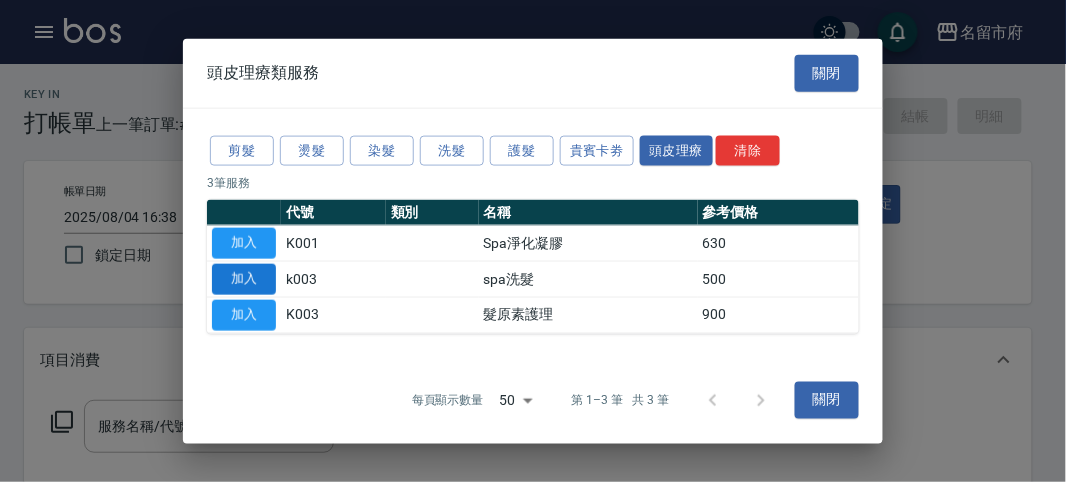 click on "加入" at bounding box center [244, 279] 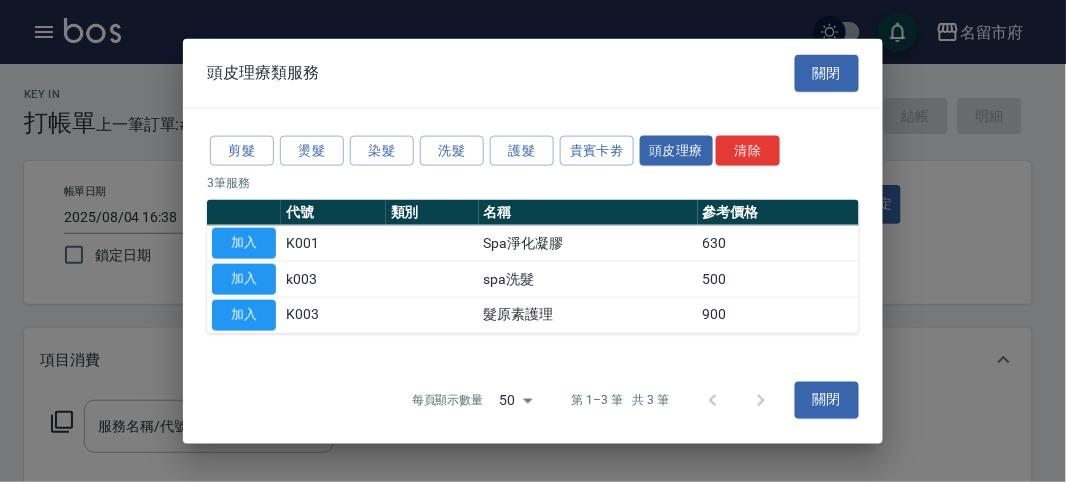 type on "spa洗髮(k003)" 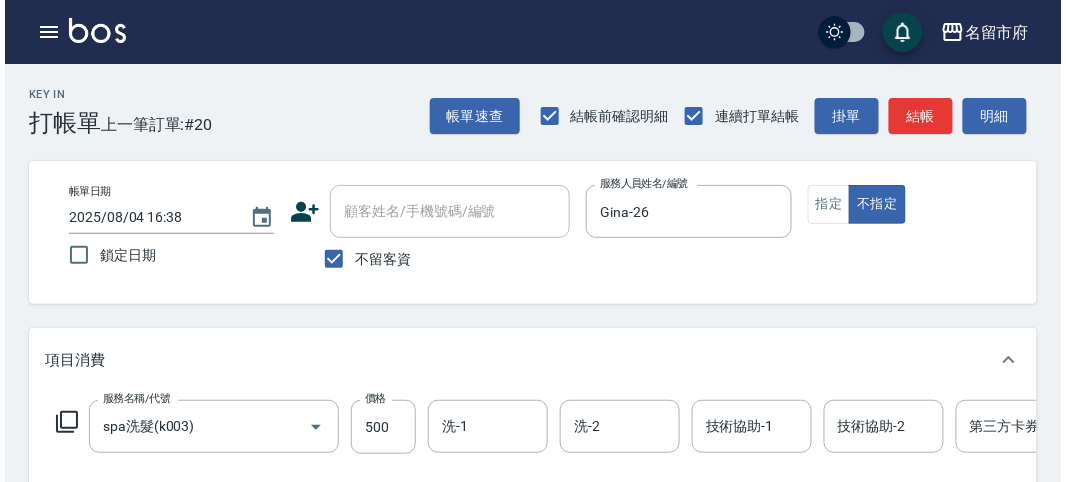 scroll, scrollTop: 604, scrollLeft: 0, axis: vertical 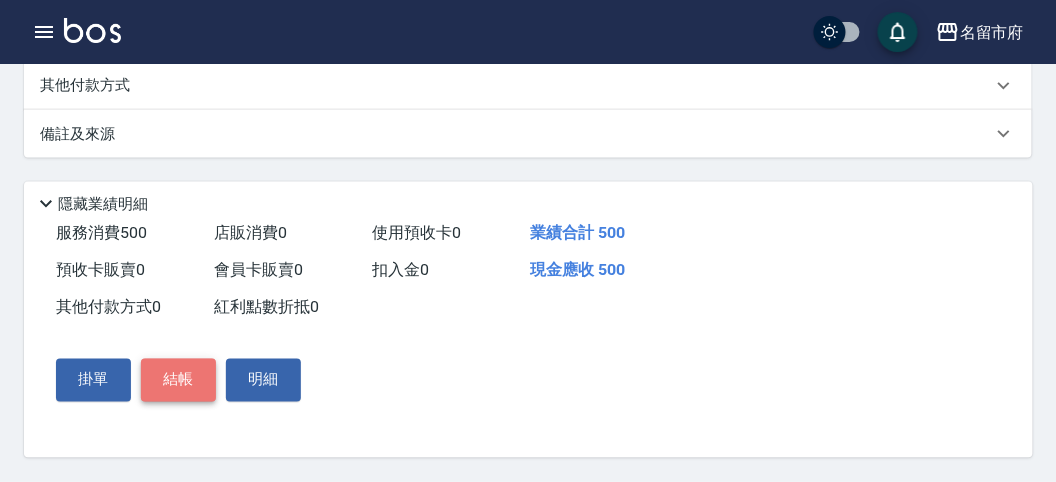 click on "結帳" at bounding box center (178, 380) 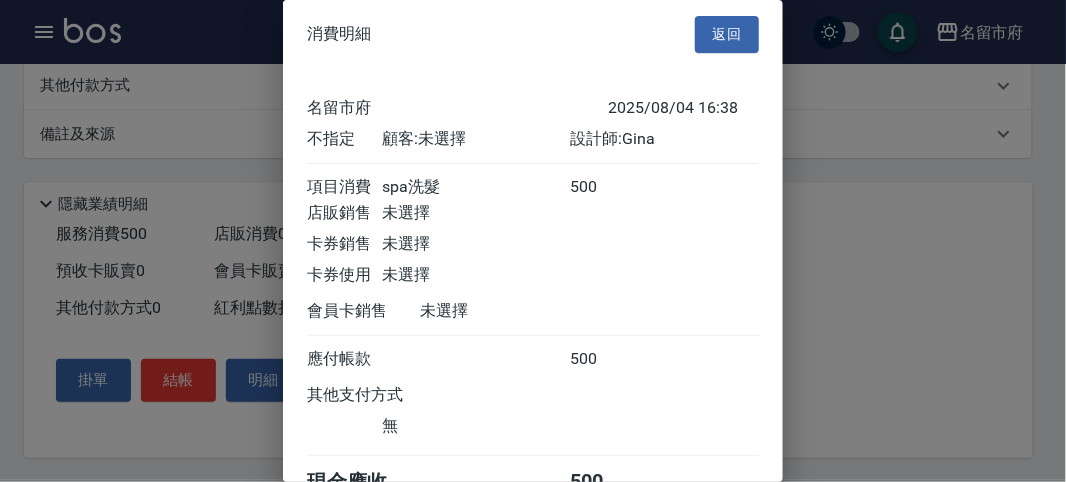 scroll, scrollTop: 111, scrollLeft: 0, axis: vertical 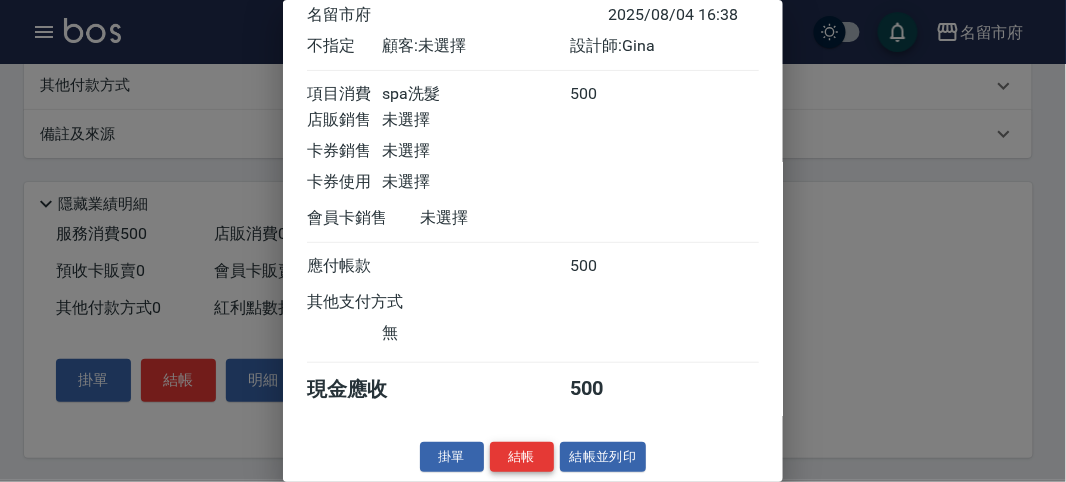 drag, startPoint x: 502, startPoint y: 456, endPoint x: 506, endPoint y: 446, distance: 10.770329 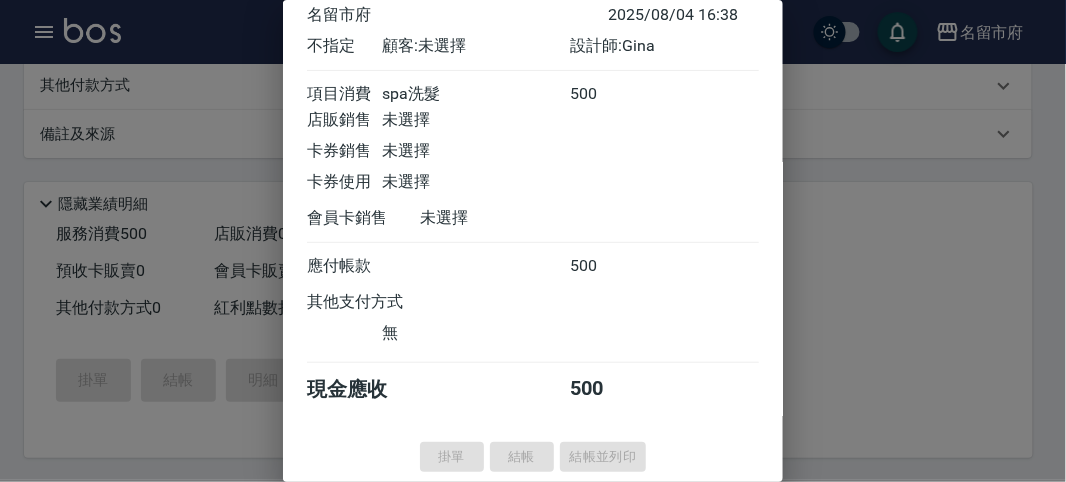 type on "2025/08/04 16:43" 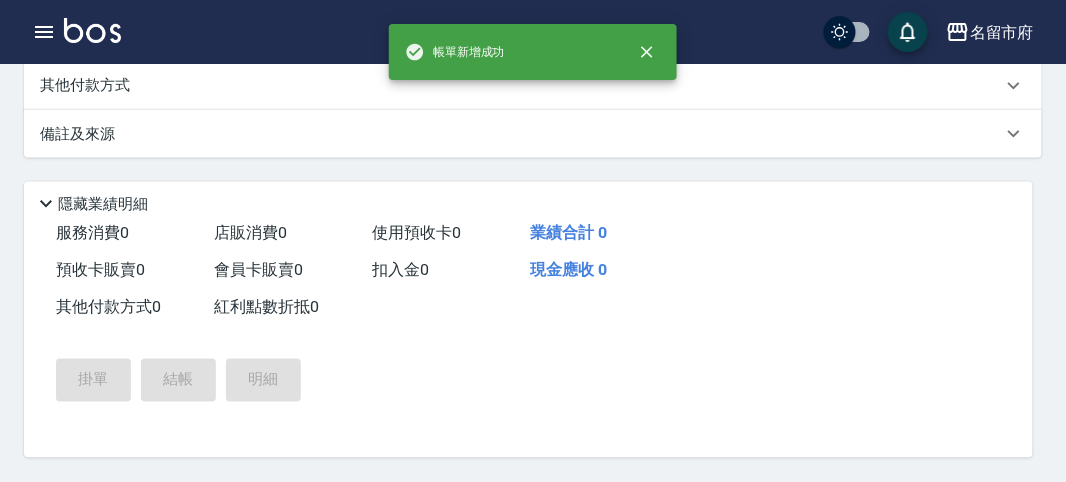 scroll, scrollTop: 0, scrollLeft: 0, axis: both 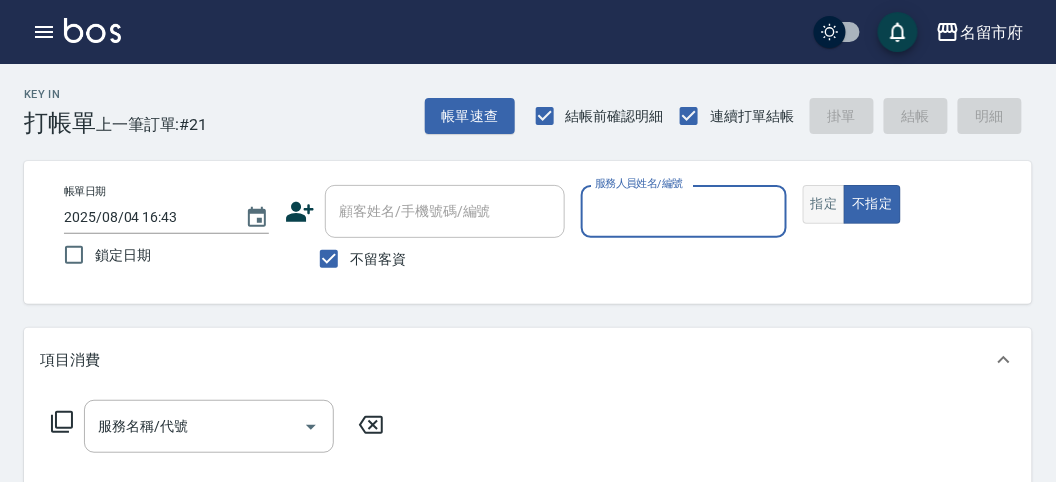 drag, startPoint x: 822, startPoint y: 200, endPoint x: 772, endPoint y: 191, distance: 50.803543 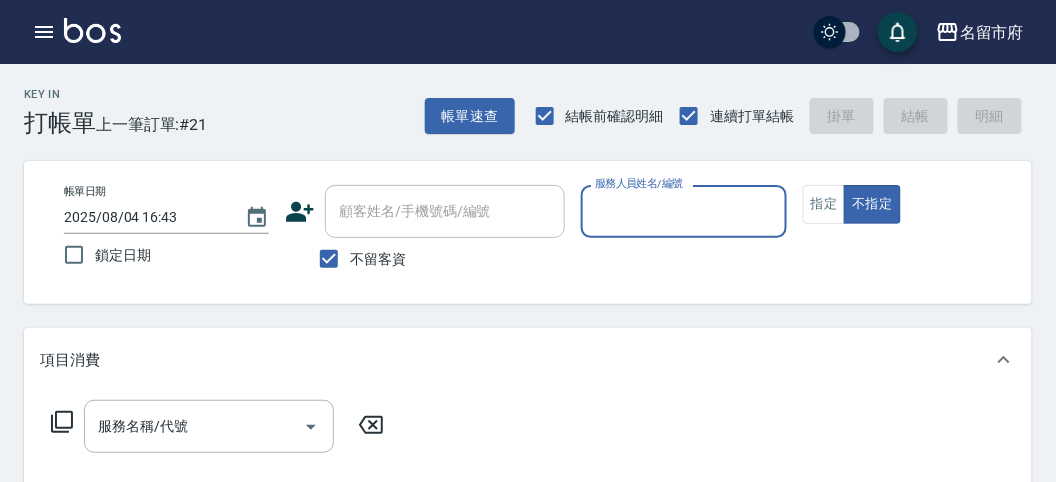 click on "指定" at bounding box center (824, 204) 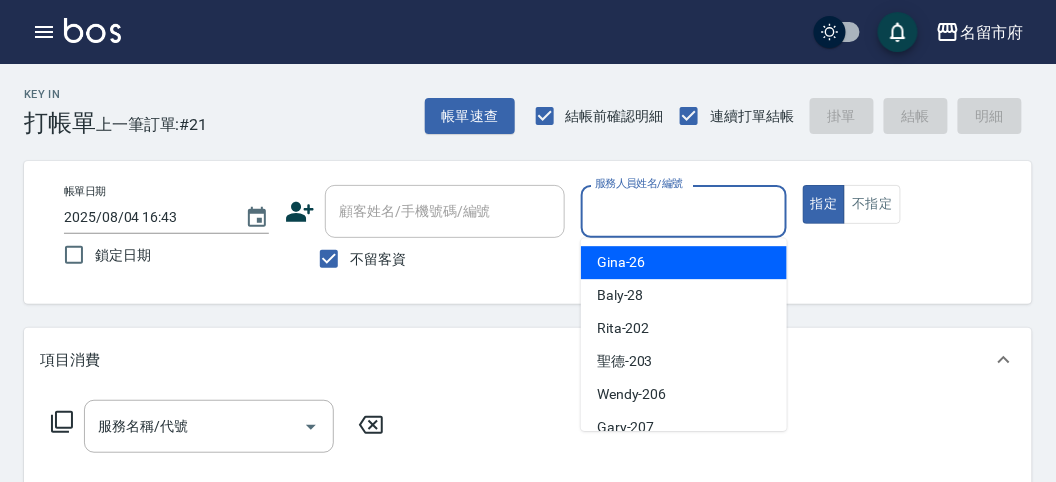 click on "服務人員姓名/編號" at bounding box center [683, 211] 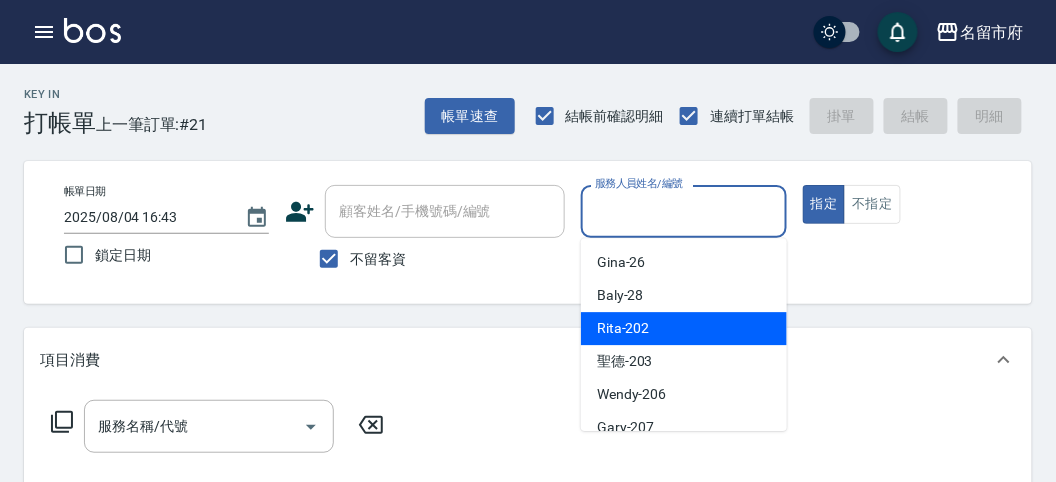 click on "Rita -202" at bounding box center [684, 328] 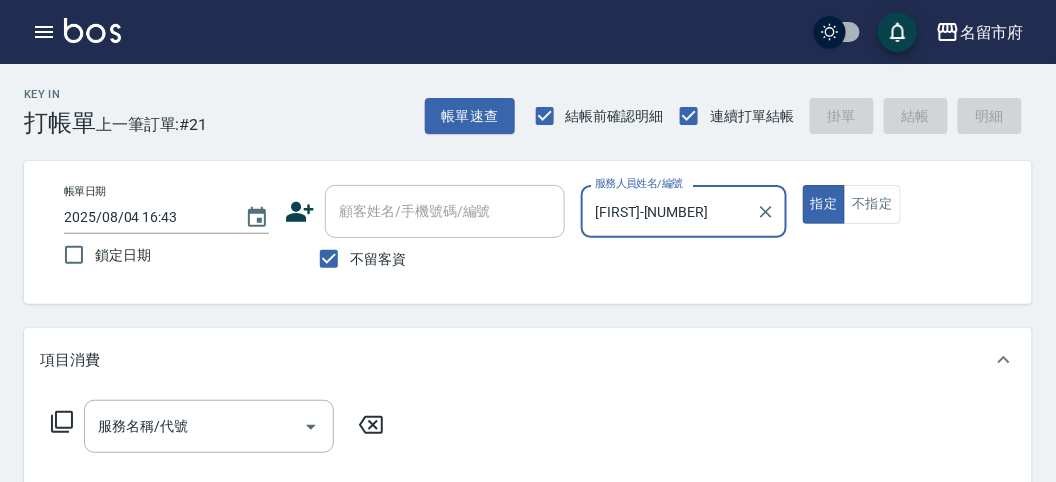 click 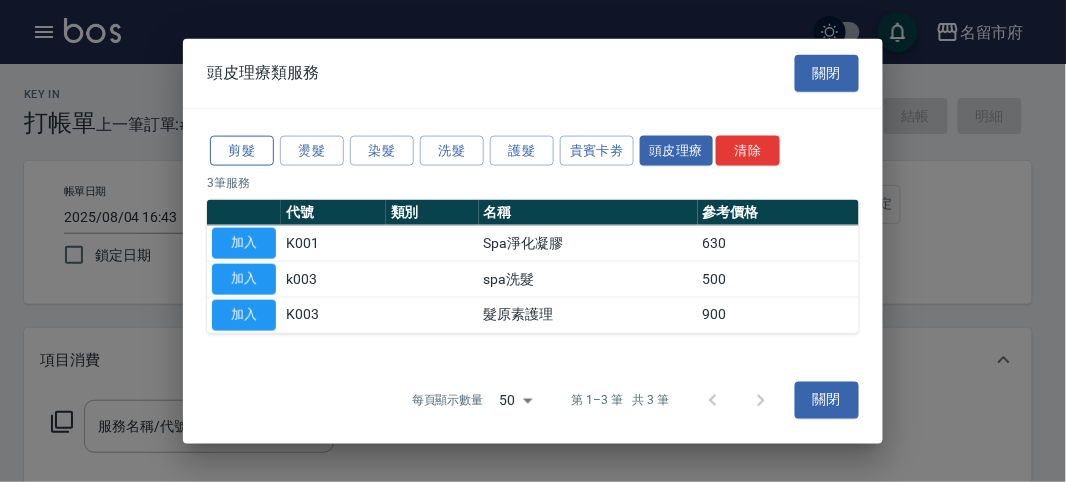 click on "剪髮" at bounding box center (242, 150) 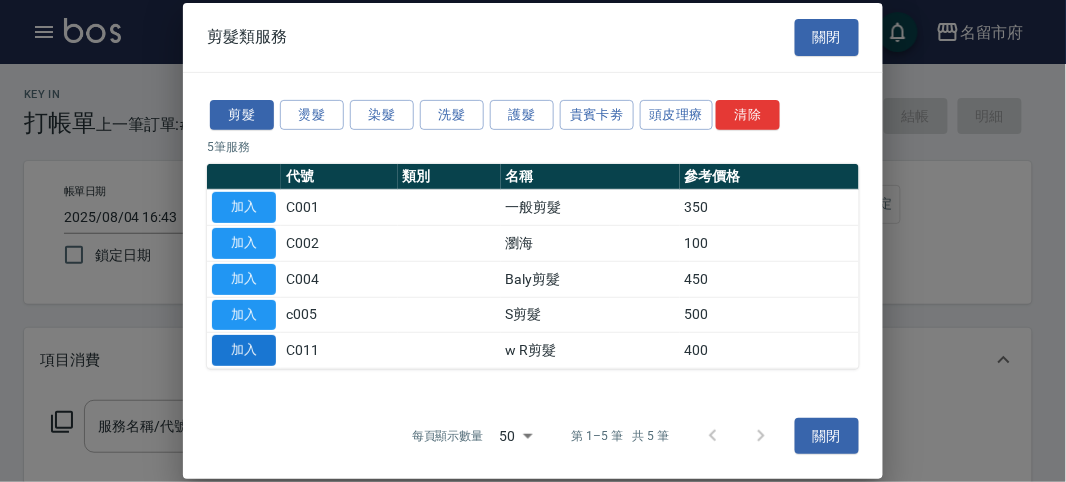 drag, startPoint x: 251, startPoint y: 347, endPoint x: 611, endPoint y: 211, distance: 384.83243 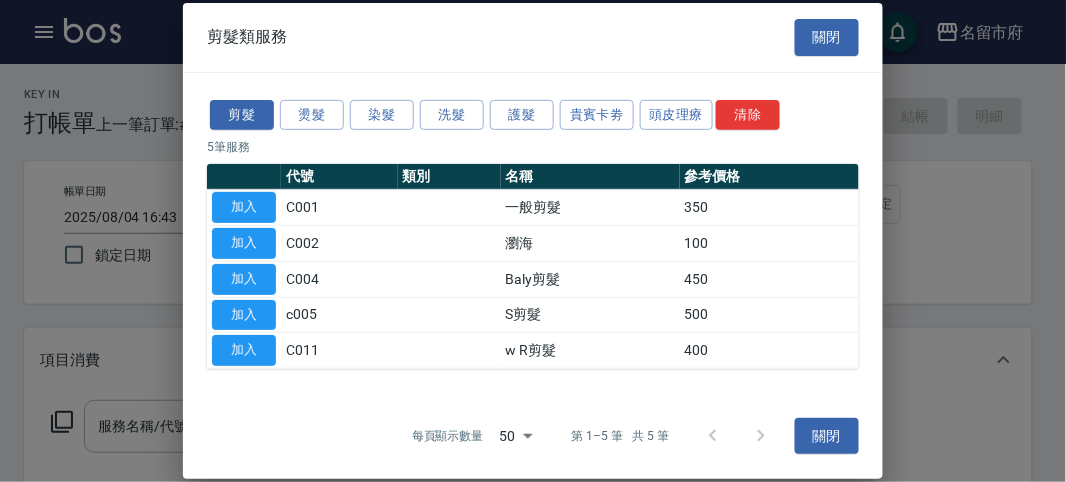 click on "加入" at bounding box center [244, 350] 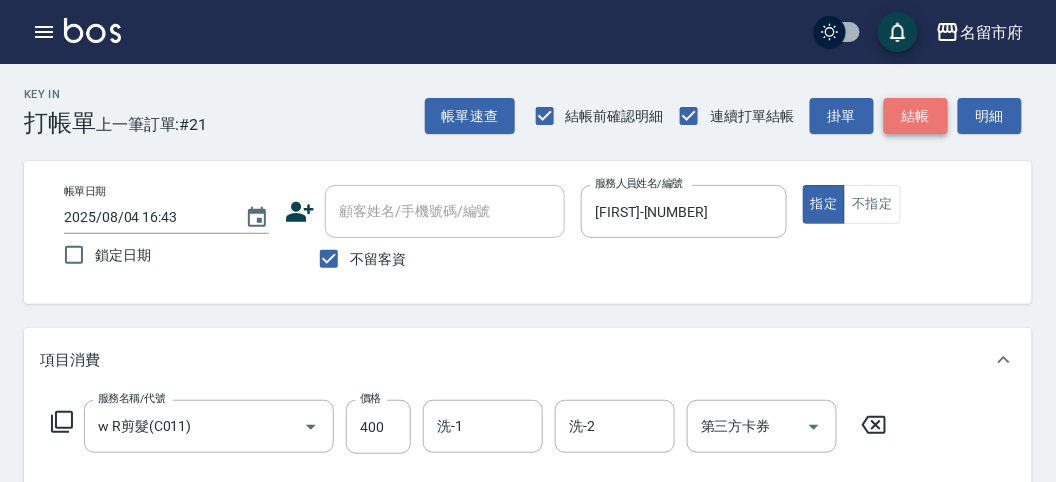 drag, startPoint x: 906, startPoint y: 117, endPoint x: 717, endPoint y: 180, distance: 199.2235 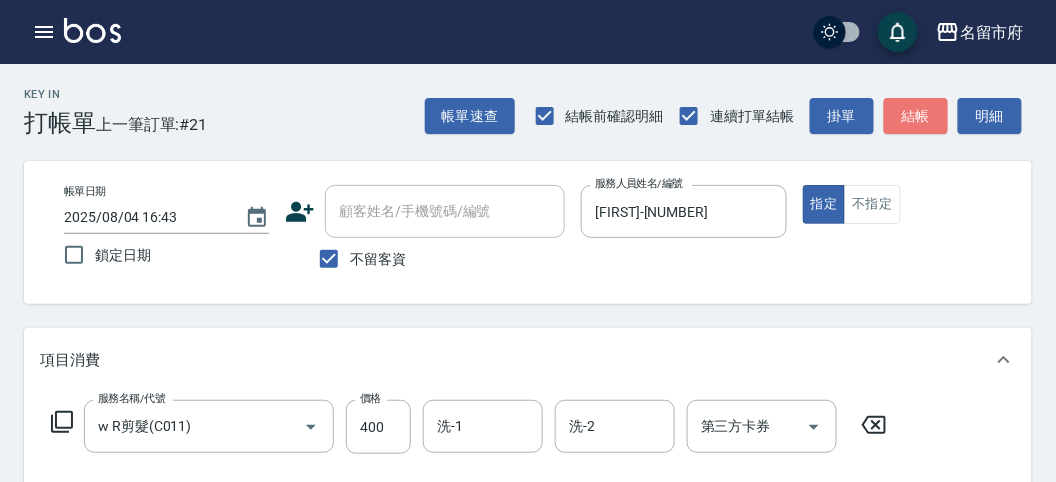 click on "結帳" at bounding box center (916, 116) 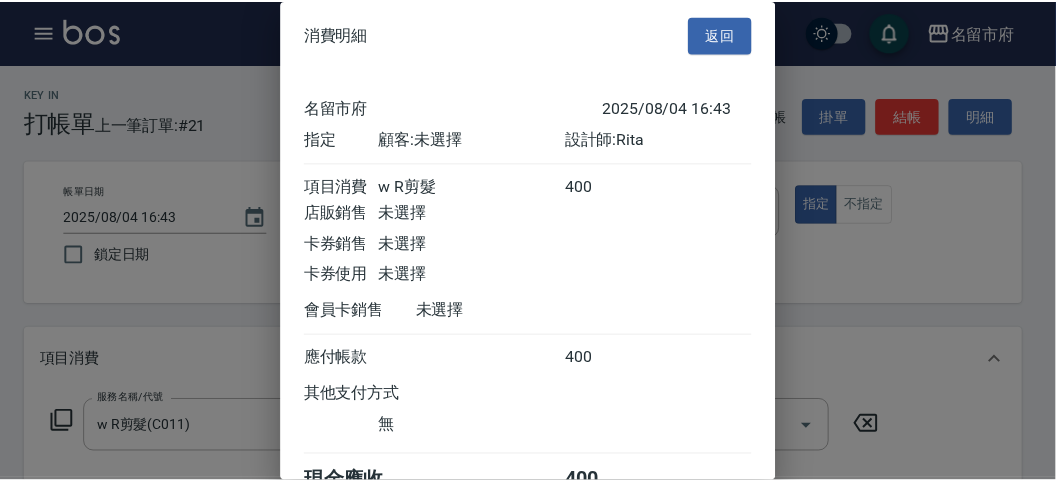 scroll, scrollTop: 111, scrollLeft: 0, axis: vertical 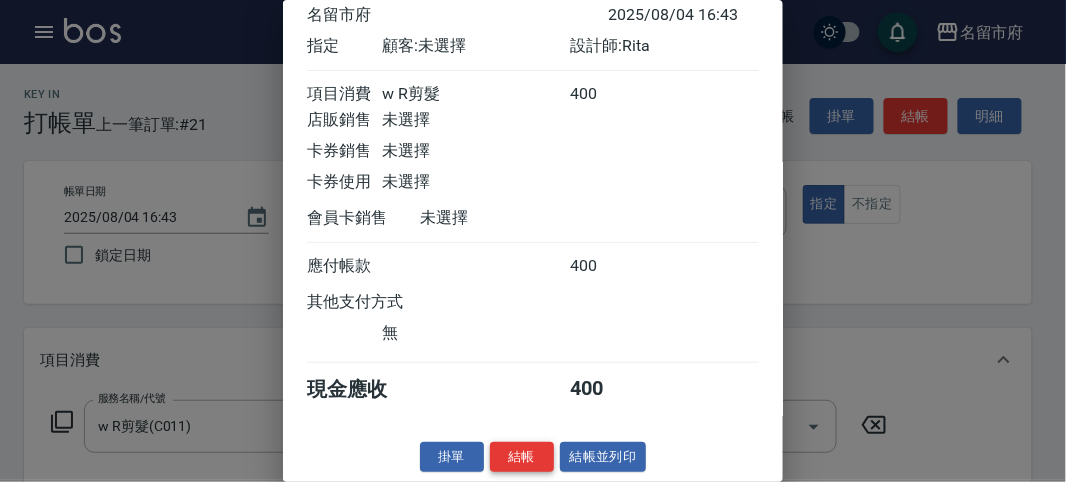 drag, startPoint x: 520, startPoint y: 446, endPoint x: 566, endPoint y: 423, distance: 51.42956 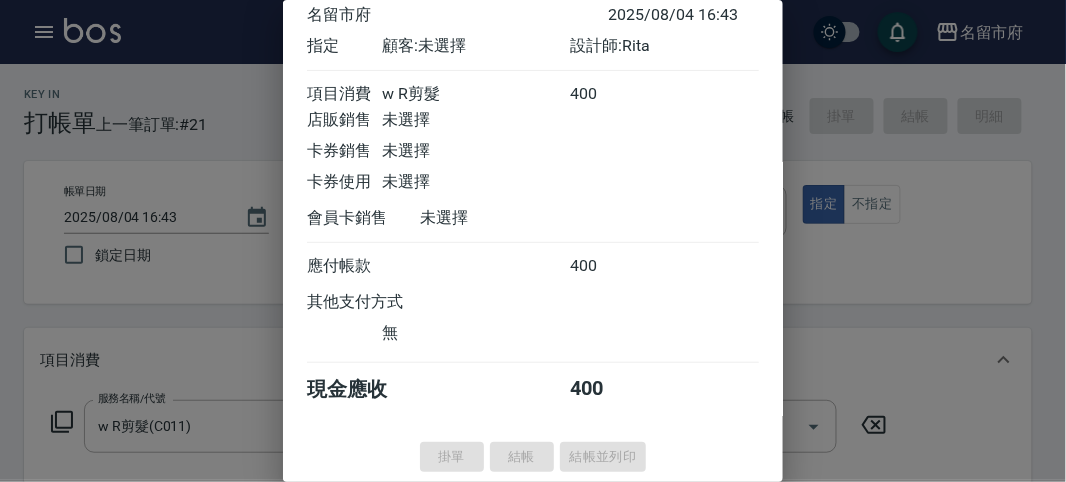 type on "2025/08/04 17:32" 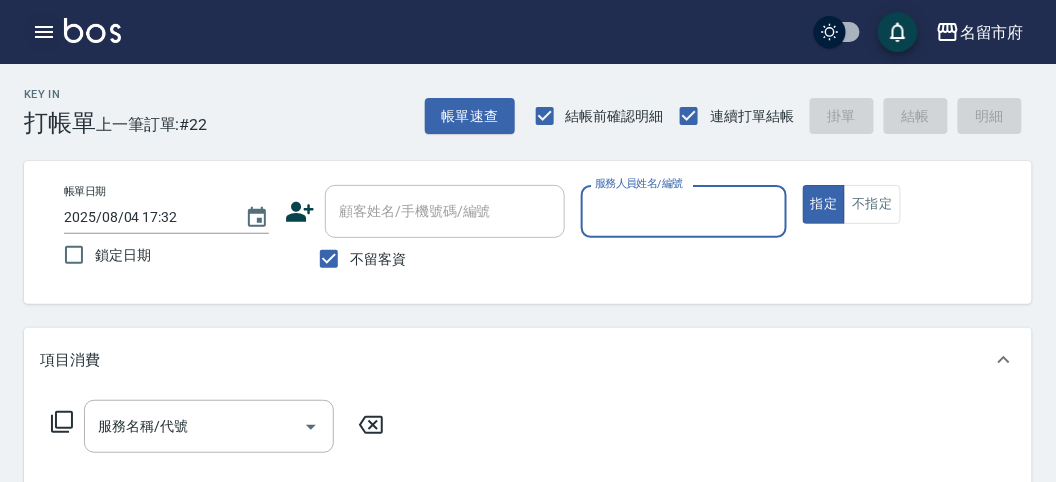 click at bounding box center (44, 32) 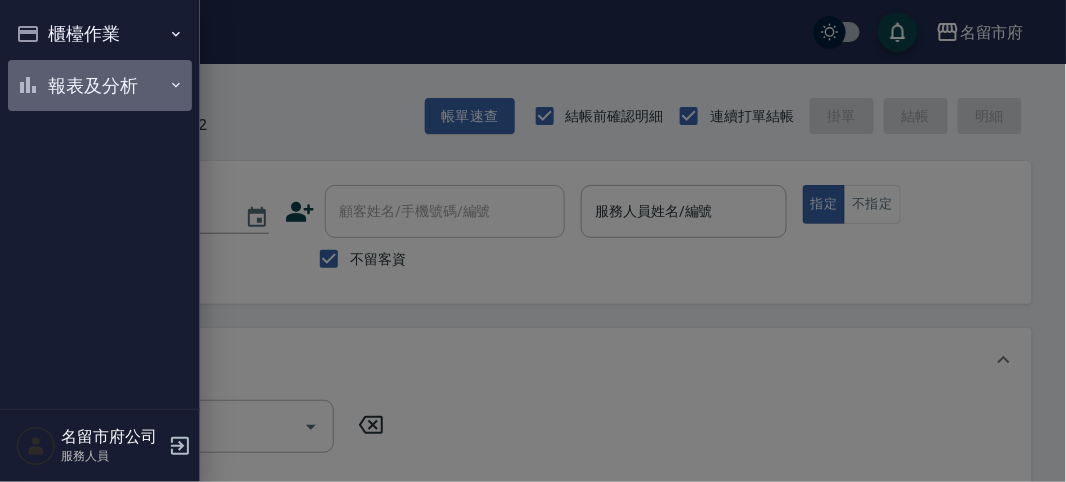 click on "報表及分析" at bounding box center [100, 86] 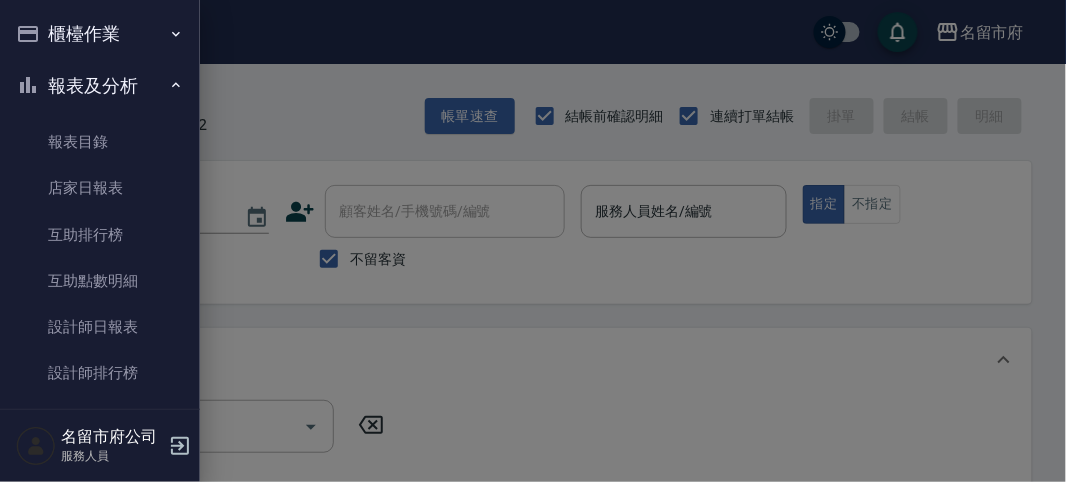 click on "櫃檯作業" at bounding box center [100, 34] 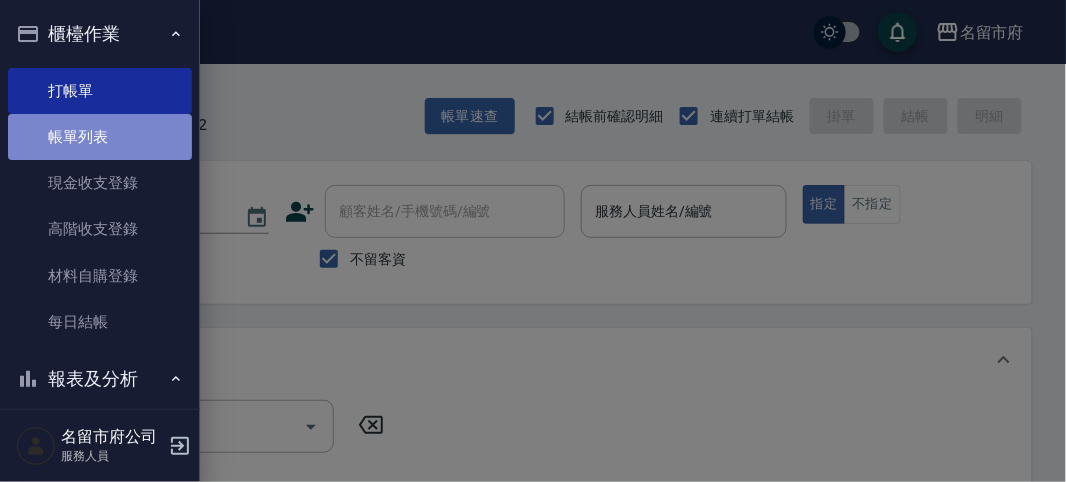 click on "帳單列表" at bounding box center [100, 137] 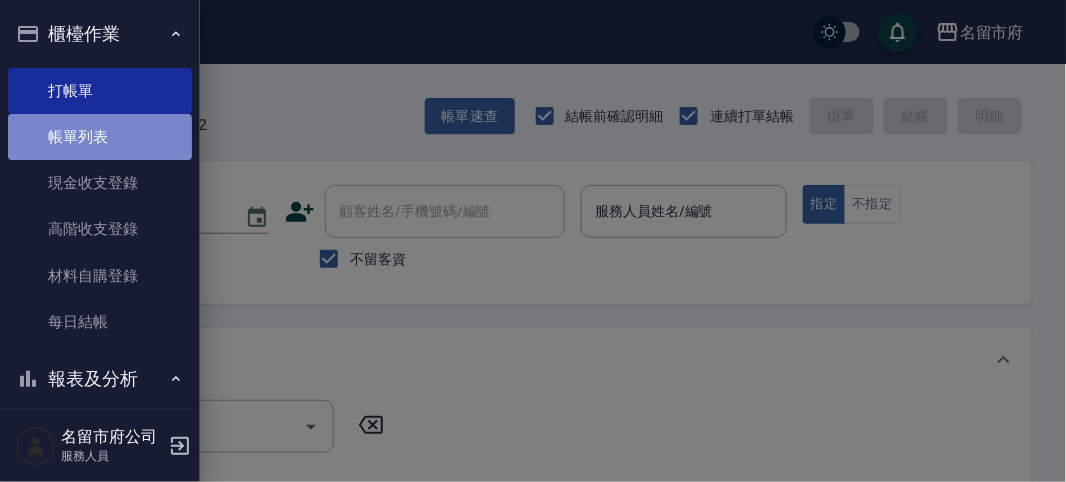 click on "帳單列表" at bounding box center [100, 137] 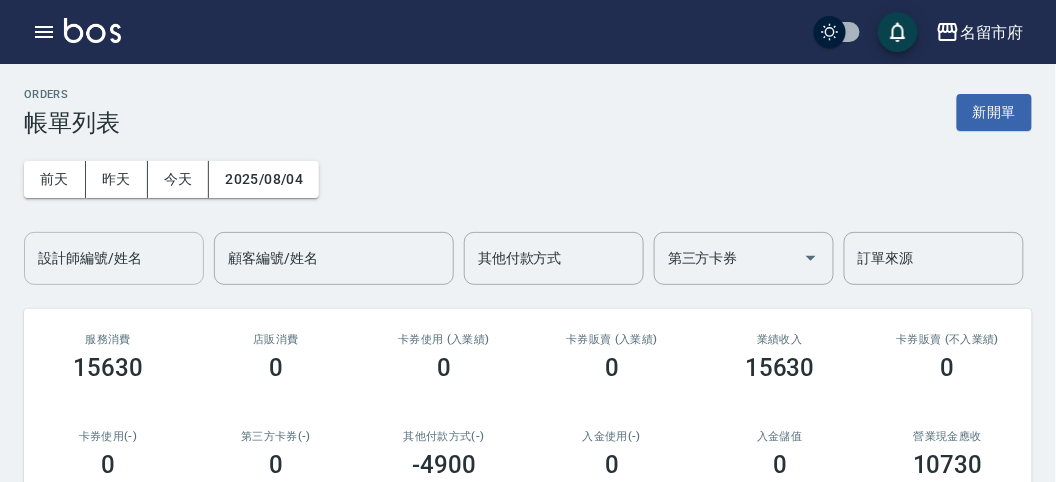 click on "設計師編號/姓名" at bounding box center [114, 258] 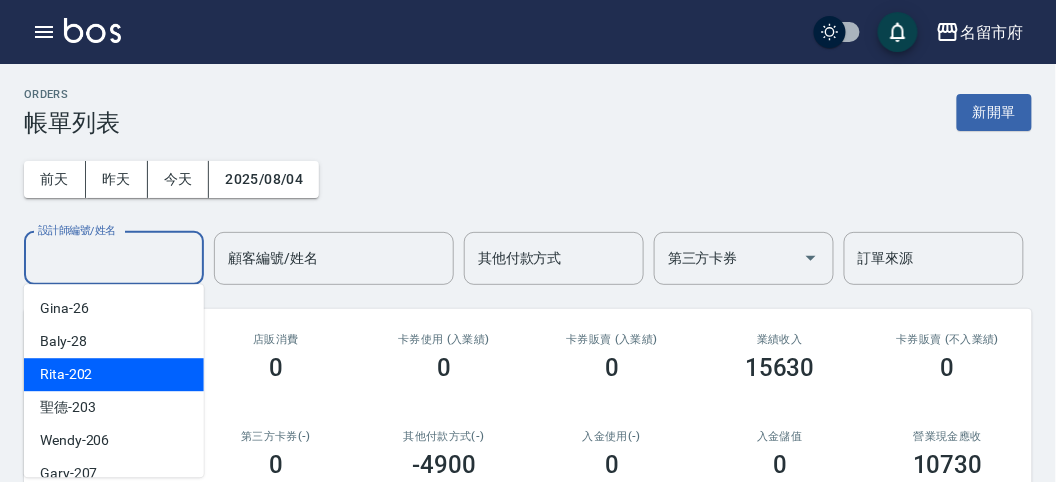 click on "Rita -202" at bounding box center (114, 374) 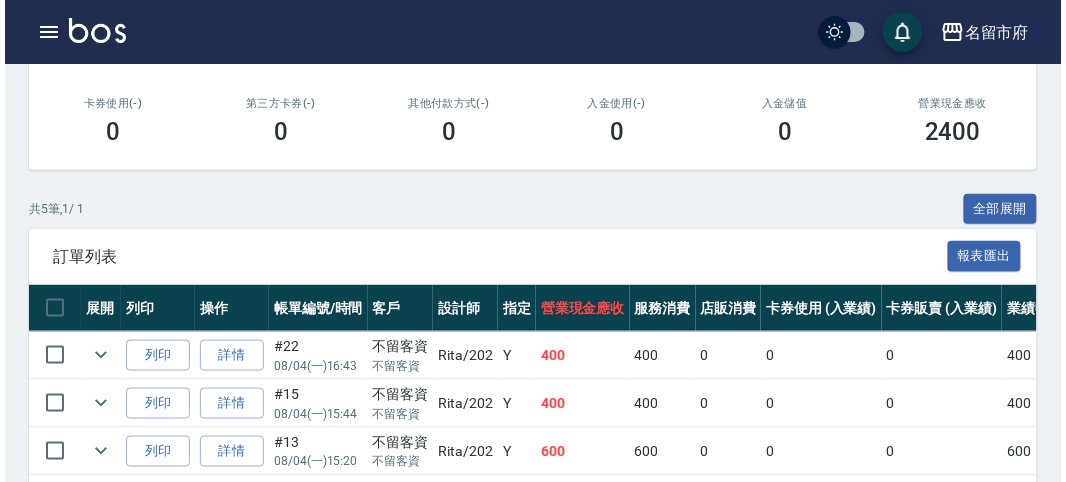 scroll, scrollTop: 514, scrollLeft: 0, axis: vertical 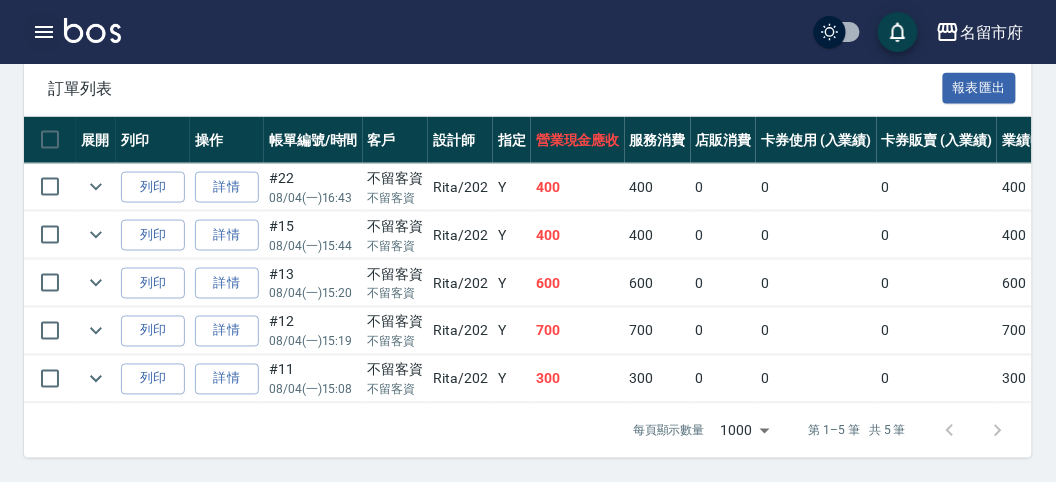 click at bounding box center [44, 32] 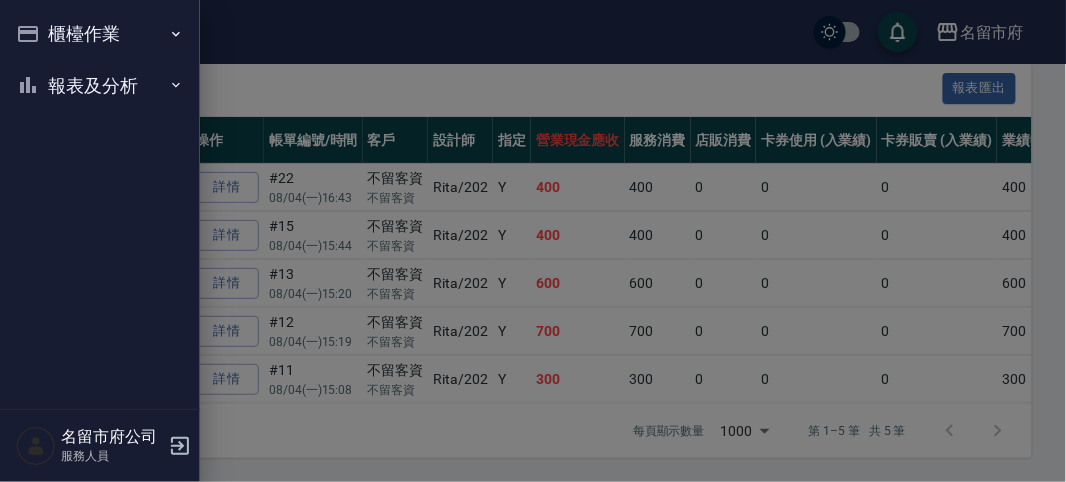 click 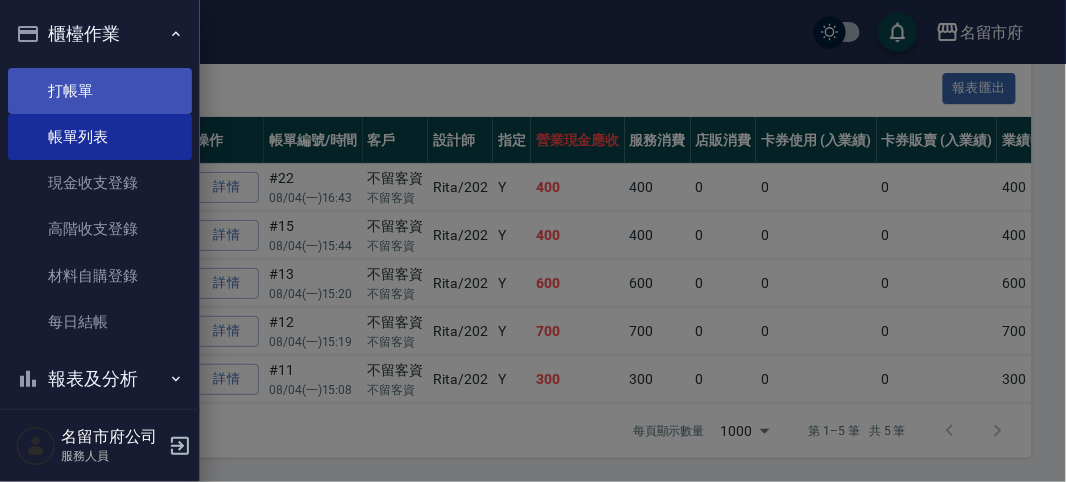 click on "打帳單" at bounding box center [100, 91] 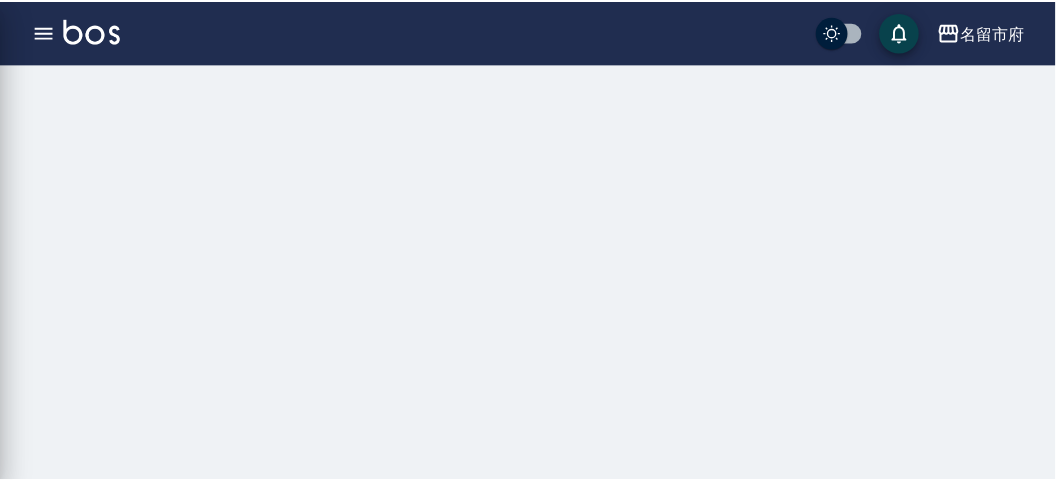 scroll, scrollTop: 0, scrollLeft: 0, axis: both 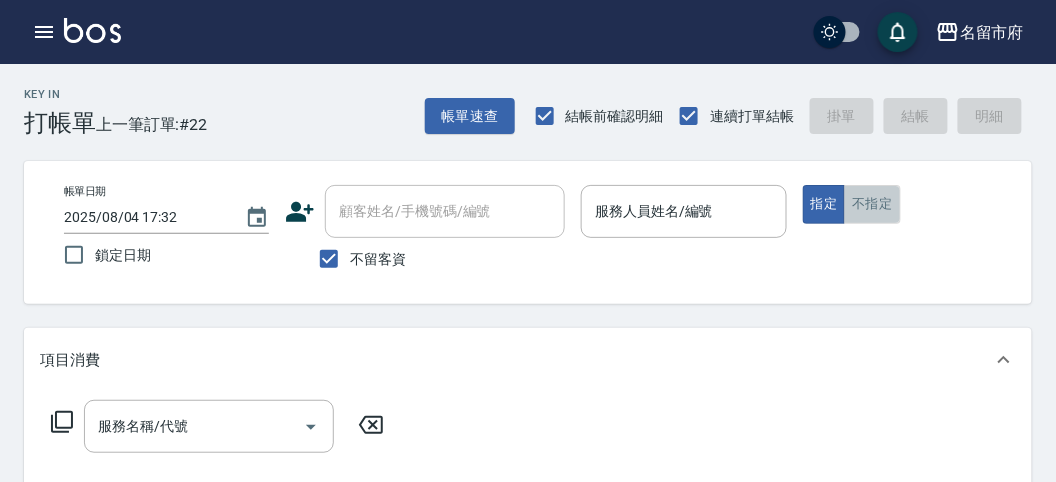 click on "不指定" at bounding box center [872, 204] 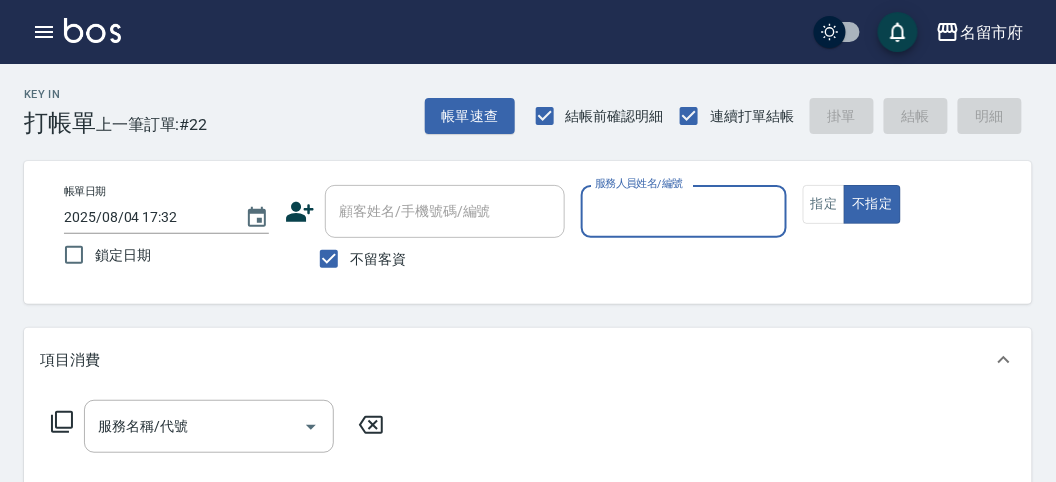click at bounding box center (683, 248) 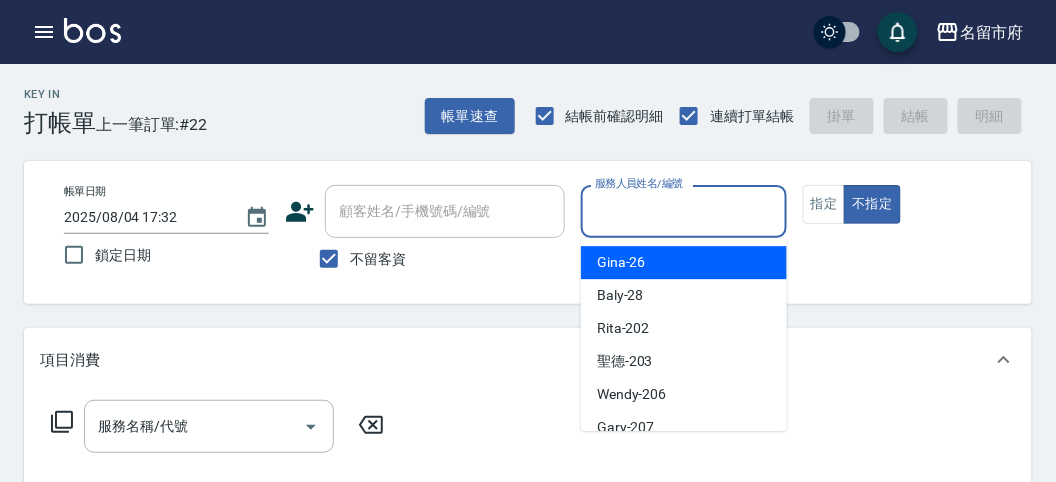 click on "服務人員姓名/編號" at bounding box center [683, 211] 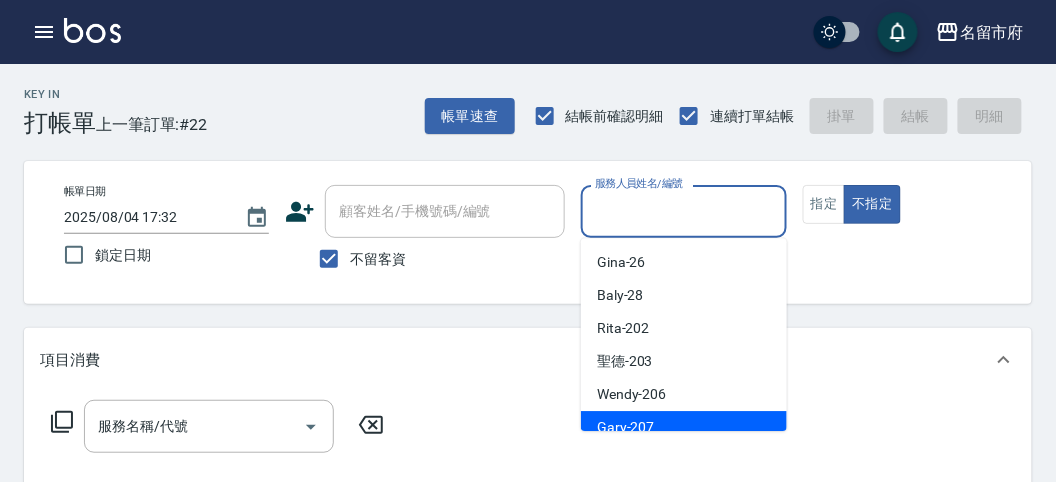 click on "Gary -207" at bounding box center [684, 427] 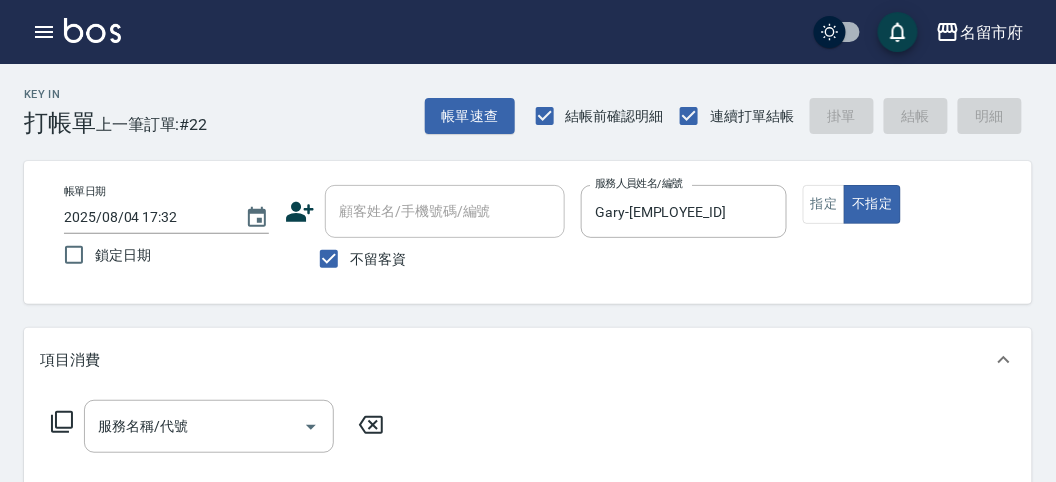 click 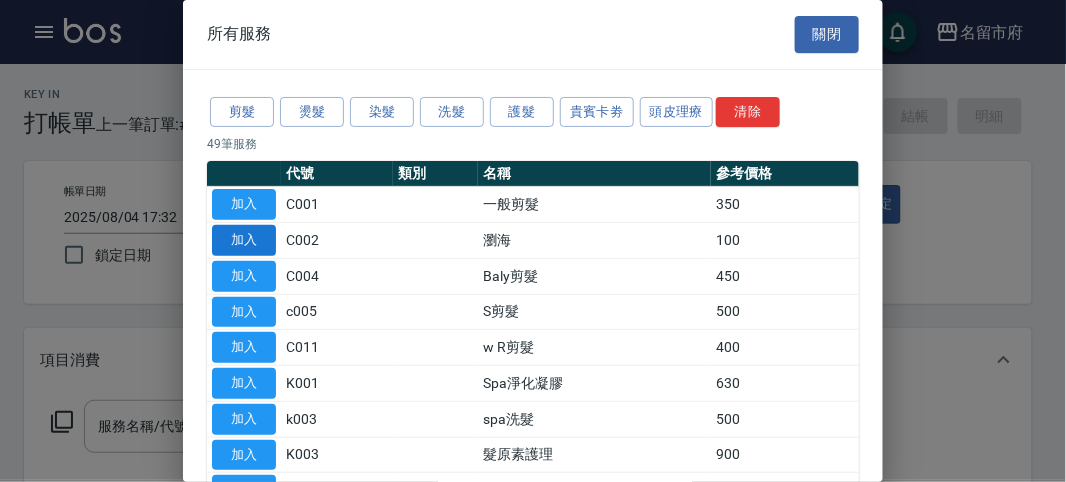 click on "加入" at bounding box center [244, 240] 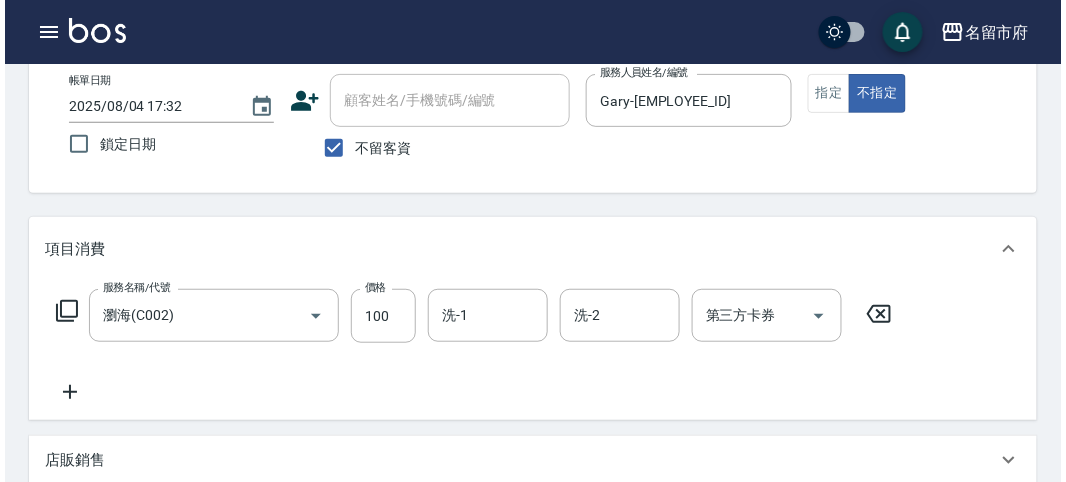scroll, scrollTop: 585, scrollLeft: 0, axis: vertical 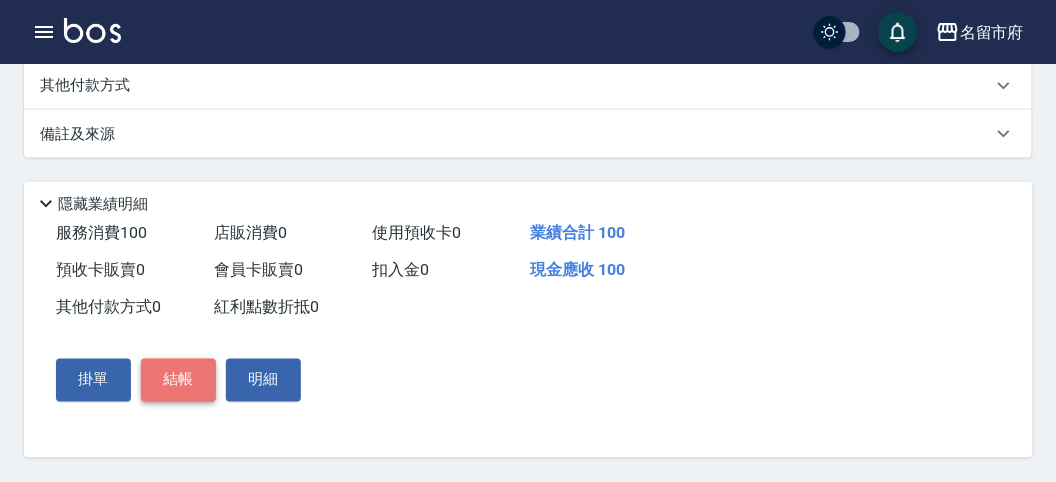 click on "結帳" at bounding box center (178, 380) 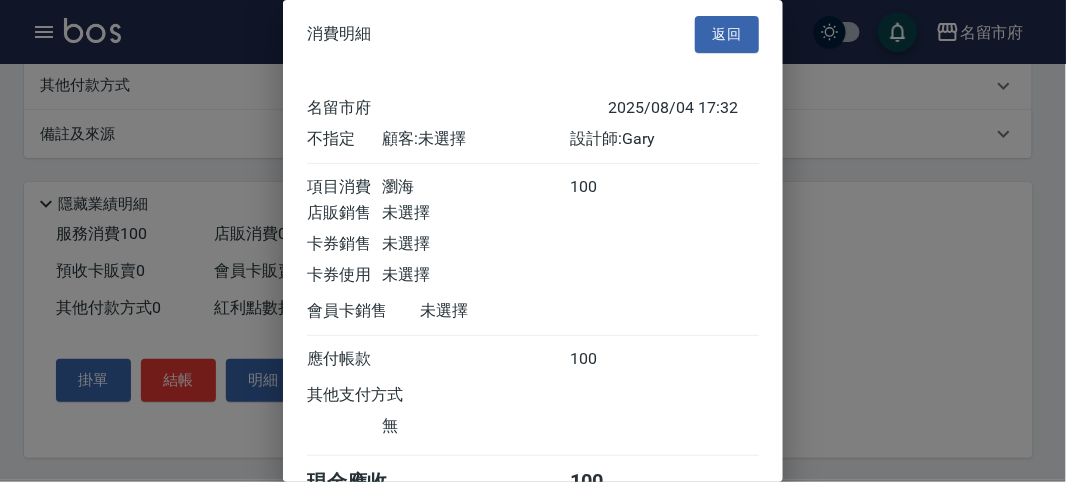 scroll, scrollTop: 111, scrollLeft: 0, axis: vertical 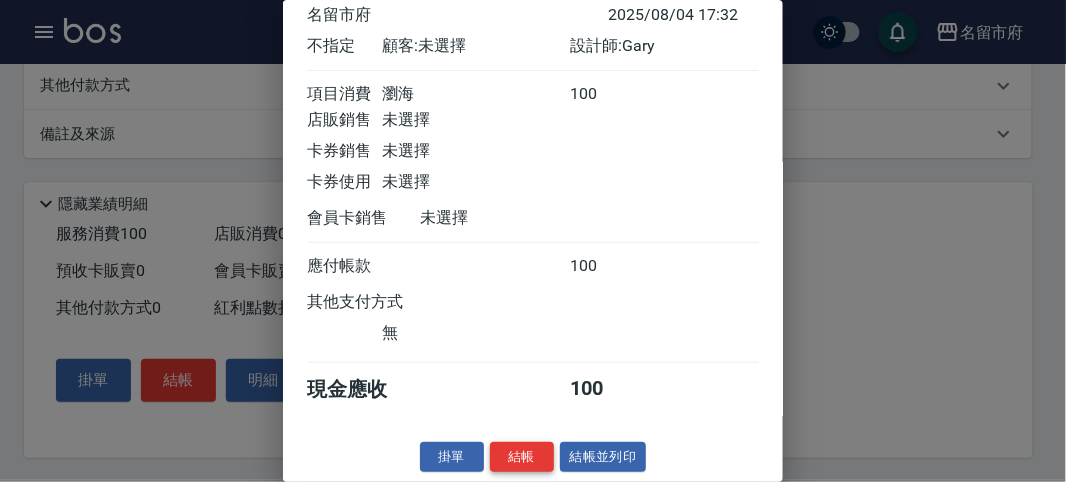 click on "結帳" at bounding box center [522, 457] 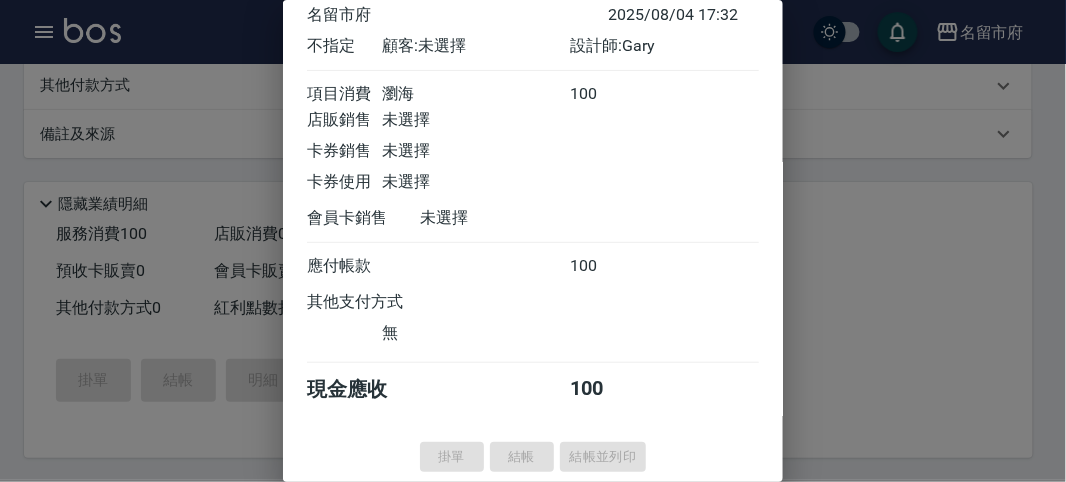 type on "2025/08/04 17:51" 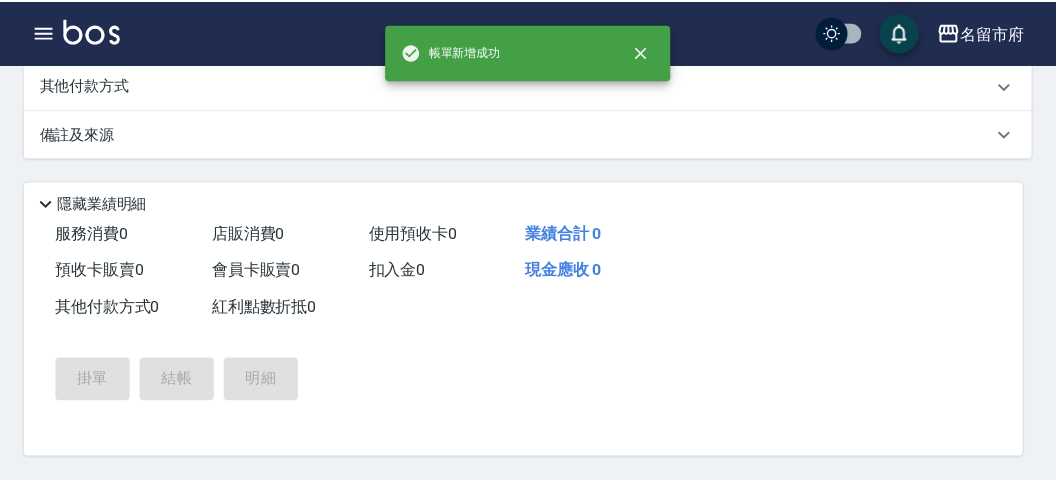 scroll, scrollTop: 0, scrollLeft: 0, axis: both 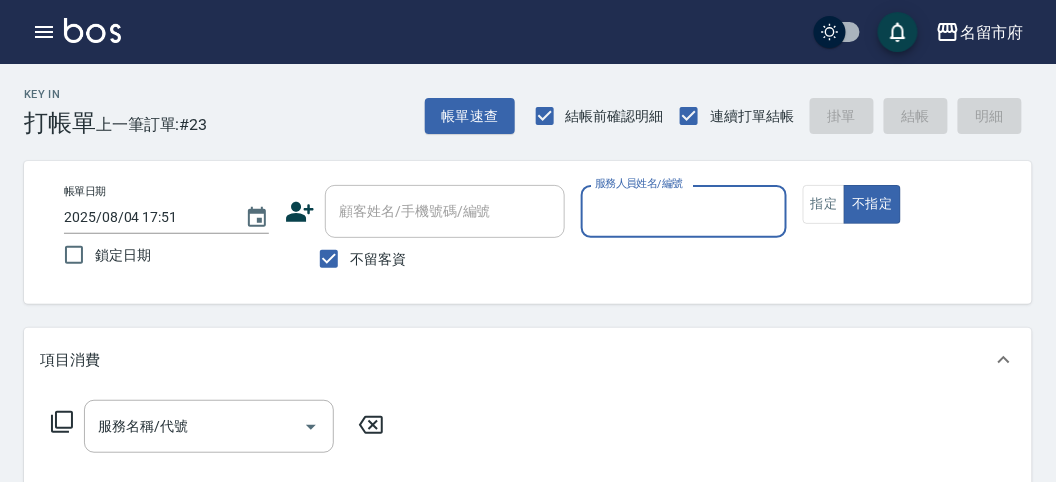 click on "服務人員姓名/編號" at bounding box center (683, 211) 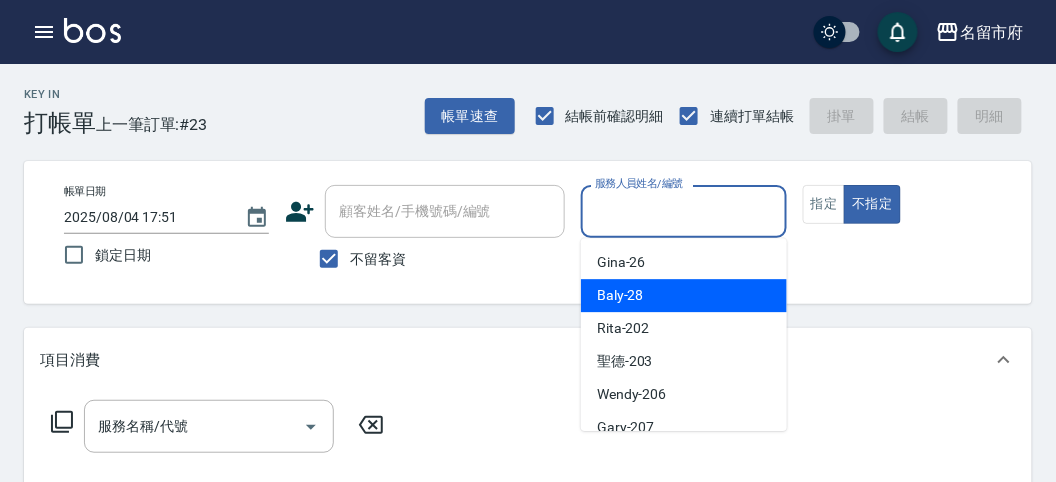 click on "Gina -26 Baly -28 Rita -202 聖德 -203 Wendy -206 Gary -207 Shark -208 小雲 -214 Sammy -219 吳文秀 -222" at bounding box center [684, 334] 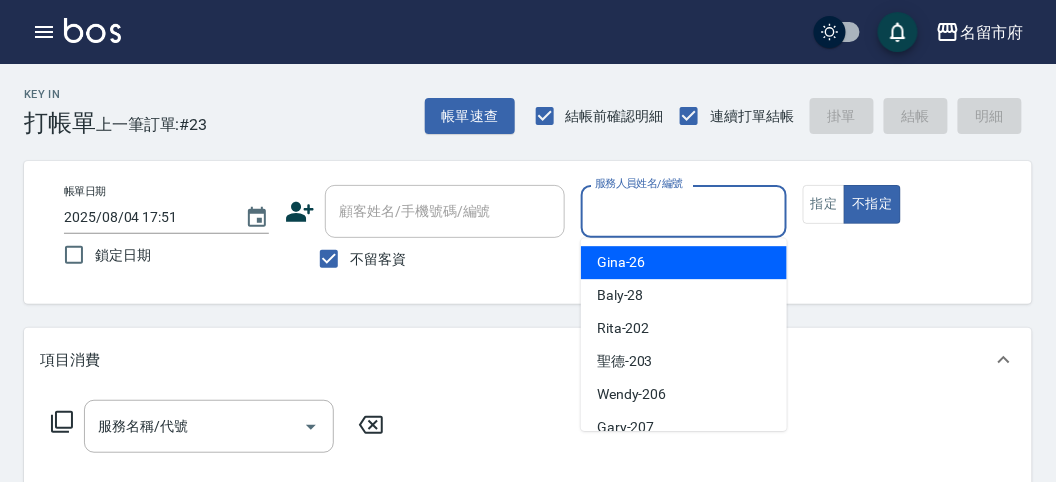 click on "Gina -26" at bounding box center [684, 262] 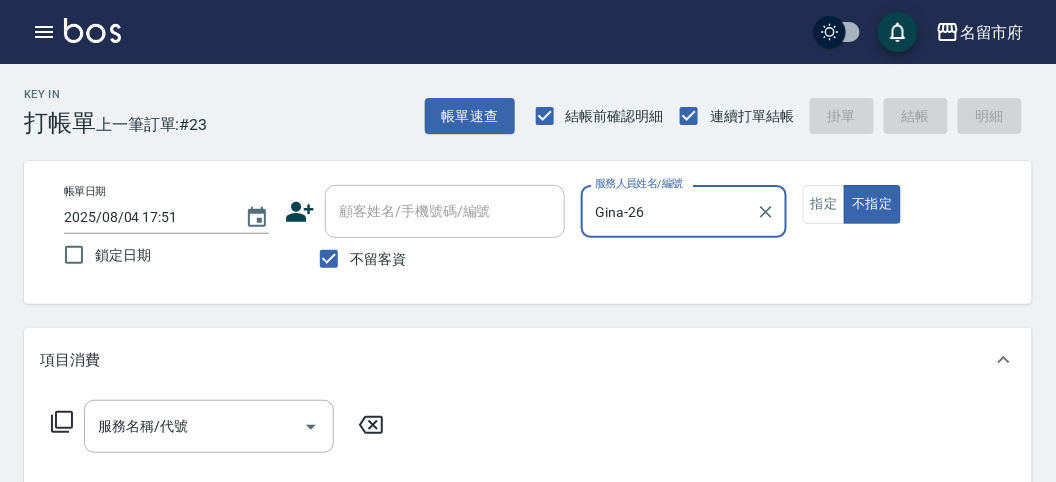 click on "服務名稱/代號 服務名稱/代號" at bounding box center (218, 426) 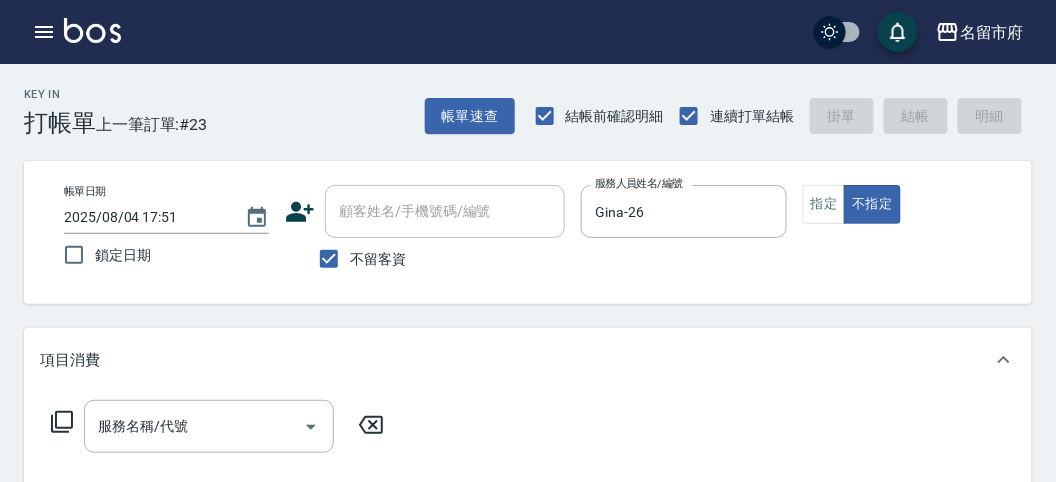 click 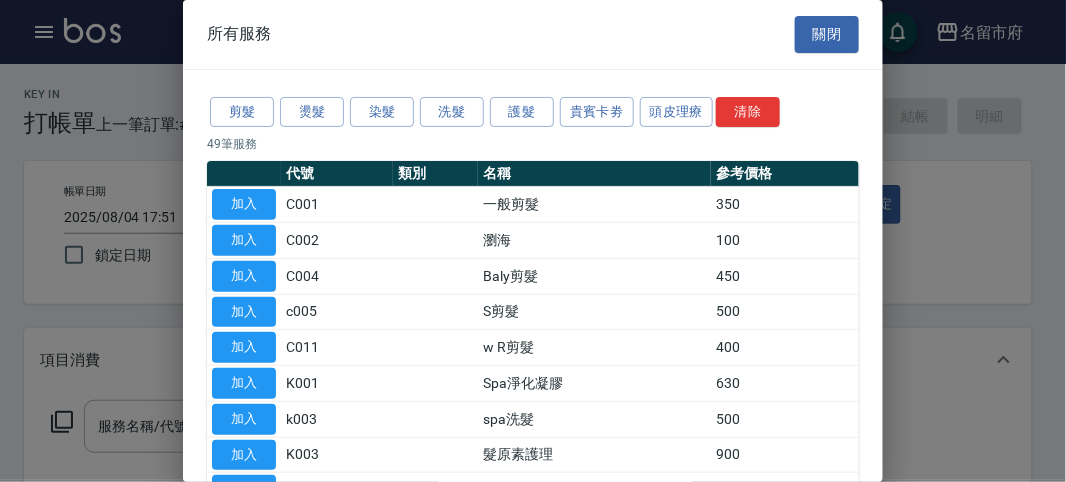 click on "剪髮 燙髮 染髮 洗髮 護髮 貴賓卡劵 頭皮理療 清除" at bounding box center [533, 112] 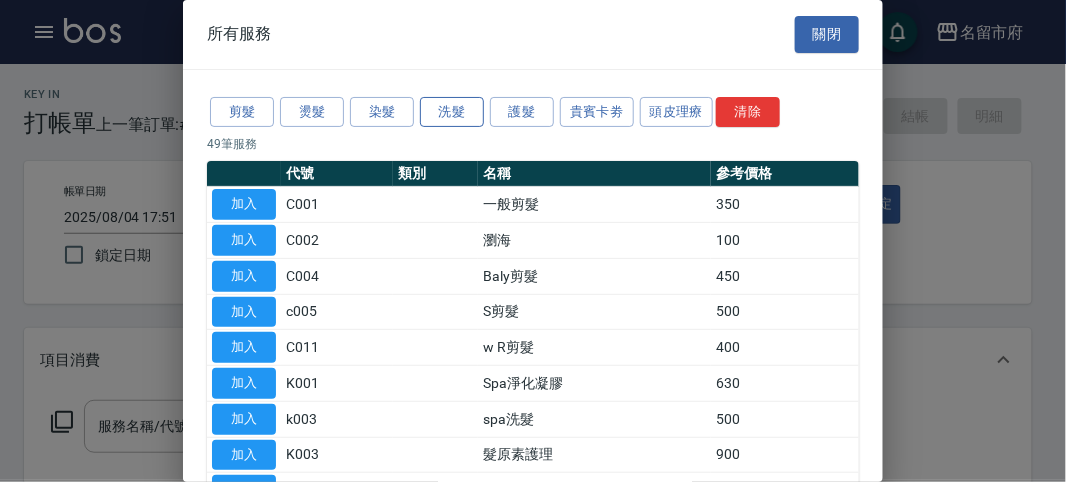 click on "洗髮" at bounding box center [452, 112] 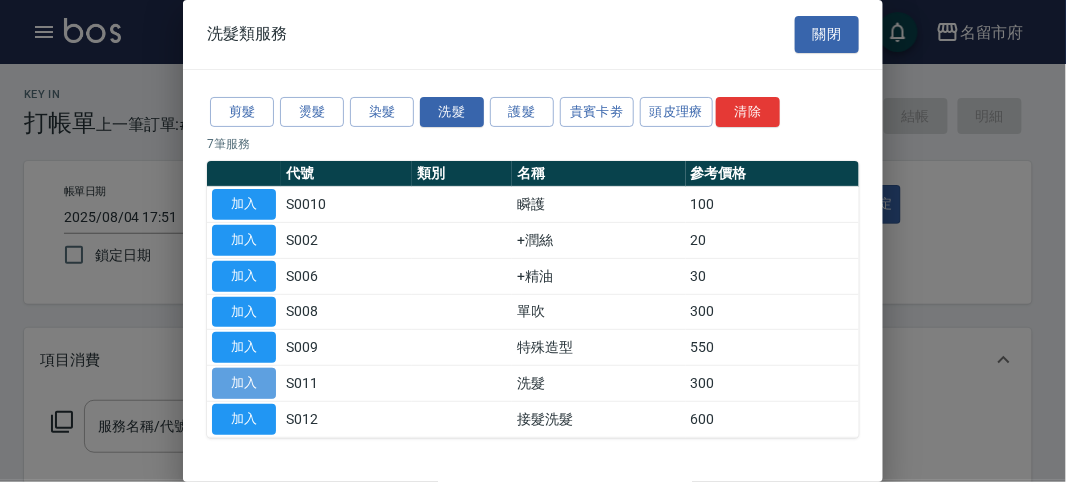 click on "加入" at bounding box center [244, 383] 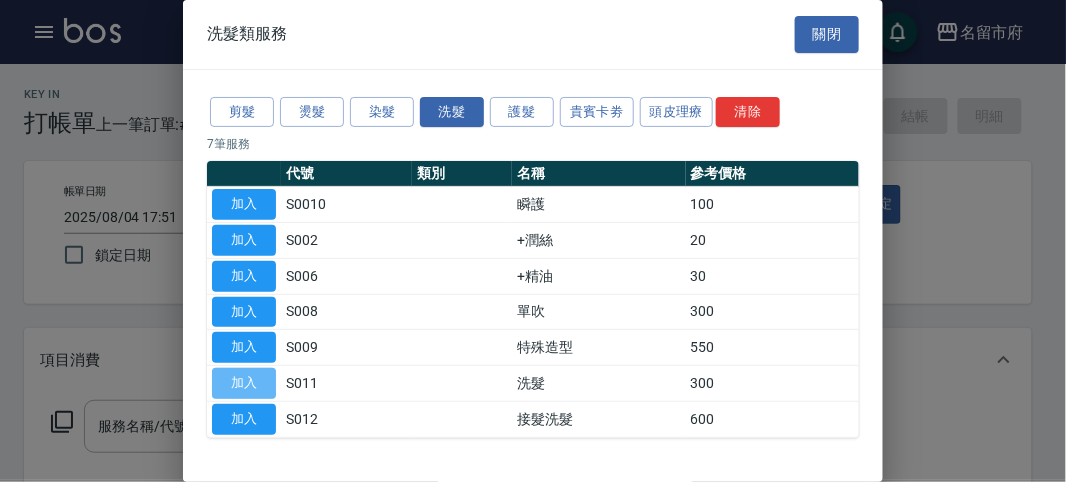 type on "洗髮(S011)" 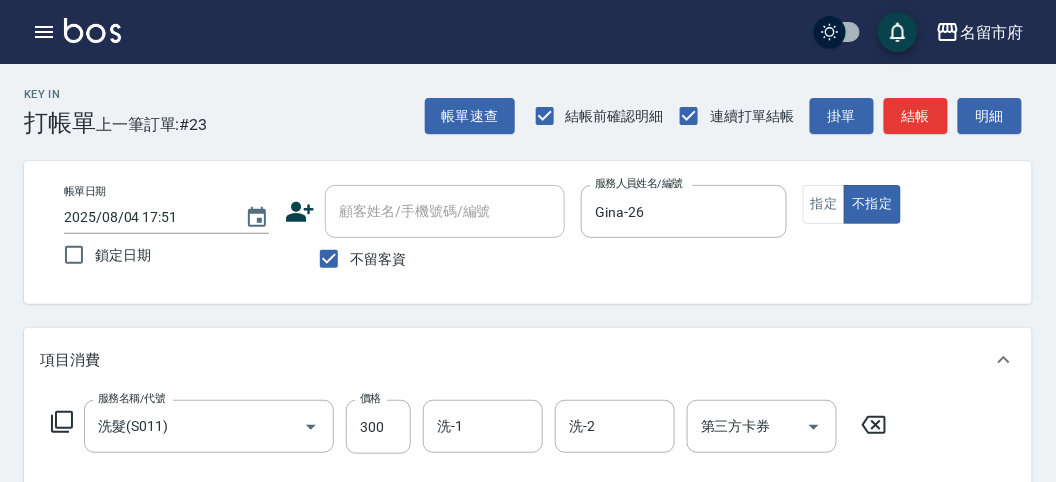 click on "服務名稱/代號 洗髮(S011) 服務名稱/代號 價格 300 價格 洗-1 洗-1 洗-2 洗-2 第三方卡券 第三方卡券" at bounding box center [469, 427] 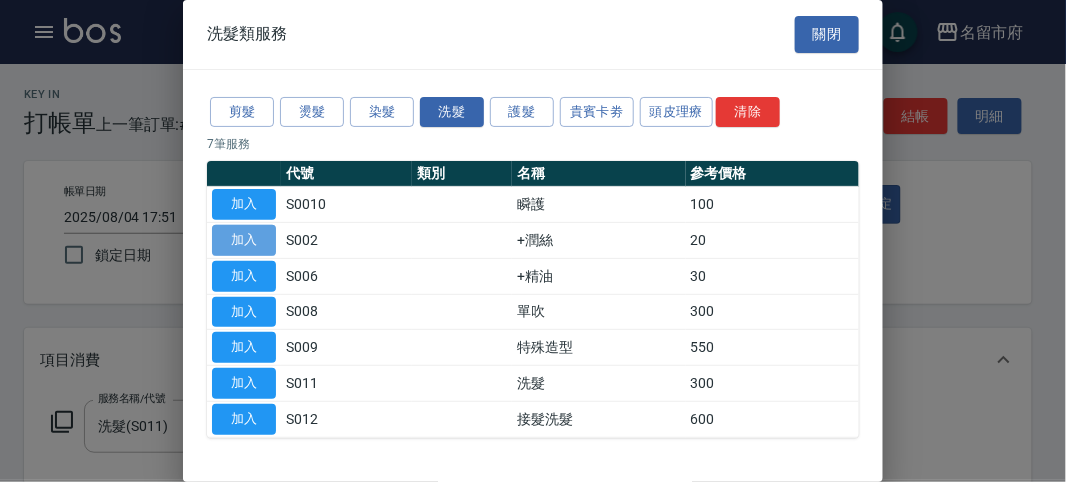 click on "加入" at bounding box center [244, 240] 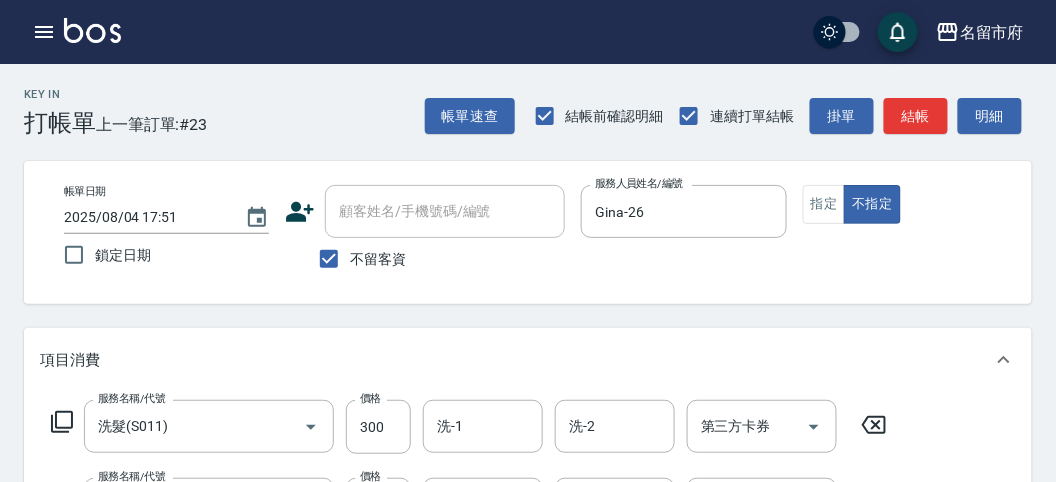 click 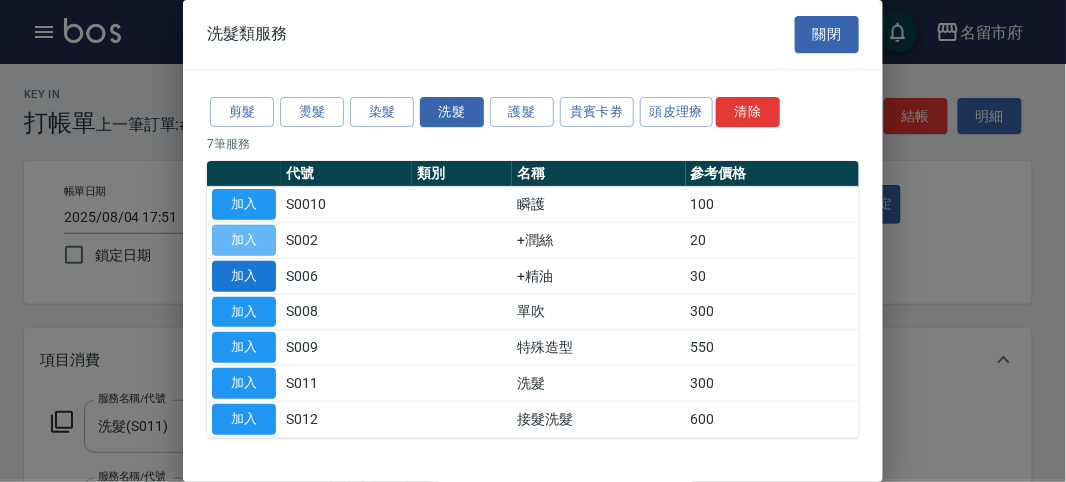 drag, startPoint x: 236, startPoint y: 252, endPoint x: 238, endPoint y: 262, distance: 10.198039 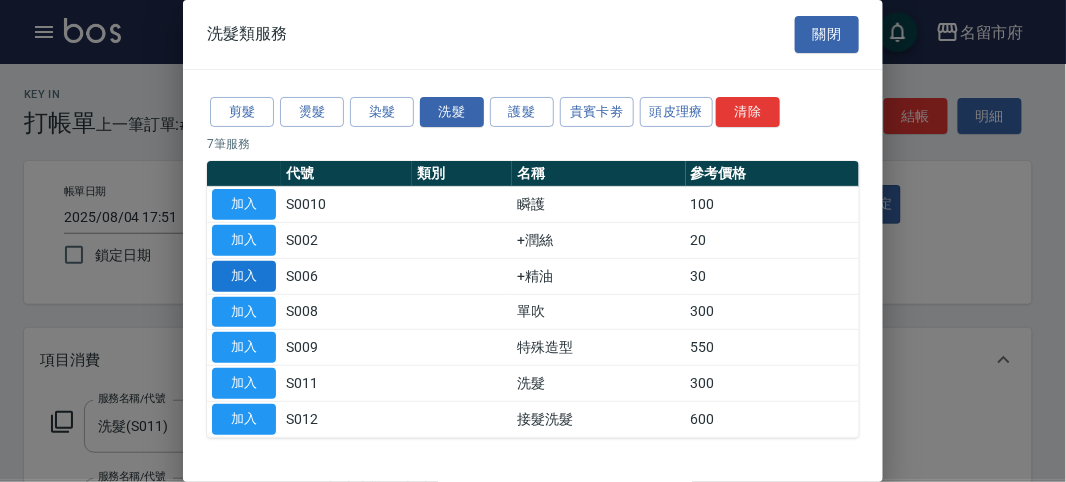 click on "加入" at bounding box center (244, 276) 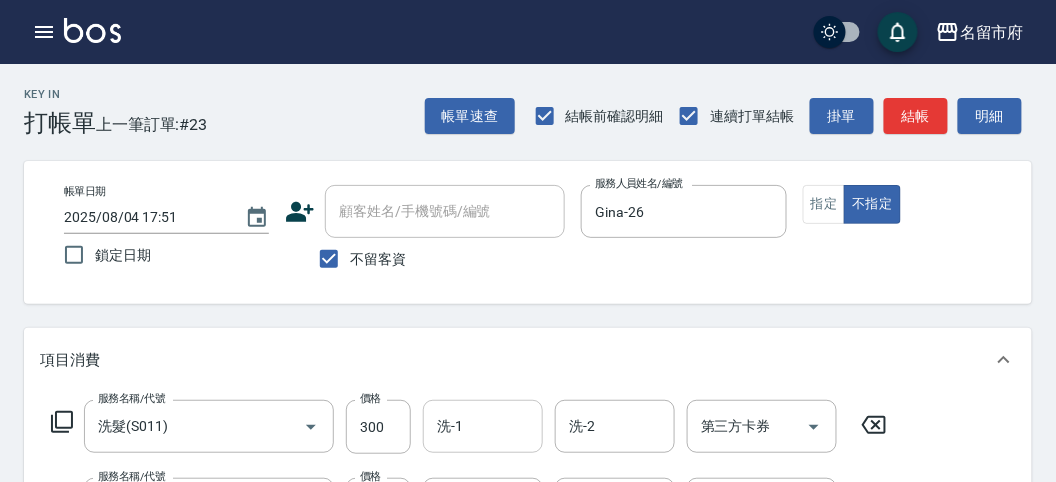 click on "洗-1" at bounding box center (483, 426) 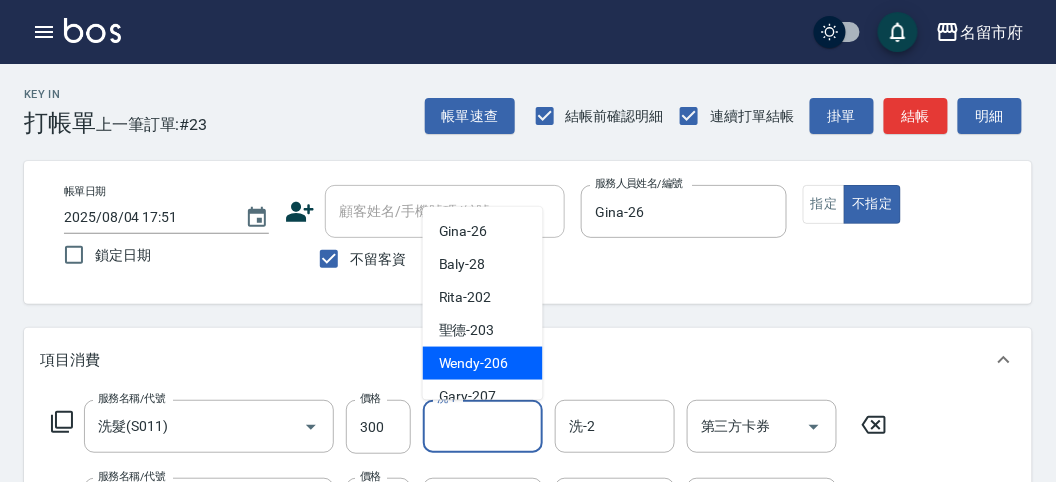 scroll, scrollTop: 153, scrollLeft: 0, axis: vertical 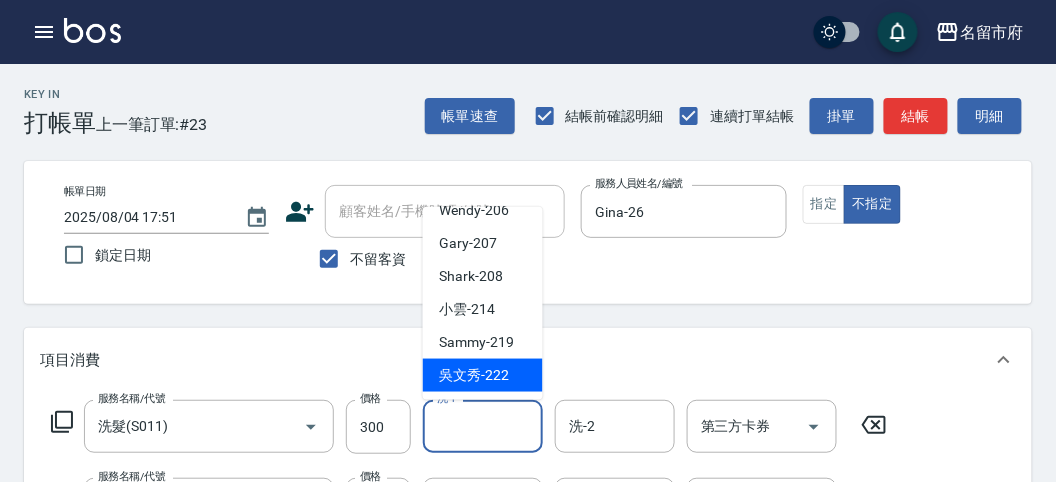 click on "吳文秀 -[EMPLOYEE_ID]" at bounding box center (483, 375) 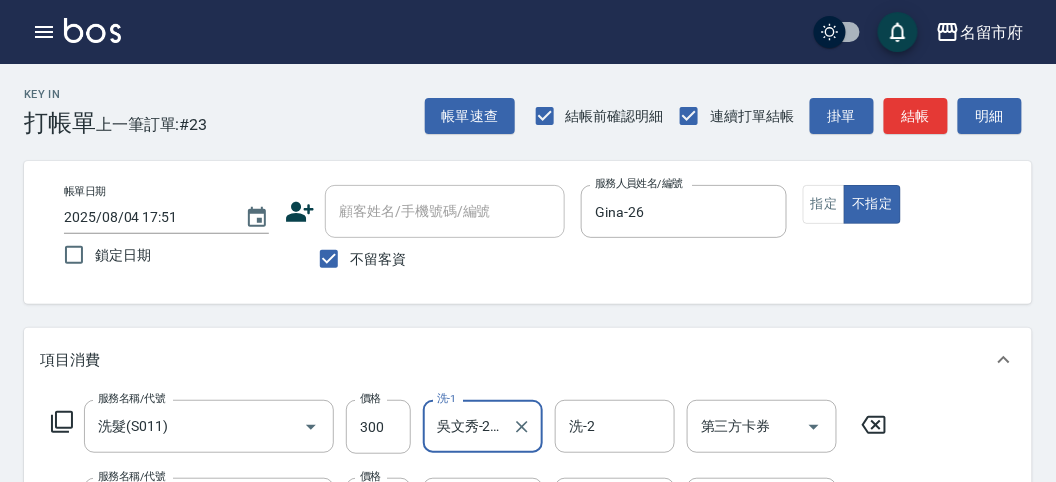scroll, scrollTop: 111, scrollLeft: 0, axis: vertical 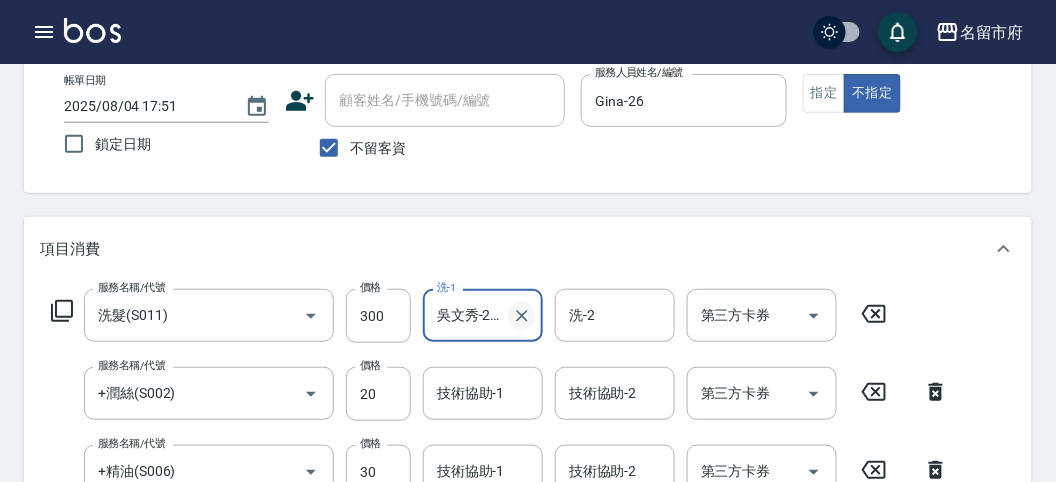 click at bounding box center [522, 316] 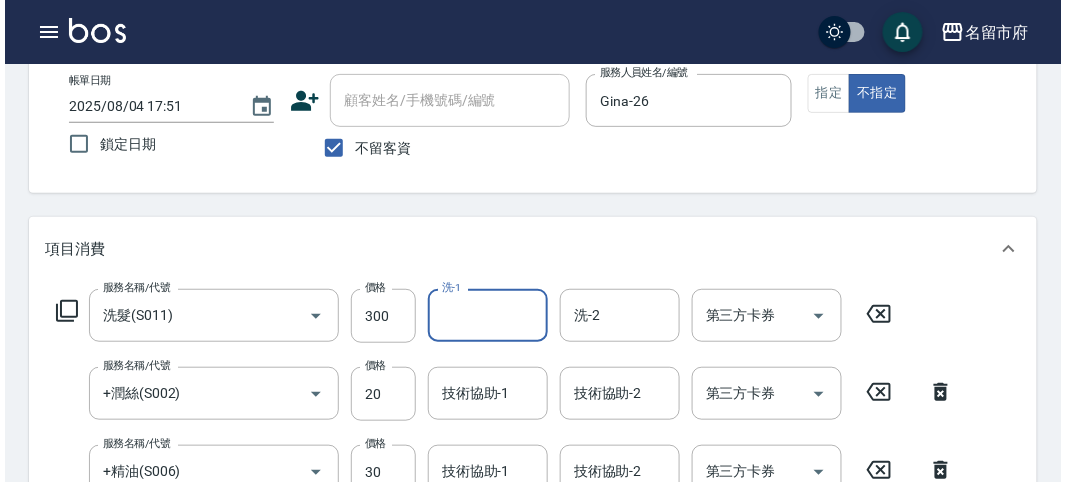 scroll, scrollTop: 741, scrollLeft: 0, axis: vertical 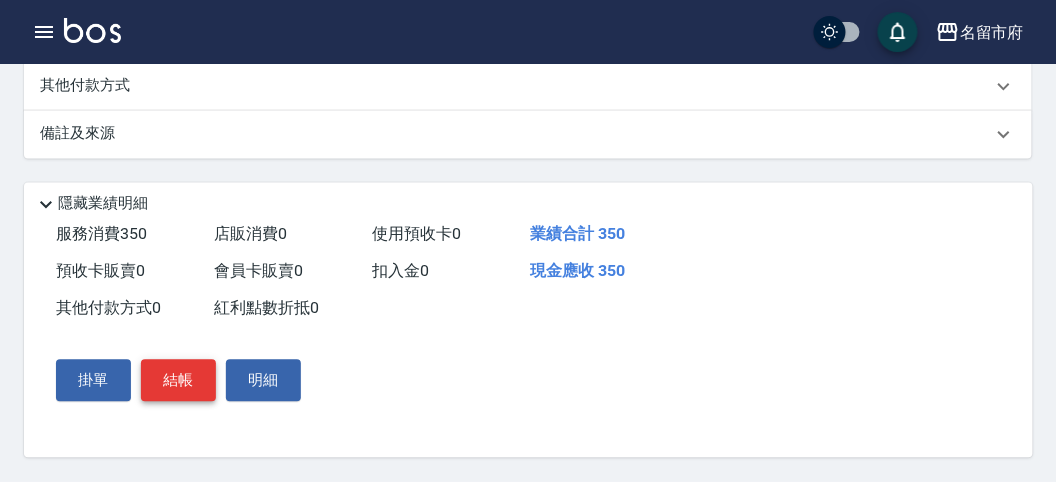 click on "結帳" at bounding box center [178, 381] 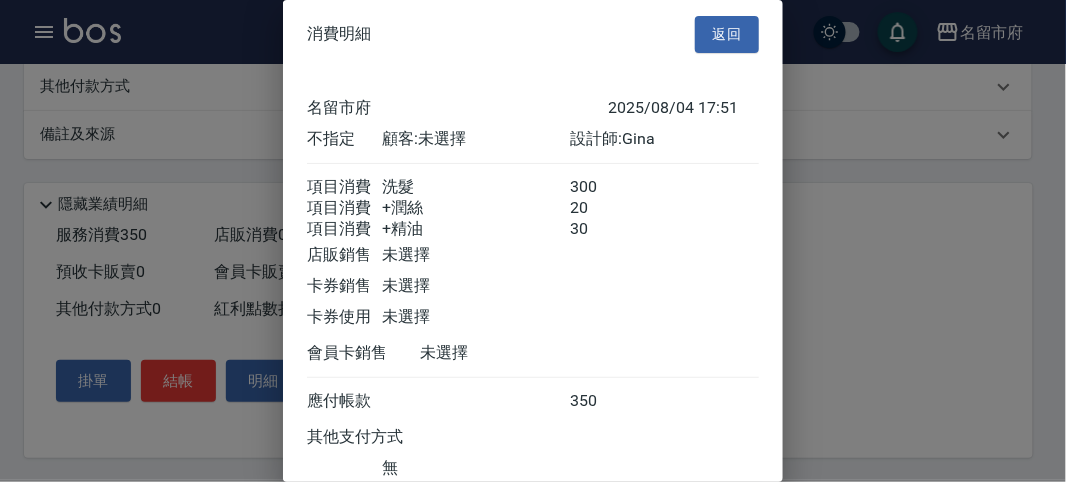 scroll, scrollTop: 156, scrollLeft: 0, axis: vertical 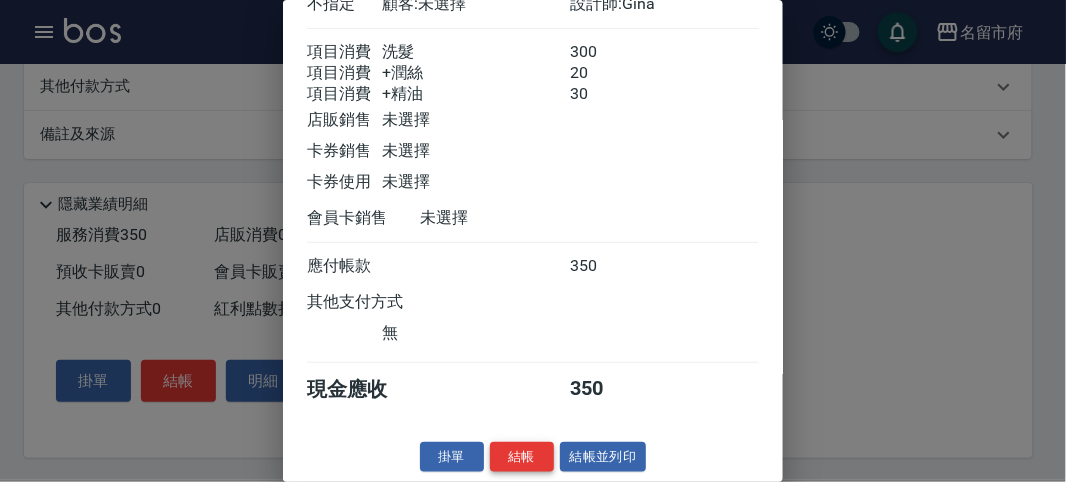 click on "結帳" at bounding box center [522, 457] 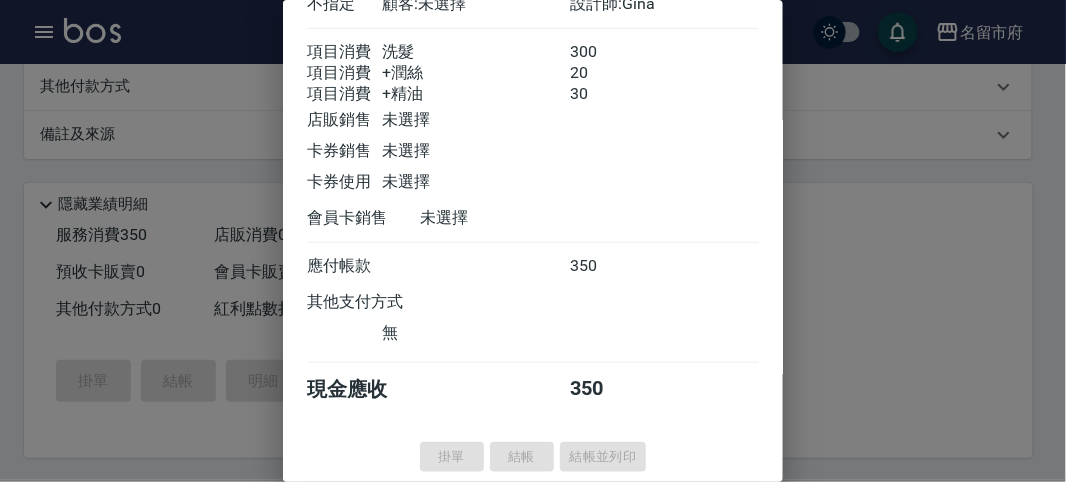 type on "2025/08/04 18:18" 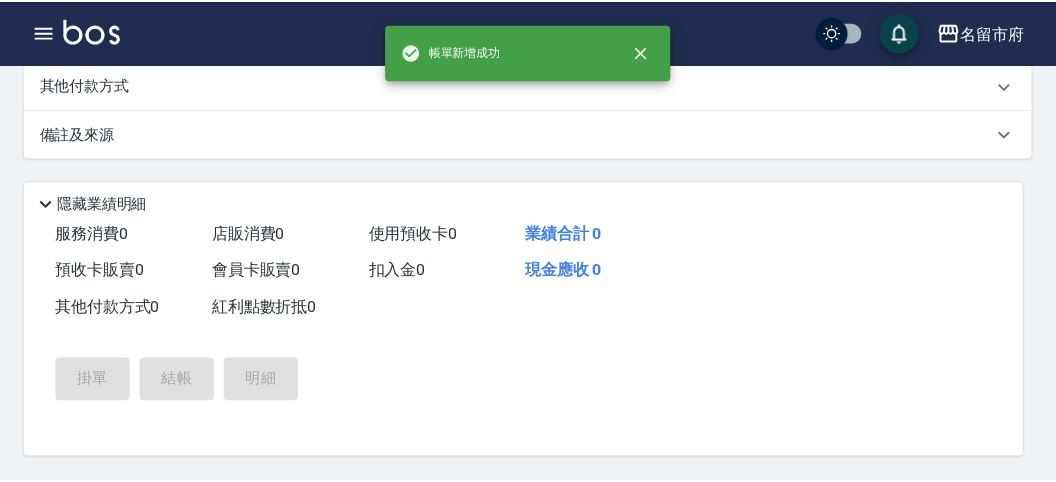 scroll, scrollTop: 0, scrollLeft: 0, axis: both 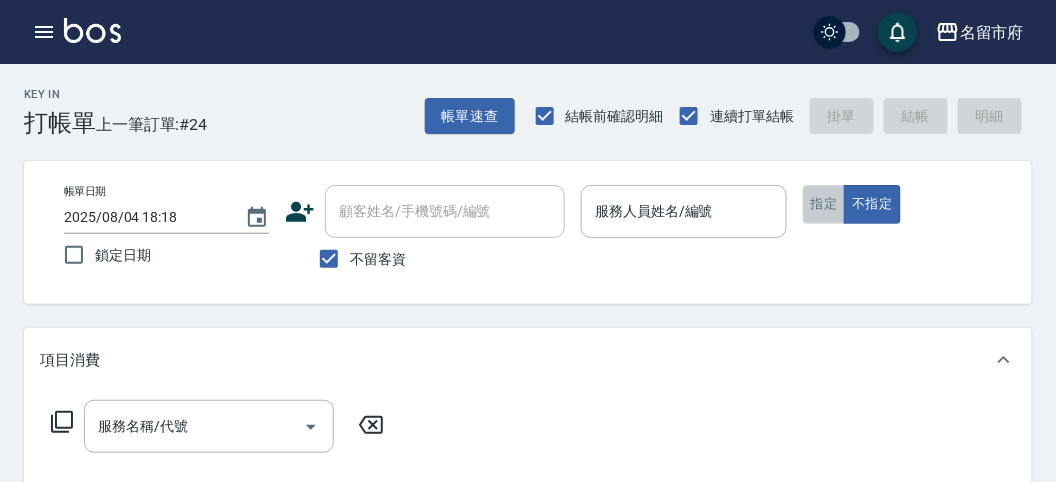 click on "指定" at bounding box center (824, 204) 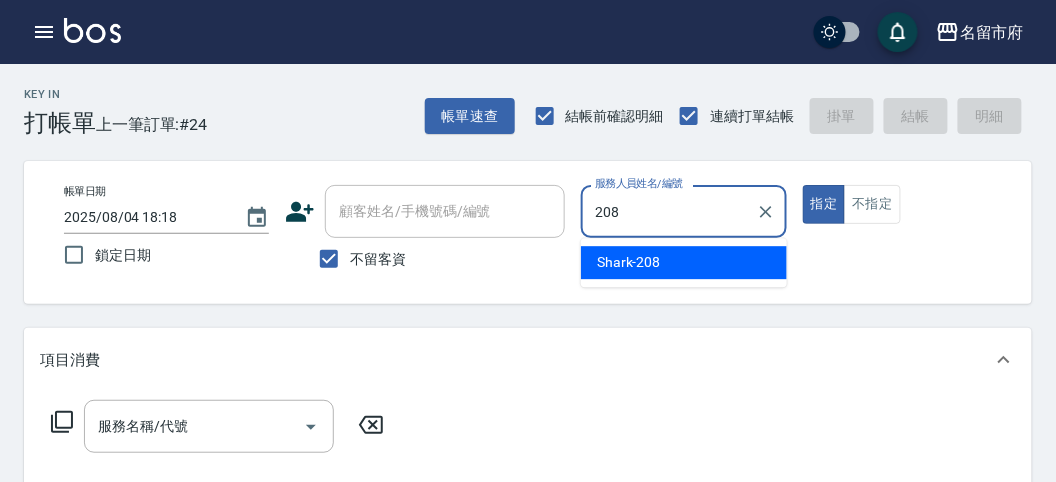 click on "Shark -208" at bounding box center (629, 262) 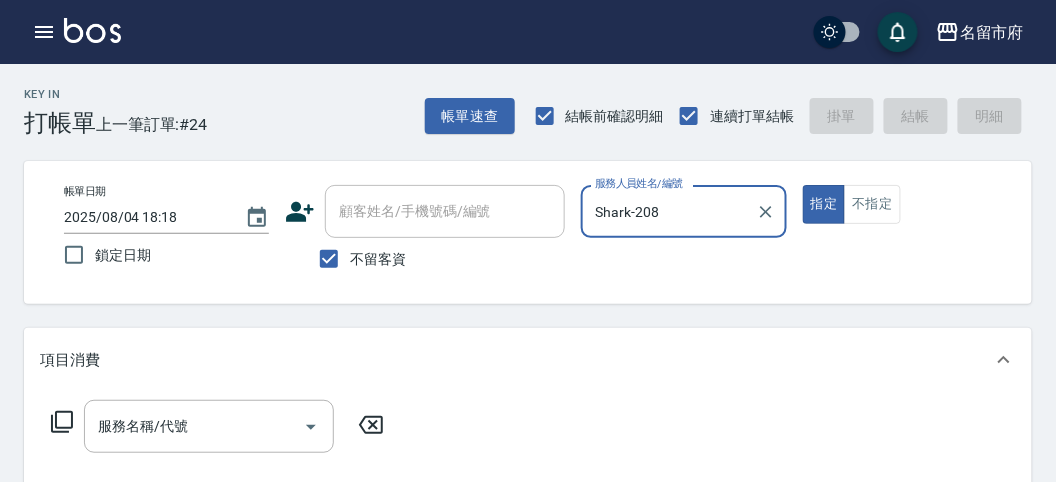 type on "Shark-208" 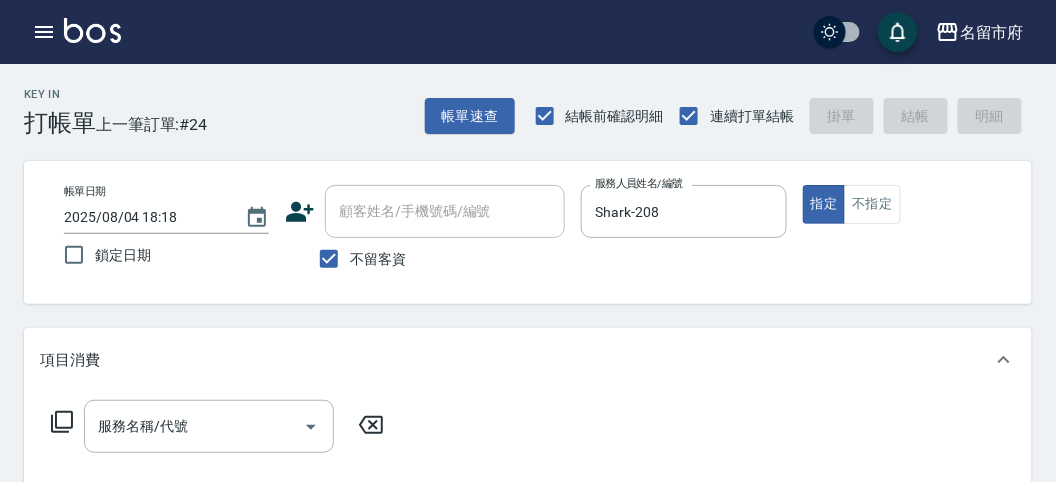 click 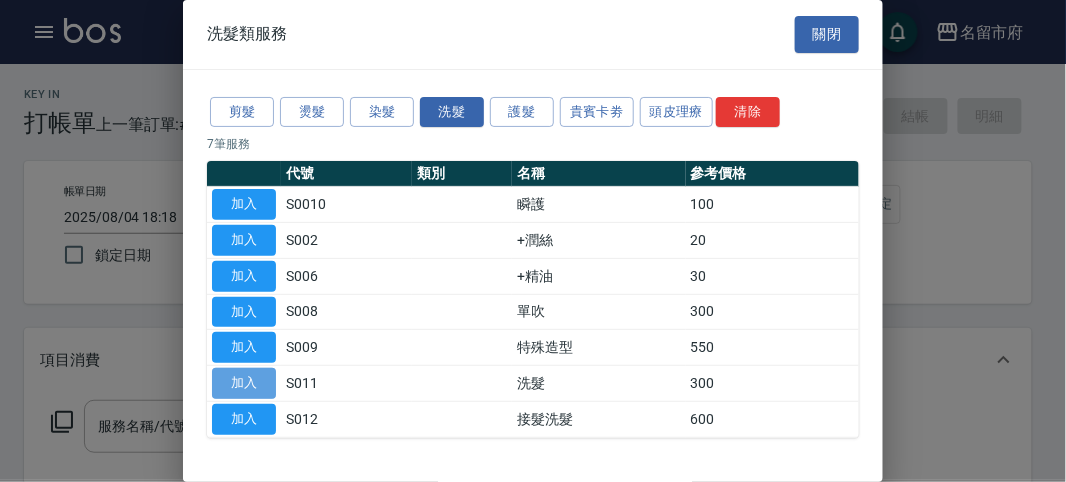 click on "加入" at bounding box center (244, 383) 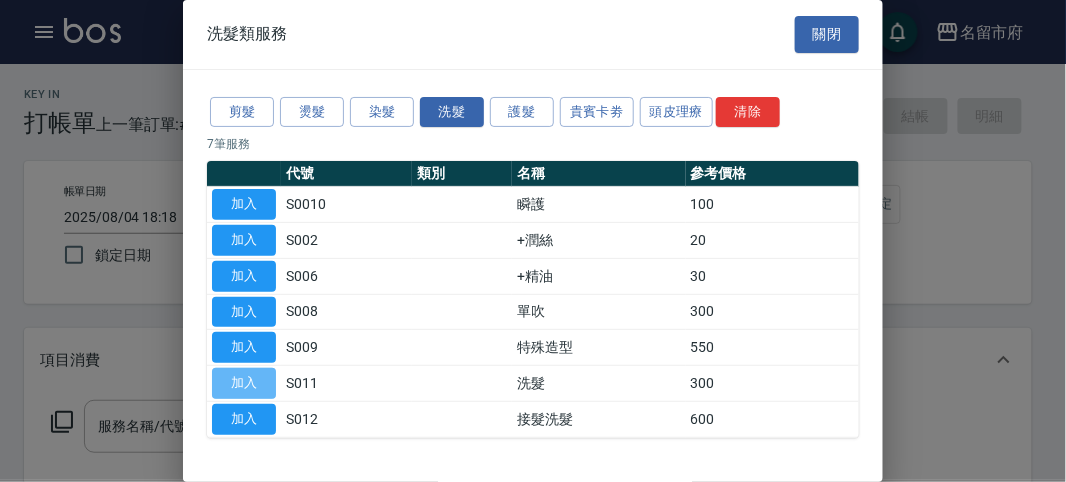 type on "洗髮(S011)" 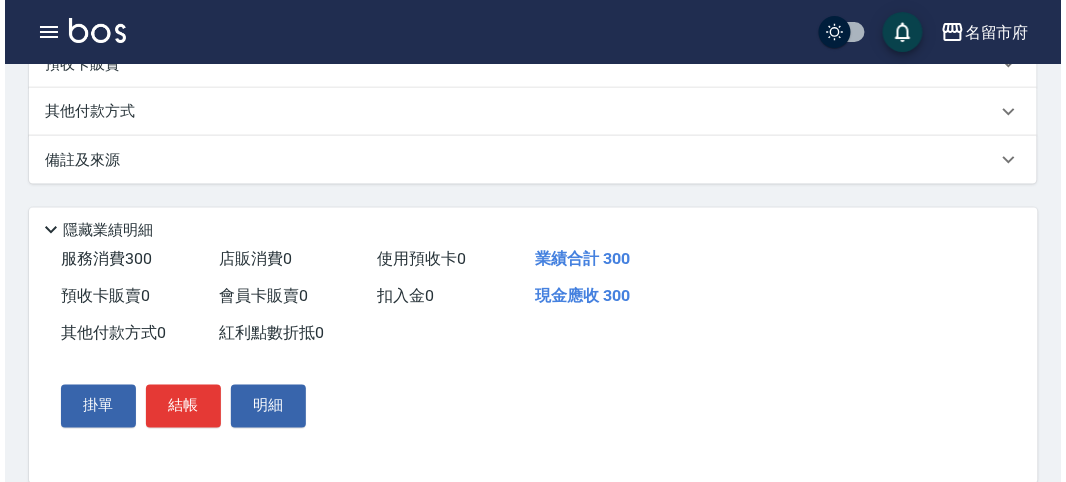 scroll, scrollTop: 585, scrollLeft: 0, axis: vertical 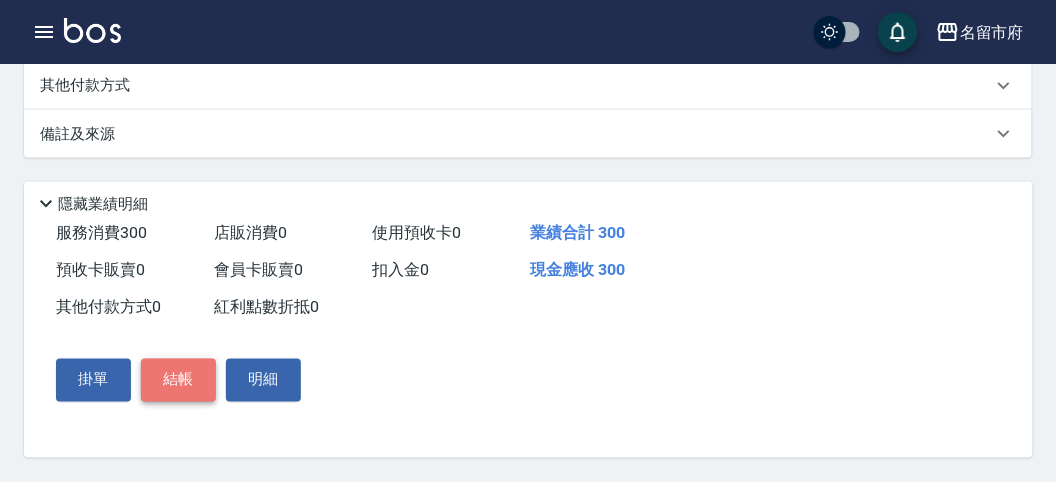 click on "結帳" at bounding box center [178, 380] 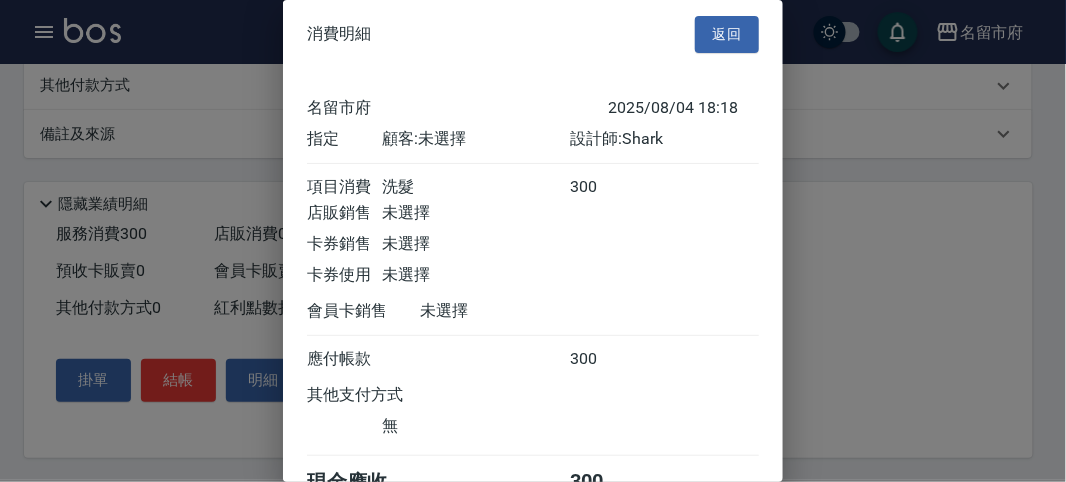 scroll, scrollTop: 111, scrollLeft: 0, axis: vertical 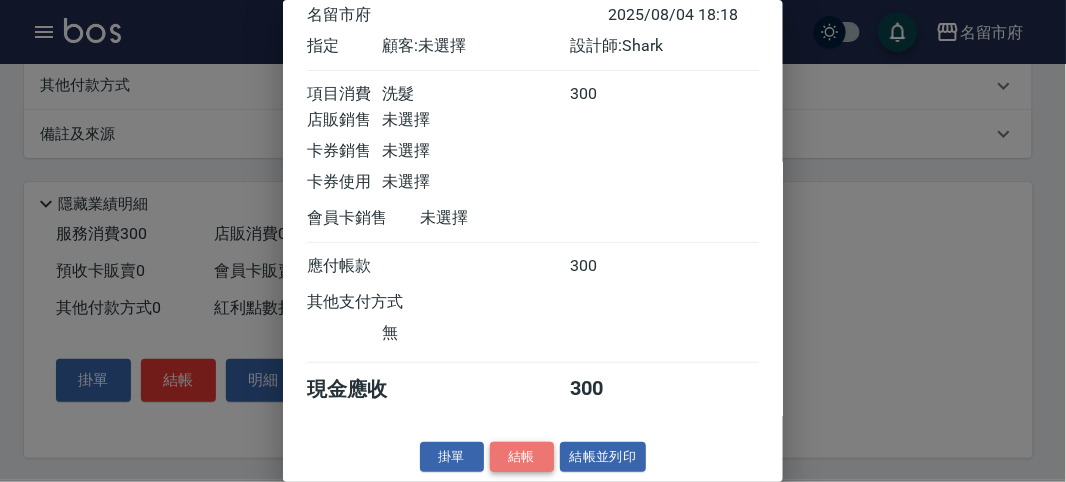click on "結帳" at bounding box center (522, 457) 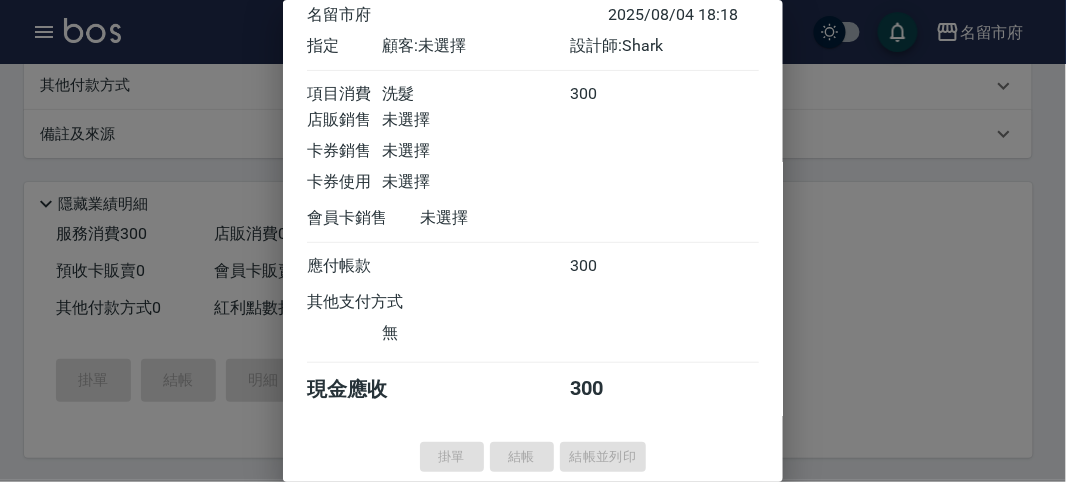 type on "2025/08/04 18:19" 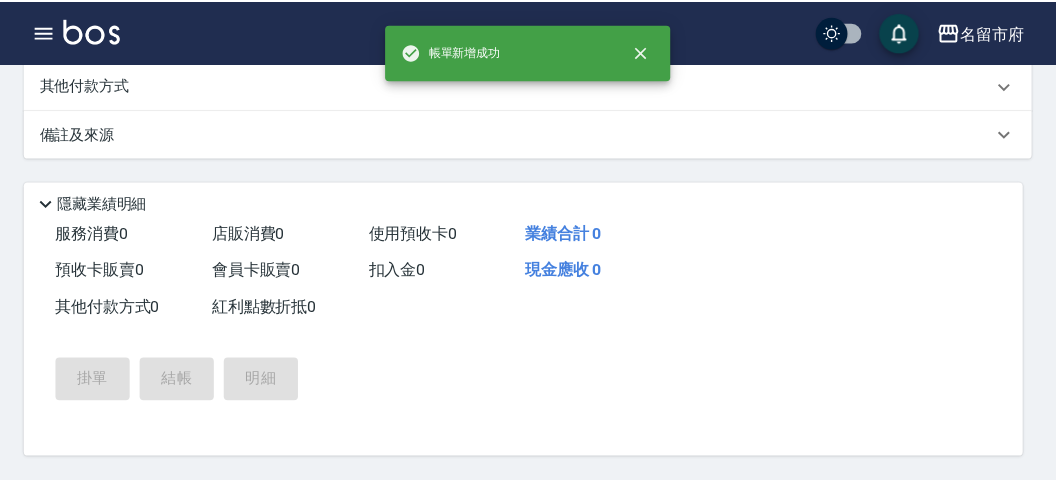 scroll, scrollTop: 0, scrollLeft: 0, axis: both 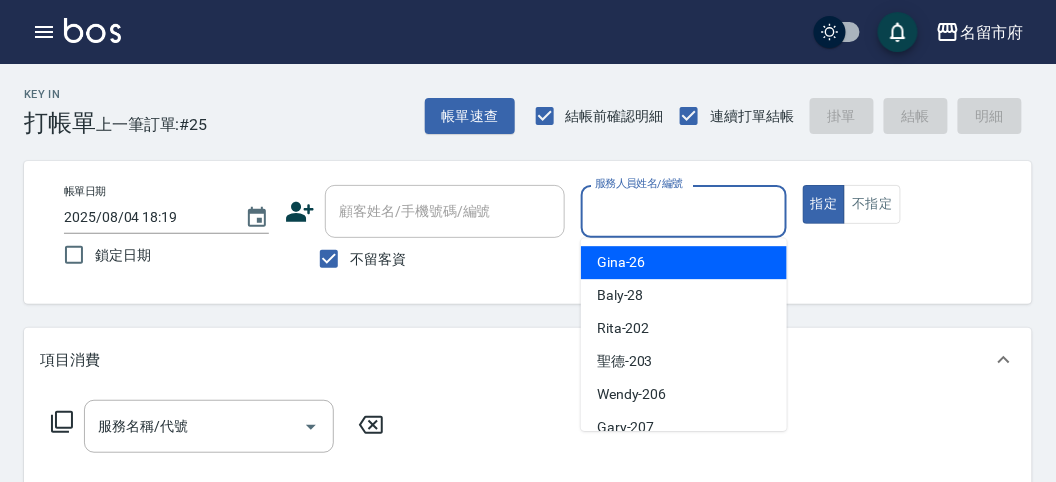 click on "服務人員姓名/編號" at bounding box center (683, 211) 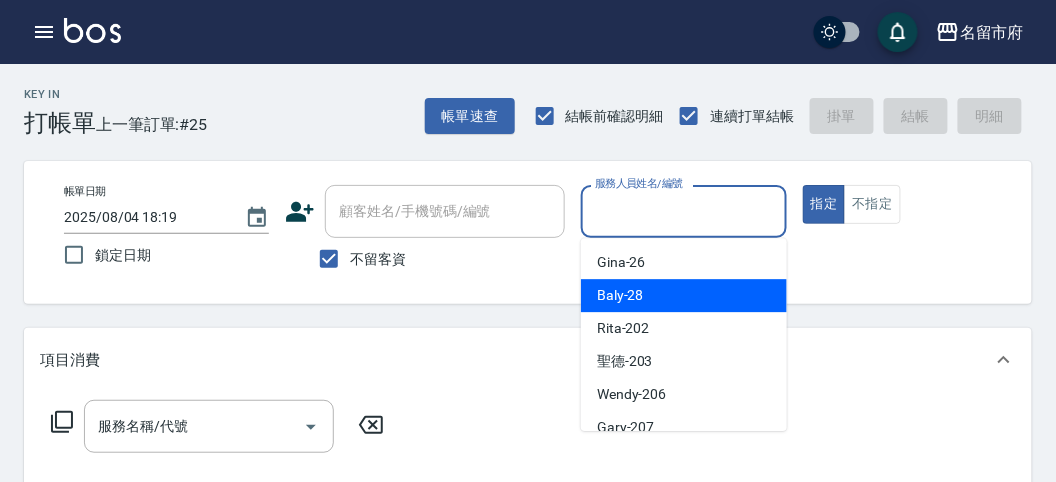 click on "Baly -28" at bounding box center [620, 295] 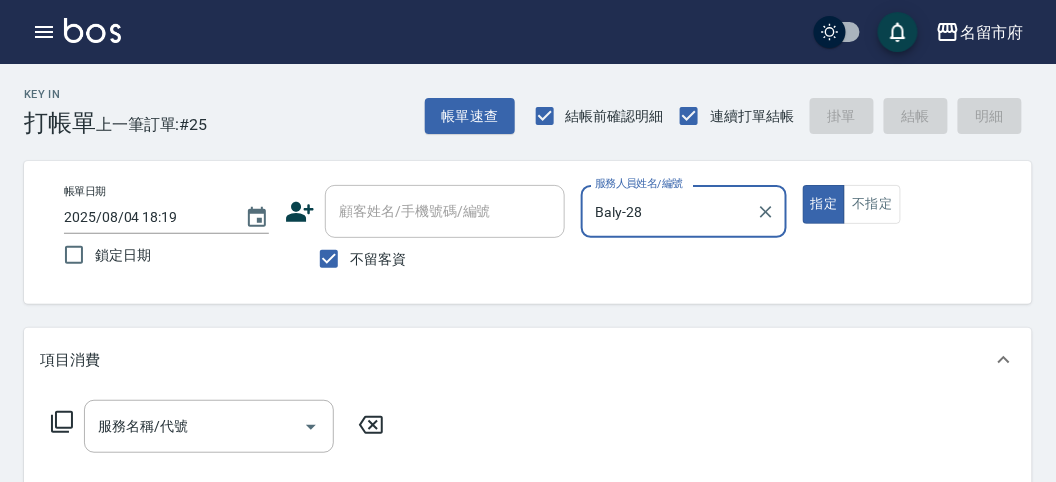 click 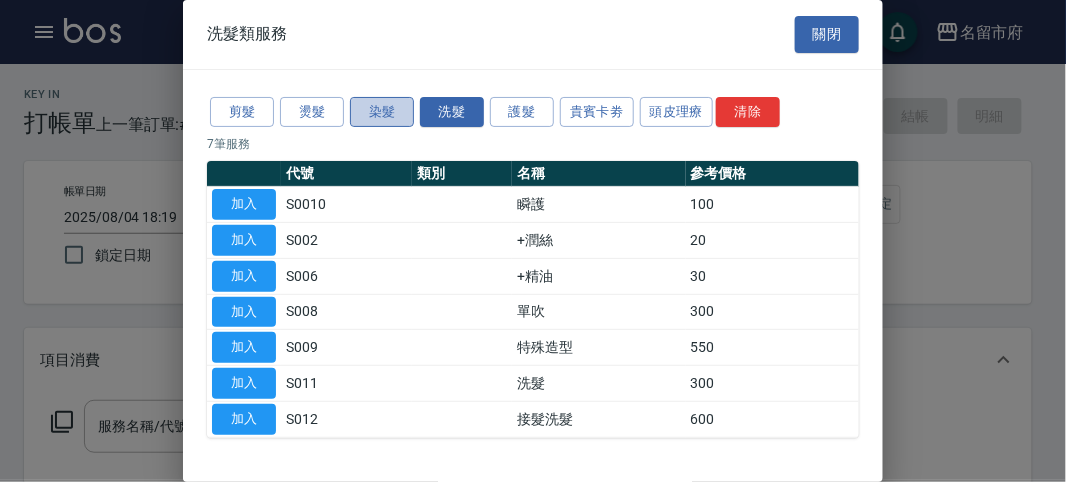 click on "染髮" at bounding box center [382, 112] 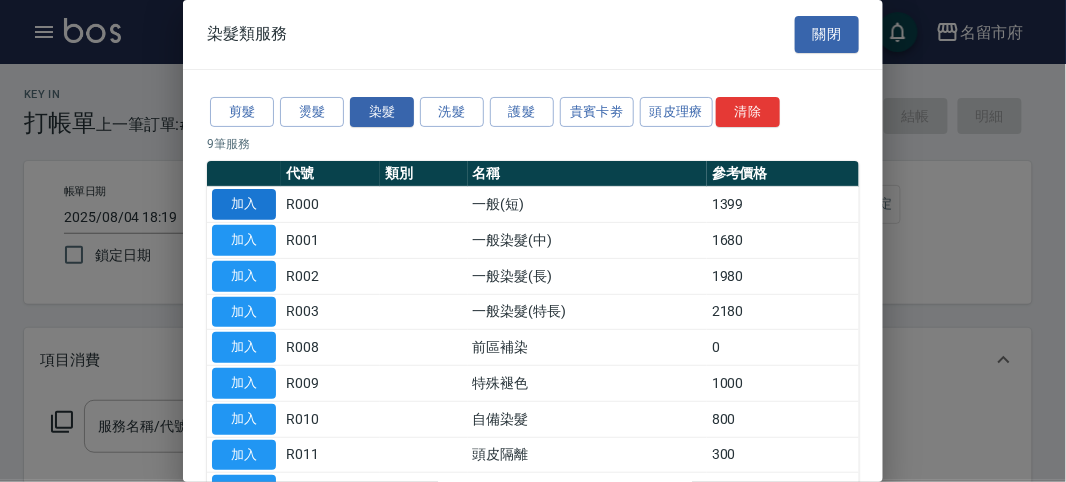 click on "加入" at bounding box center [244, 204] 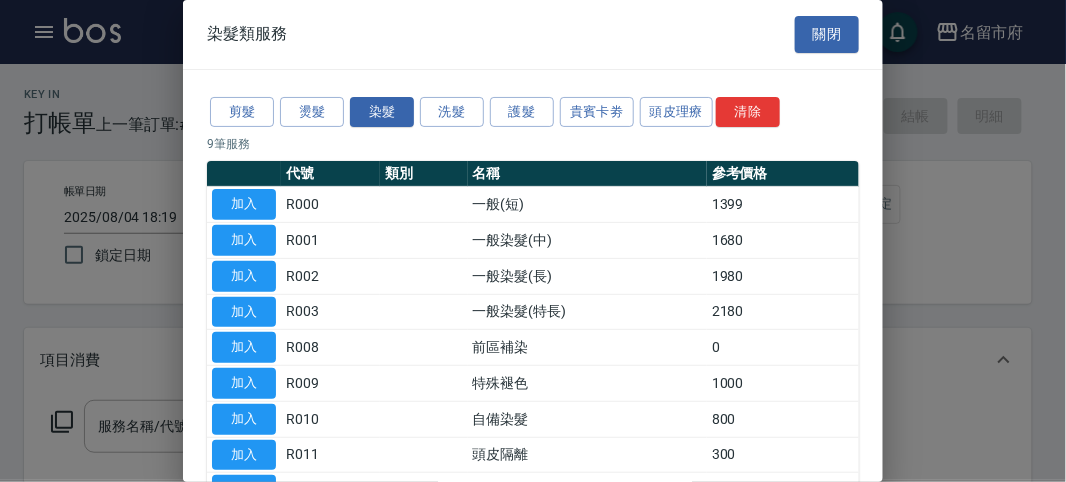 type on "一般(短)(R000)" 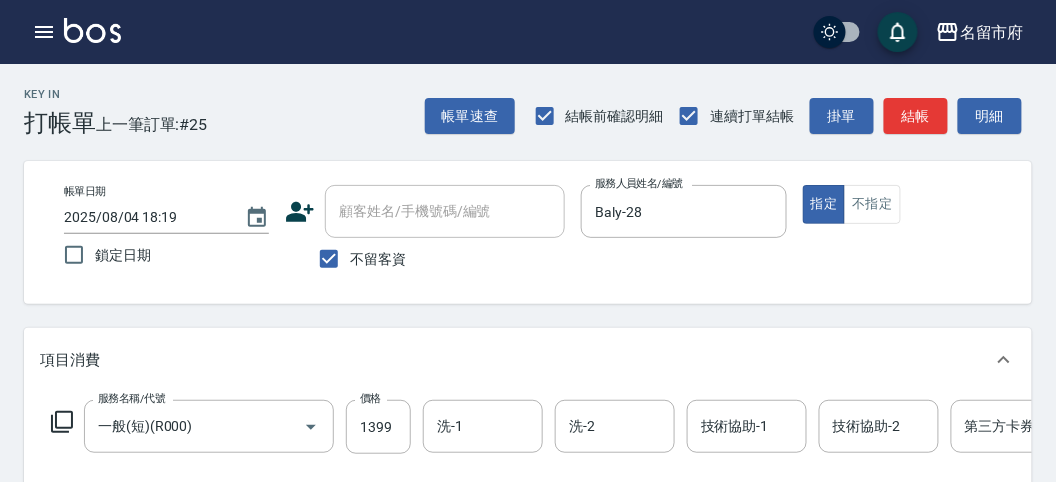 click 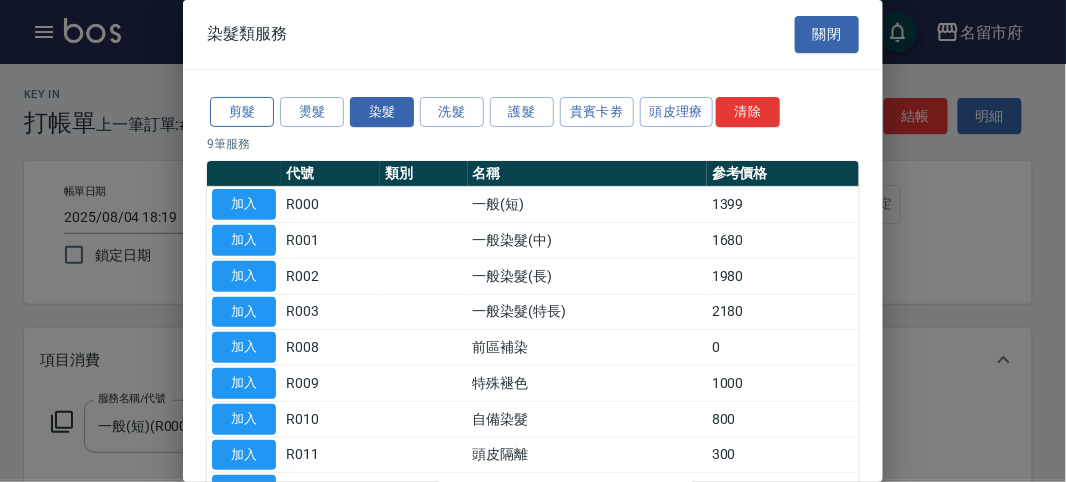 click on "剪髮" at bounding box center (242, 112) 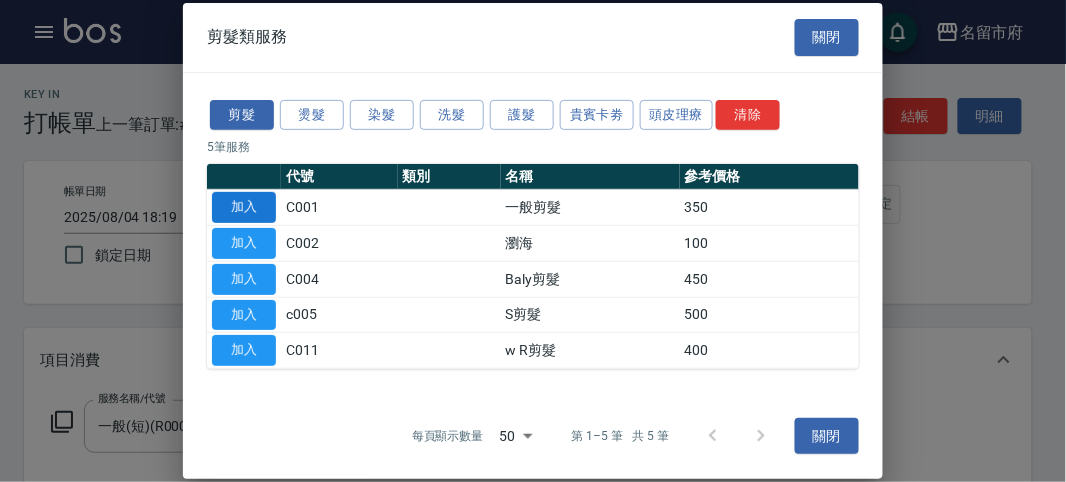 click on "加入" at bounding box center [244, 207] 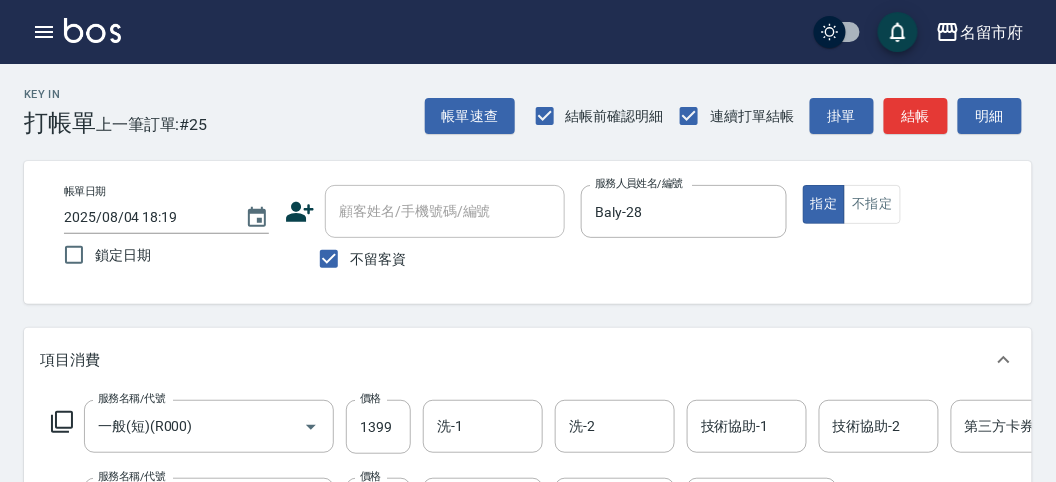 click 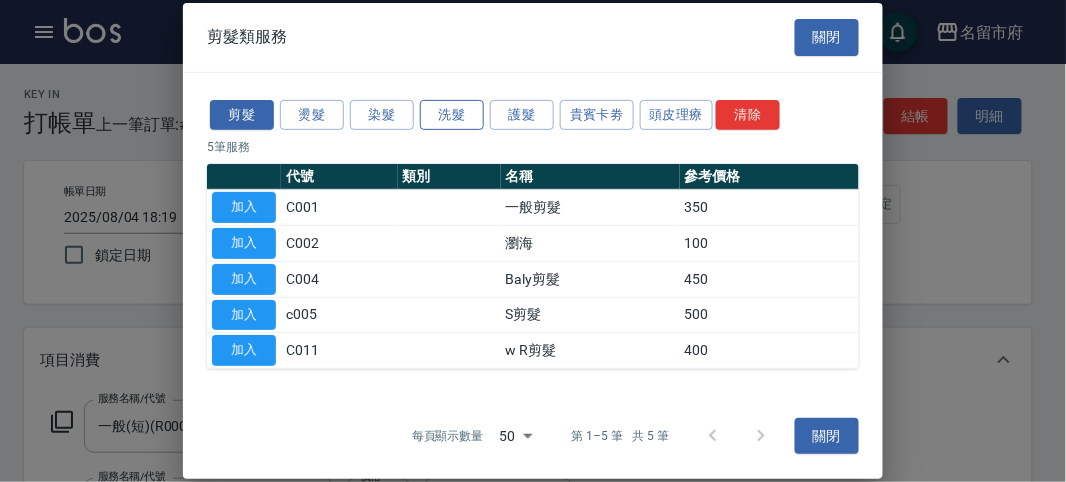 click on "洗髮" at bounding box center (452, 114) 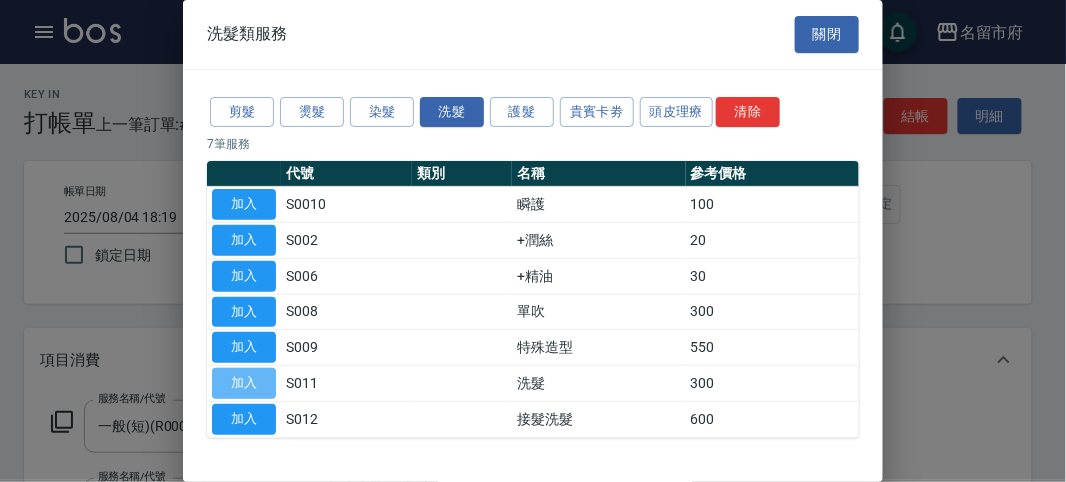 drag, startPoint x: 256, startPoint y: 377, endPoint x: 400, endPoint y: 365, distance: 144.49913 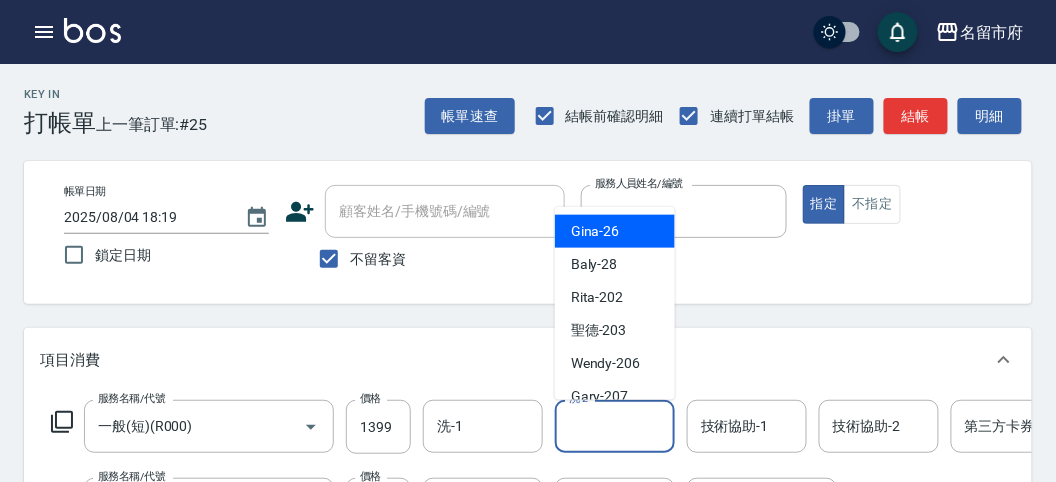 click on "洗-2" at bounding box center (615, 426) 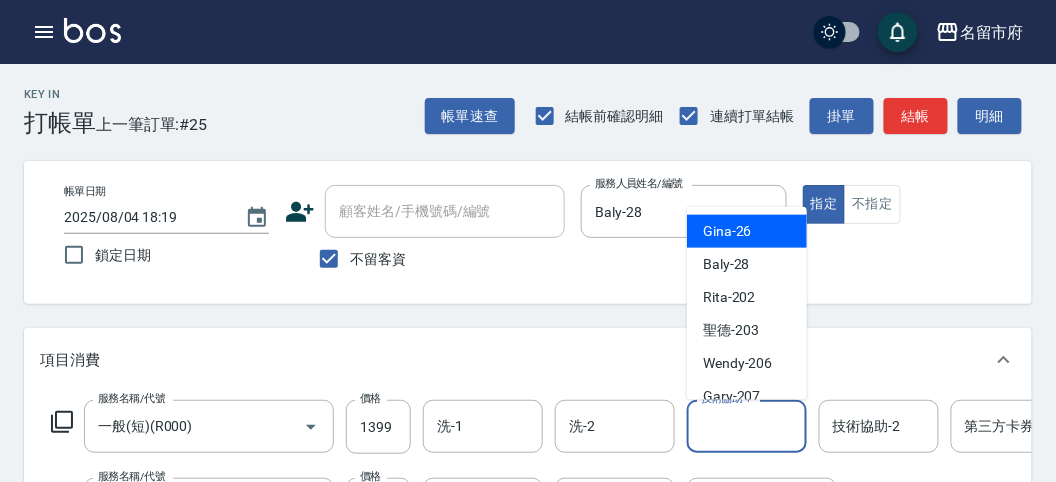 click on "技術協助-1" at bounding box center (747, 426) 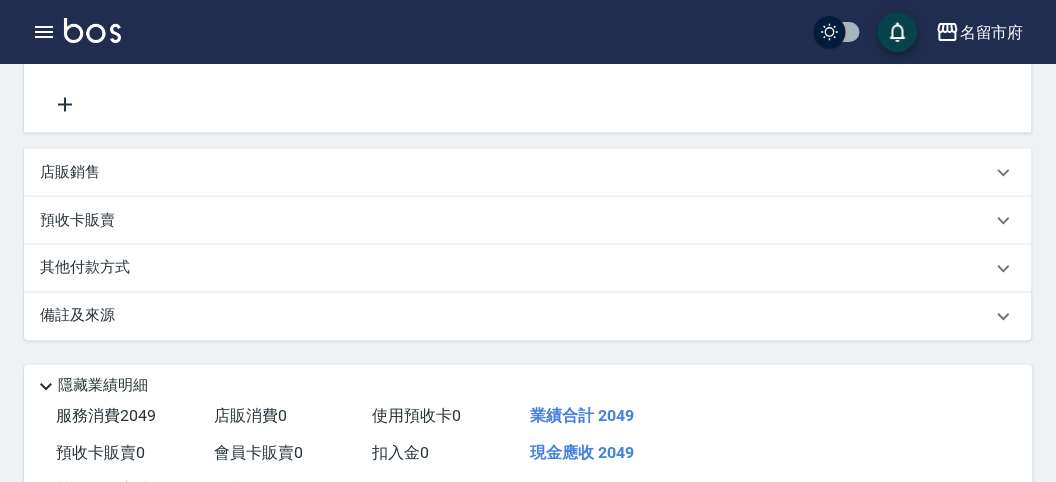 scroll, scrollTop: 222, scrollLeft: 0, axis: vertical 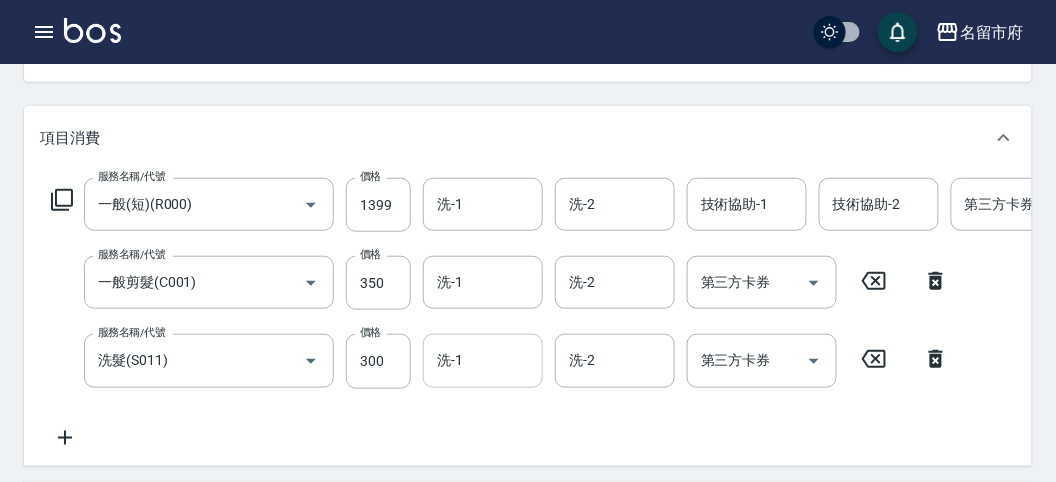 drag, startPoint x: 463, startPoint y: 372, endPoint x: 460, endPoint y: 360, distance: 12.369317 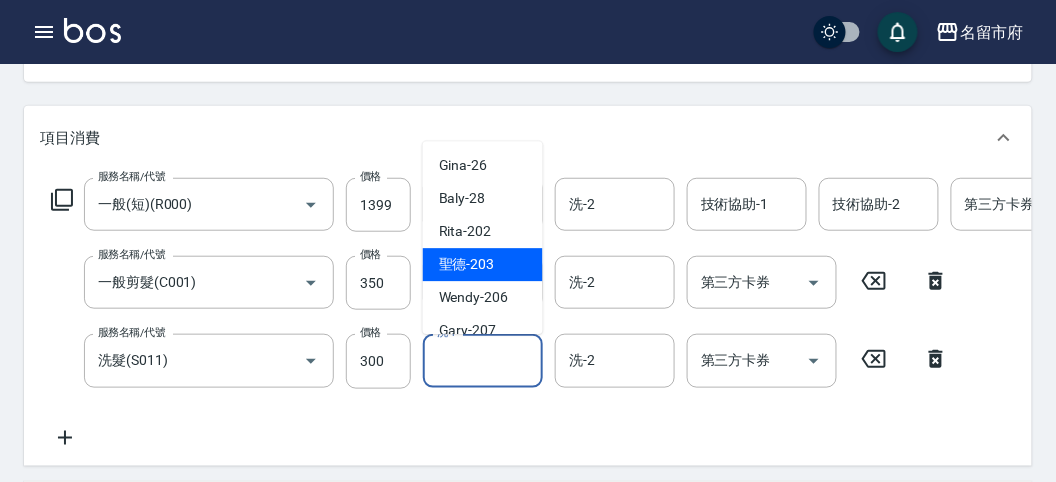 scroll, scrollTop: 153, scrollLeft: 0, axis: vertical 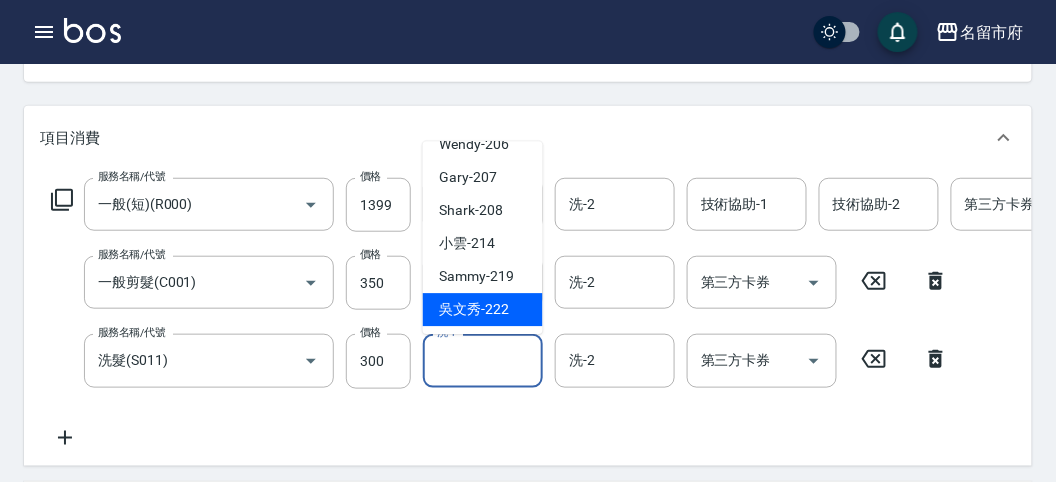 click on "吳文秀 -[EMPLOYEE_ID]" at bounding box center (474, 310) 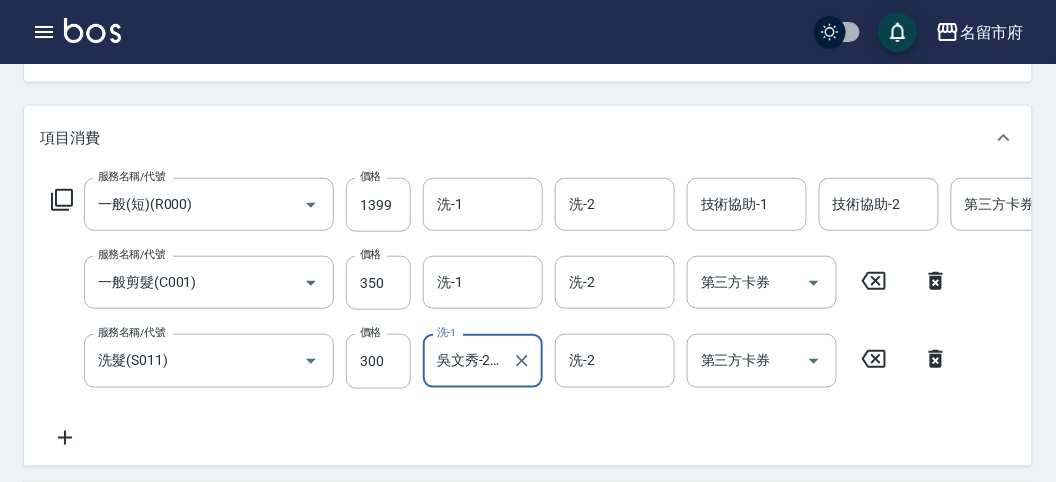 scroll, scrollTop: 555, scrollLeft: 0, axis: vertical 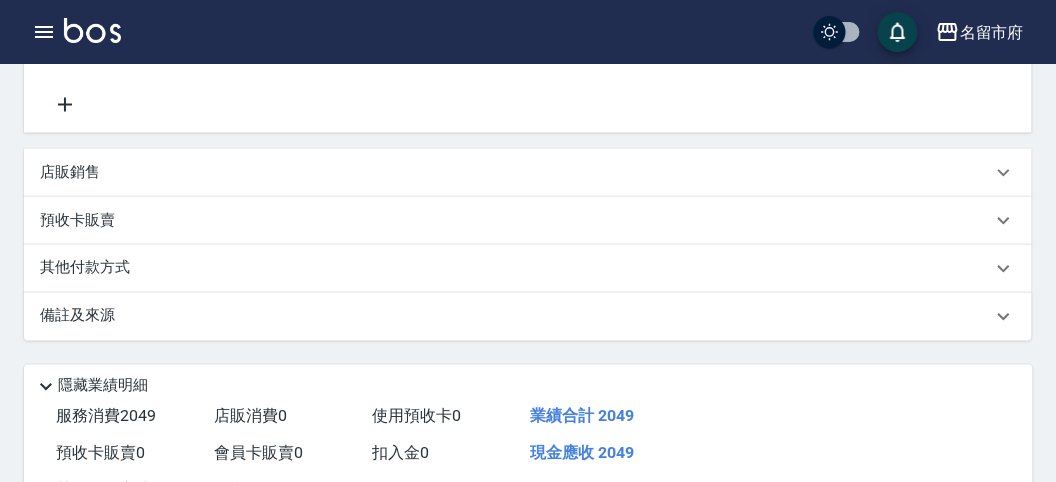 click on "其他付款方式" at bounding box center [90, 269] 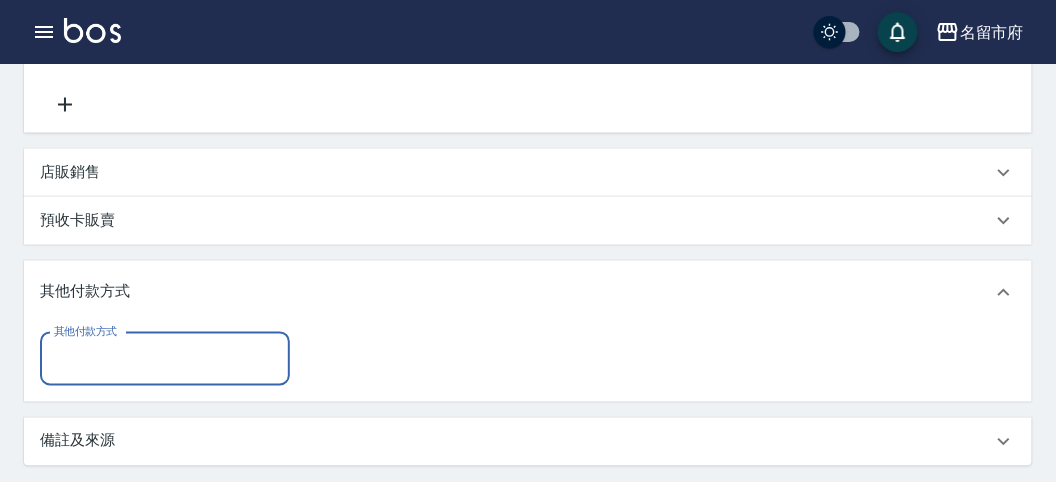 scroll, scrollTop: 0, scrollLeft: 0, axis: both 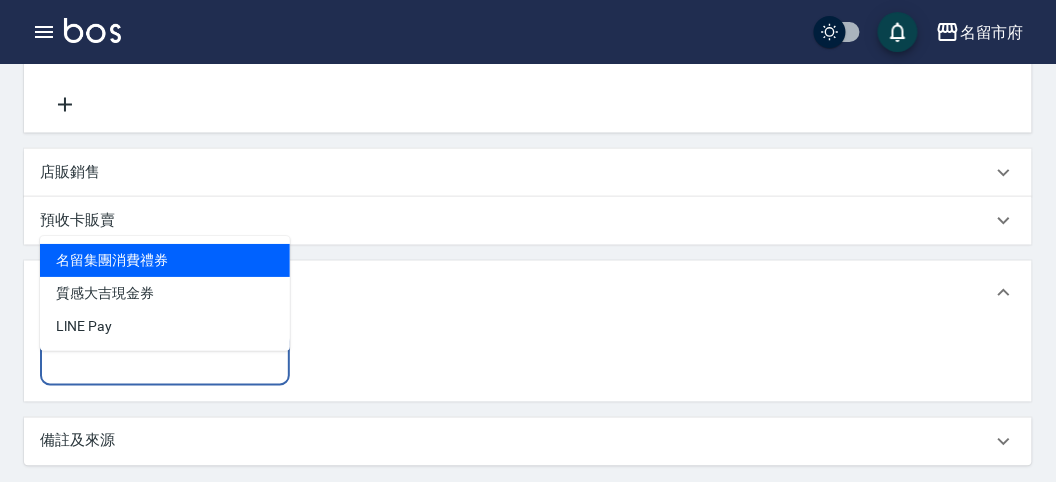 click on "其他付款方式" at bounding box center [165, 359] 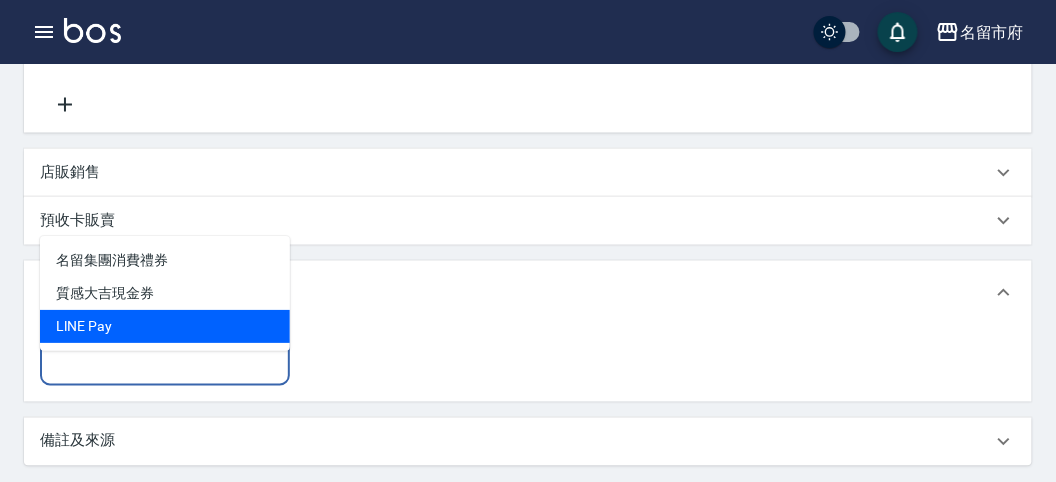 click on "LlNE Pay" at bounding box center (165, 326) 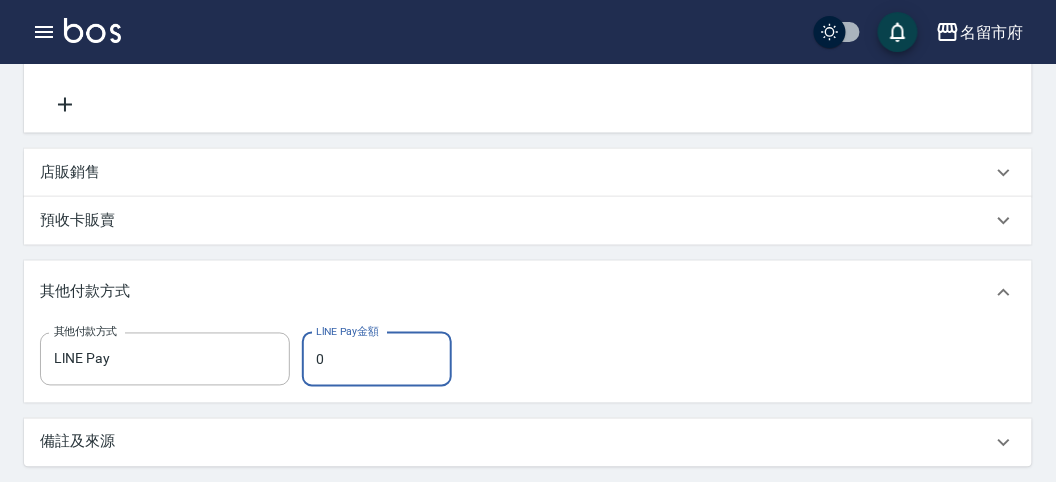 click on "0" at bounding box center [377, 360] 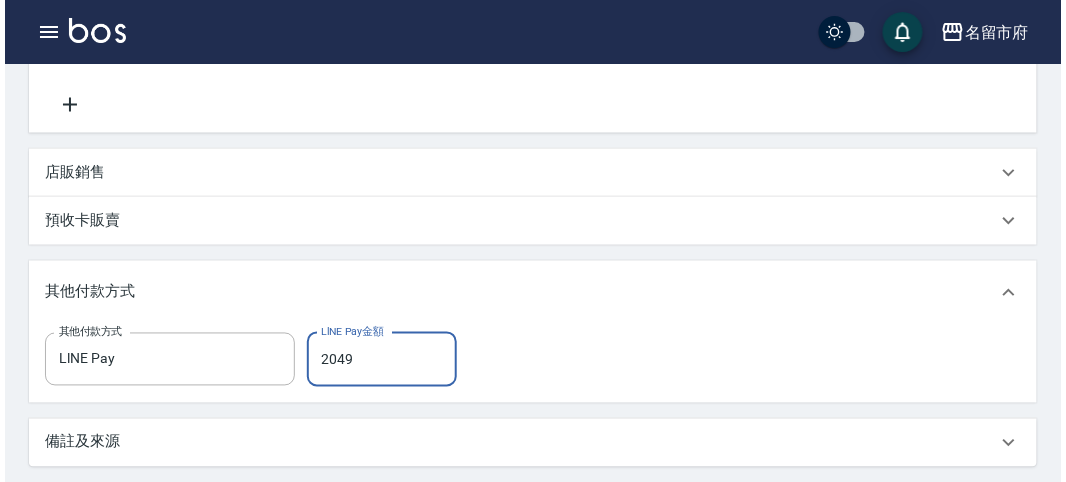 scroll, scrollTop: 886, scrollLeft: 0, axis: vertical 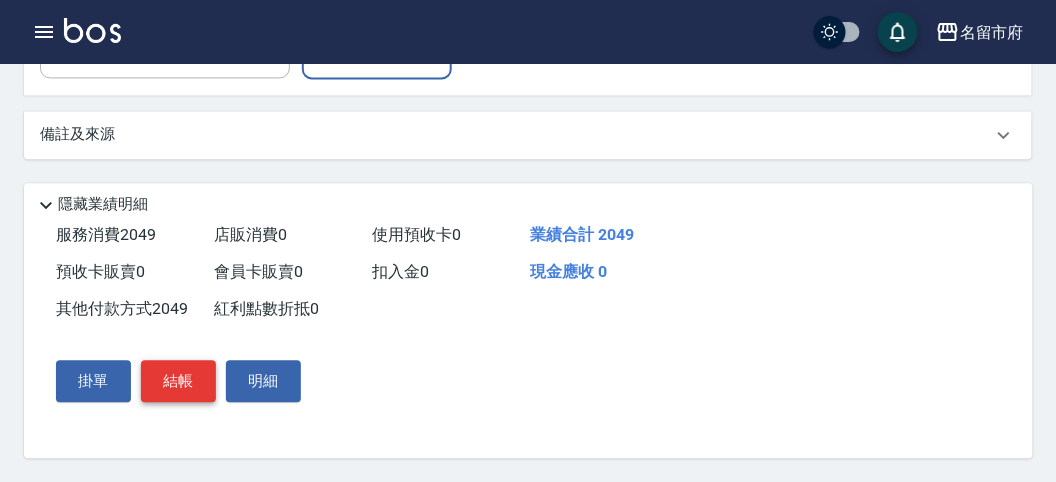 type on "2049" 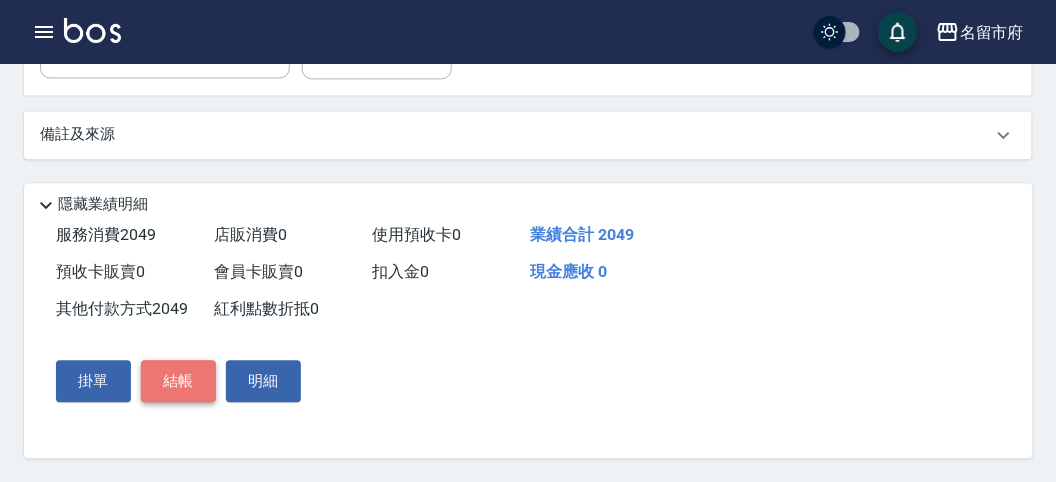 click on "結帳" at bounding box center [178, 381] 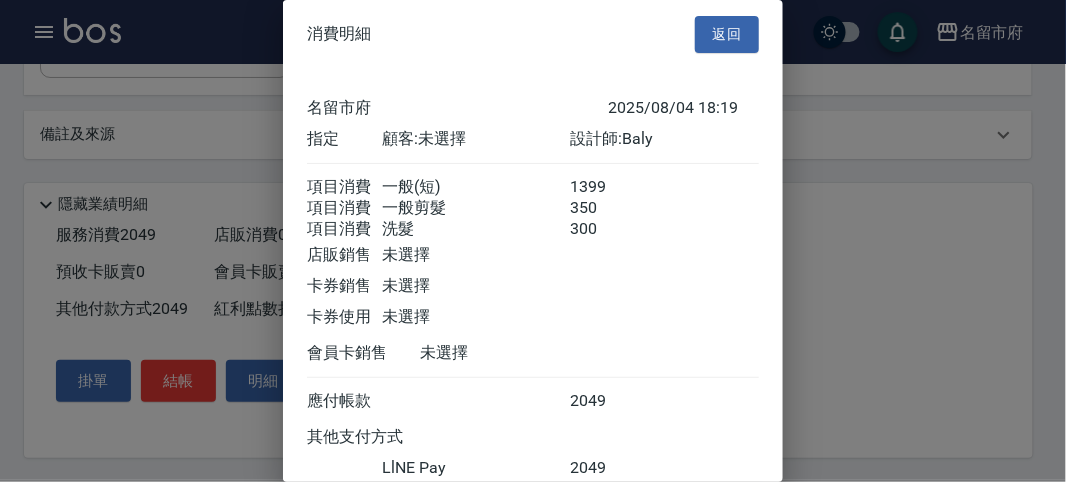 scroll, scrollTop: 152, scrollLeft: 0, axis: vertical 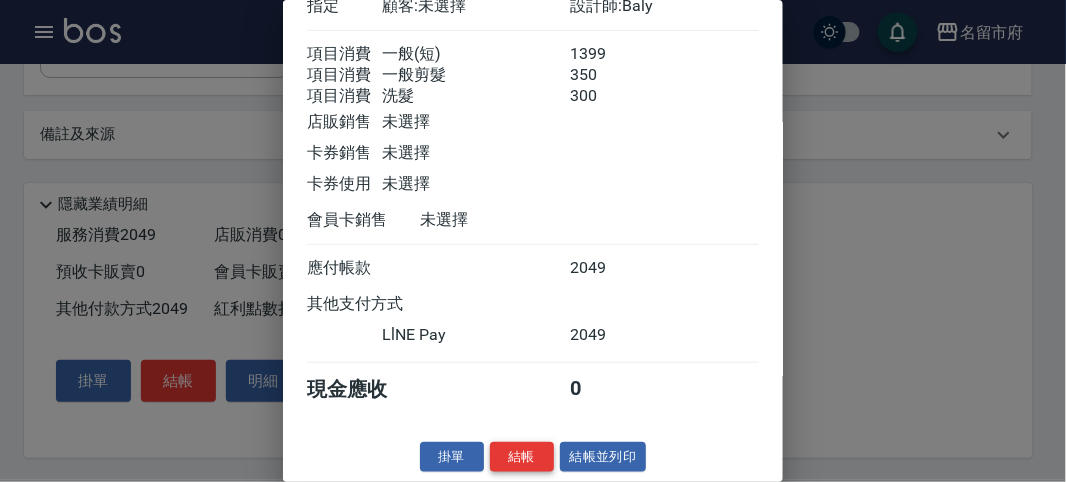 click on "結帳" at bounding box center [522, 457] 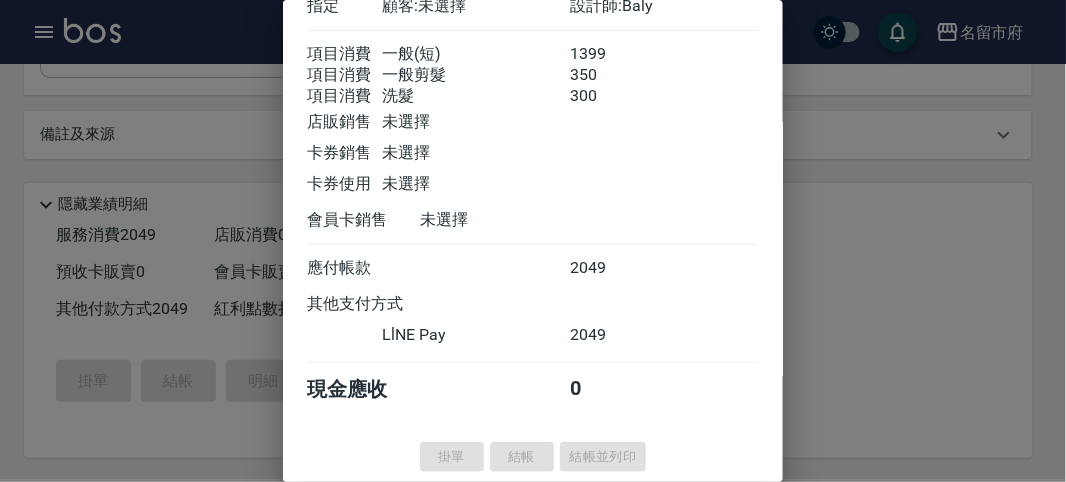 type on "2025/08/04 18:21" 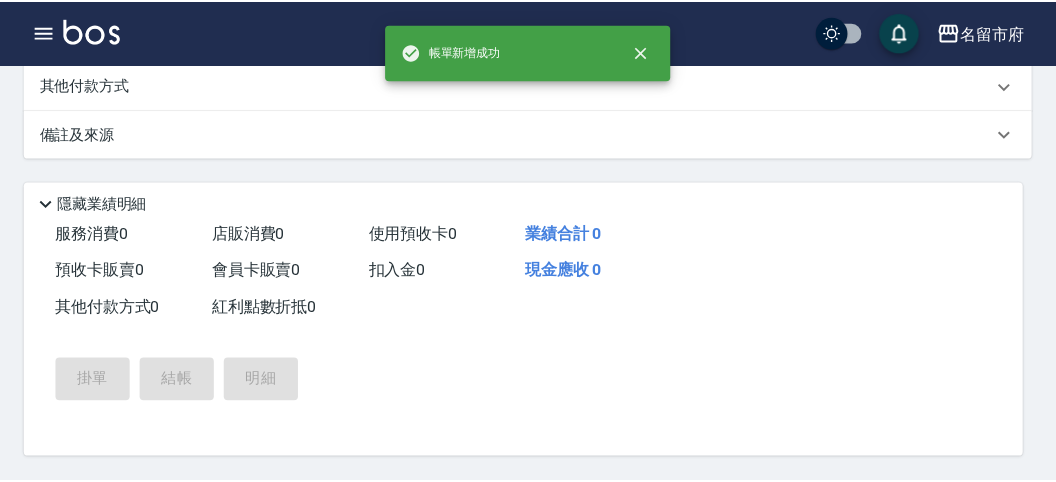scroll, scrollTop: 0, scrollLeft: 0, axis: both 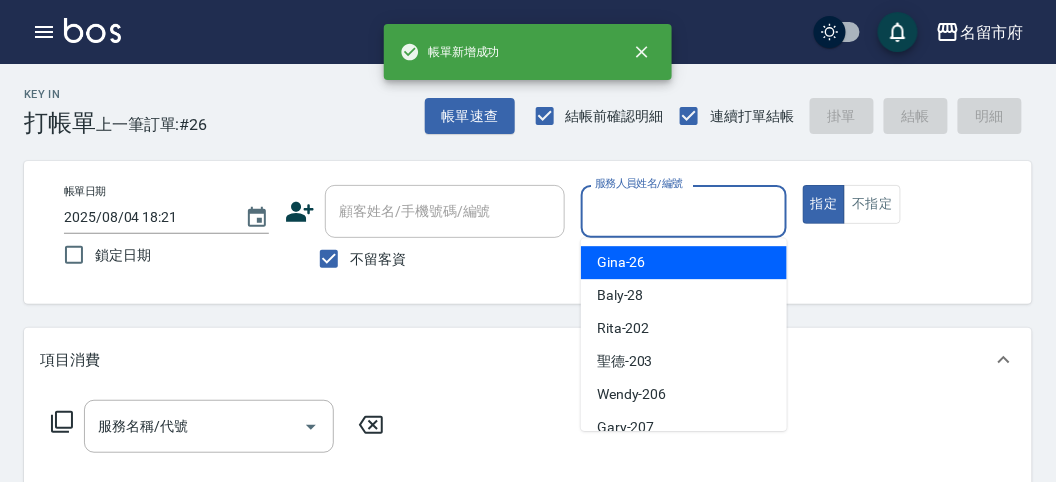 click on "服務人員姓名/編號" at bounding box center [683, 211] 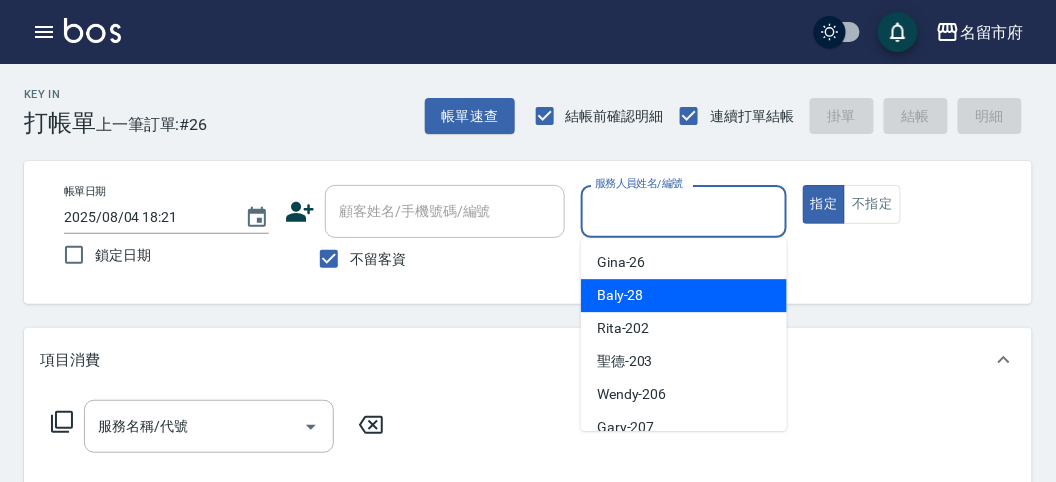 click on "Baly -28" at bounding box center (684, 295) 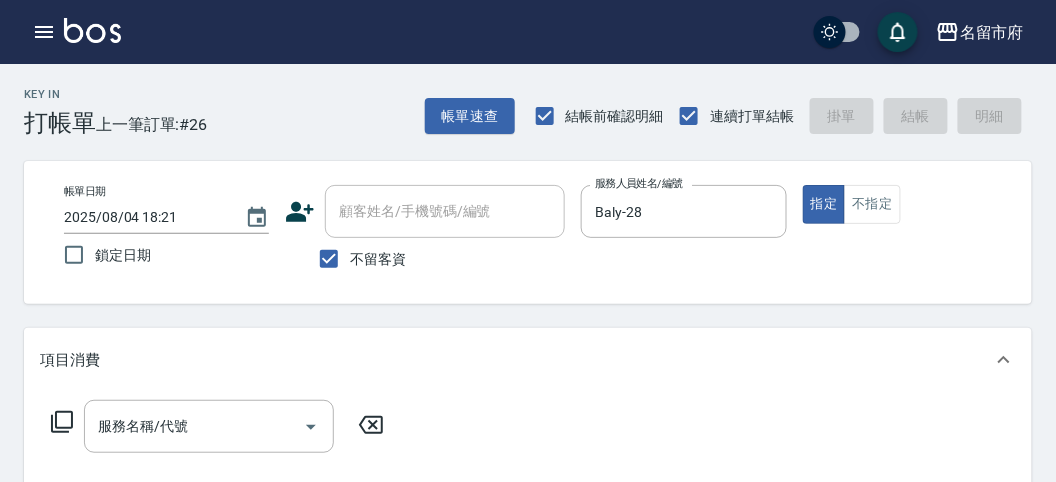 click 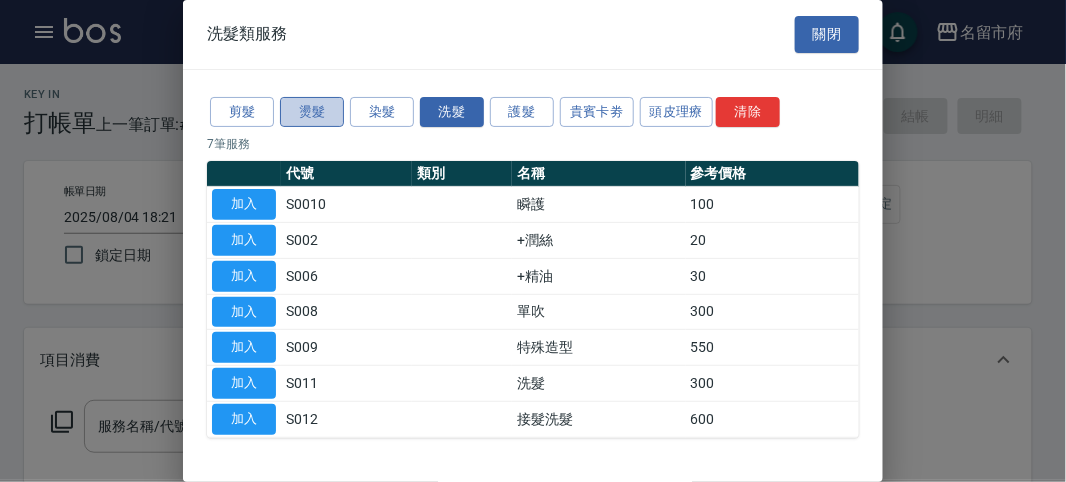click on "燙髮" at bounding box center [312, 112] 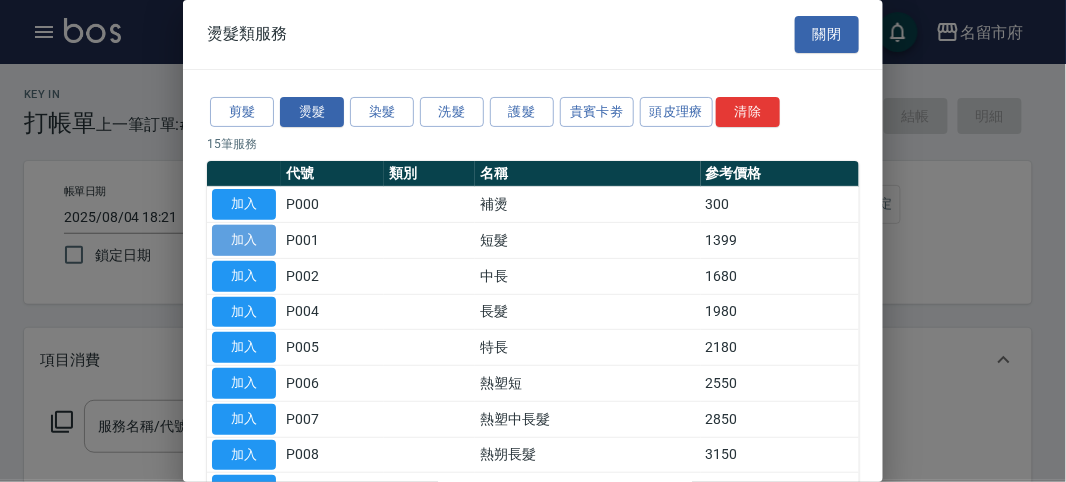 click on "加入" at bounding box center [244, 240] 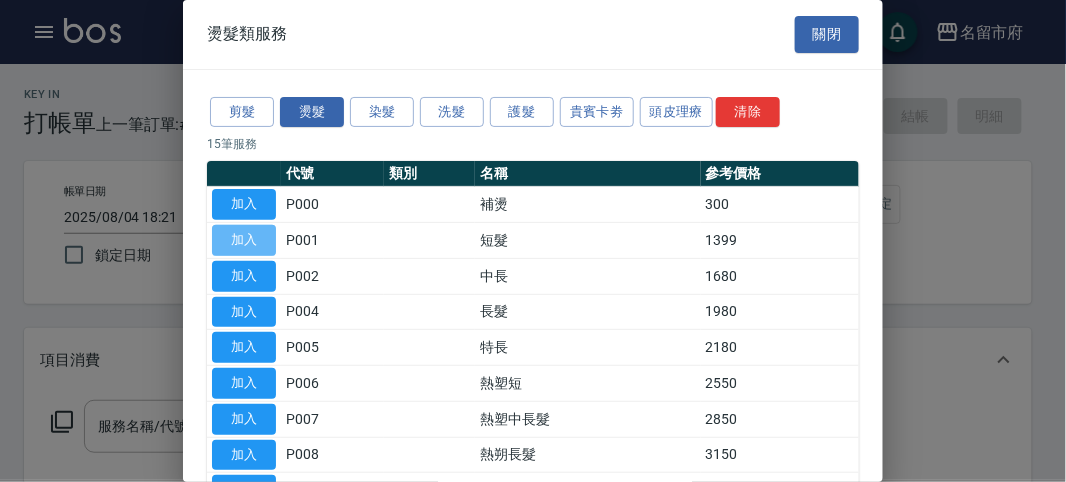 type on "短髮(P001)" 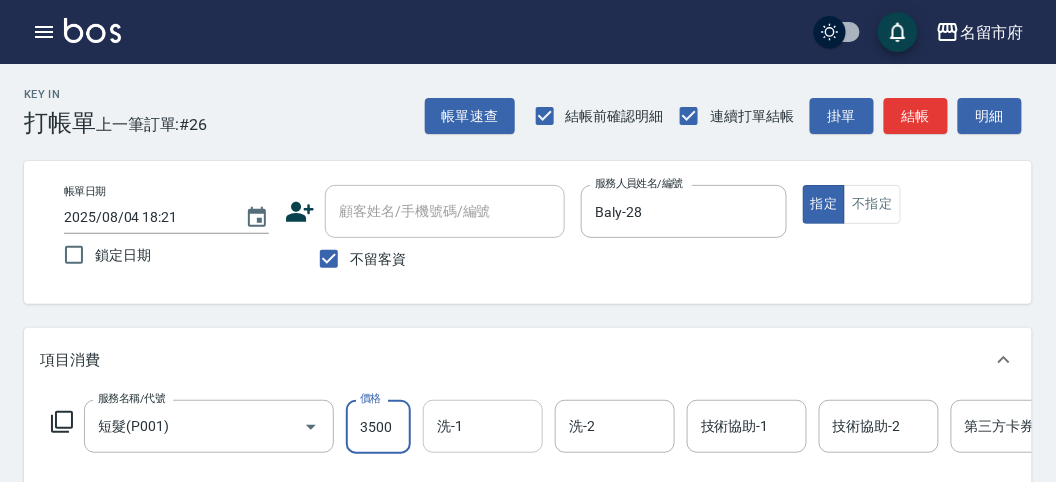 type on "3500" 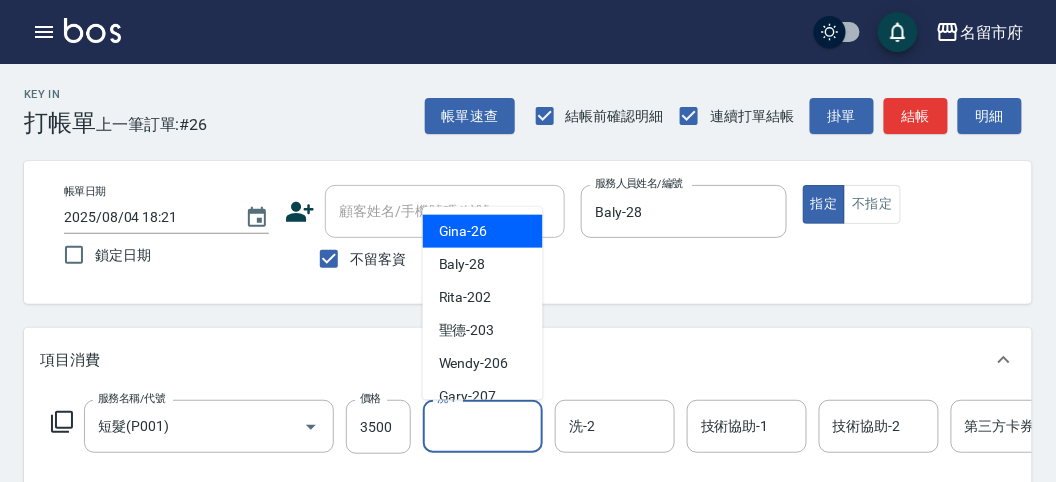 click on "洗-1" at bounding box center [483, 426] 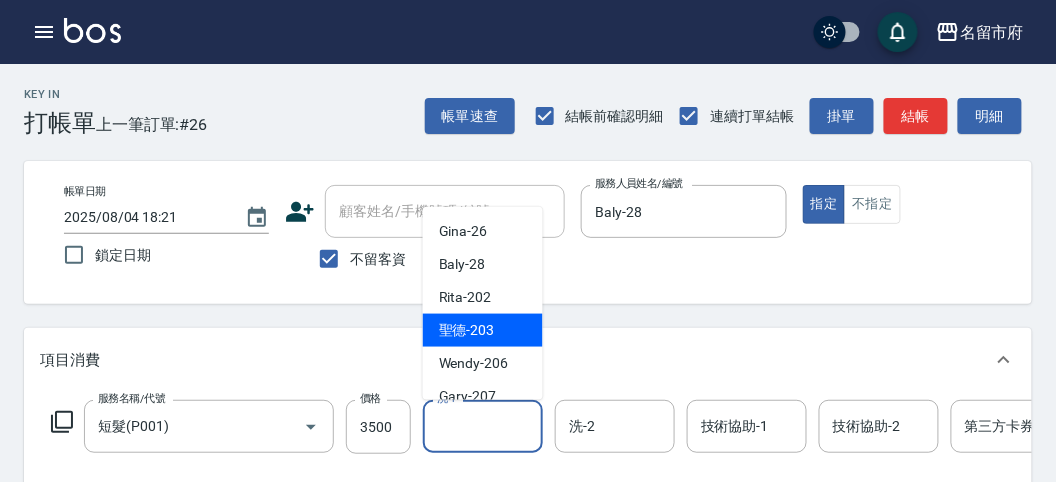 scroll, scrollTop: 153, scrollLeft: 0, axis: vertical 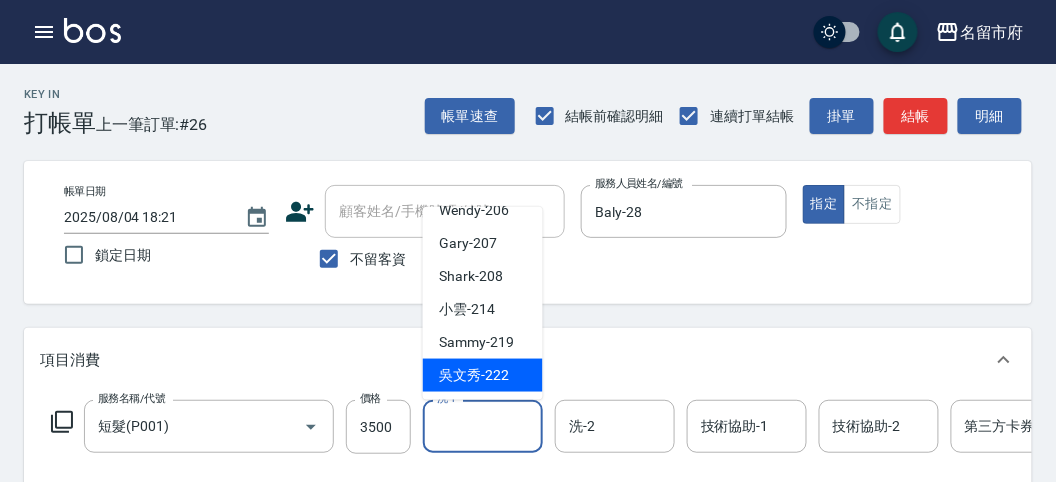 click on "吳文秀 -[EMPLOYEE_ID]" at bounding box center [474, 375] 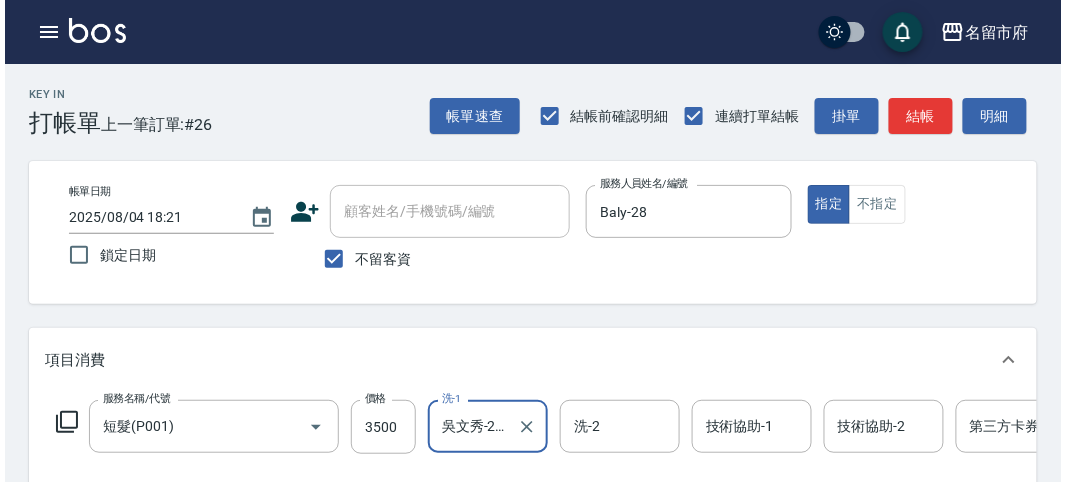 scroll, scrollTop: 604, scrollLeft: 0, axis: vertical 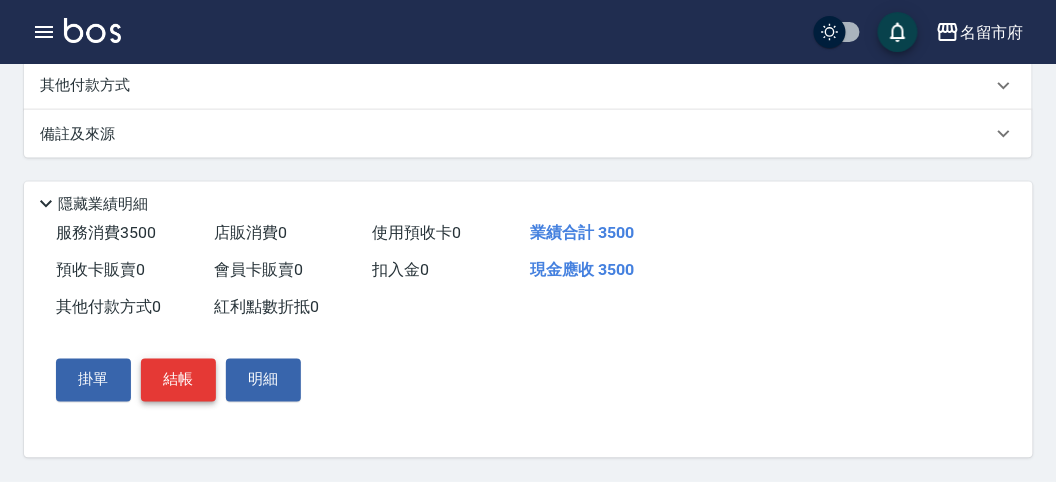 click on "結帳" at bounding box center (178, 380) 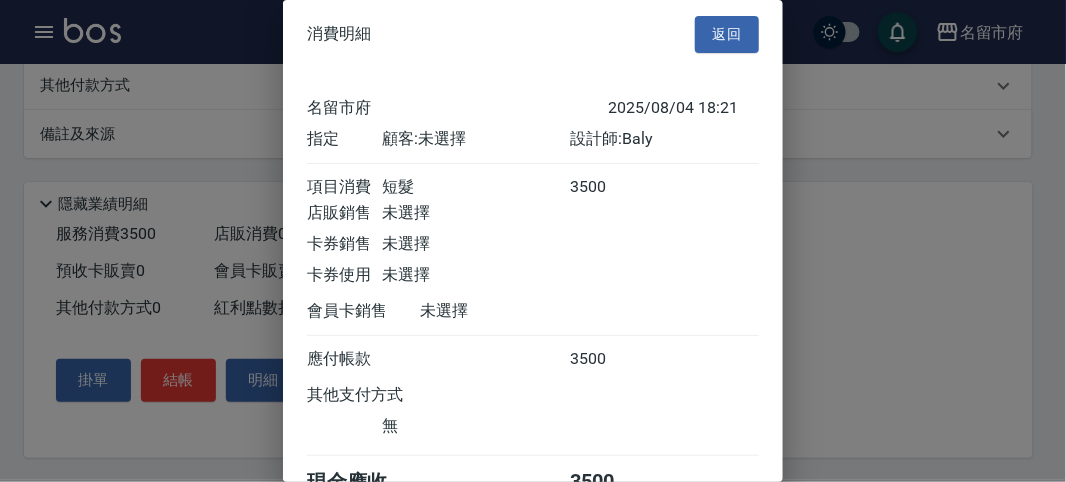 scroll, scrollTop: 111, scrollLeft: 0, axis: vertical 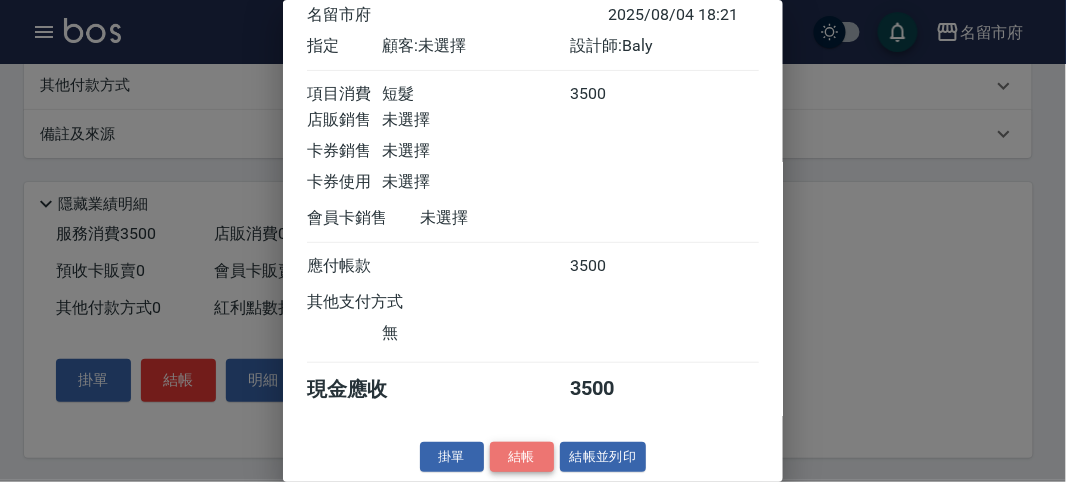 click on "結帳" at bounding box center (522, 457) 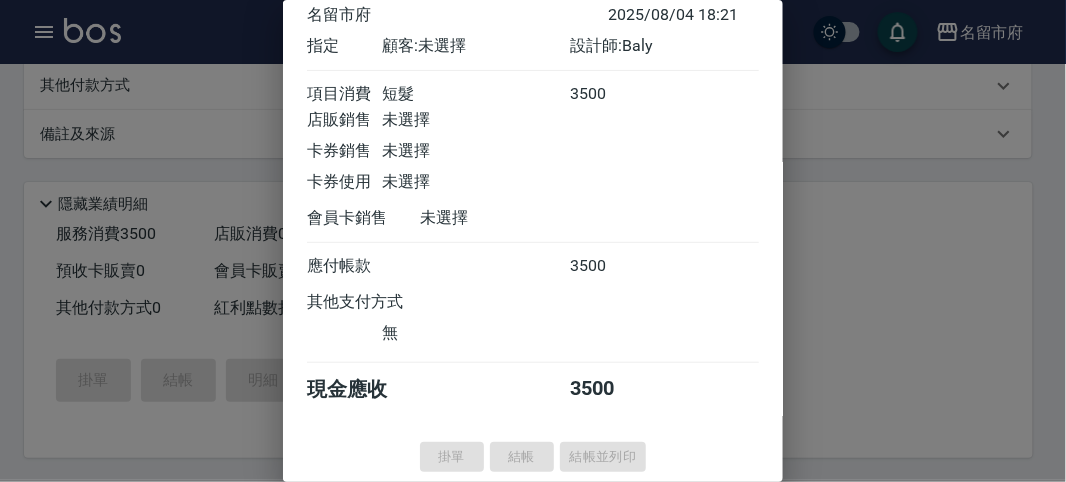type on "2025/08/04 18:22" 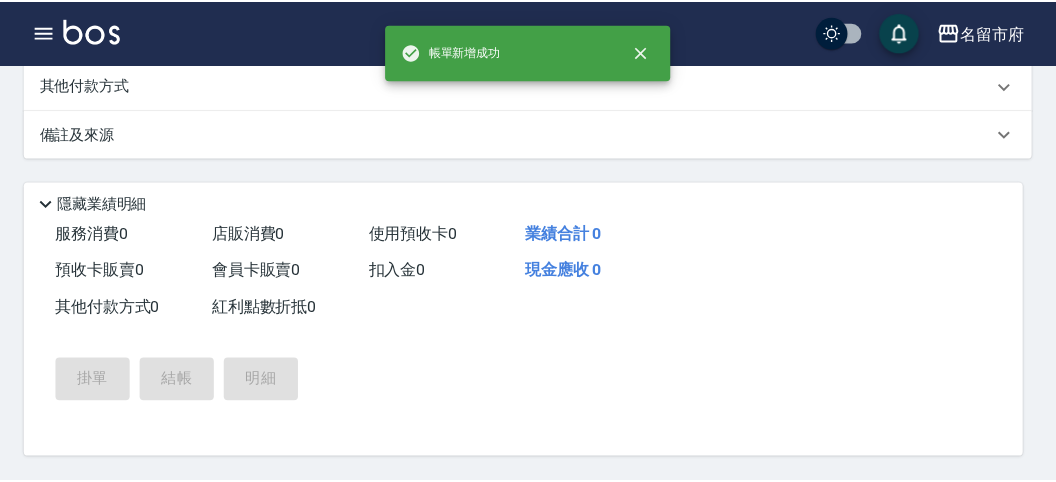 scroll, scrollTop: 0, scrollLeft: 0, axis: both 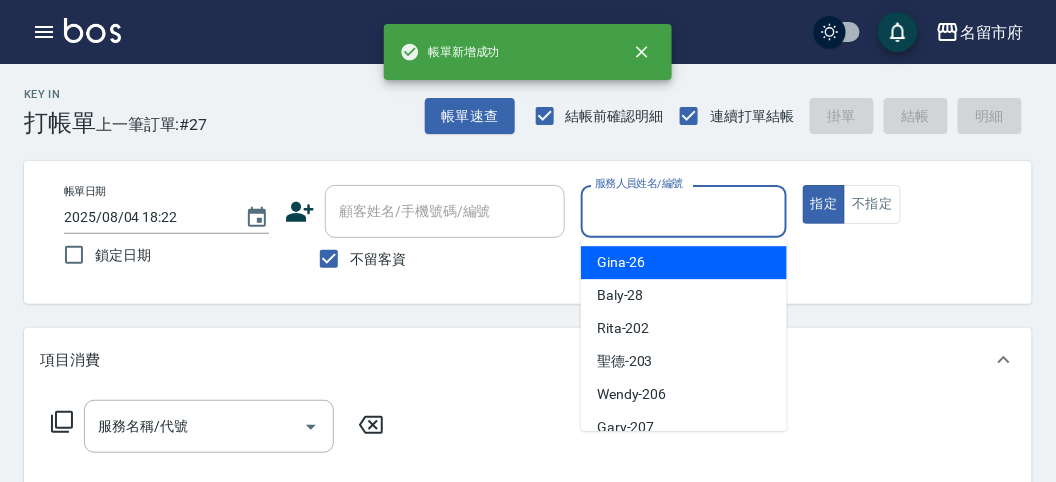 click on "服務人員姓名/編號" at bounding box center (683, 211) 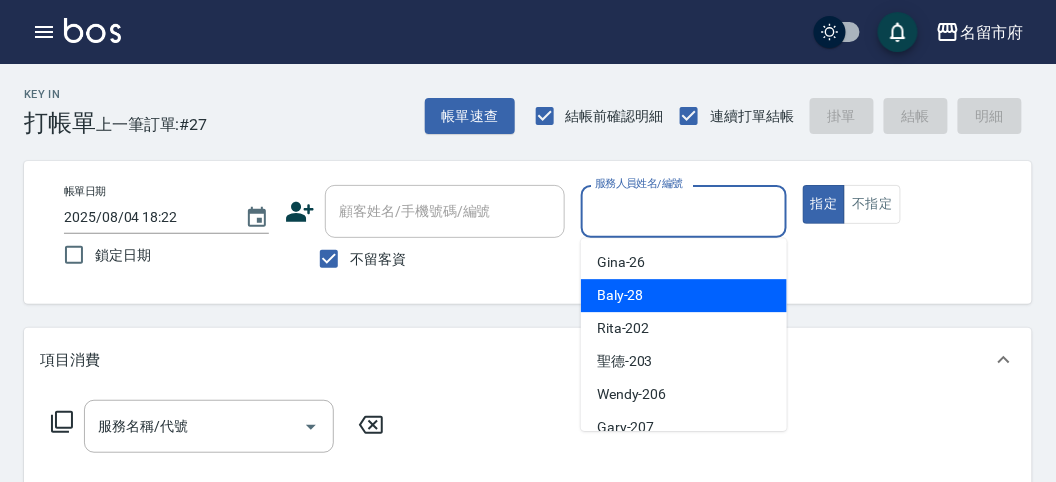 click on "Baly -28" at bounding box center (620, 295) 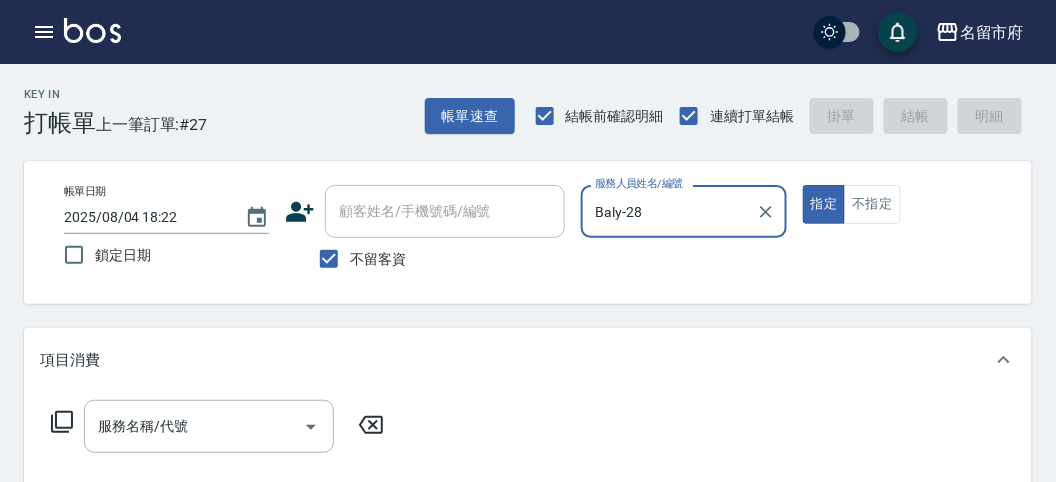 click 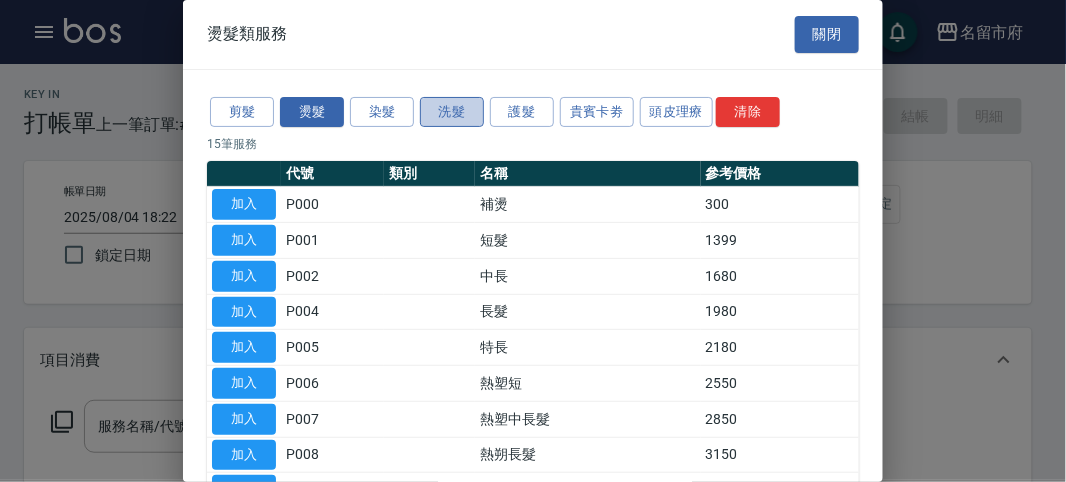 click on "洗髮" at bounding box center [452, 112] 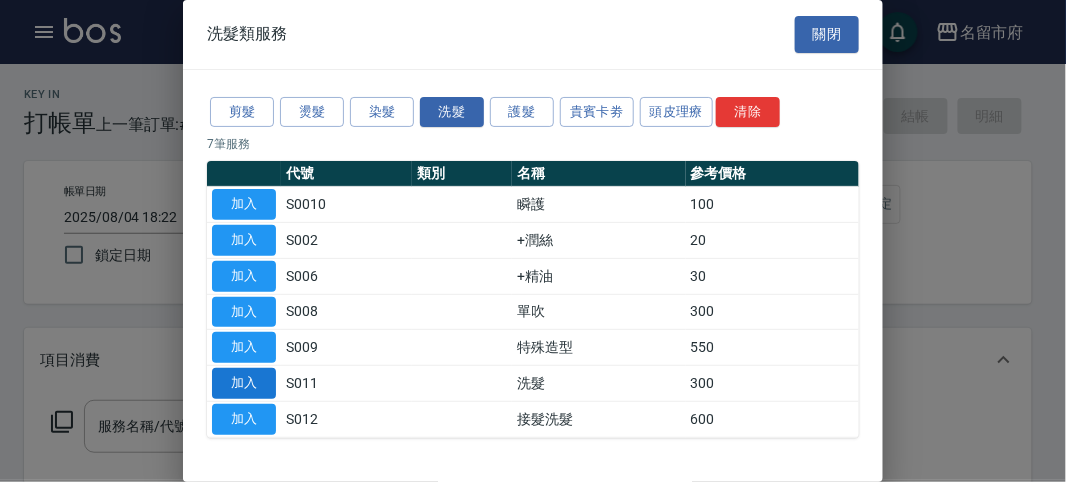 click on "加入" at bounding box center [244, 383] 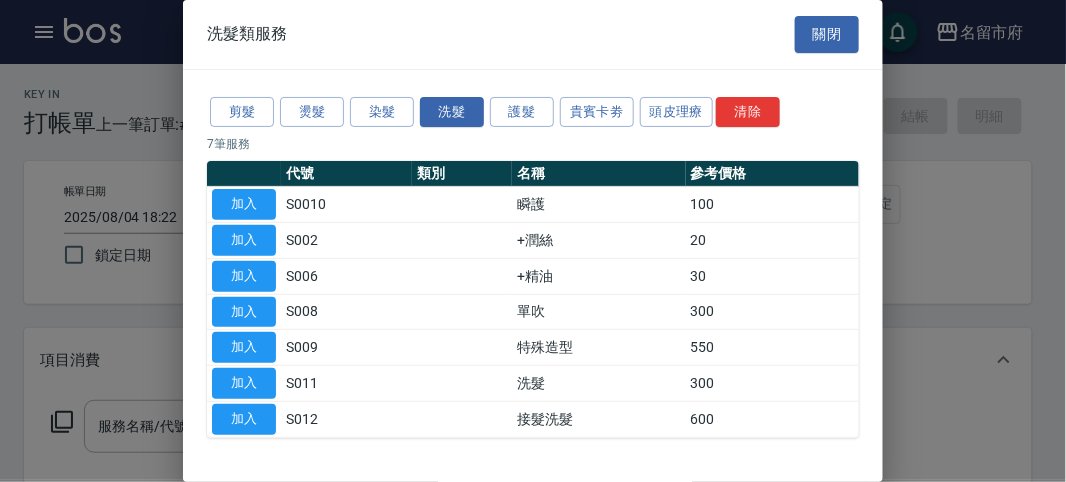 type on "洗髮(S011)" 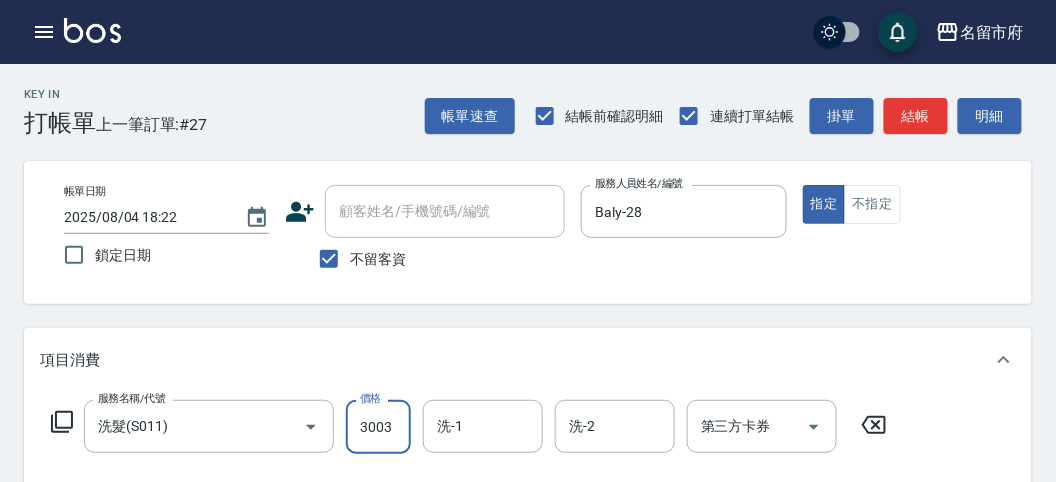 scroll, scrollTop: 0, scrollLeft: 0, axis: both 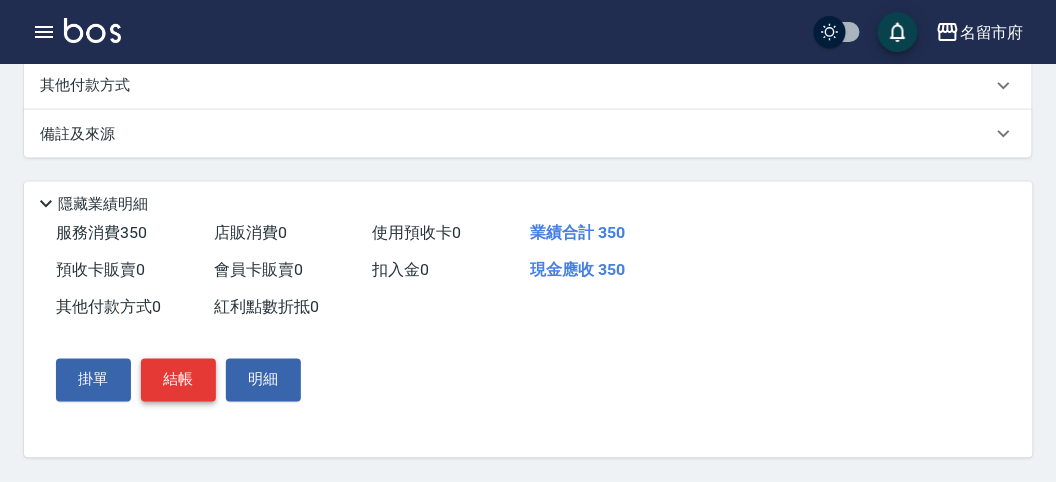 type on "350" 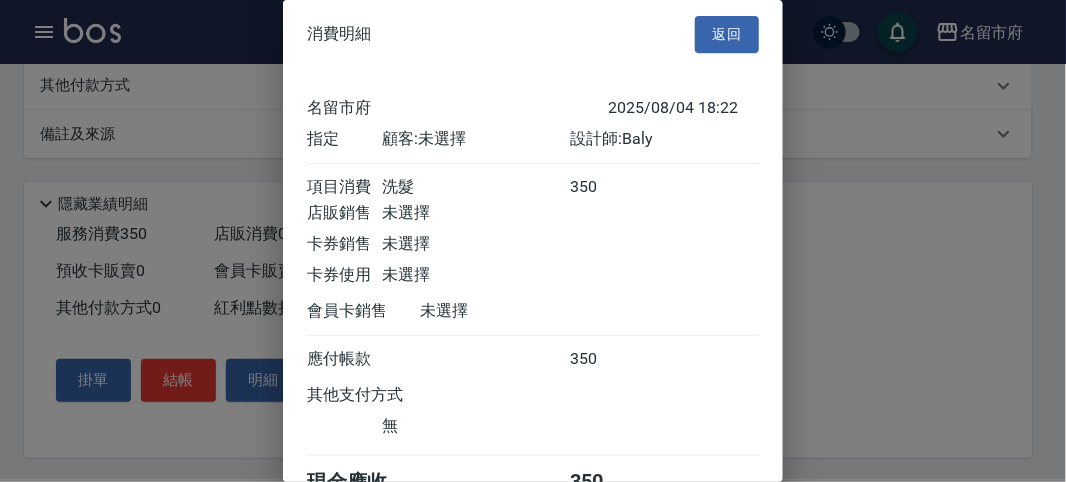 scroll, scrollTop: 111, scrollLeft: 0, axis: vertical 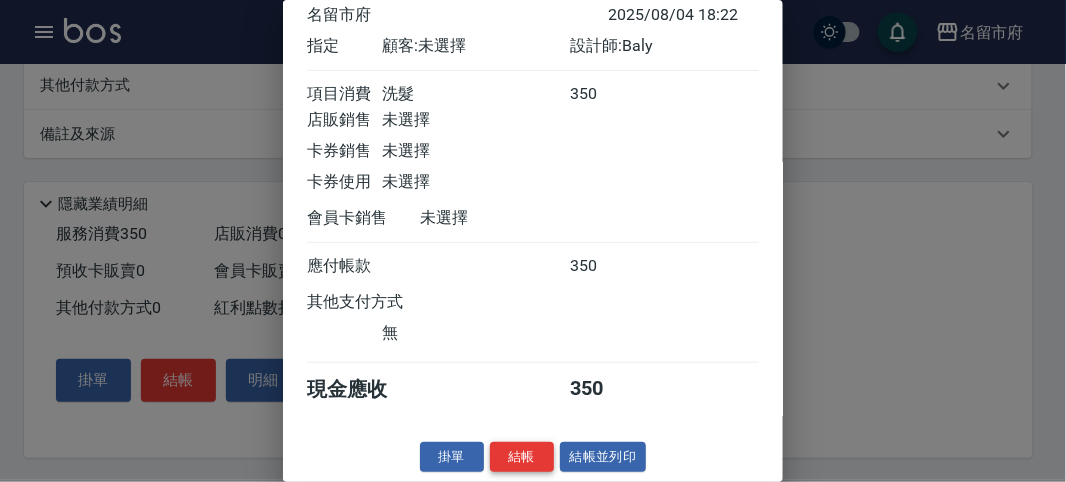 click on "結帳" at bounding box center (522, 457) 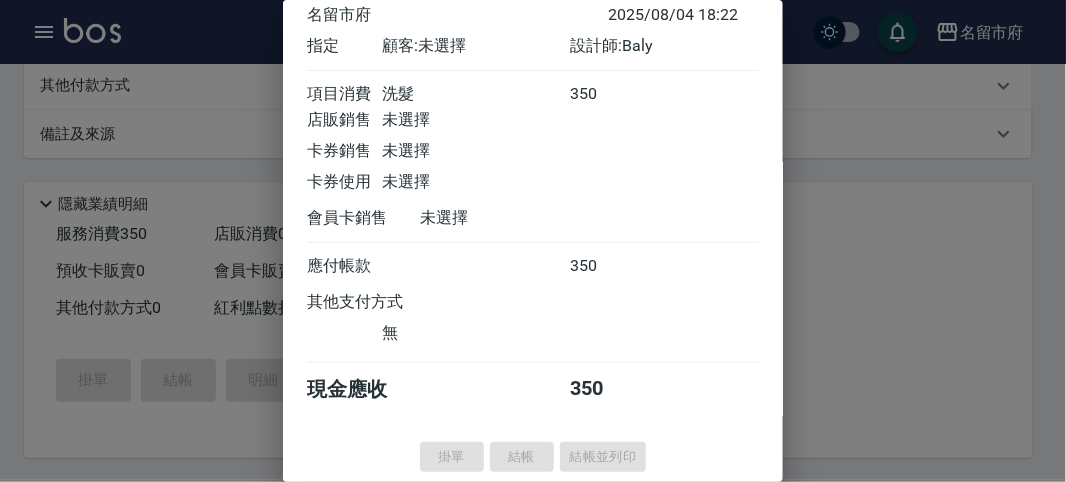 type on "2025/08/04 18:23" 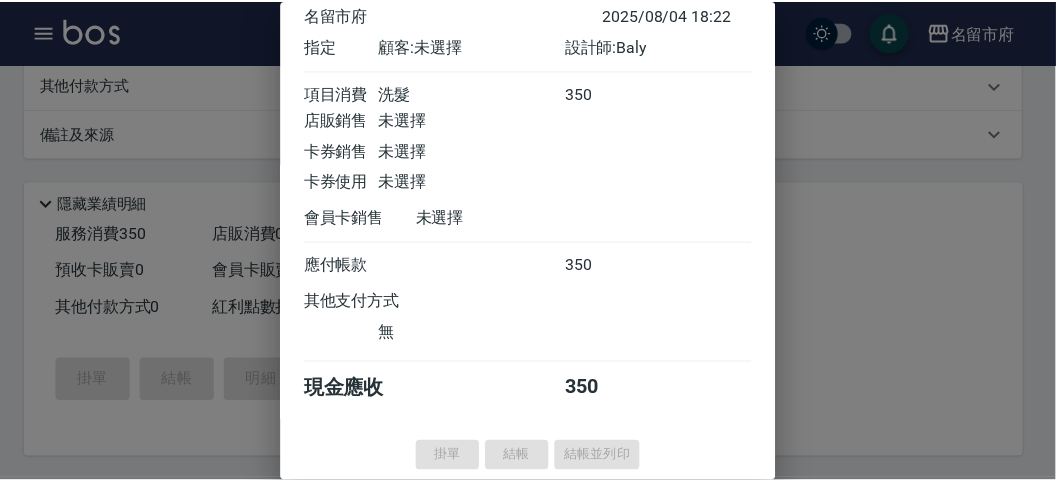 scroll, scrollTop: 0, scrollLeft: 0, axis: both 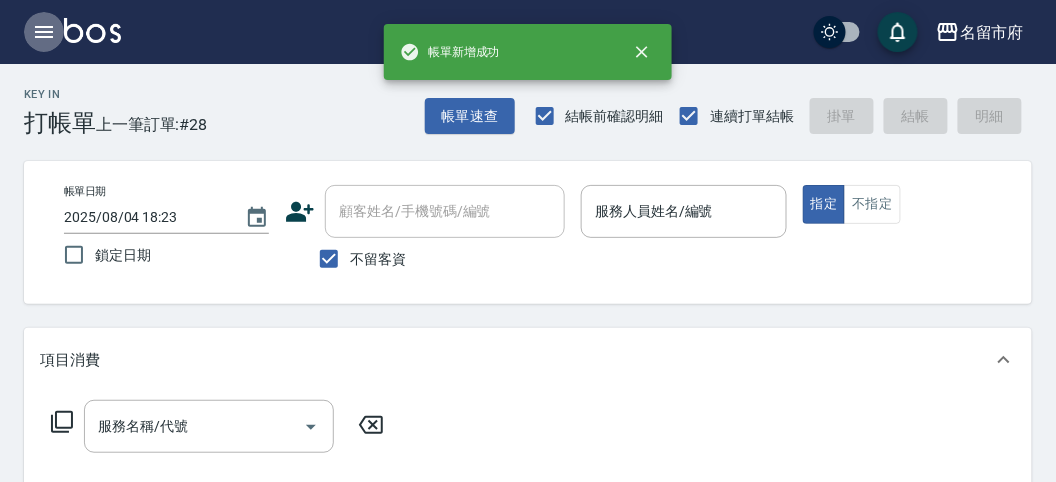 click 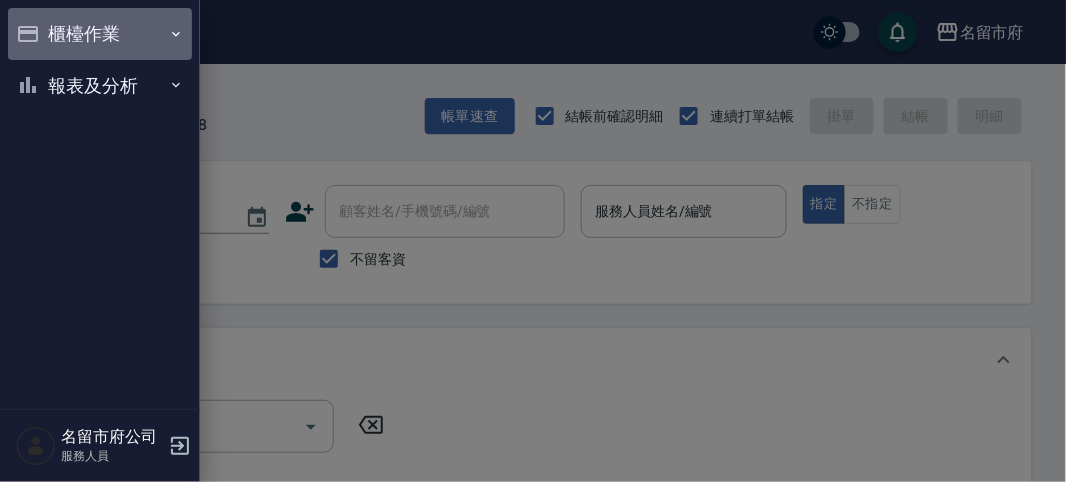 click on "櫃檯作業" at bounding box center (100, 34) 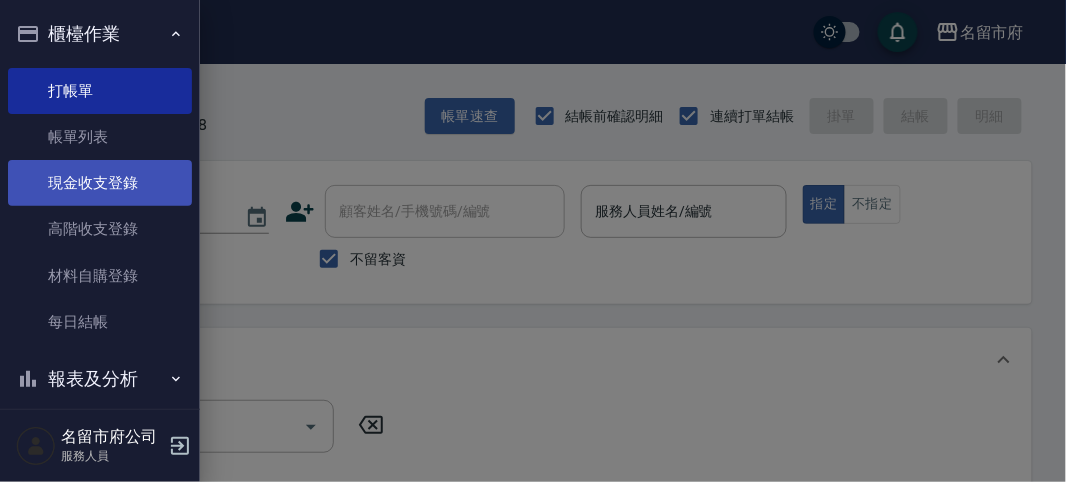 drag, startPoint x: 91, startPoint y: 131, endPoint x: 105, endPoint y: 161, distance: 33.105892 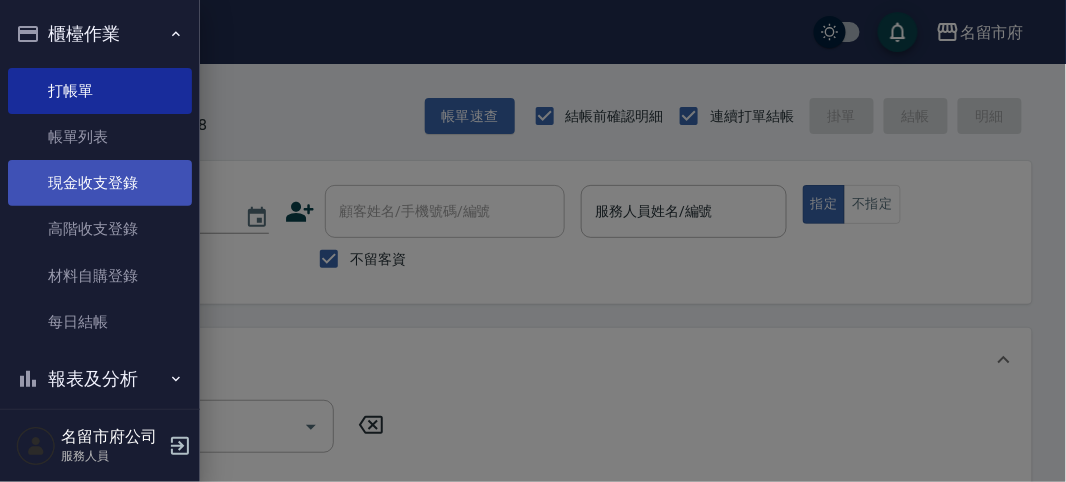 click on "帳單列表" at bounding box center [100, 137] 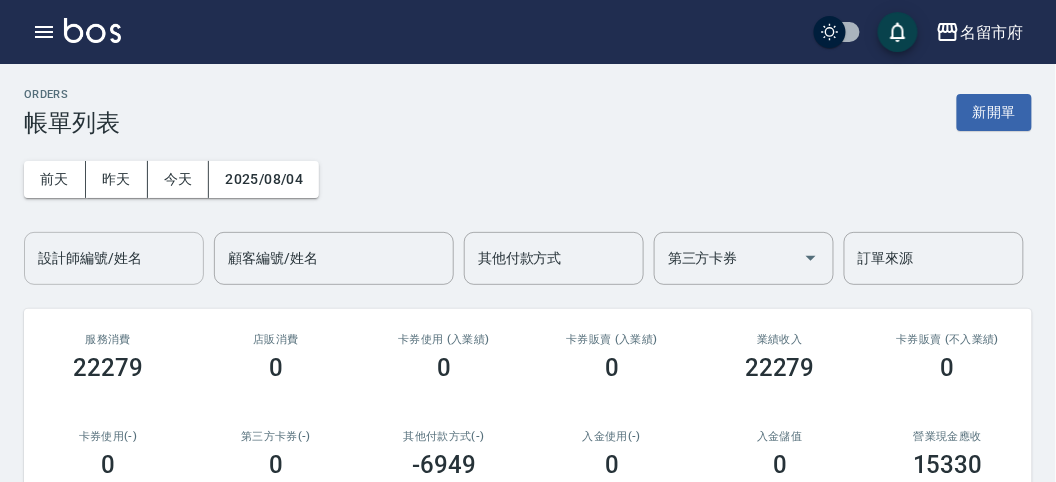 click on "設計師編號/姓名" at bounding box center (114, 258) 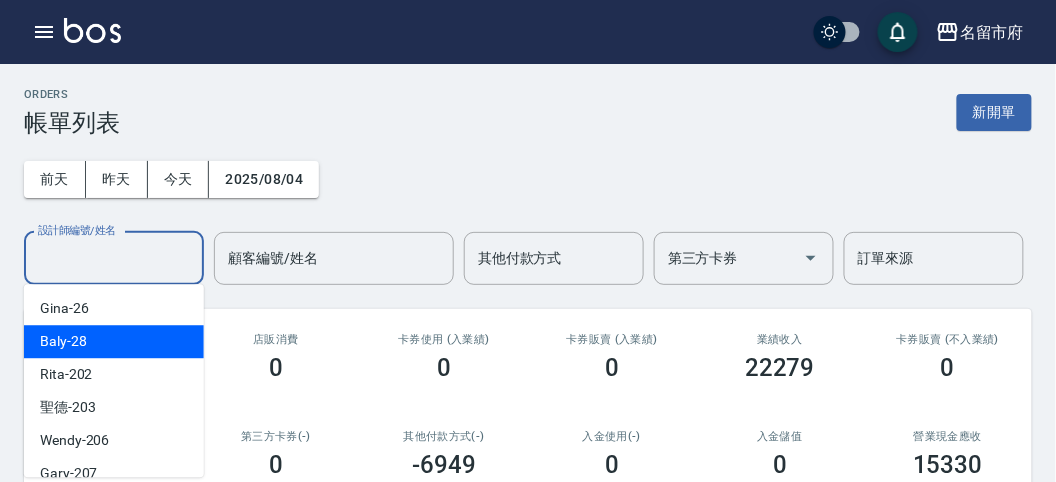 click on "Baly -28" at bounding box center (114, 341) 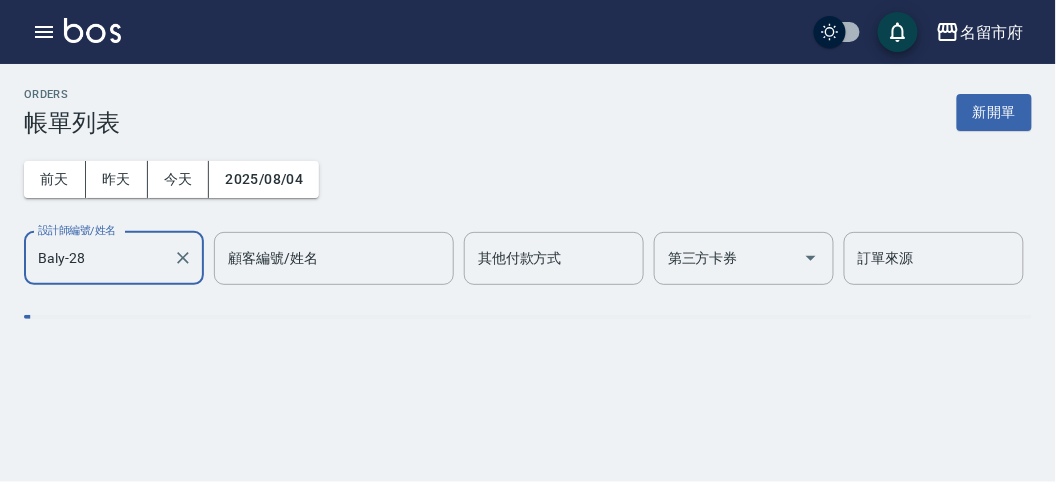 type on "Baly-28" 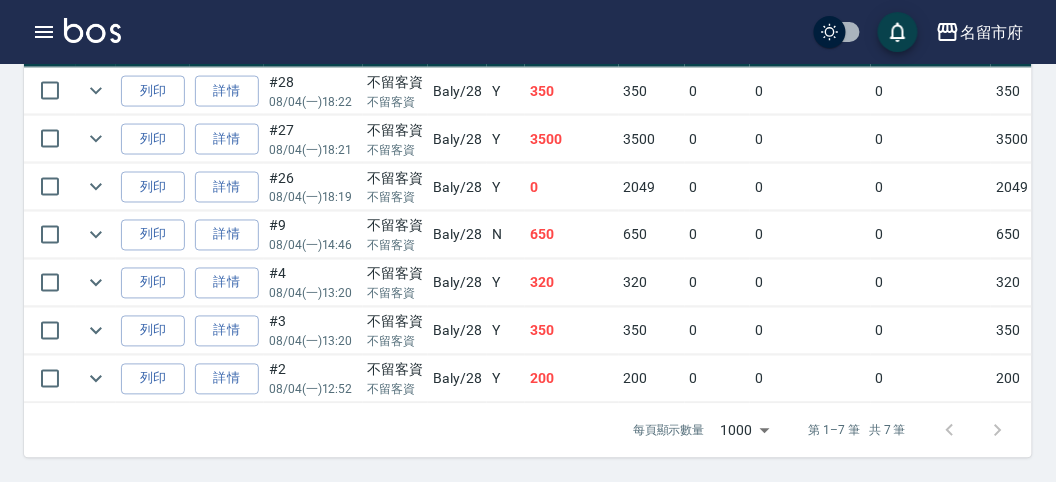 scroll, scrollTop: 0, scrollLeft: 0, axis: both 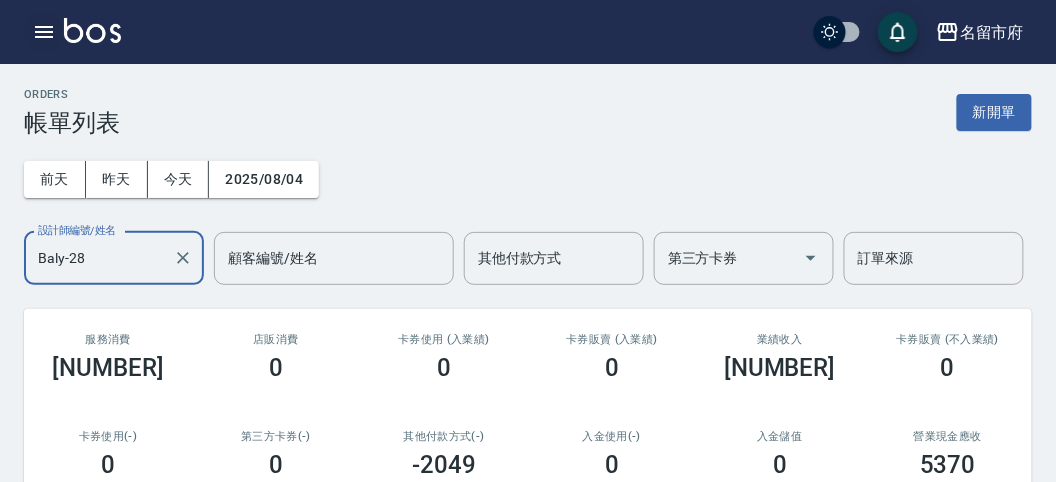click 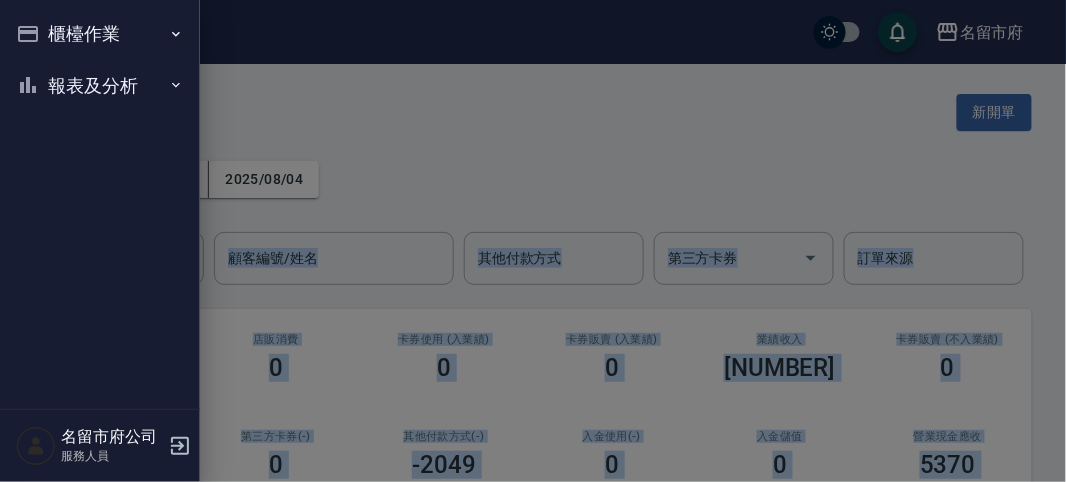 click on "櫃檯作業 打帳單 帳單列表 現金收支登錄 高階收支登錄 材料自購登錄 每日結帳 報表及分析 報表目錄 店家日報表 互助排行榜 互助點數明細 設計師日報表 設計師排行榜 收支分類明細表 名留市府公司 服務人員" at bounding box center (100, 241) 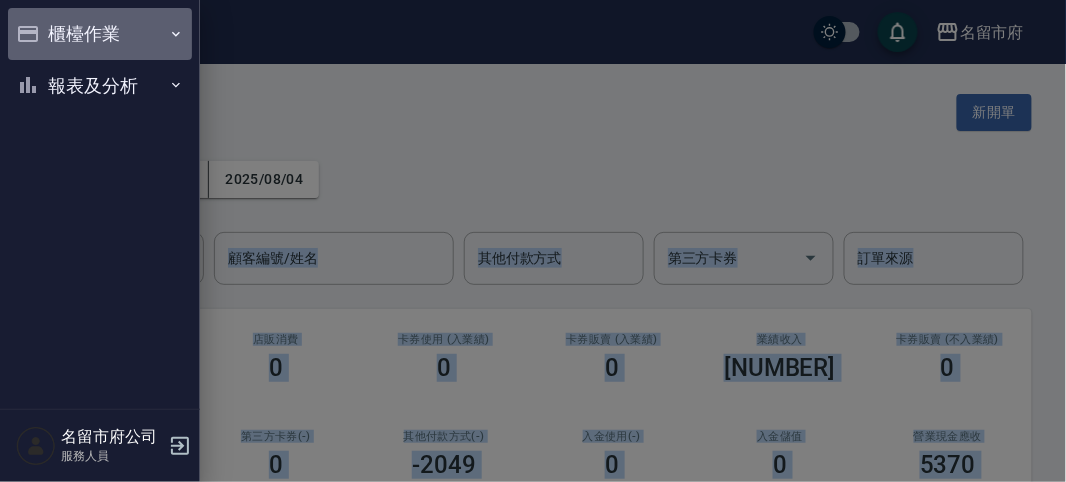 click on "櫃檯作業" at bounding box center (100, 34) 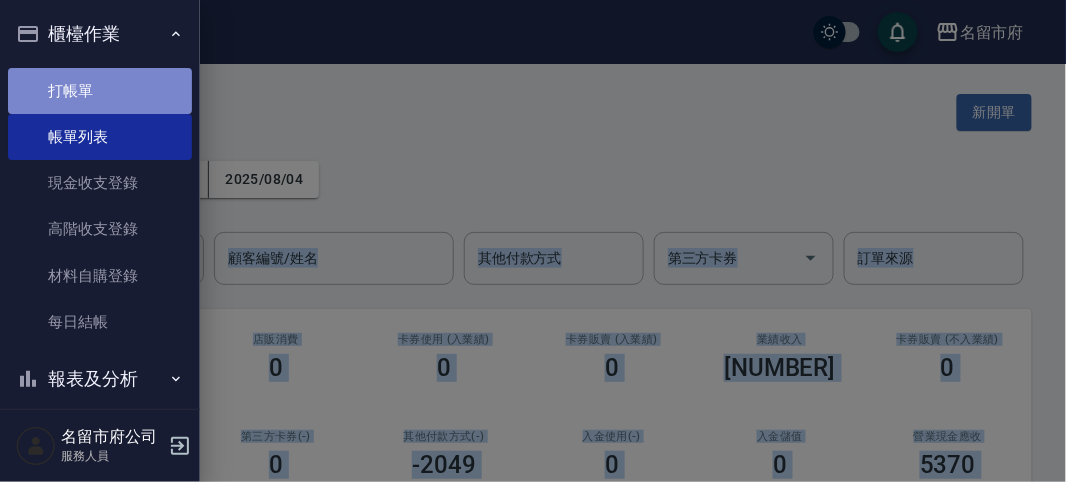 click on "打帳單" at bounding box center (100, 91) 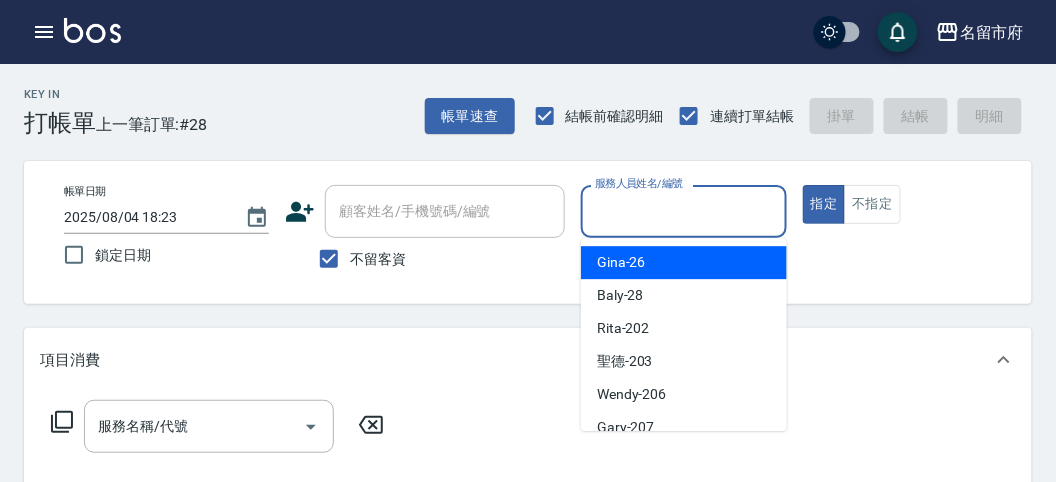 click on "服務人員姓名/編號" at bounding box center [683, 211] 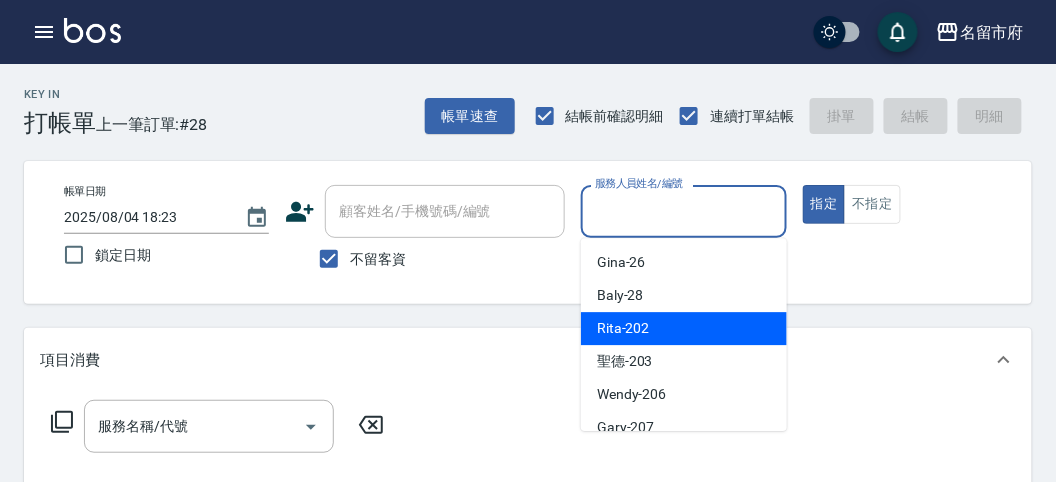 drag, startPoint x: 610, startPoint y: 315, endPoint x: 615, endPoint y: 298, distance: 17.720045 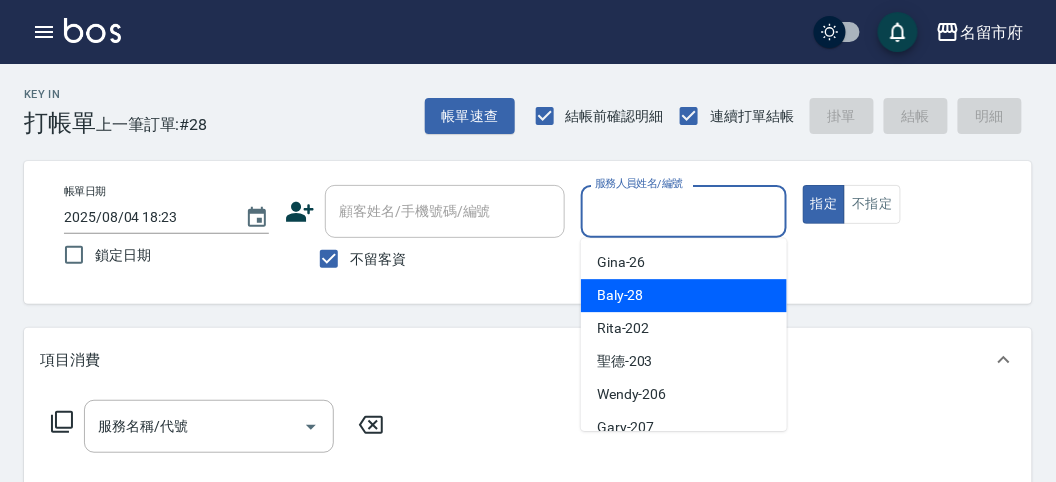 click on "Baly -28" at bounding box center (620, 295) 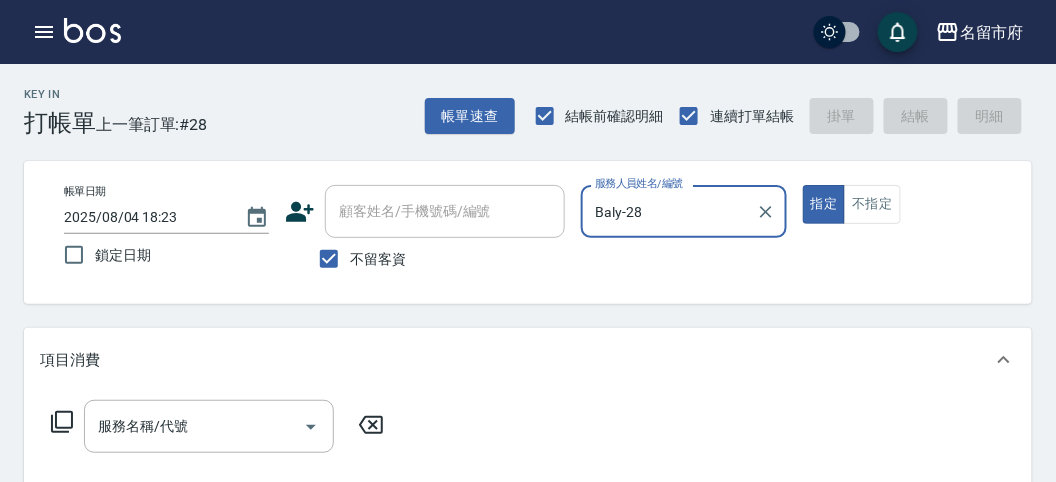 click 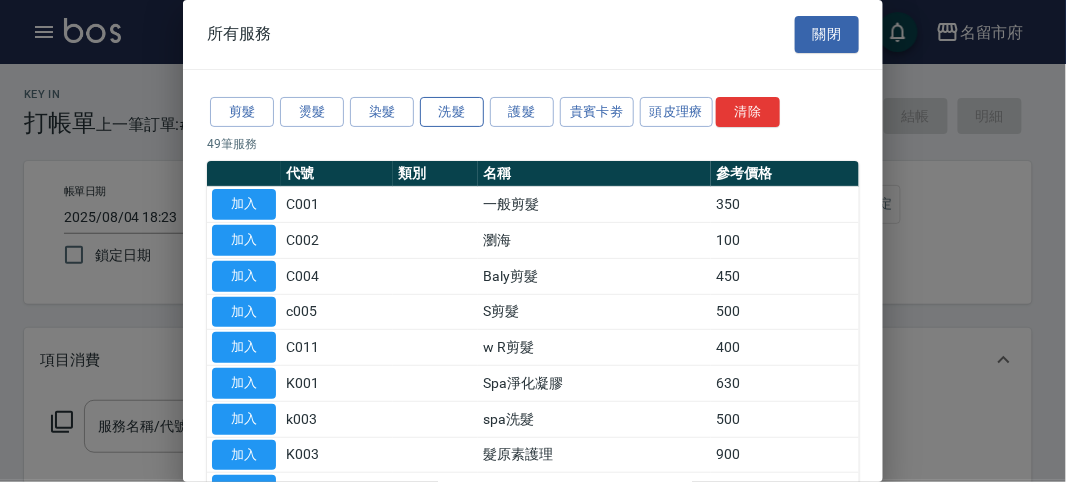 click on "洗髮" at bounding box center [452, 112] 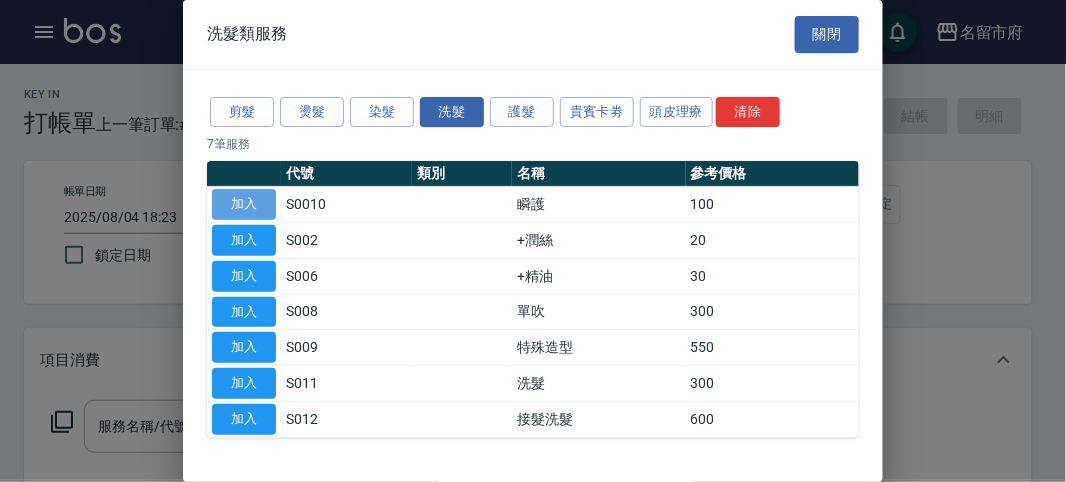 click on "加入" at bounding box center [244, 204] 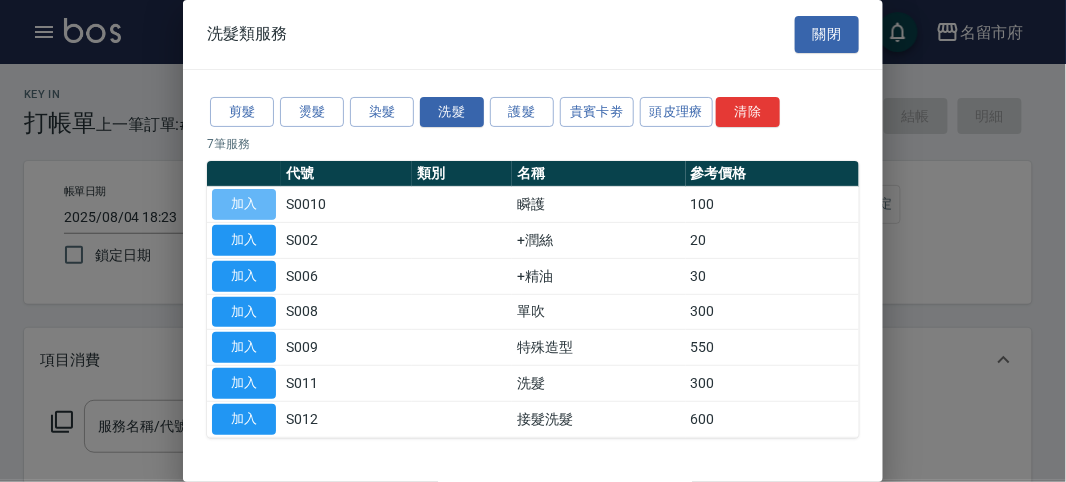 type on "瞬護(S0010)" 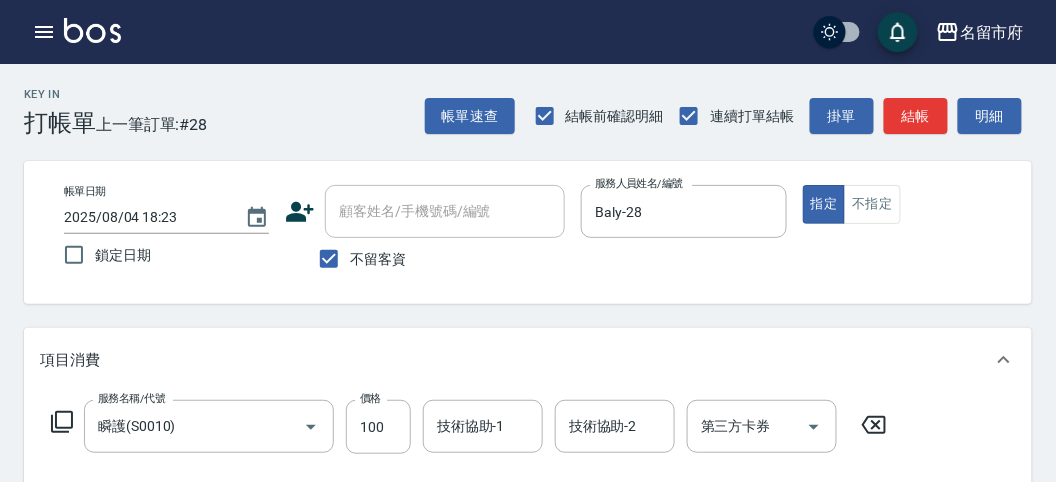 click 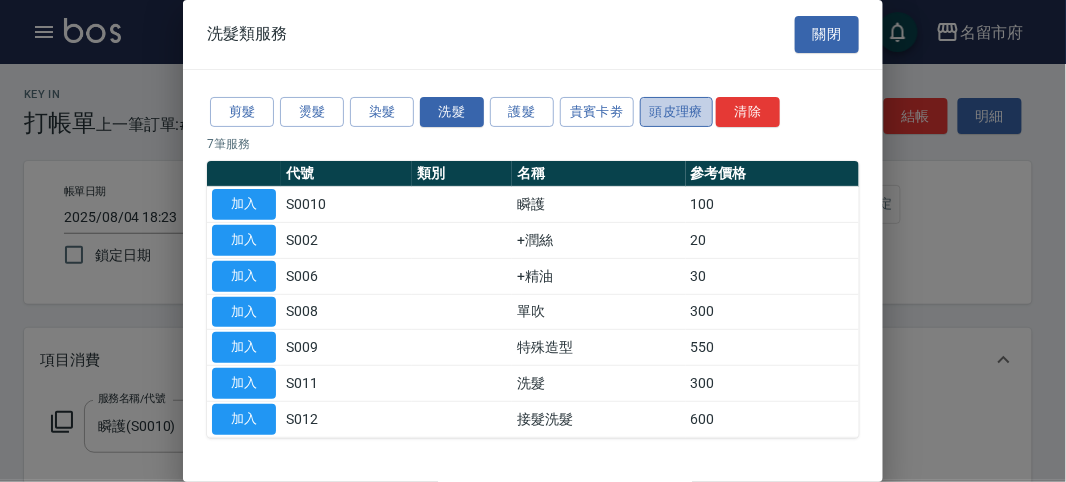 click on "頭皮理療" at bounding box center [677, 112] 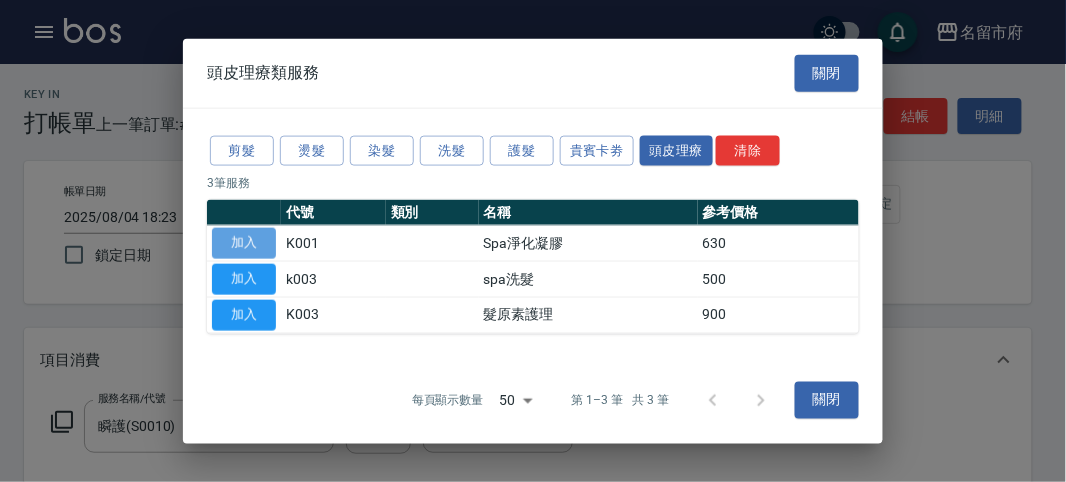 click on "加入" at bounding box center (244, 243) 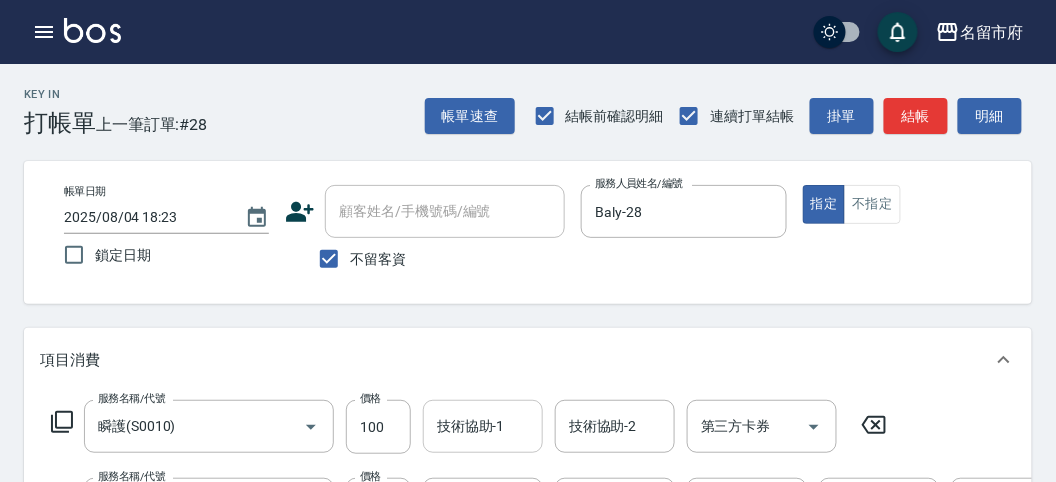 click on "技術協助-1" at bounding box center [483, 426] 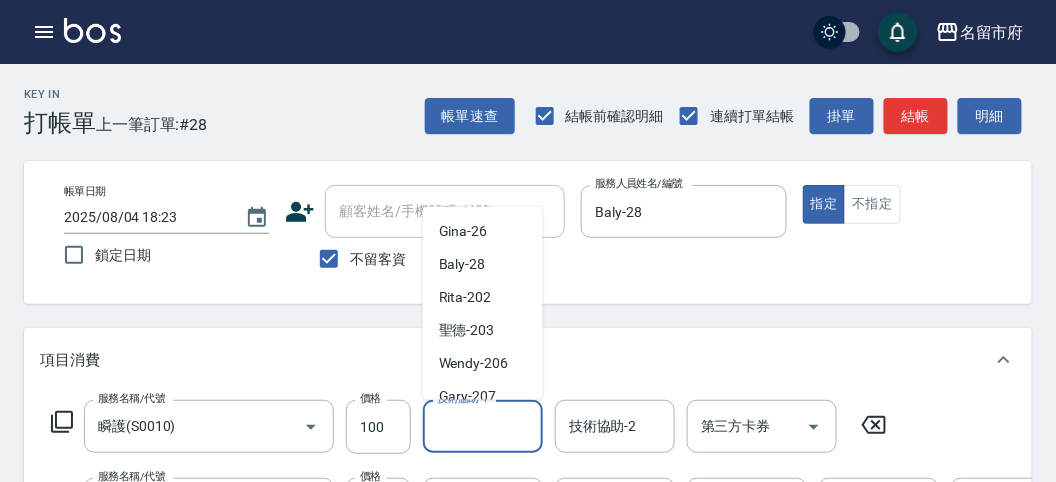 scroll, scrollTop: 153, scrollLeft: 0, axis: vertical 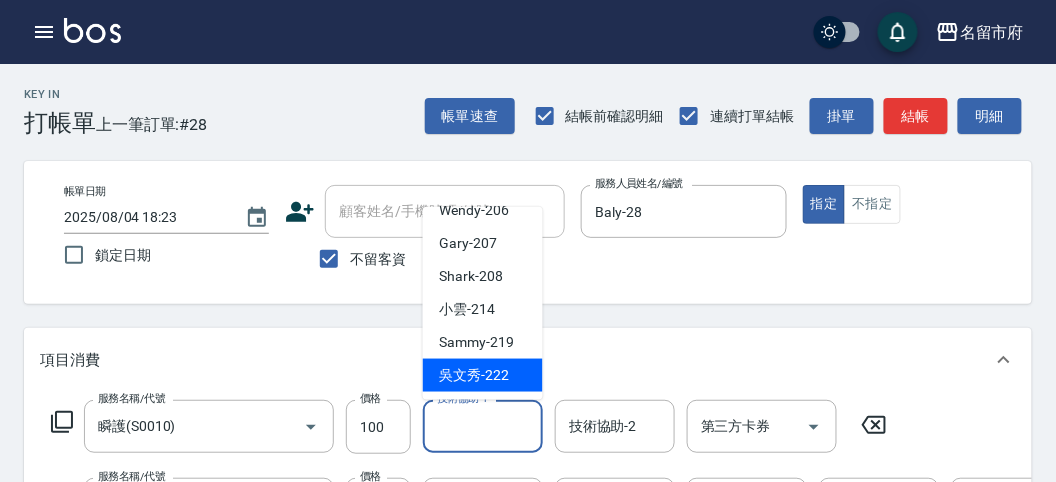 click on "吳文秀 -[EMPLOYEE_ID]" at bounding box center (474, 375) 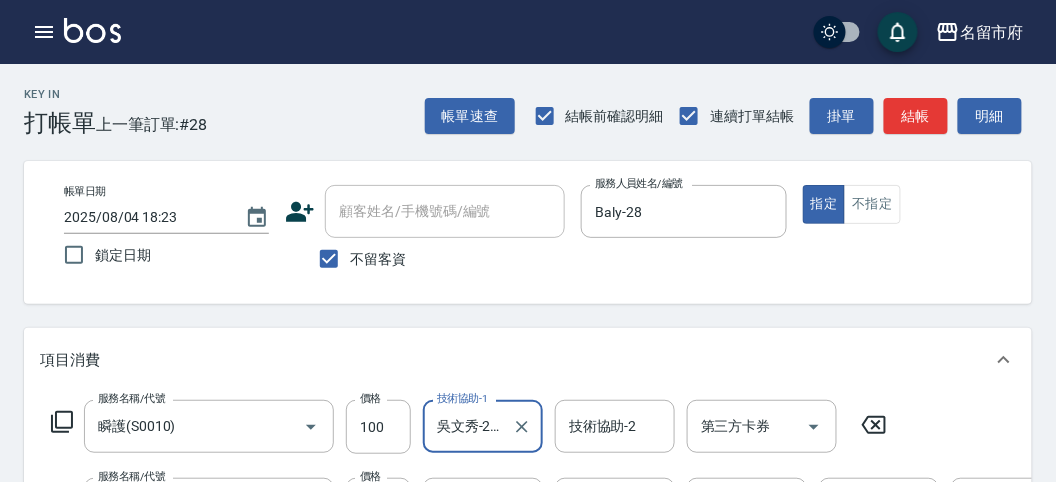 scroll, scrollTop: 222, scrollLeft: 0, axis: vertical 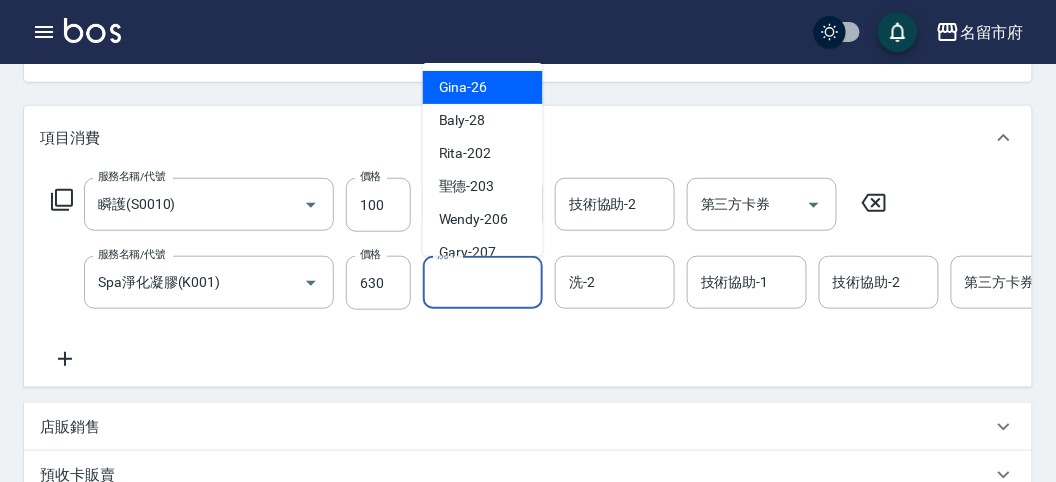 click on "洗-1" at bounding box center (483, 282) 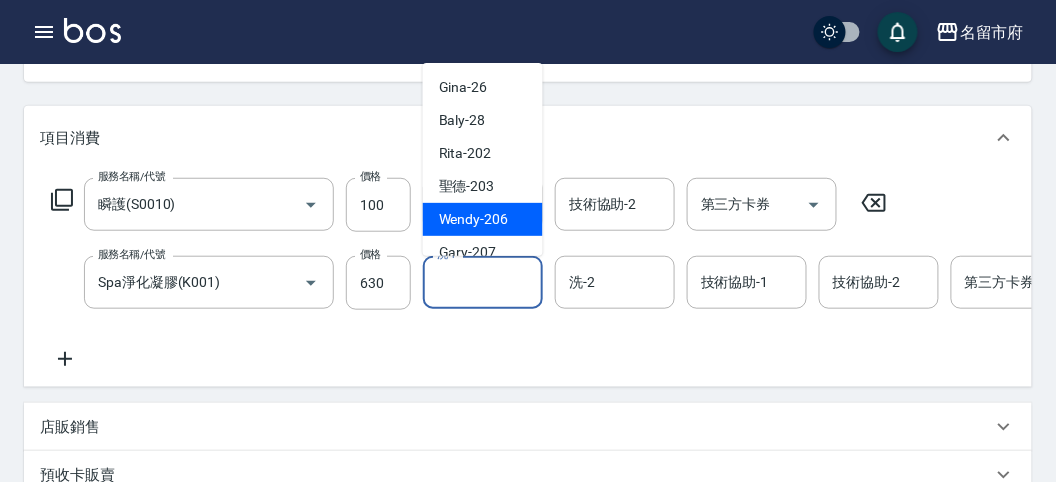 scroll, scrollTop: 153, scrollLeft: 0, axis: vertical 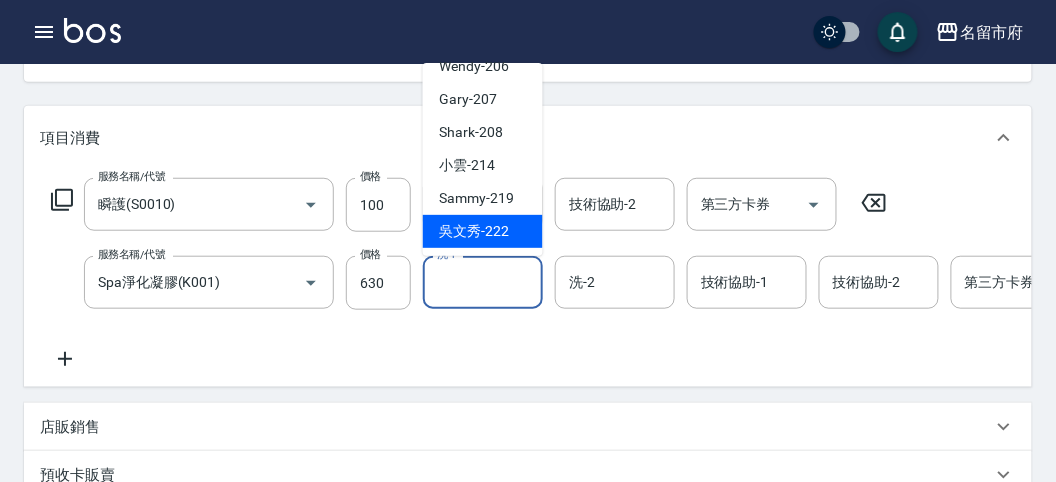 click on "吳文秀 -[EMPLOYEE_ID]" at bounding box center [474, 231] 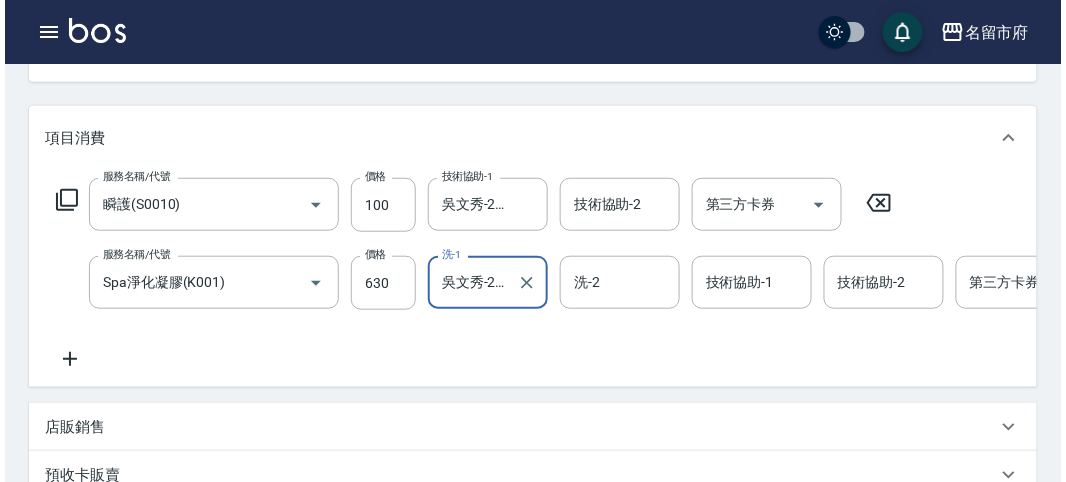 scroll, scrollTop: 682, scrollLeft: 0, axis: vertical 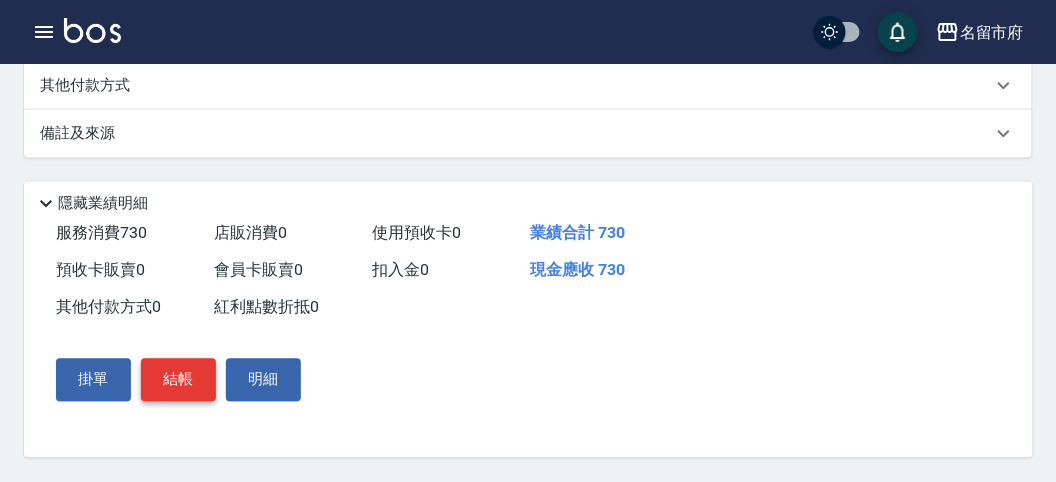 drag, startPoint x: 158, startPoint y: 372, endPoint x: 202, endPoint y: 378, distance: 44.407207 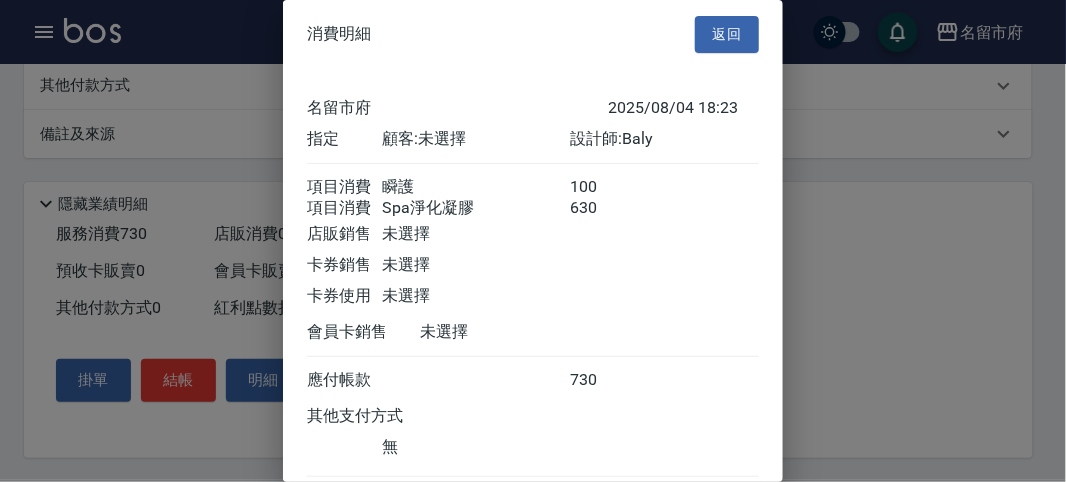 scroll, scrollTop: 133, scrollLeft: 0, axis: vertical 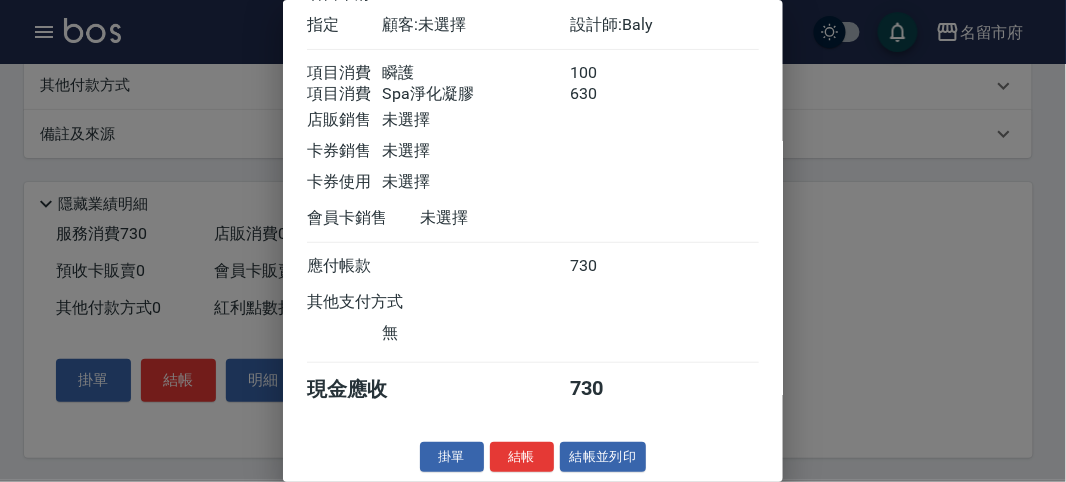 drag, startPoint x: 515, startPoint y: 458, endPoint x: 507, endPoint y: 419, distance: 39.812057 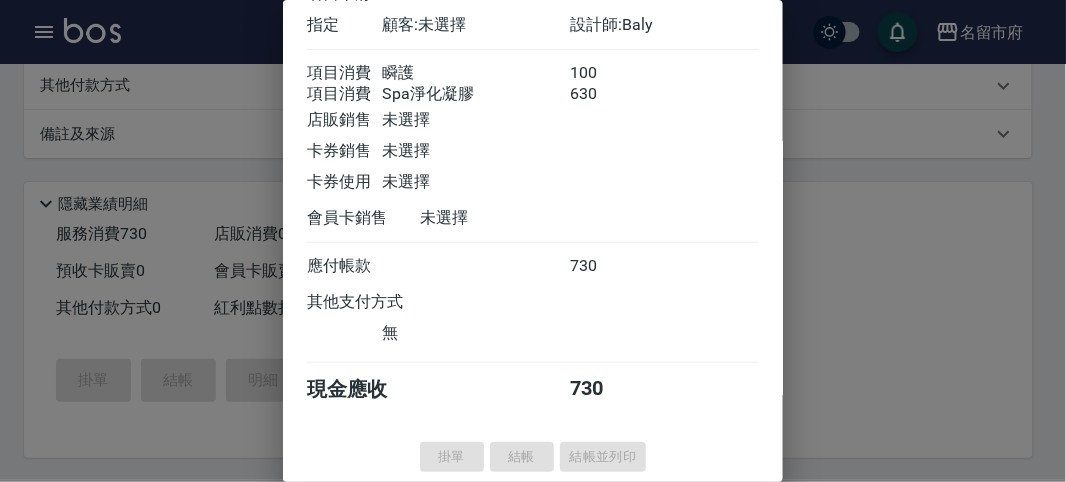 type on "2025/08/04 18:24" 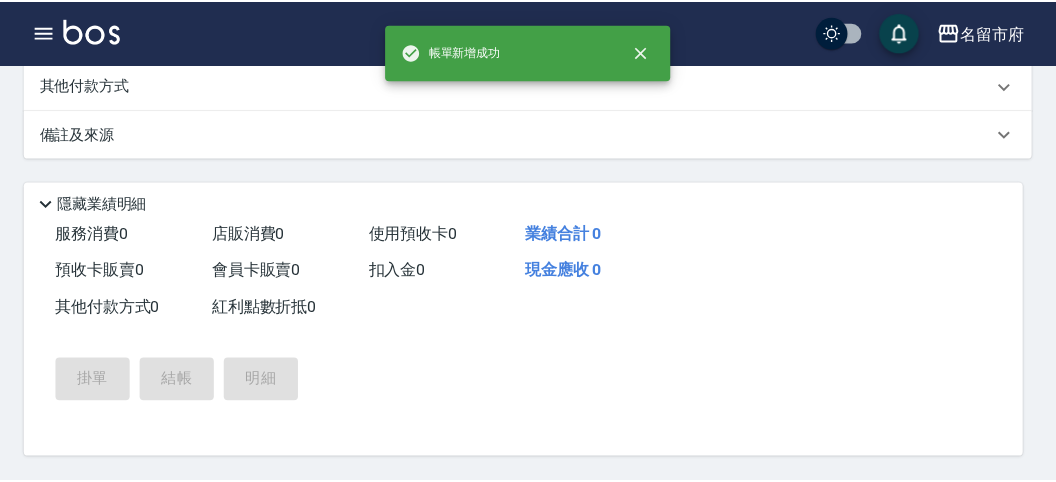 scroll, scrollTop: 0, scrollLeft: 0, axis: both 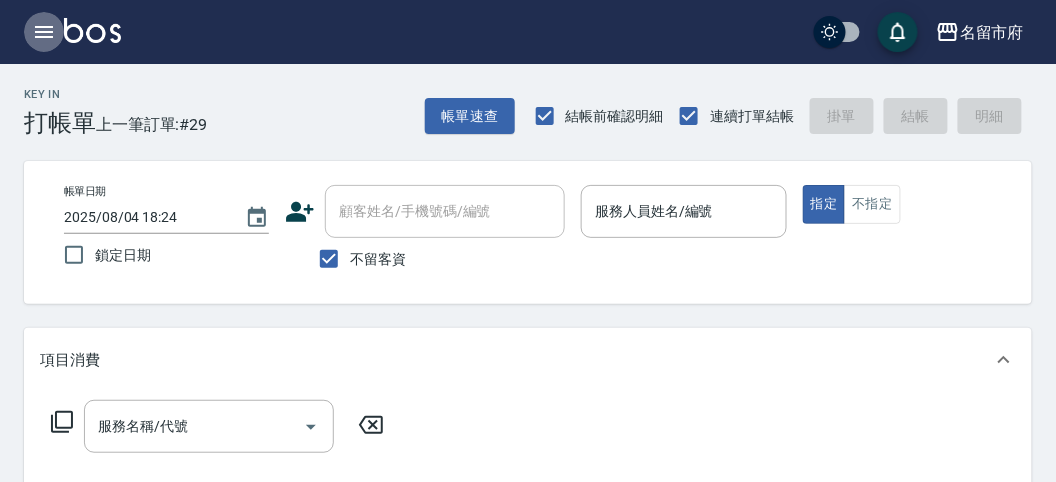 click 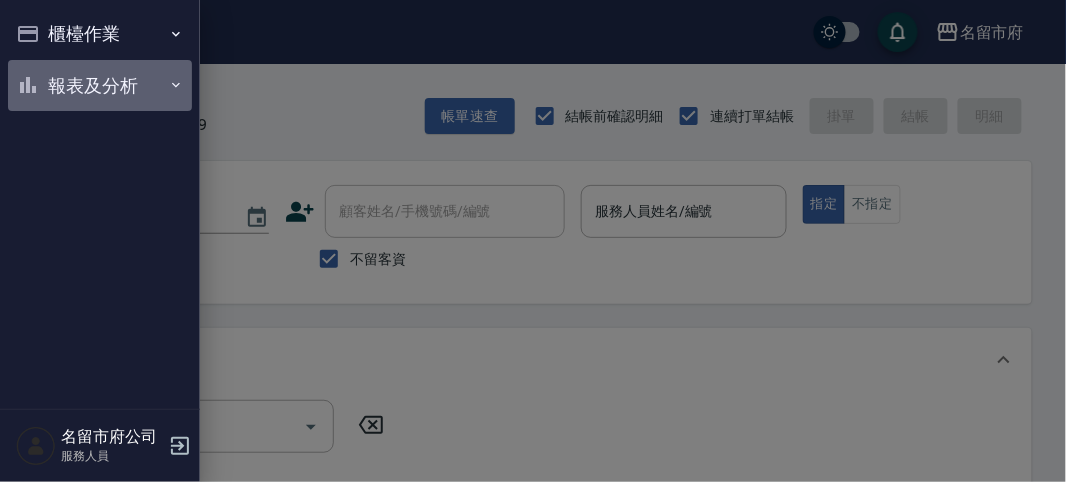 click on "報表及分析" at bounding box center (100, 86) 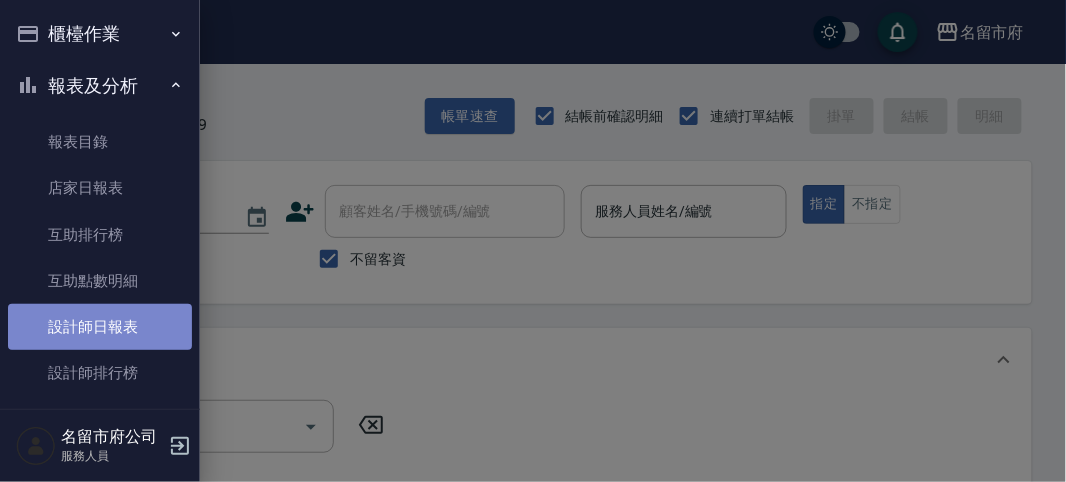 click on "設計師日報表" at bounding box center (100, 327) 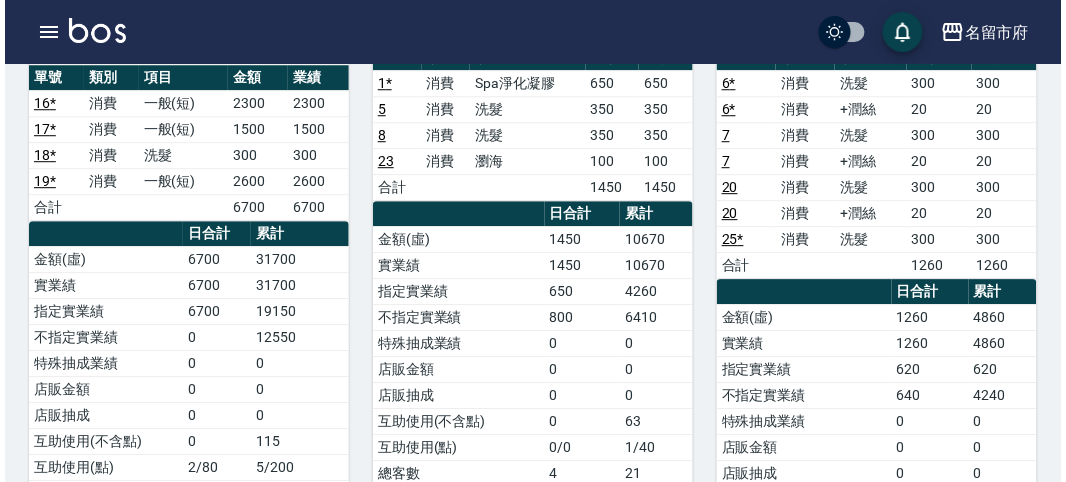 scroll, scrollTop: 1000, scrollLeft: 0, axis: vertical 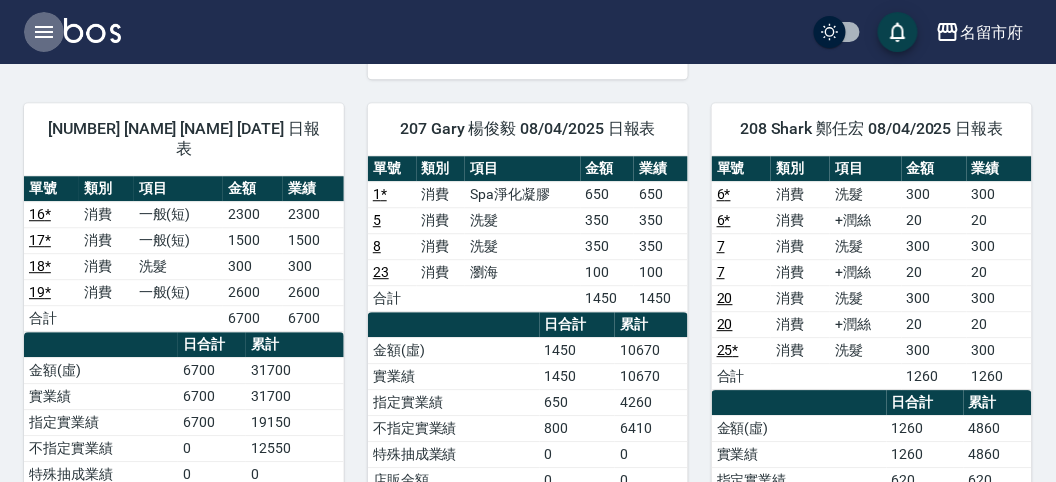 click 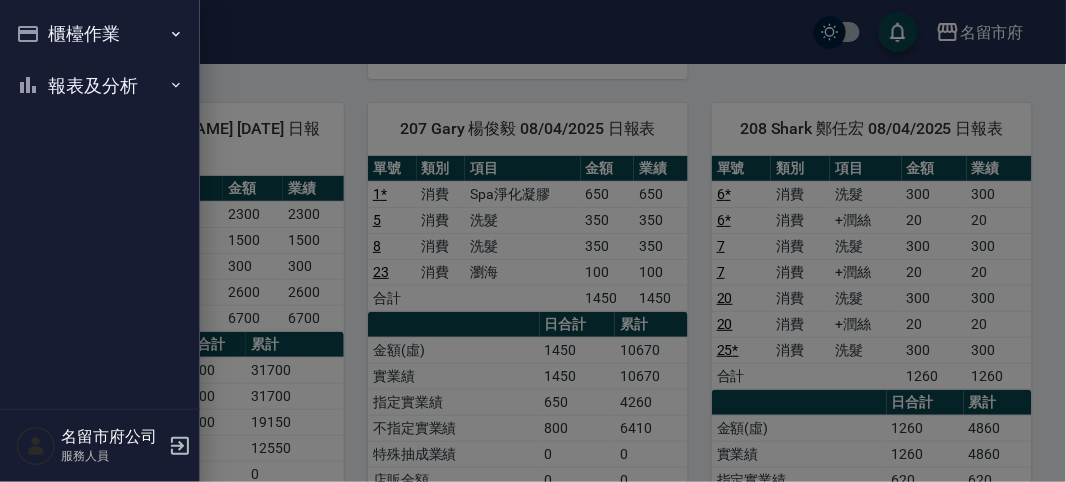 click on "櫃檯作業" at bounding box center (100, 34) 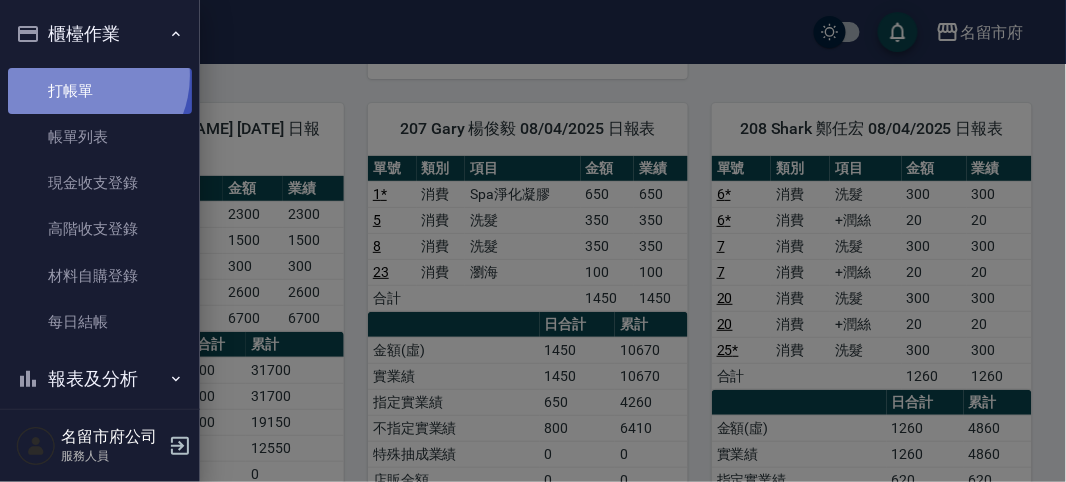 click on "打帳單" at bounding box center (100, 91) 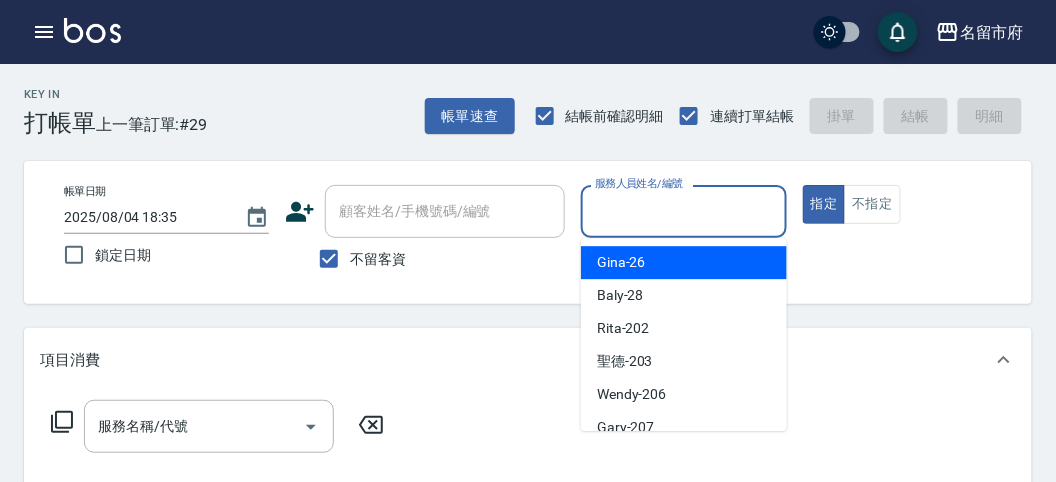 click on "服務人員姓名/編號" at bounding box center [683, 211] 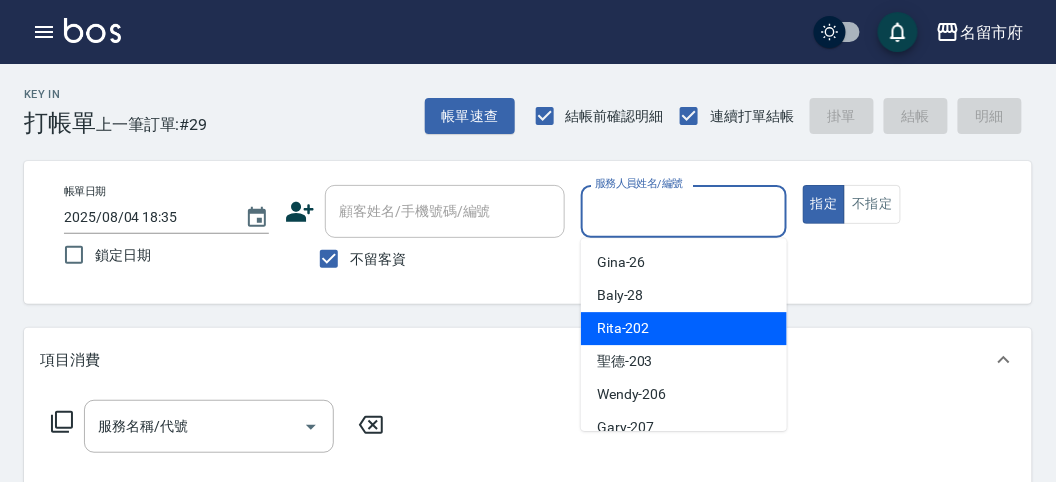 click on "Rita -202" at bounding box center [684, 328] 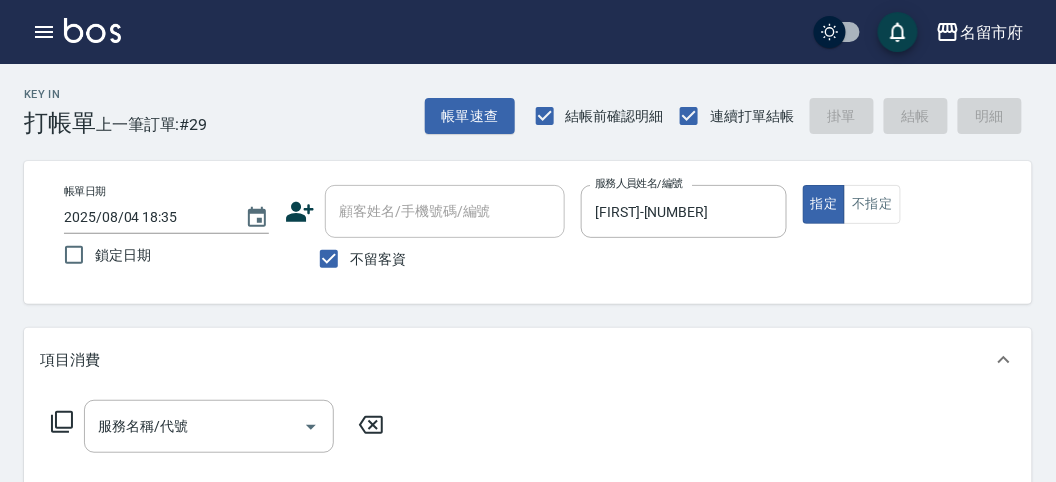 click 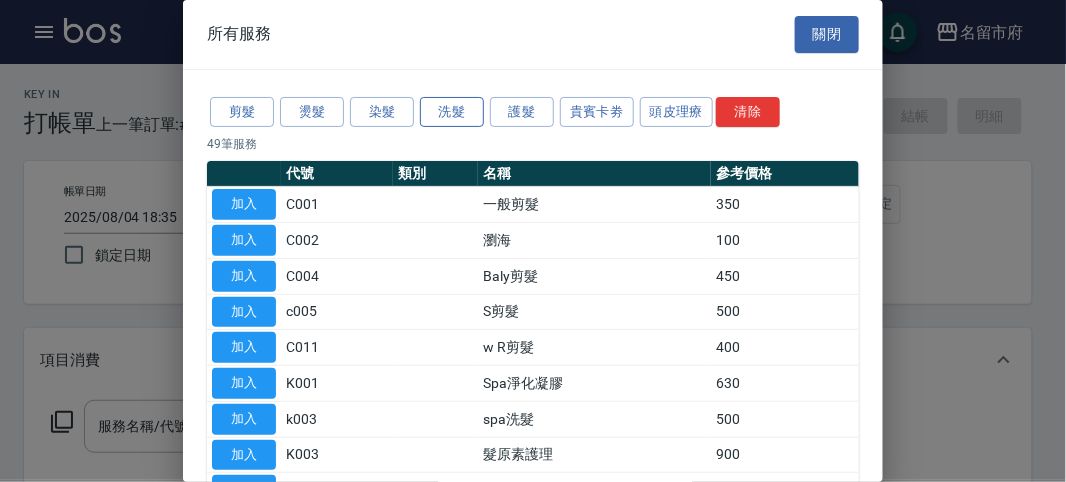 click on "洗髮" at bounding box center (452, 112) 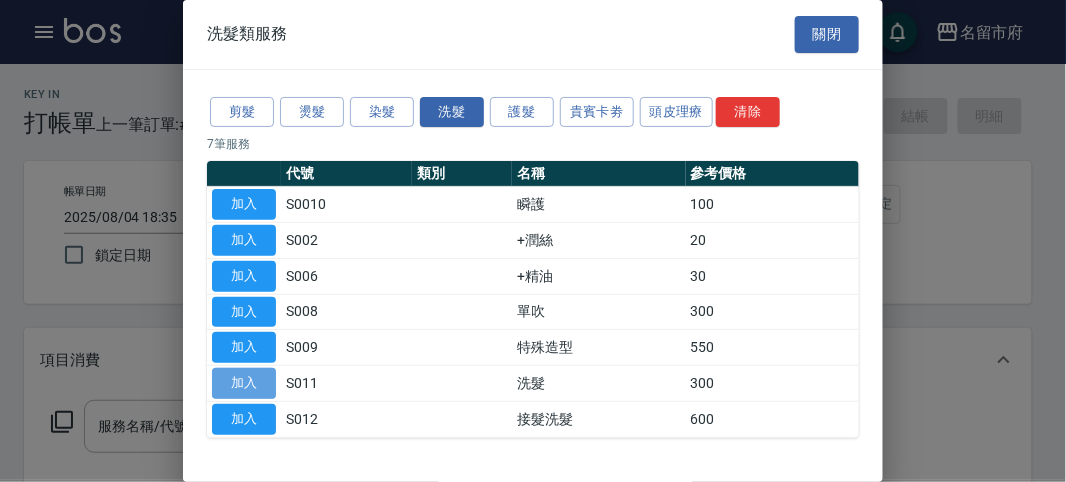 drag, startPoint x: 269, startPoint y: 373, endPoint x: 762, endPoint y: 184, distance: 527.98676 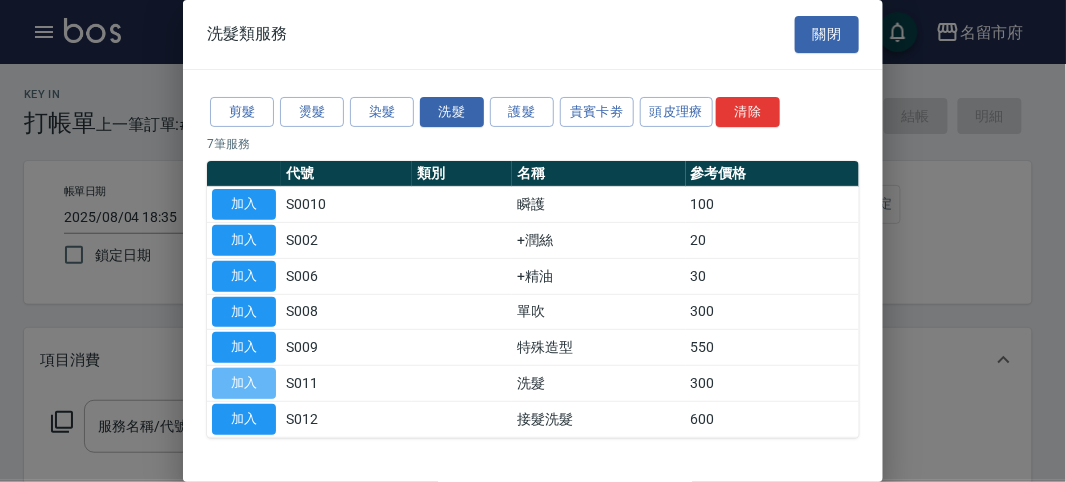 type on "洗髮(S011)" 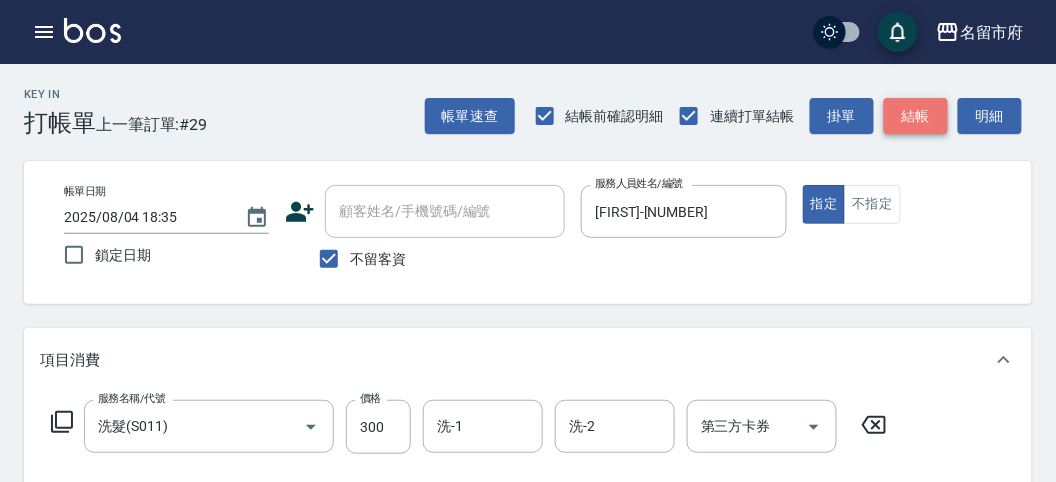 click on "結帳" at bounding box center [916, 116] 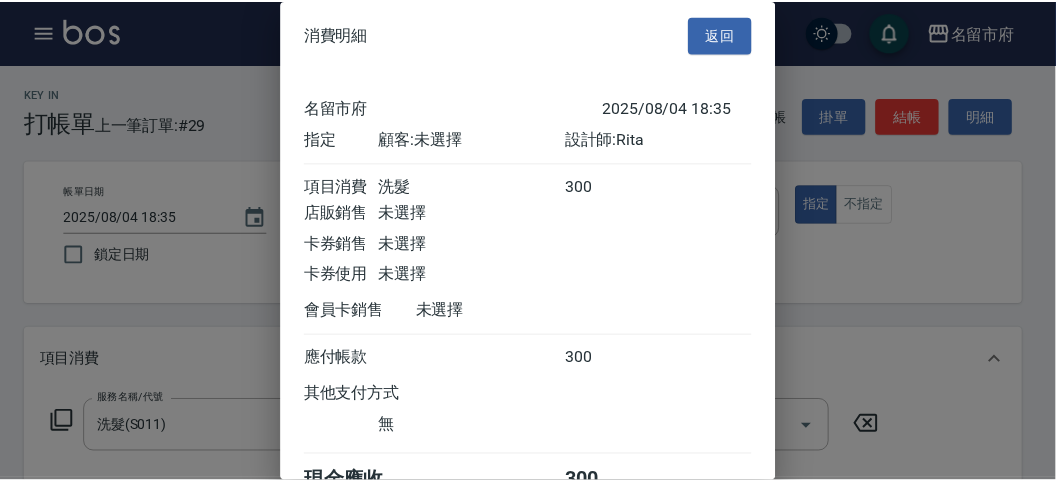 scroll, scrollTop: 111, scrollLeft: 0, axis: vertical 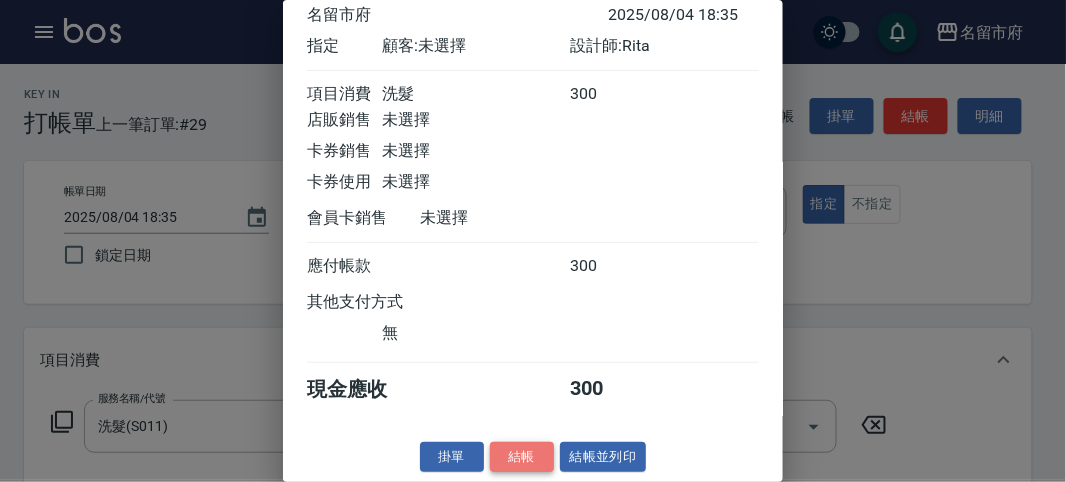 click on "結帳" at bounding box center [522, 457] 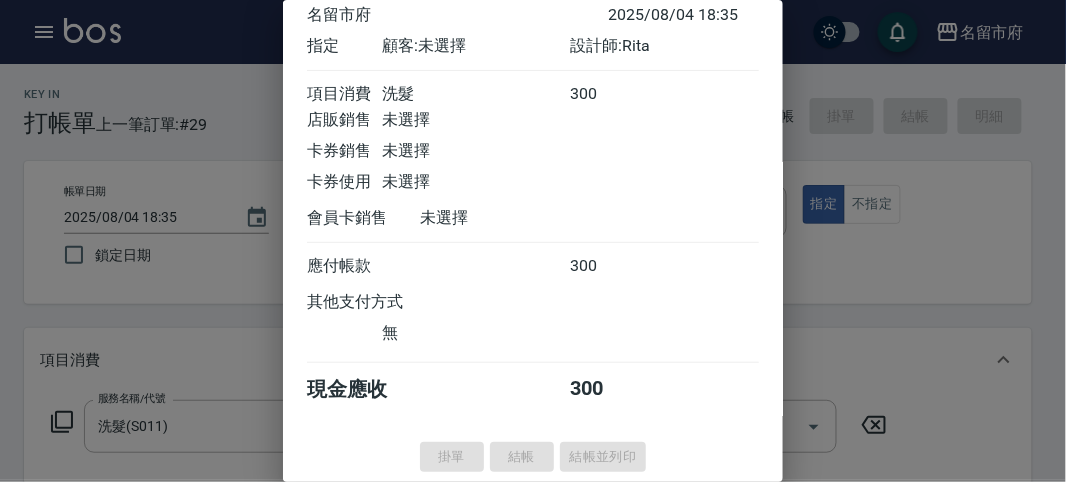 type on "2025/08/04 18:37" 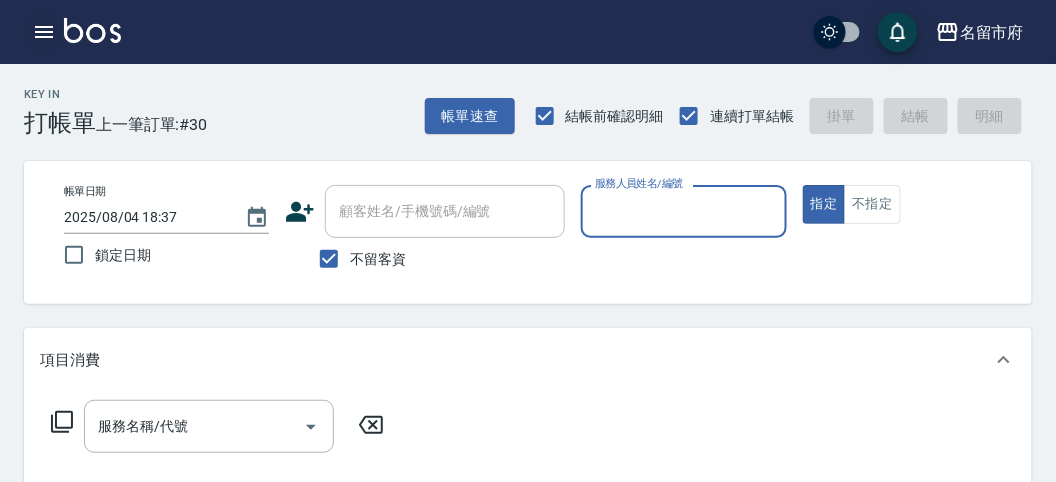 click 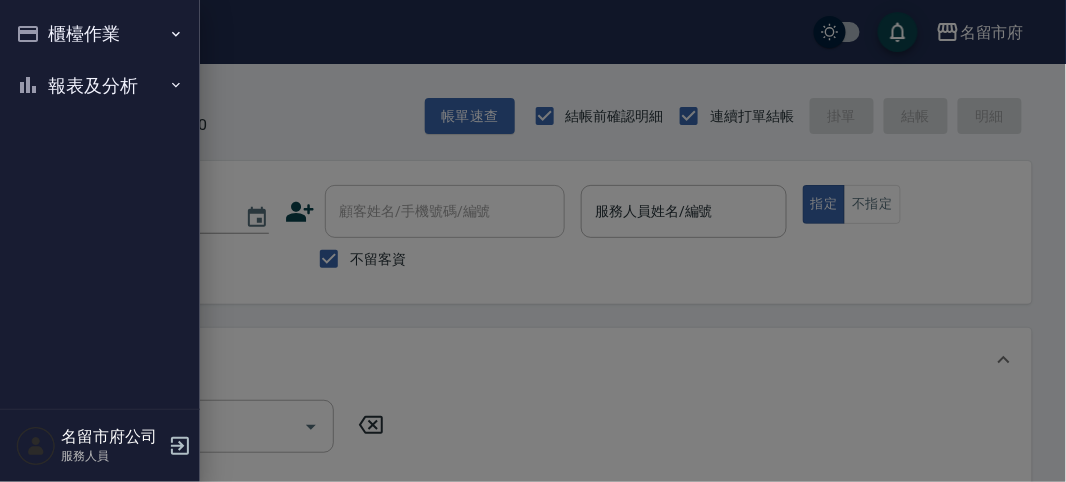 click at bounding box center (533, 241) 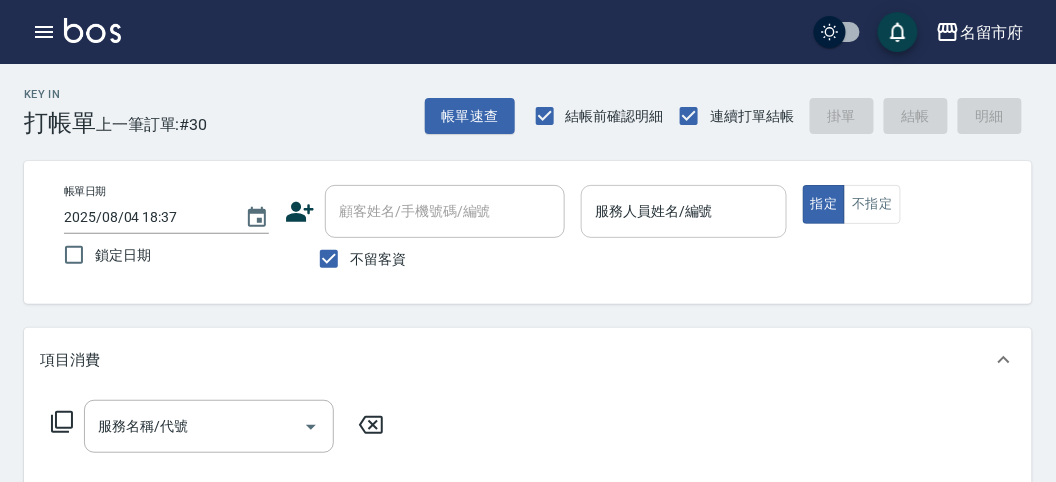 click on "服務人員姓名/編號" at bounding box center (683, 211) 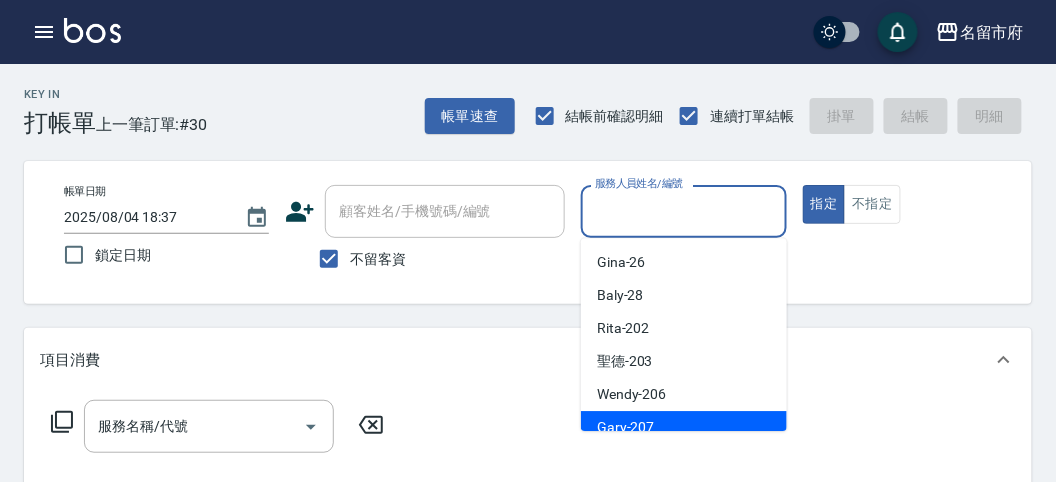 click on "Gary -207" at bounding box center (684, 427) 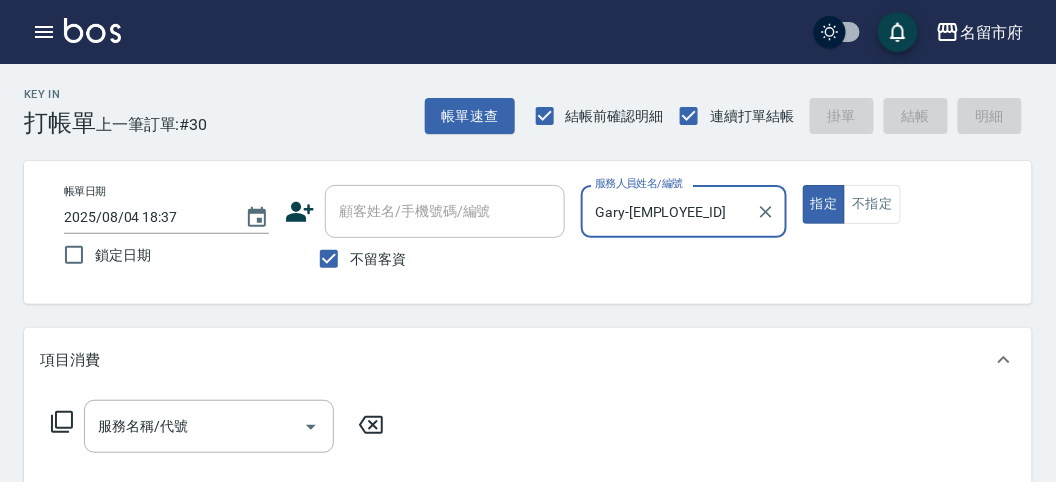 click 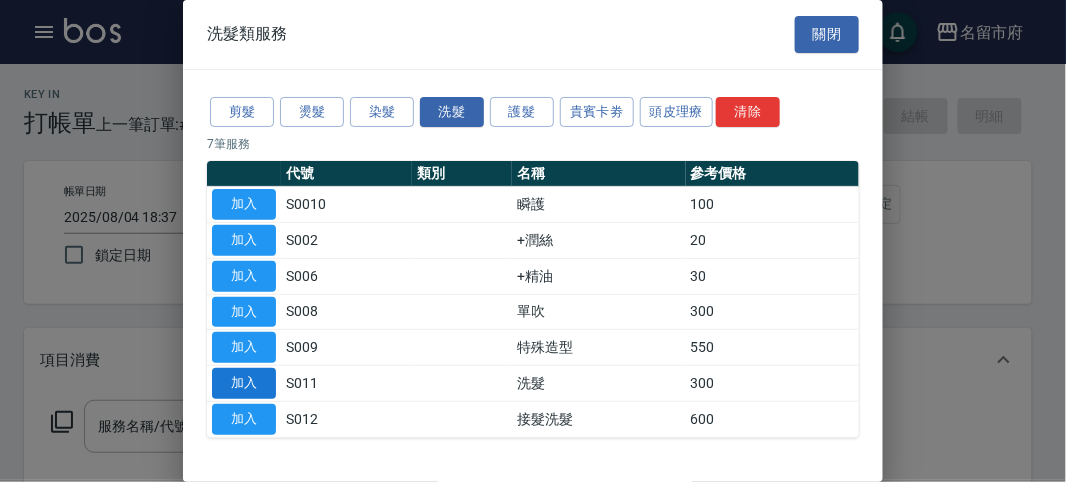 click on "加入" at bounding box center (244, 383) 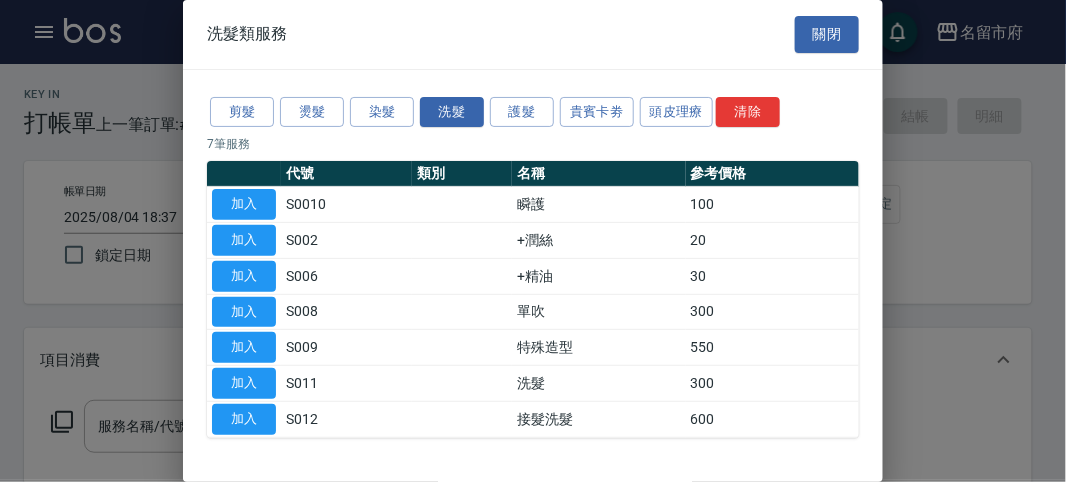 type on "洗髮(S011)" 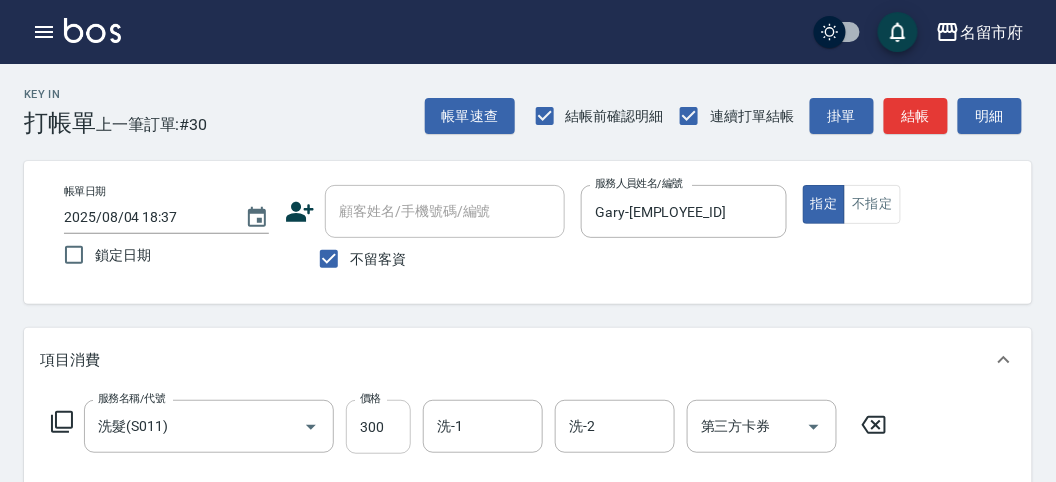 click on "300" at bounding box center (378, 427) 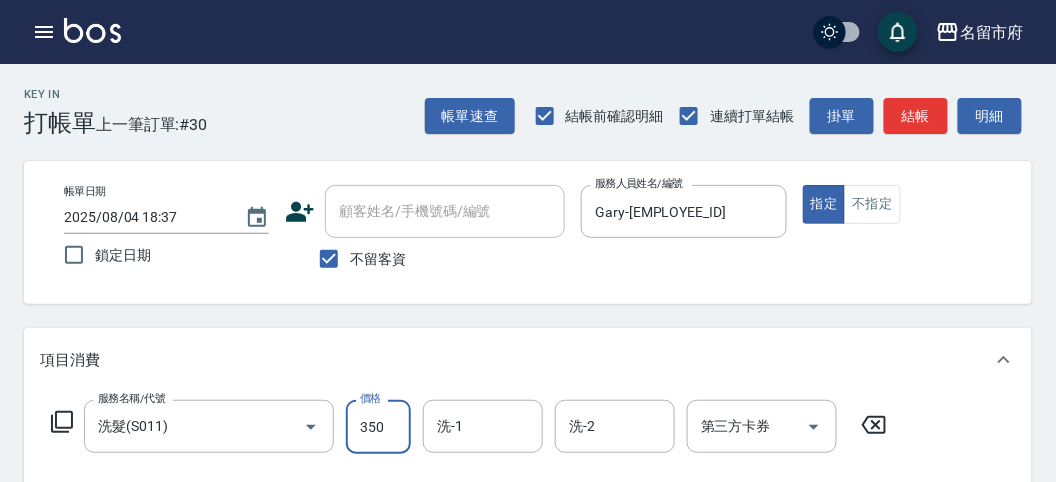 type on "350" 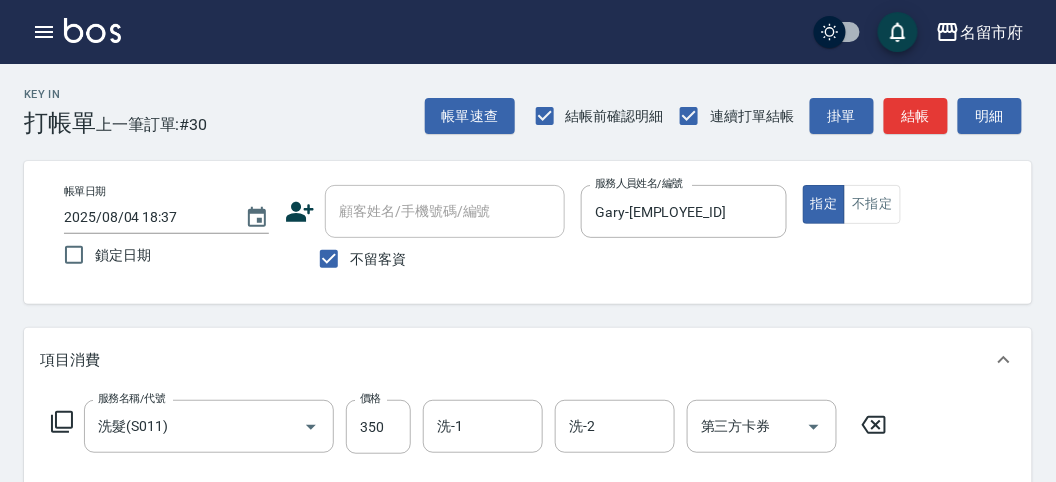click on "Key In 打帳單 上一筆訂單:#30 帳單速查 結帳前確認明細 連續打單結帳 掛單 結帳 明細 帳單日期 2025/08/04 18:37 鎖定日期 顧客姓名/手機號碼/編號 顧客姓名/手機號碼/編號 不留客資 服務人員姓名/編號 Gary-[EMPLOYEE_ID] 服務人員姓名/編號 指定 不指定 項目消費 服務名稱/代號 洗髮(S011) 服務名稱/代號 價格 350 價格 洗-1 洗-1 洗-2 洗-2 第三方卡券 第三方卡券 店販銷售 服務人員姓名/編號 服務人員姓名/編號 商品代號/名稱 商品代號/名稱 預收卡販賣 卡券名稱/代號 卡券名稱/代號 其他付款方式 其他付款方式 其他付款方式 備註及來源 備註 備註 訂單來源 ​ 訂單來源 隱藏業績明細 服務消費  350 店販消費  0 使用預收卡  0 業績合計   350 預收卡販賣  0 會員卡販賣  0 扣入金  0 現金應收   350 其他付款方式  0 紅利點數折抵  0 掛單 結帳 明細" at bounding box center (528, 563) 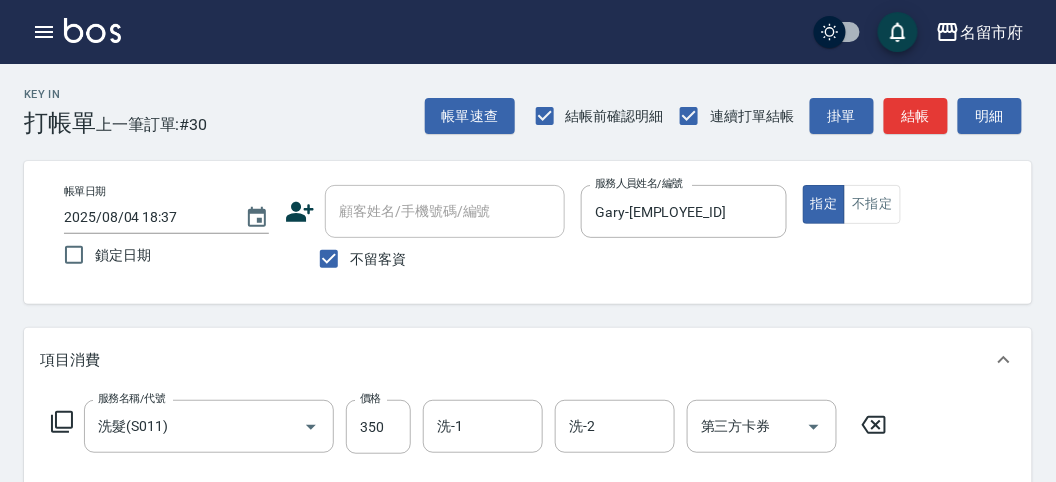 click on "Key In 打帳單 上一筆訂單:#30 帳單速查 結帳前確認明細 連續打單結帳 掛單 結帳 明細 帳單日期 2025/08/04 18:37 鎖定日期 顧客姓名/手機號碼/編號 顧客姓名/手機號碼/編號 不留客資 服務人員姓名/編號 Gary-[EMPLOYEE_ID] 服務人員姓名/編號 指定 不指定 項目消費 服務名稱/代號 洗髮(S011) 服務名稱/代號 價格 350 價格 洗-1 洗-1 洗-2 洗-2 第三方卡券 第三方卡券 店販銷售 服務人員姓名/編號 服務人員姓名/編號 商品代號/名稱 商品代號/名稱 預收卡販賣 卡券名稱/代號 卡券名稱/代號 其他付款方式 其他付款方式 其他付款方式 備註及來源 備註 備註 訂單來源 ​ 訂單來源 隱藏業績明細 服務消費  350 店販消費  0 使用預收卡  0 業績合計   350 預收卡販賣  0 會員卡販賣  0 扣入金  0 現金應收   350 其他付款方式  0 紅利點數折抵  0 掛單 結帳 明細" at bounding box center [528, 563] 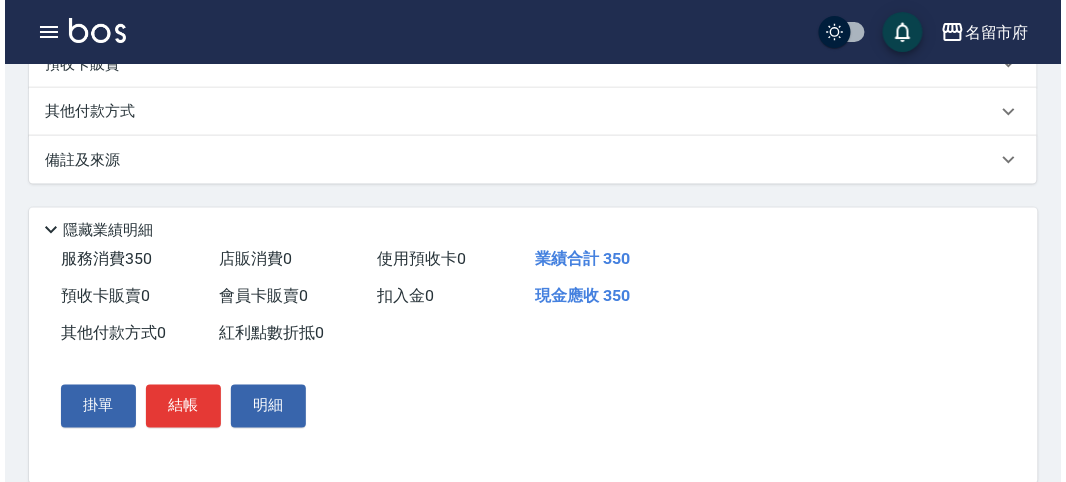 scroll, scrollTop: 585, scrollLeft: 0, axis: vertical 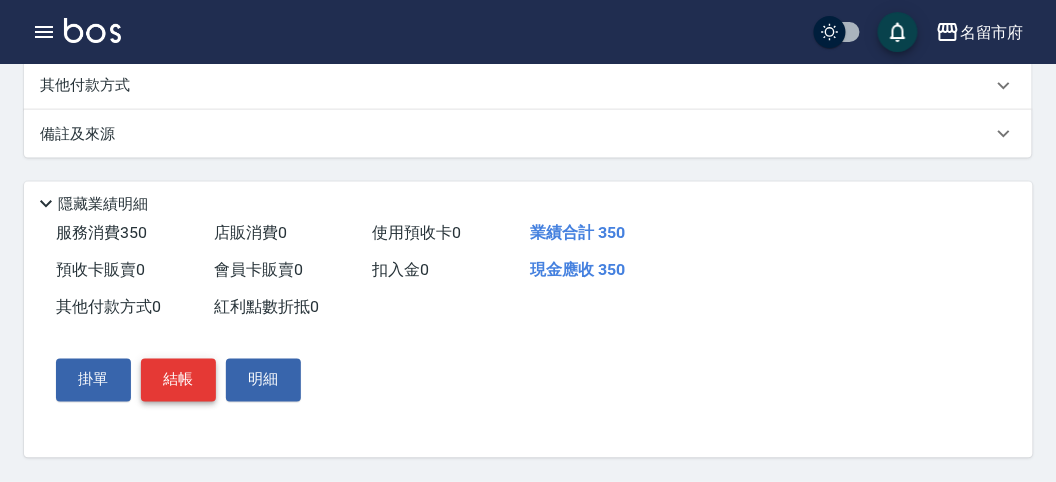click on "結帳" at bounding box center [178, 380] 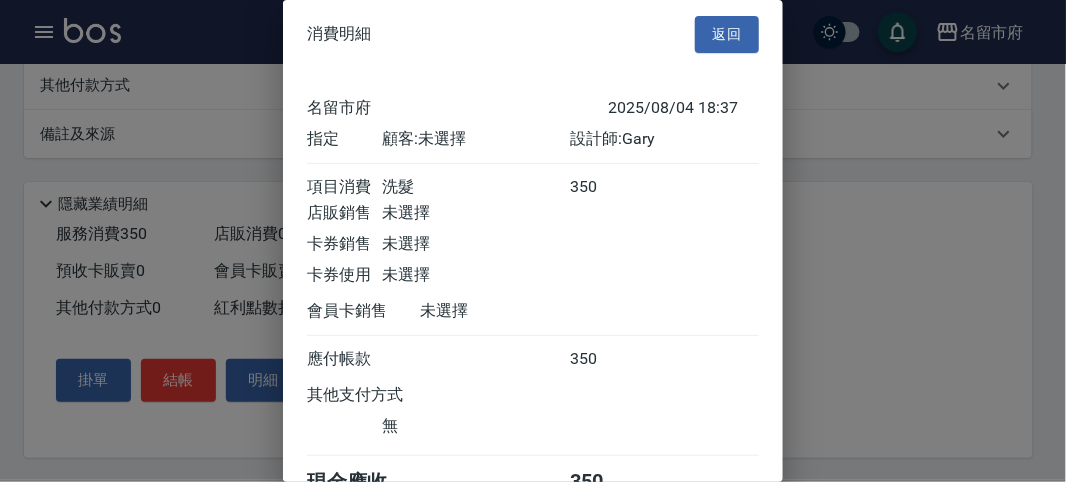 scroll, scrollTop: 111, scrollLeft: 0, axis: vertical 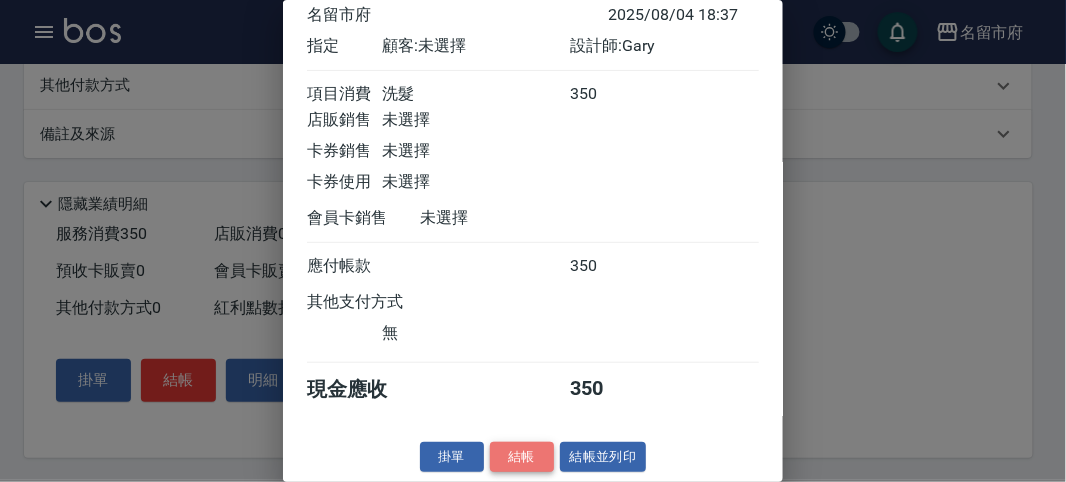 click on "結帳" at bounding box center (522, 457) 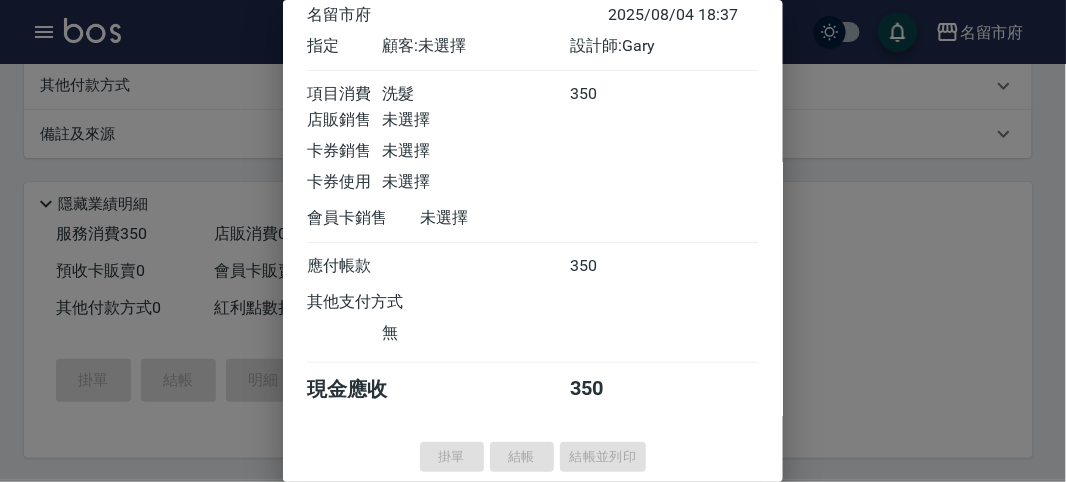 type on "2025/08/04 18:41" 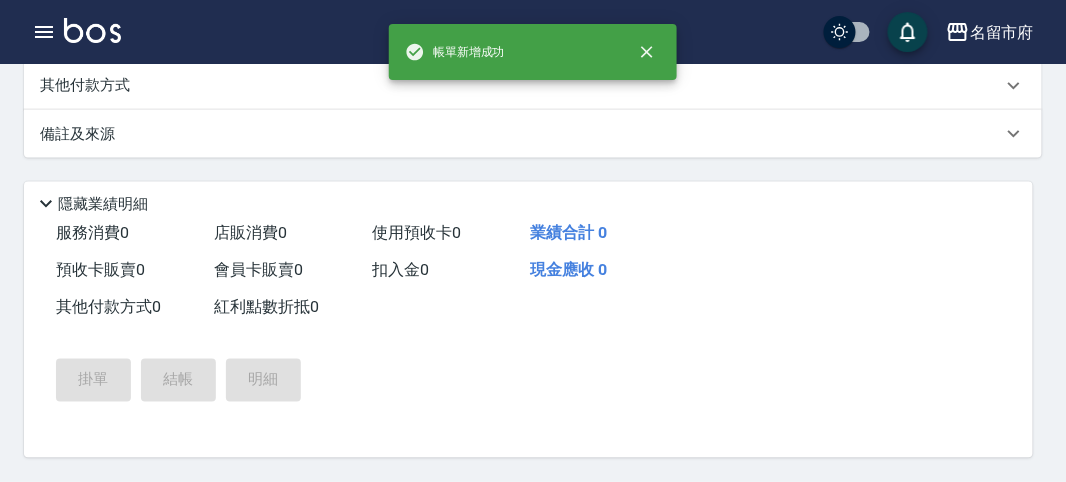scroll, scrollTop: 0, scrollLeft: 0, axis: both 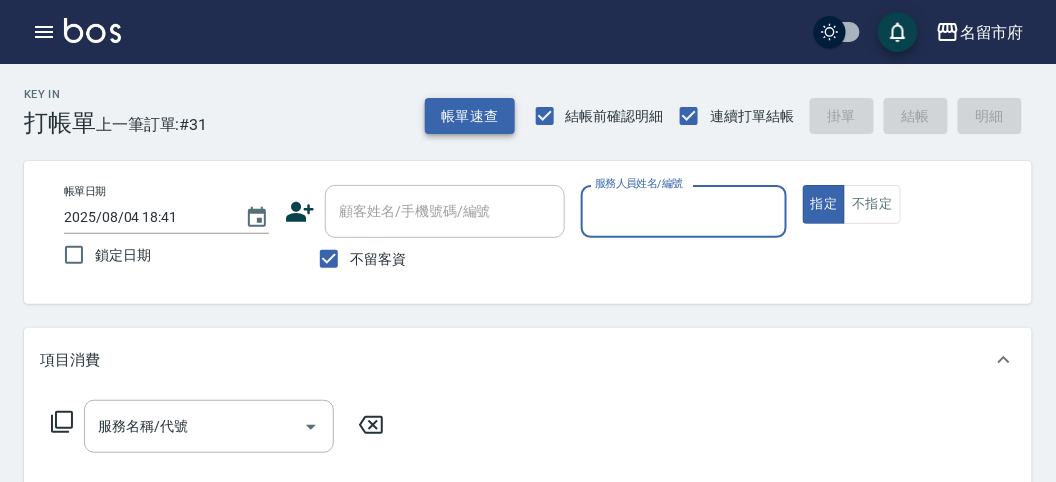 click on "帳單速查" at bounding box center [470, 116] 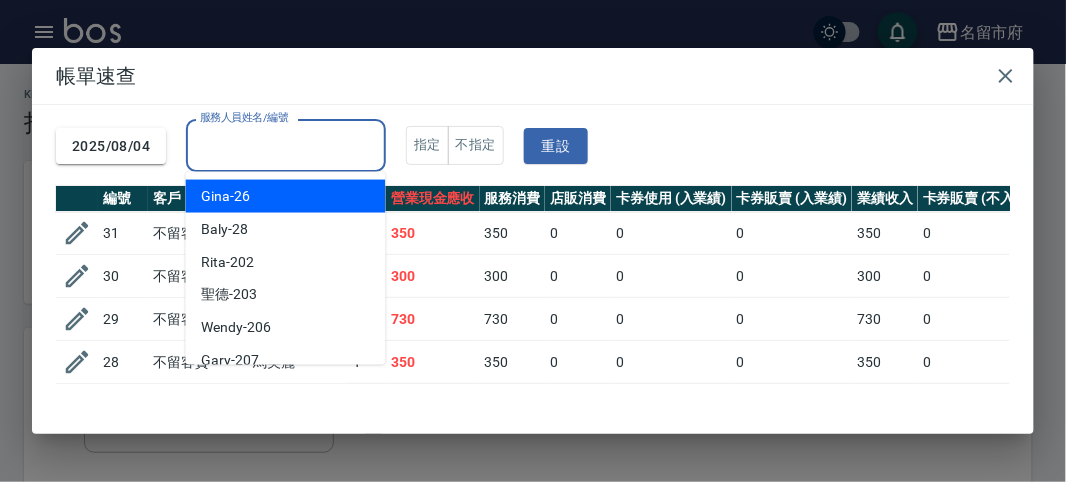 click on "服務人員姓名/編號" at bounding box center (286, 145) 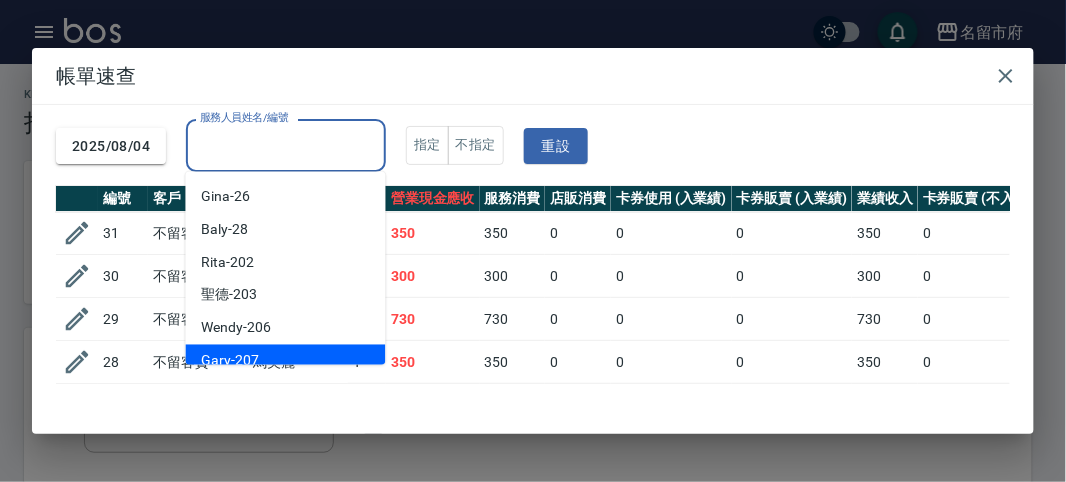 click on "Gary -207" at bounding box center [286, 361] 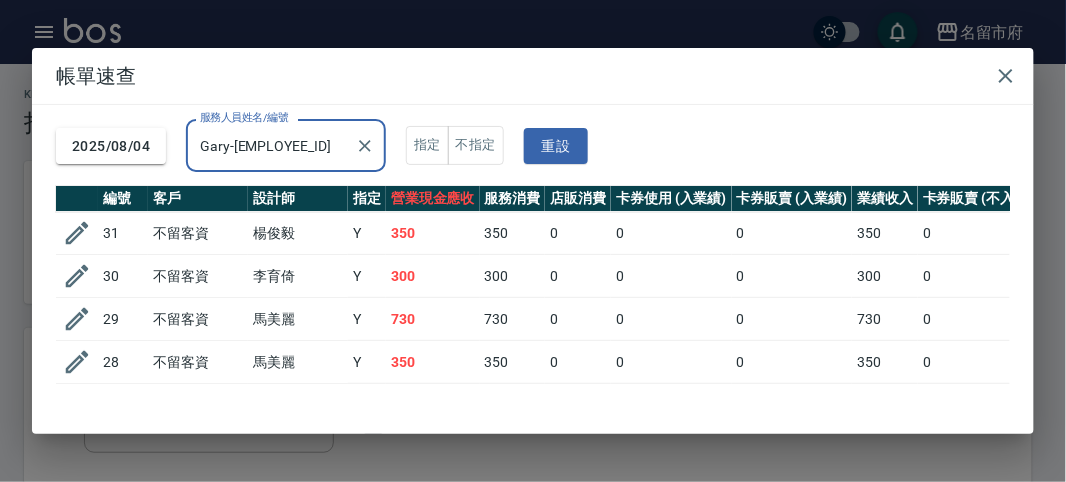type on "Gary-[EMPLOYEE_ID]" 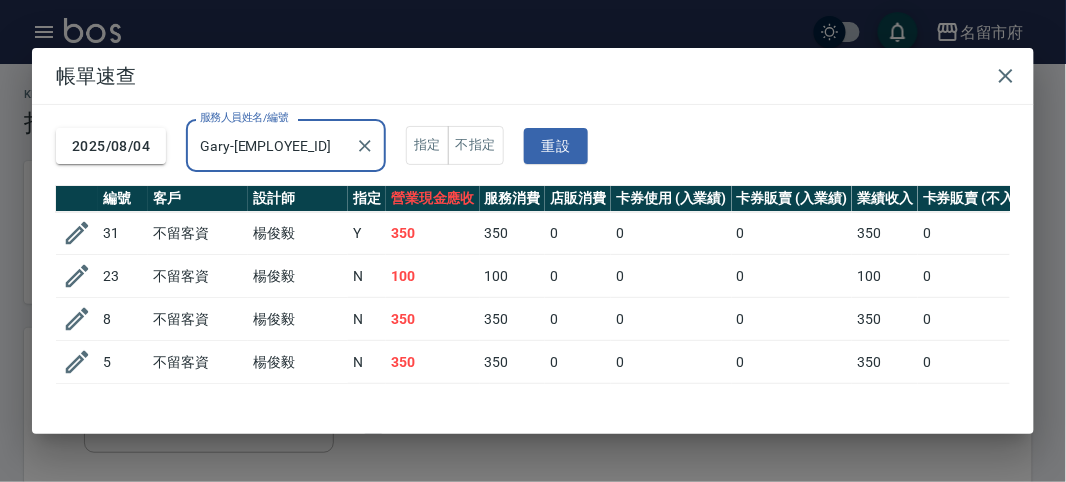 scroll, scrollTop: 77, scrollLeft: 0, axis: vertical 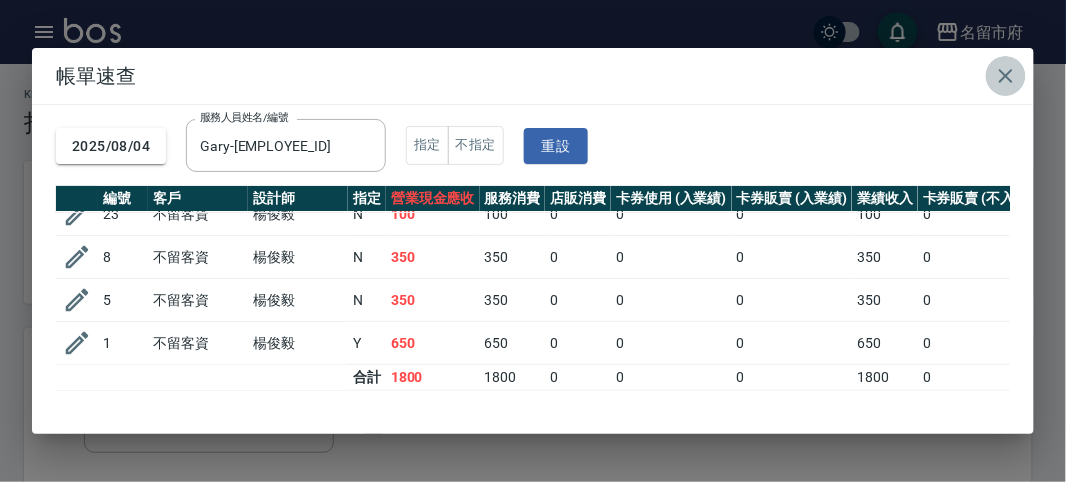 click 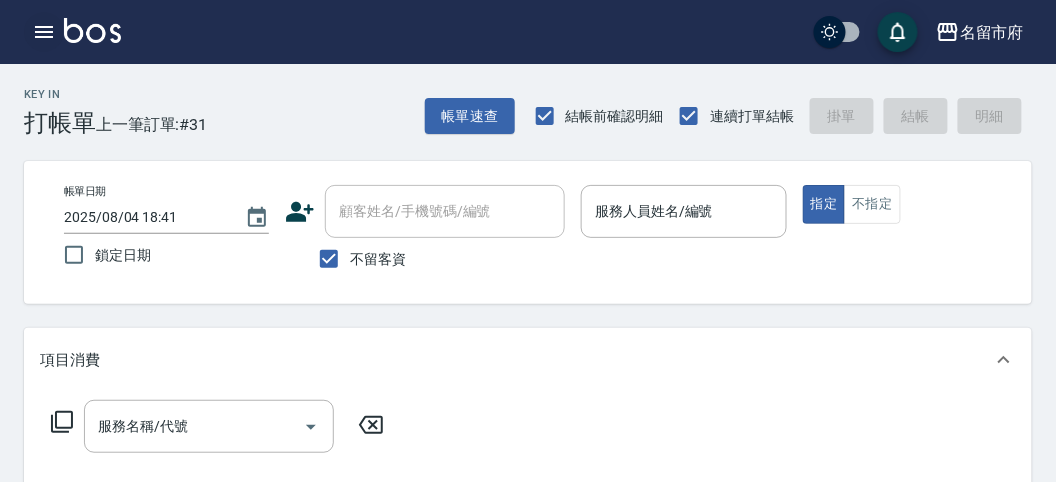 click 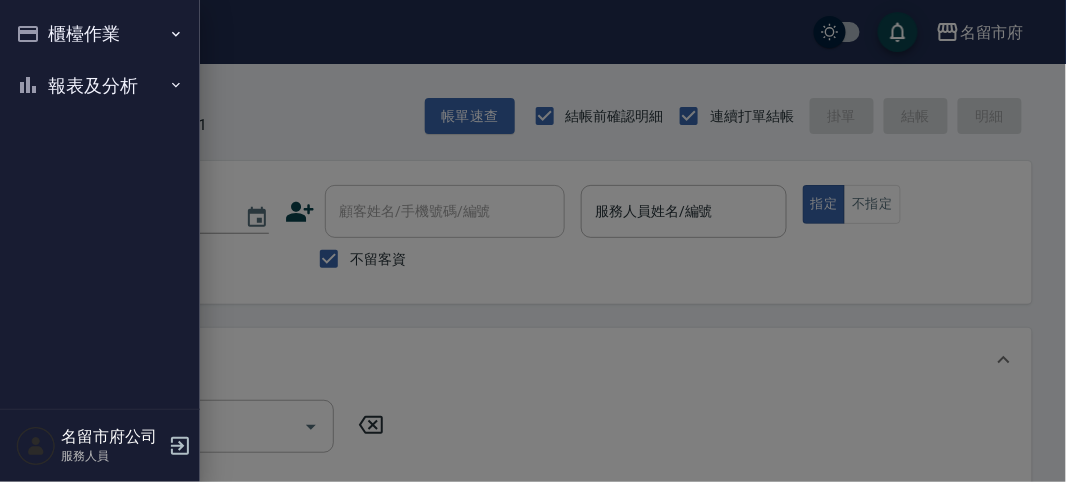 click on "報表及分析" at bounding box center [100, 86] 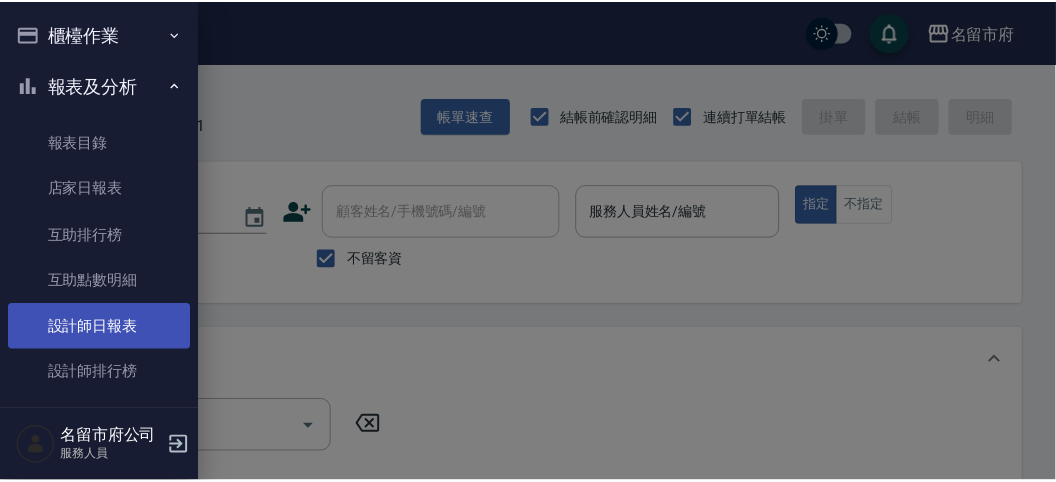 scroll, scrollTop: 55, scrollLeft: 0, axis: vertical 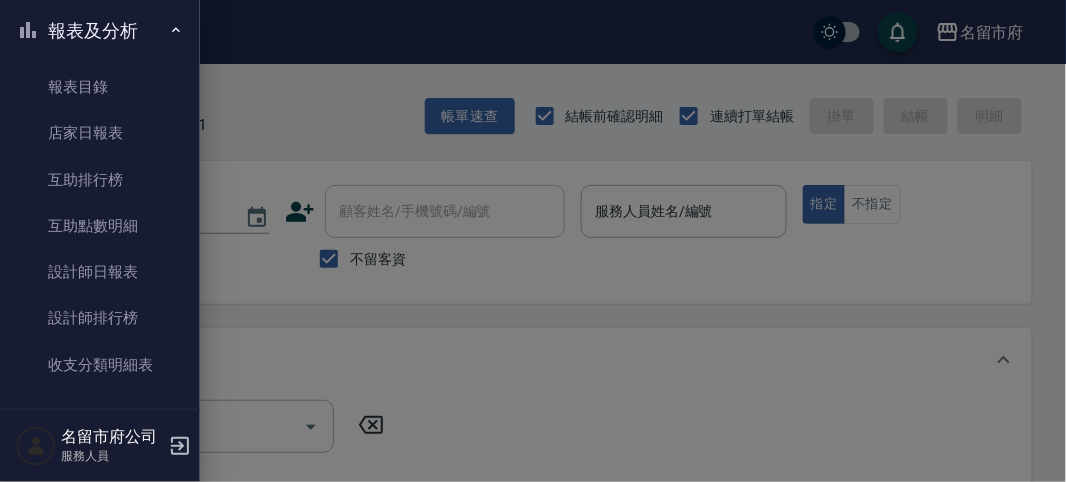 click on "設計師排行榜" at bounding box center [100, 318] 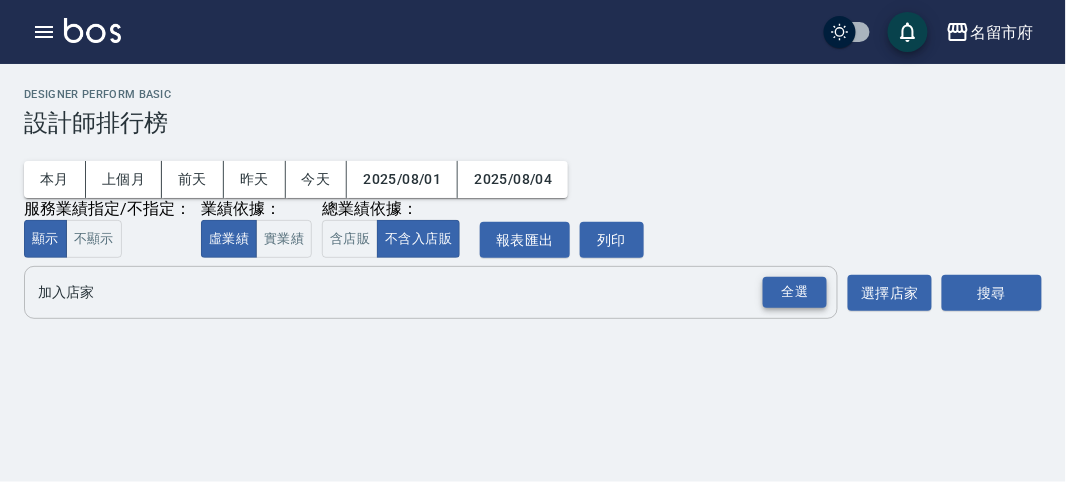 click on "全選" at bounding box center (795, 292) 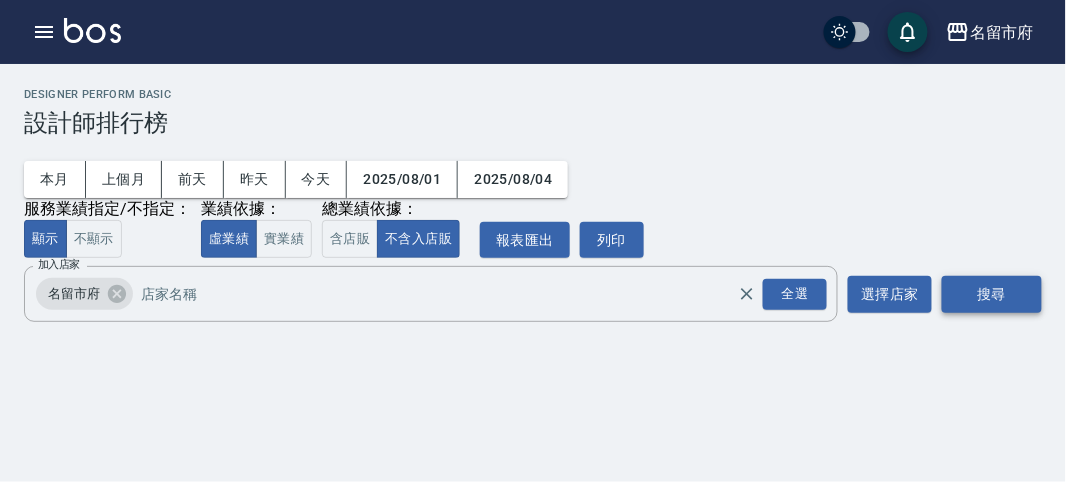 click on "搜尋" at bounding box center (992, 294) 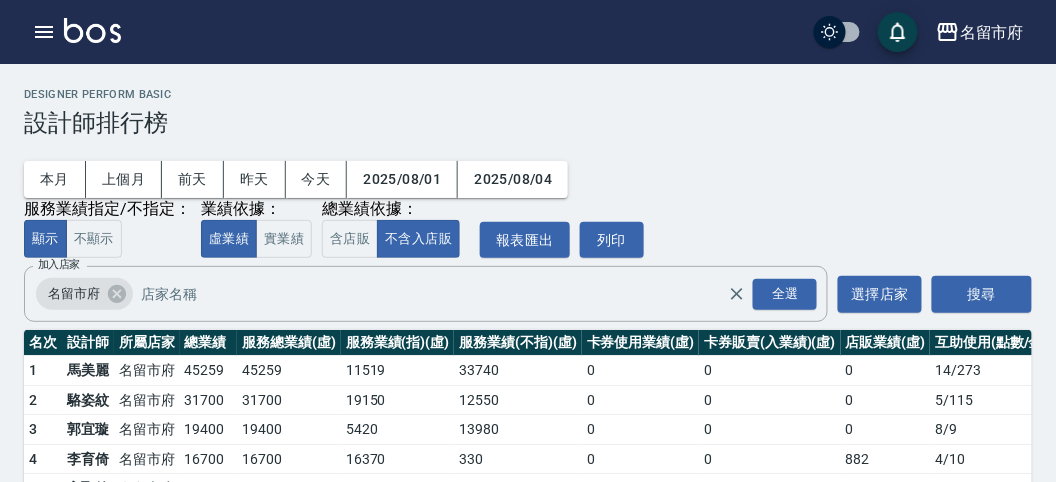 scroll, scrollTop: 175, scrollLeft: 0, axis: vertical 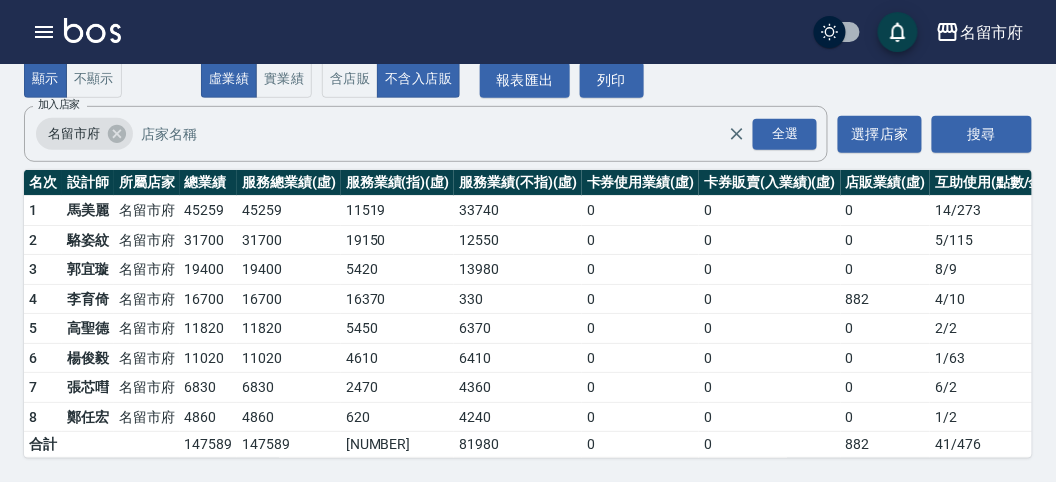 click at bounding box center [92, 30] 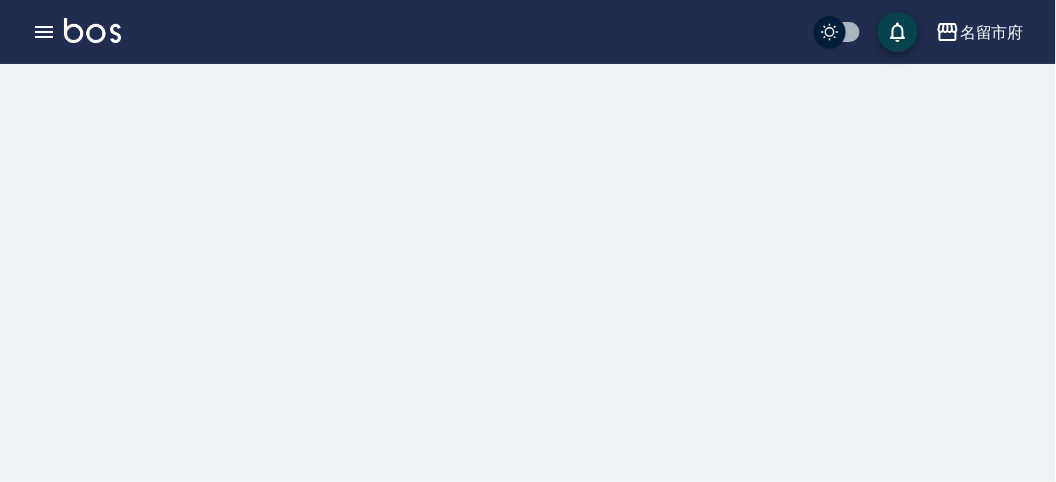 scroll, scrollTop: 0, scrollLeft: 0, axis: both 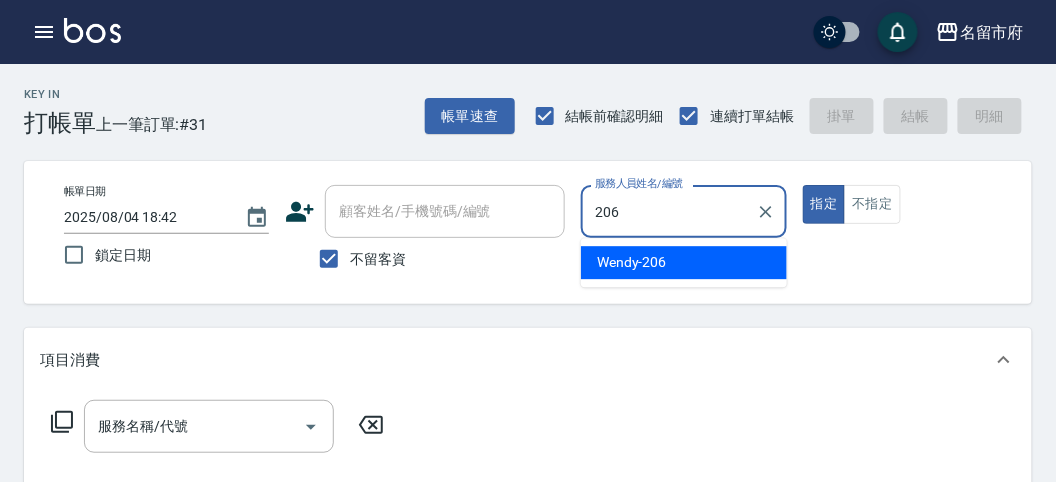 type on "[NAME]-[NUMBER]" 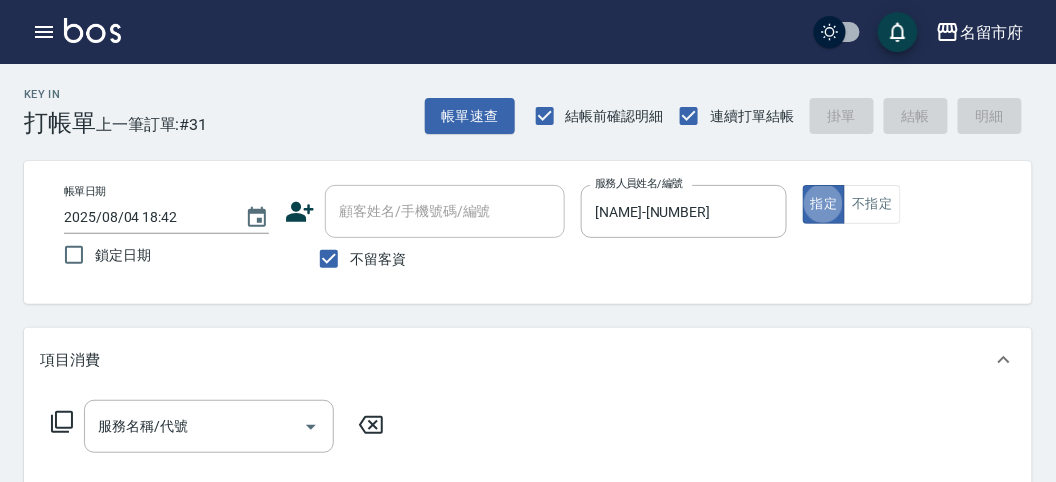 type on "true" 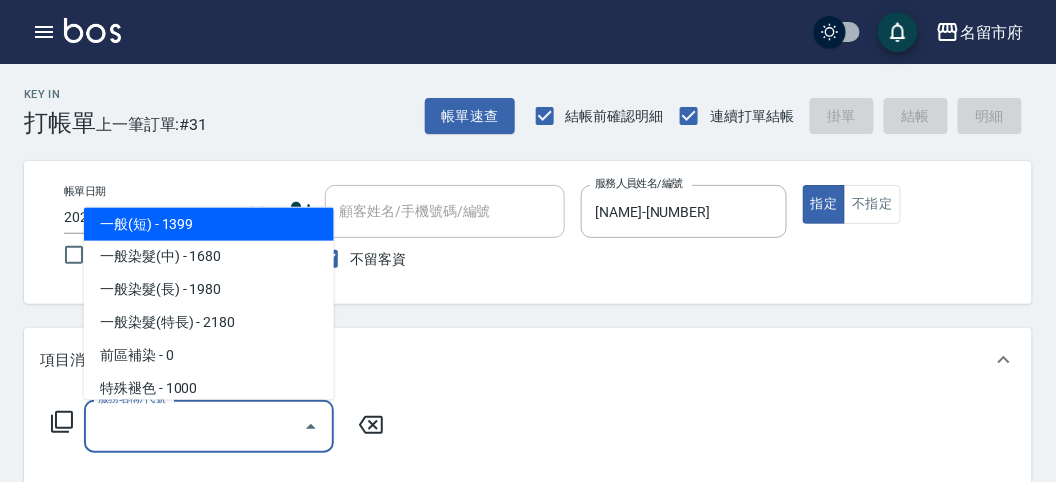 scroll, scrollTop: 733, scrollLeft: 0, axis: vertical 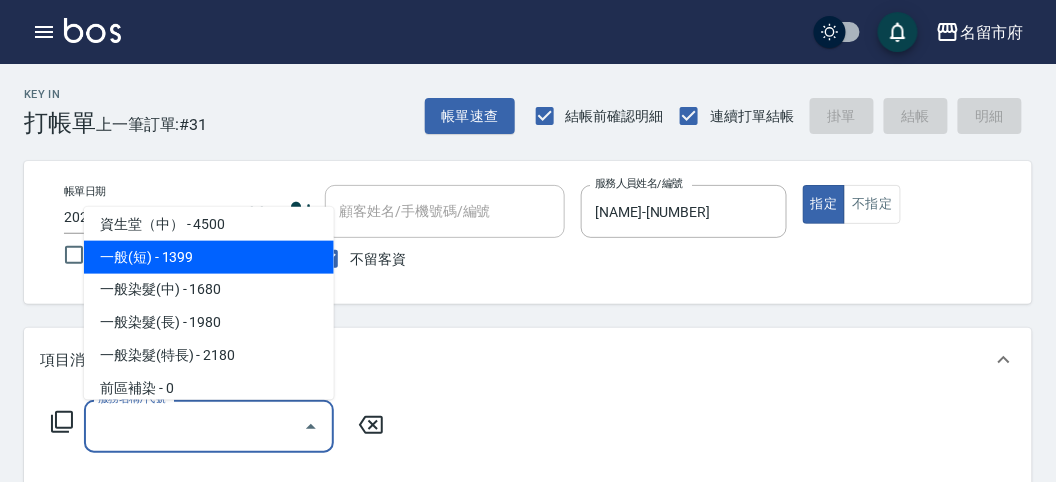 type on "一般(短)(R000)" 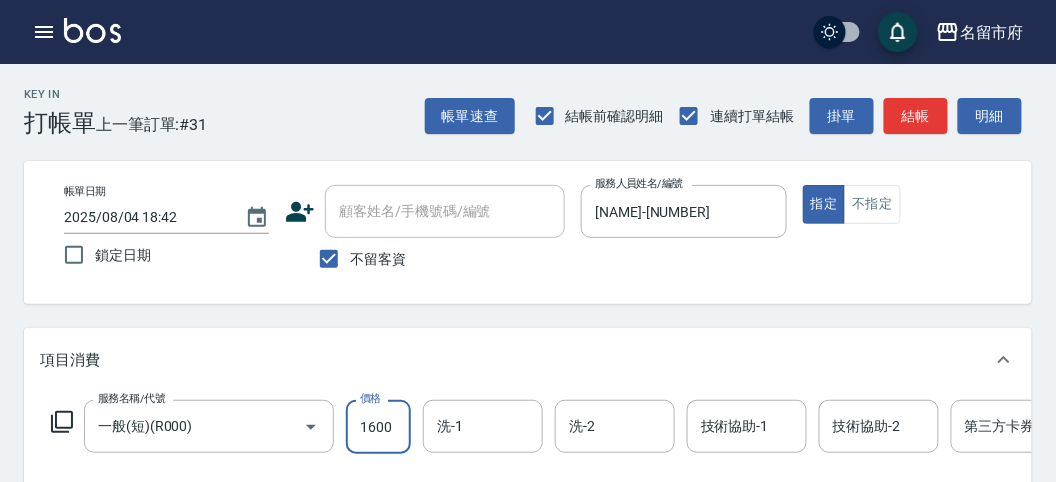 type 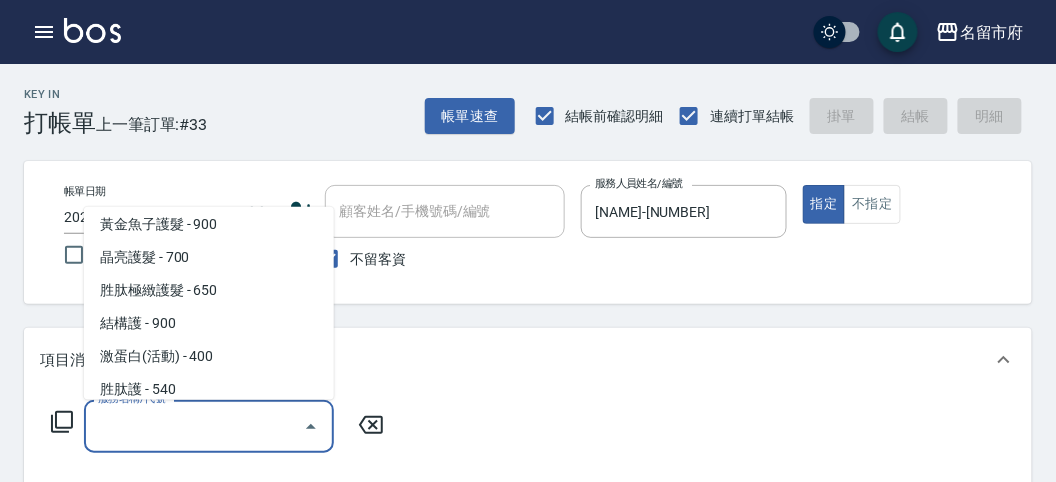 scroll, scrollTop: 1228, scrollLeft: 0, axis: vertical 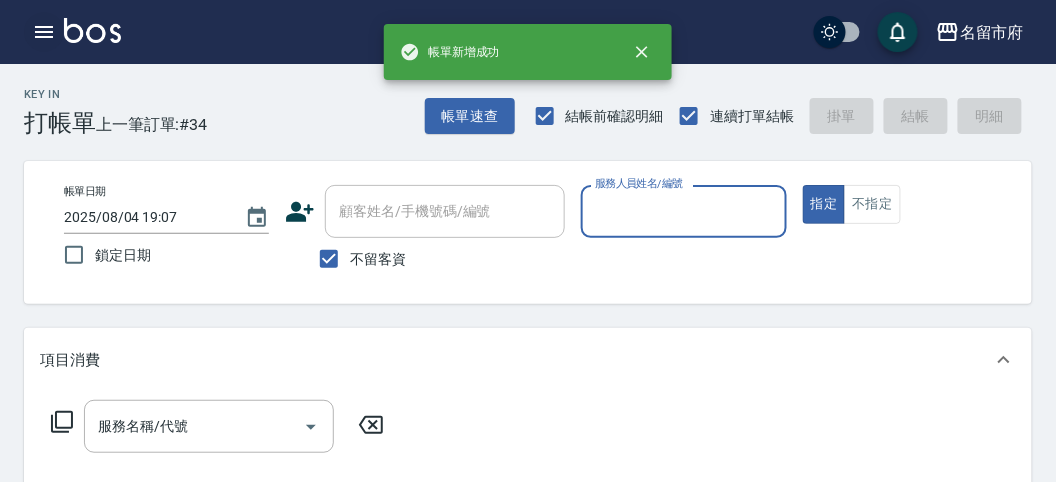 click 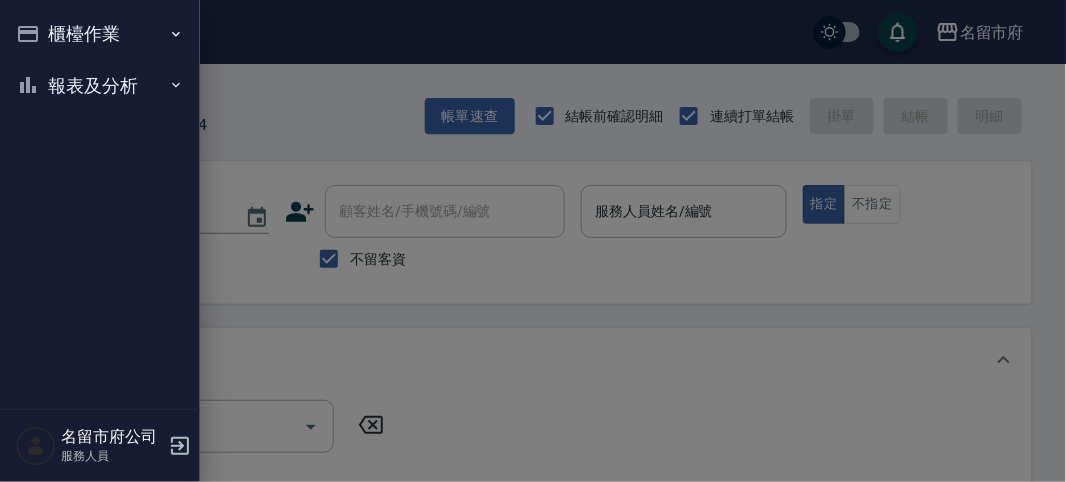 drag, startPoint x: 48, startPoint y: 35, endPoint x: 58, endPoint y: 60, distance: 26.925823 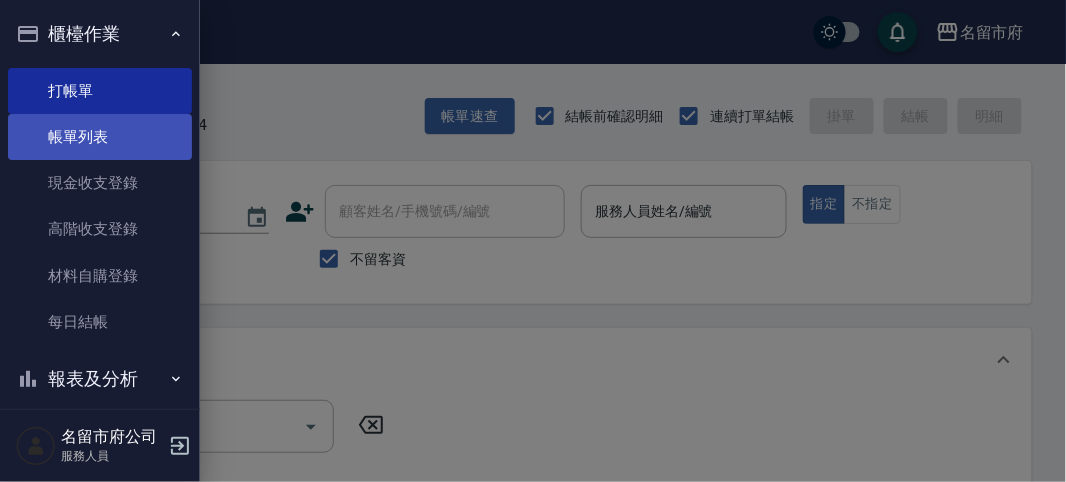 click on "帳單列表" at bounding box center (100, 137) 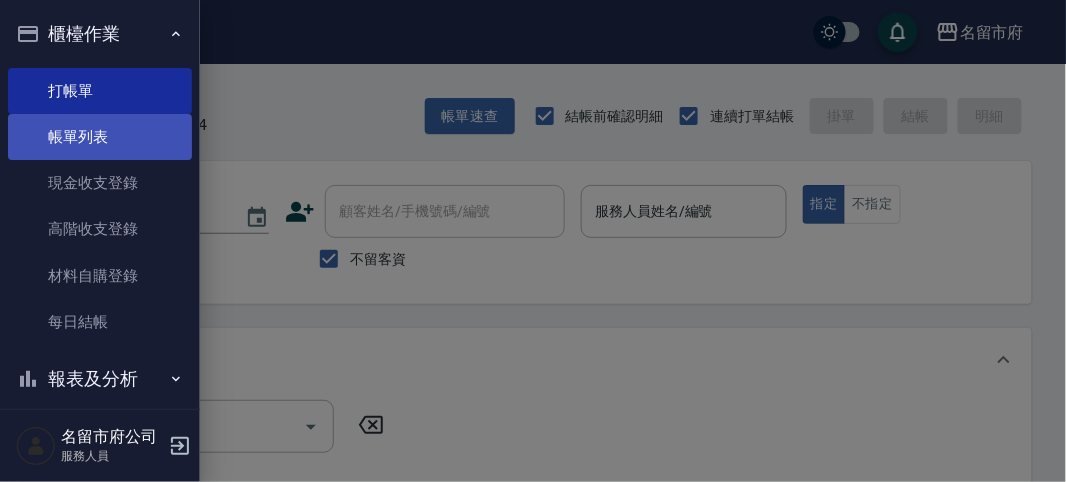 click on "帳單列表" at bounding box center [100, 137] 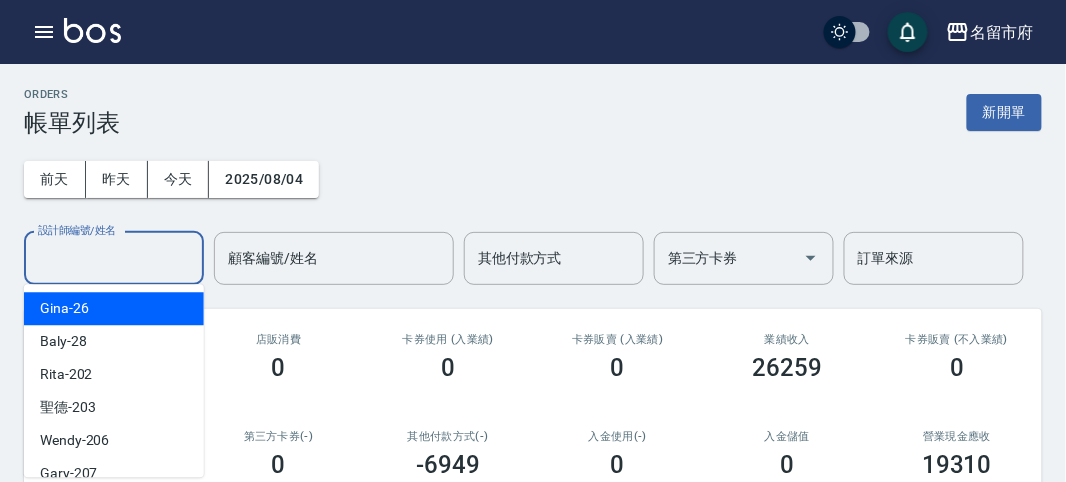 click on "設計師編號/姓名 設計師編號/姓名" at bounding box center [114, 258] 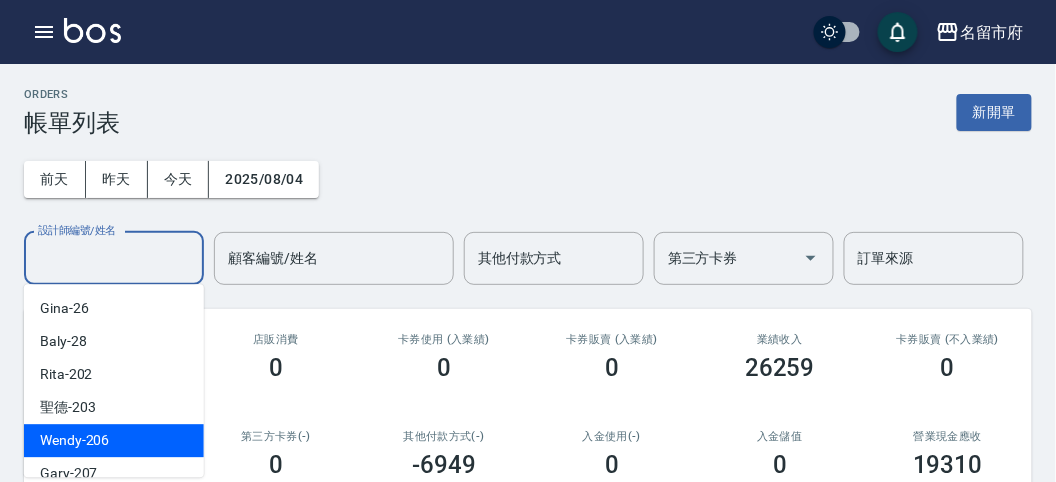 click on "Wendy -[EMPLOYEE_ID]" at bounding box center (114, 440) 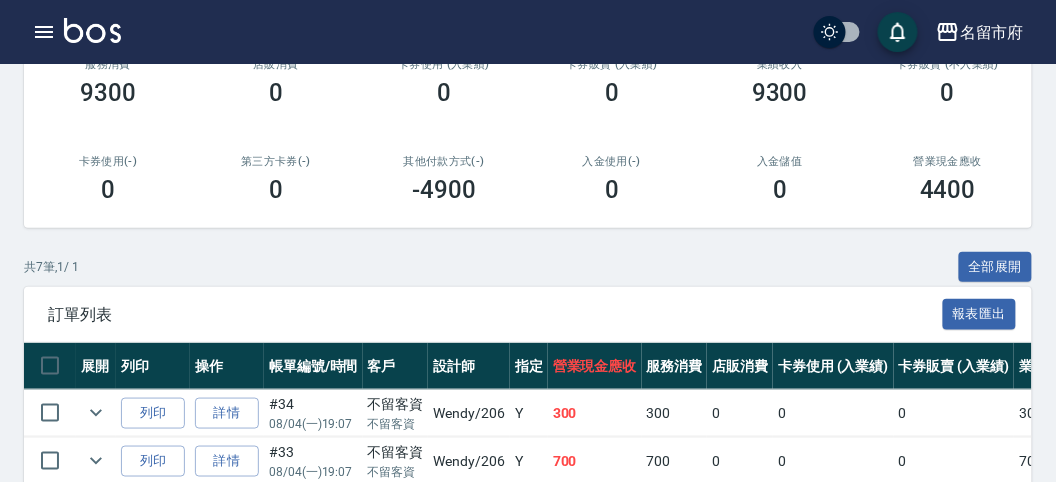 scroll, scrollTop: 0, scrollLeft: 0, axis: both 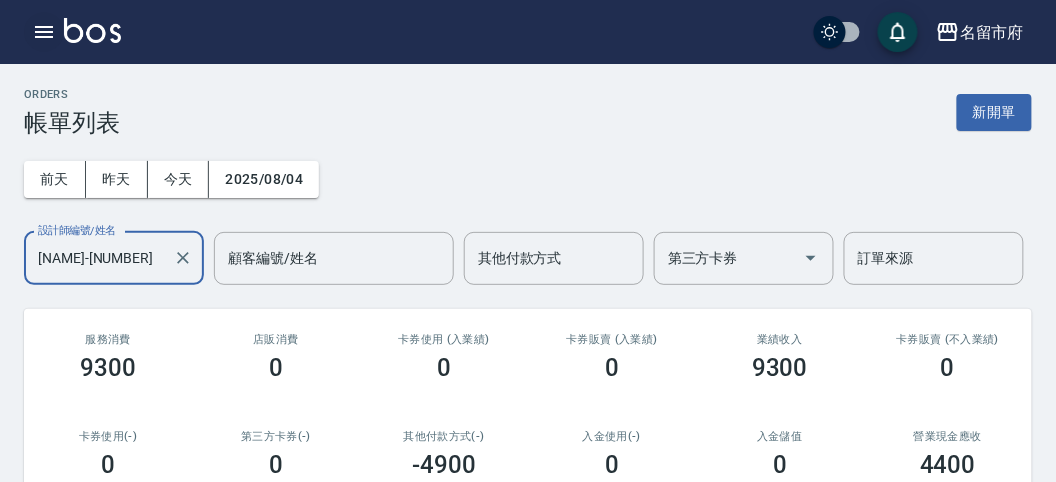 click at bounding box center [44, 32] 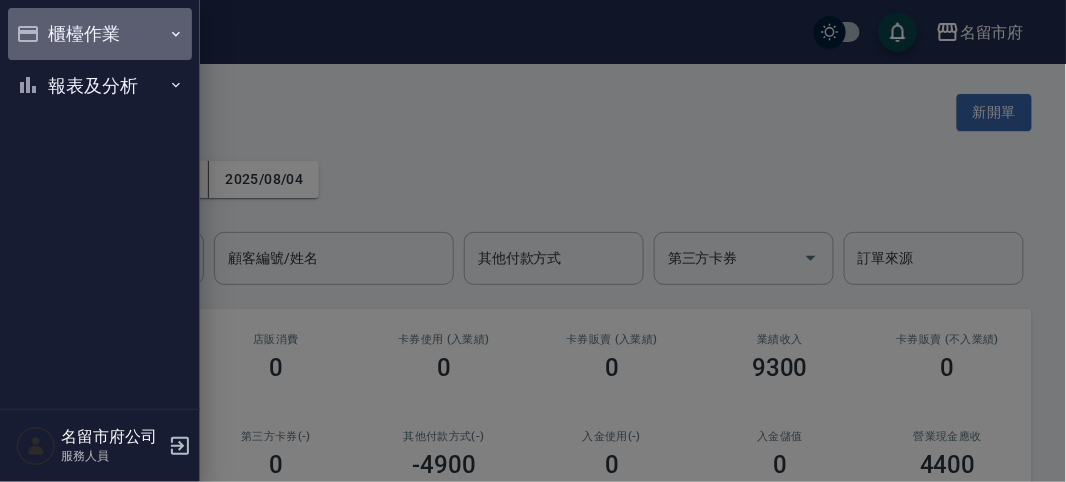 drag, startPoint x: 47, startPoint y: 23, endPoint x: 61, endPoint y: 68, distance: 47.127487 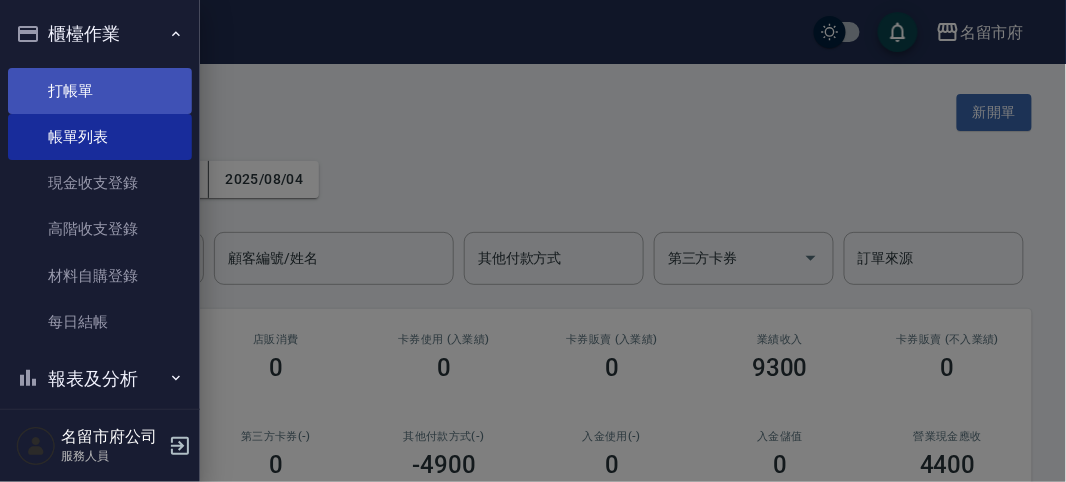 click on "打帳單" at bounding box center [100, 91] 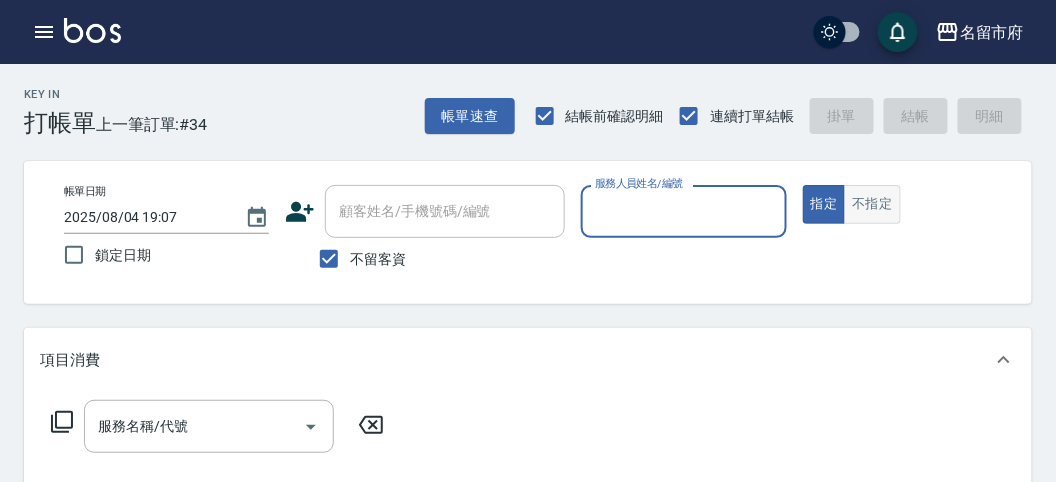 click on "不指定" at bounding box center (872, 204) 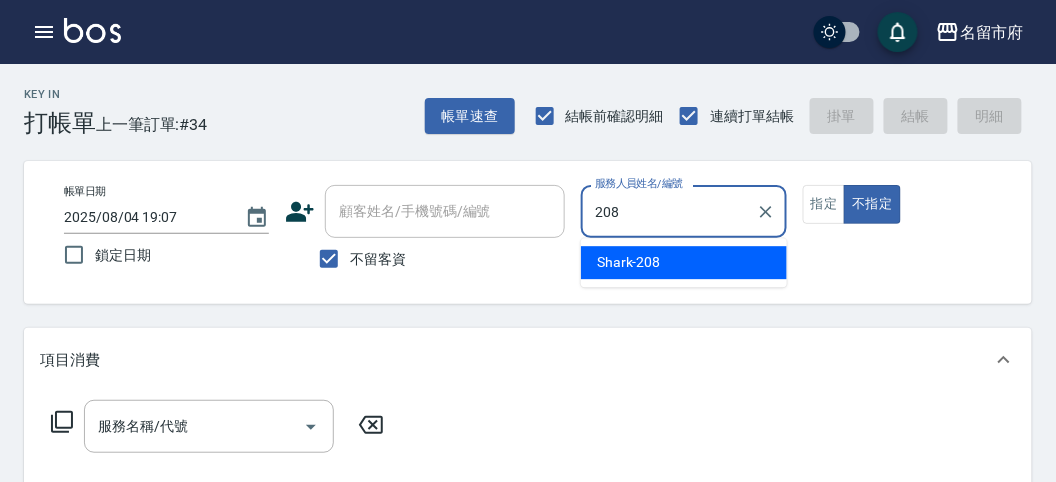 click on "Shark -208" at bounding box center [684, 262] 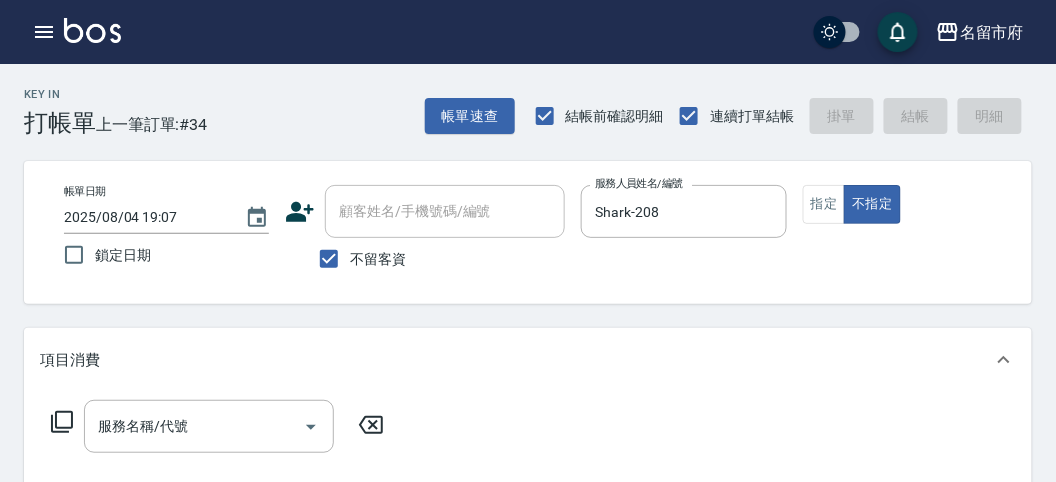 click 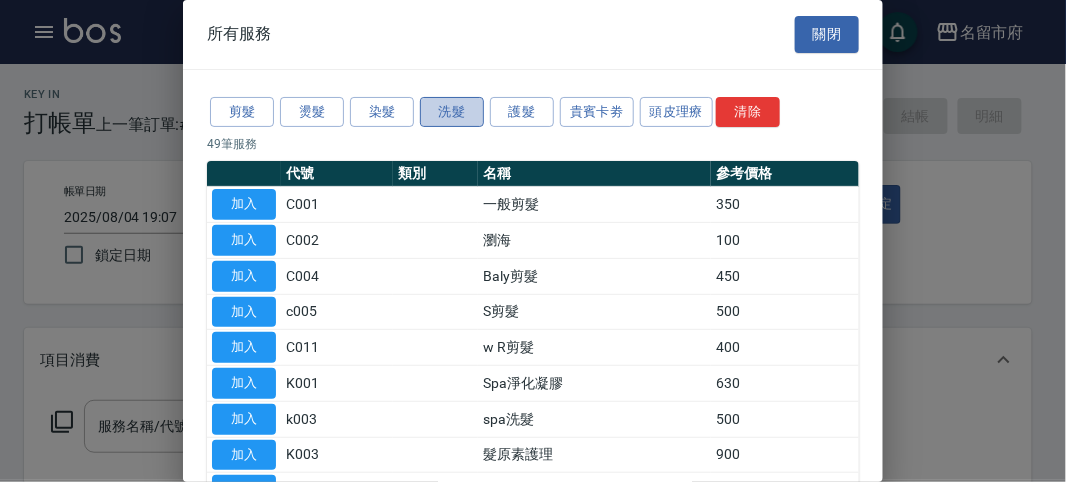 click on "洗髮" at bounding box center (452, 112) 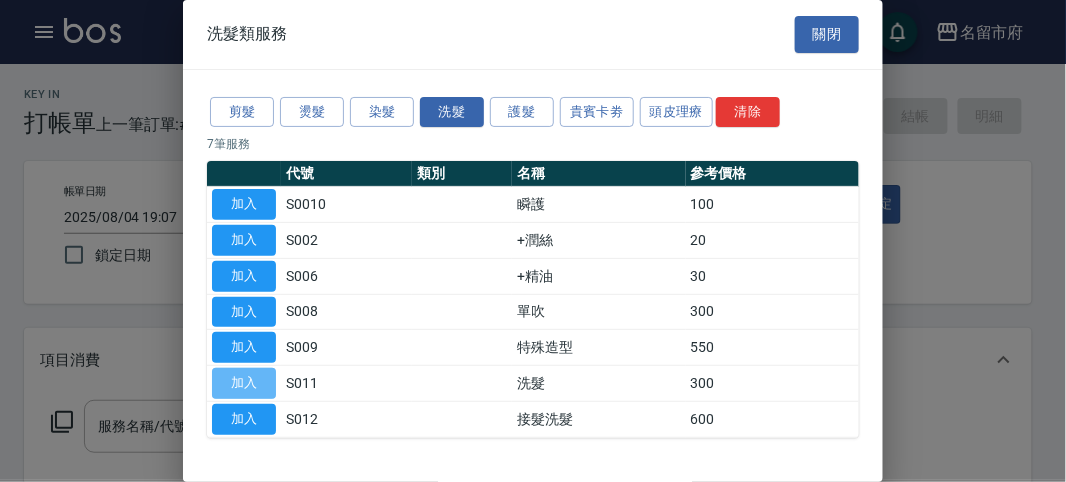 drag, startPoint x: 247, startPoint y: 388, endPoint x: 237, endPoint y: 381, distance: 12.206555 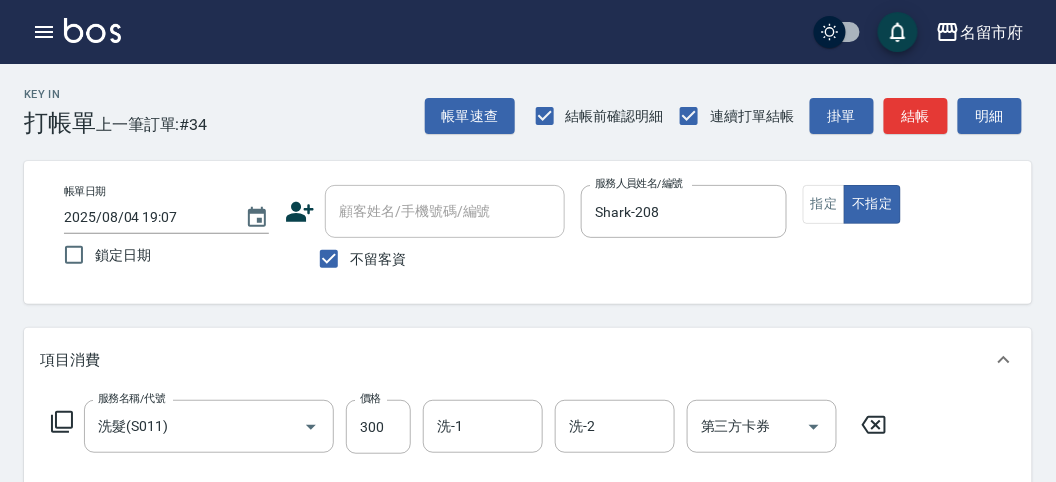 click 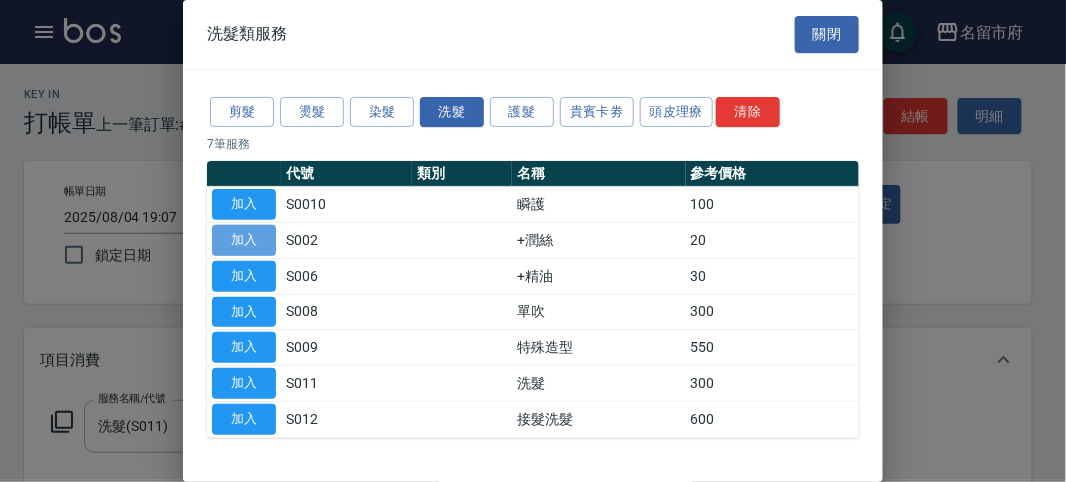 click on "加入" at bounding box center [244, 240] 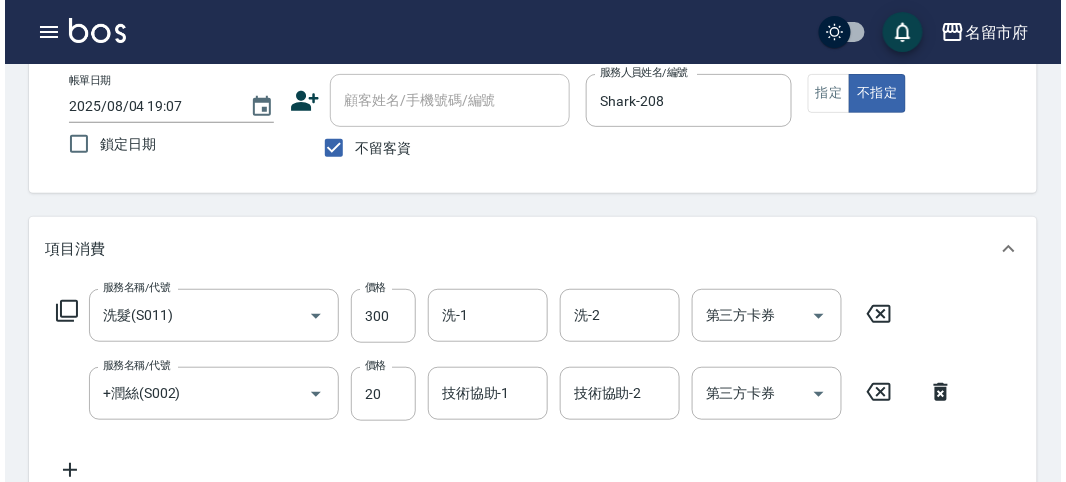 scroll, scrollTop: 663, scrollLeft: 0, axis: vertical 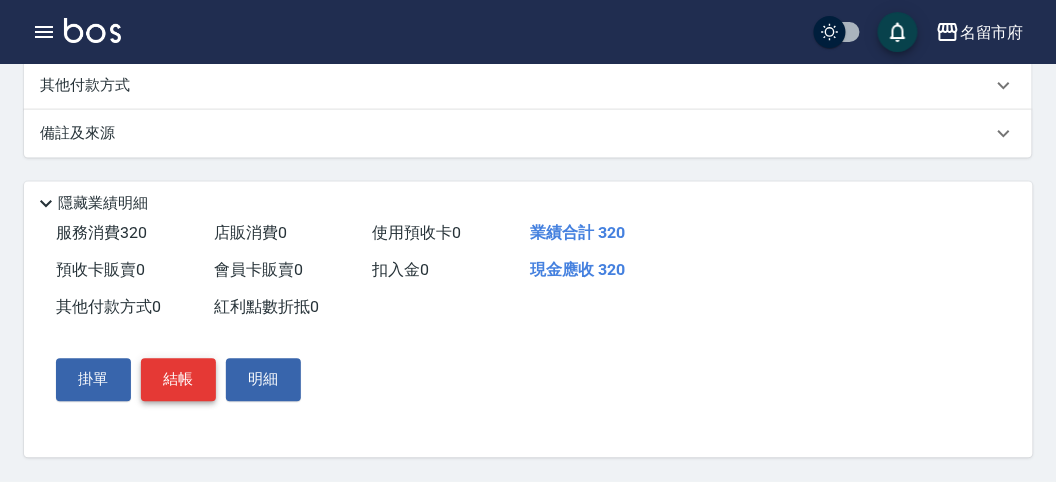 click on "結帳" at bounding box center (178, 380) 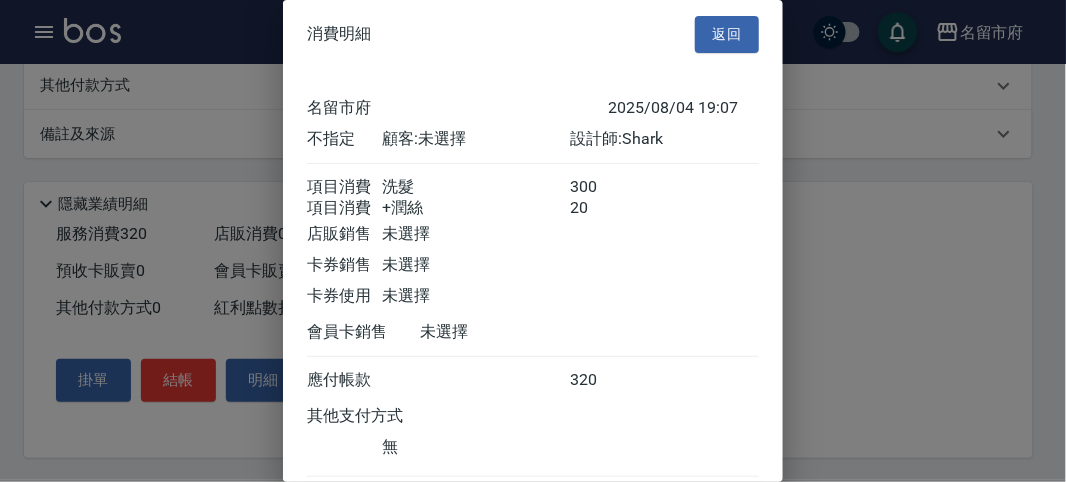 scroll, scrollTop: 133, scrollLeft: 0, axis: vertical 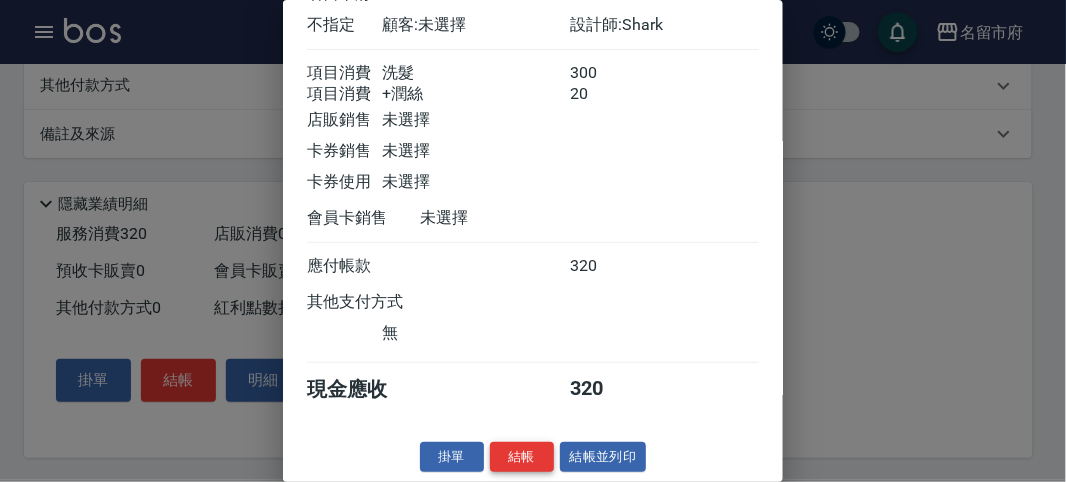 click on "結帳" at bounding box center (522, 457) 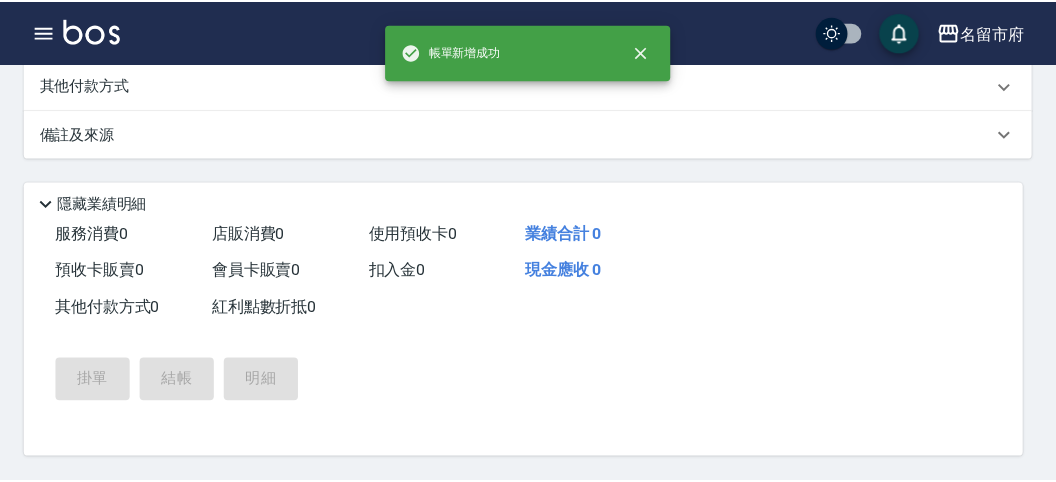 scroll, scrollTop: 0, scrollLeft: 0, axis: both 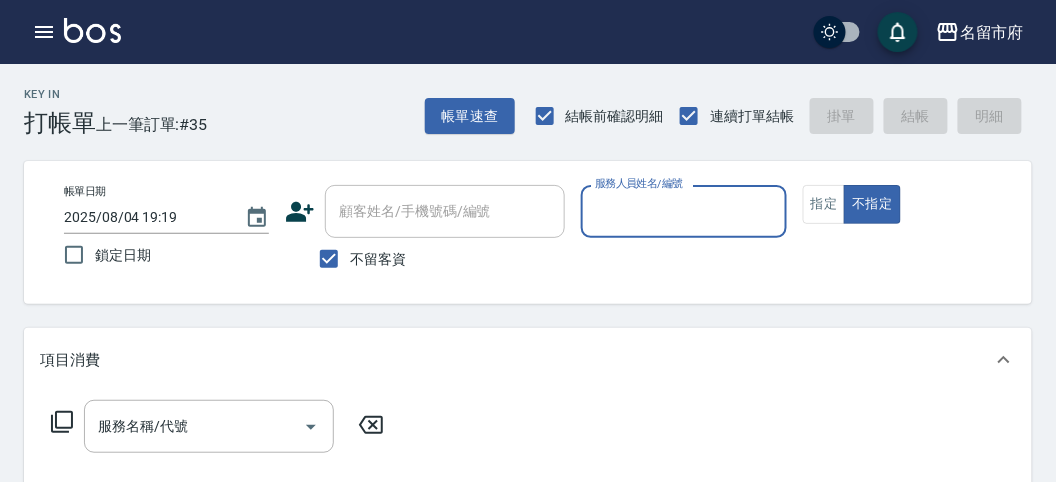 click on "服務人員姓名/編號" at bounding box center (683, 211) 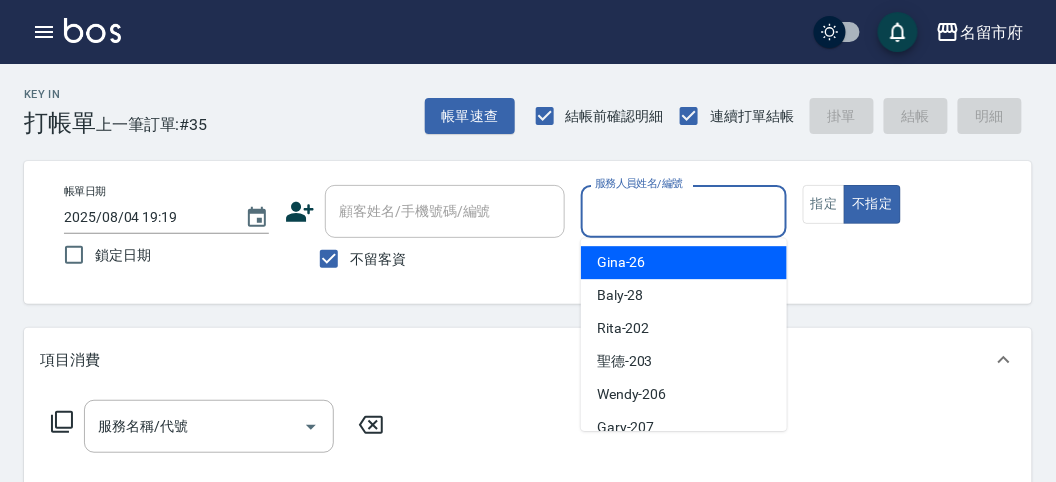 click on "Gina -26" at bounding box center (621, 262) 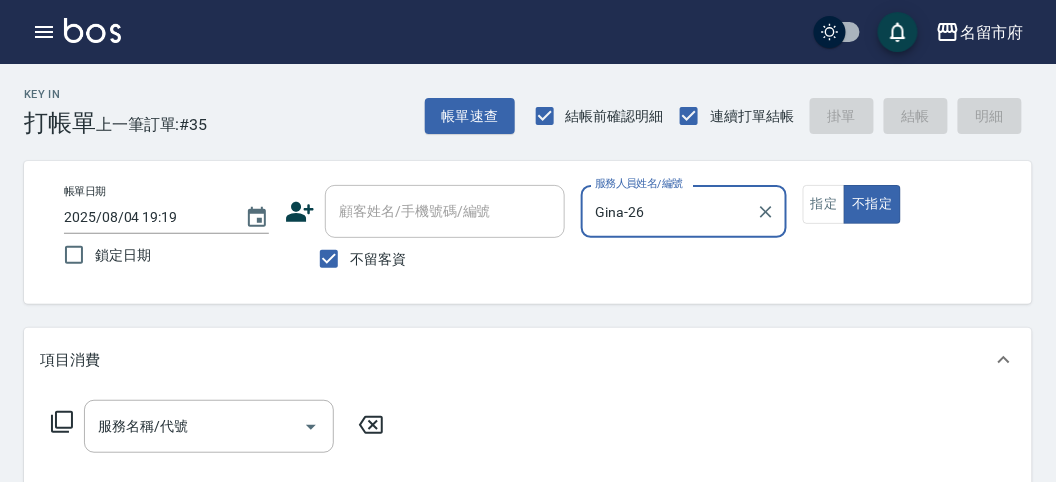 click 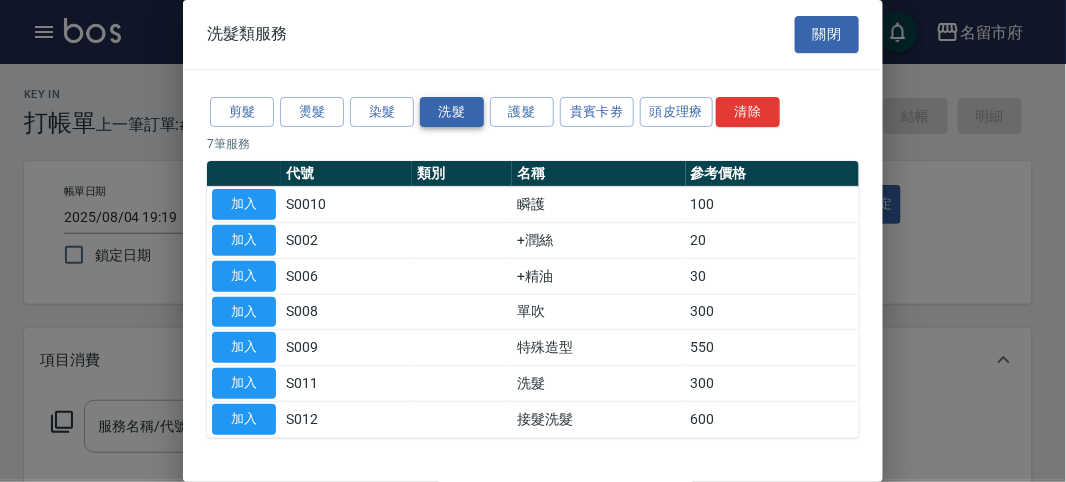 click on "洗髮" at bounding box center (452, 112) 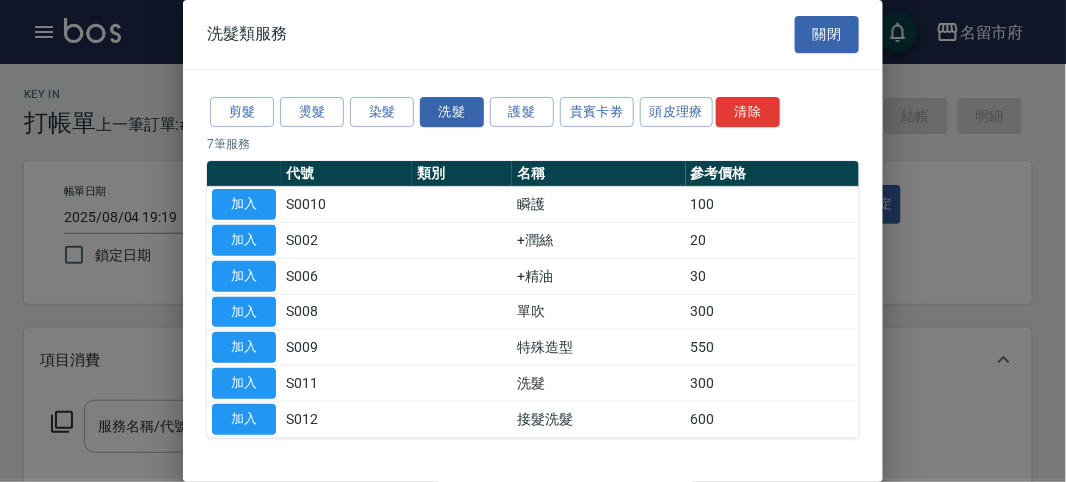 click on "加入" at bounding box center (244, 383) 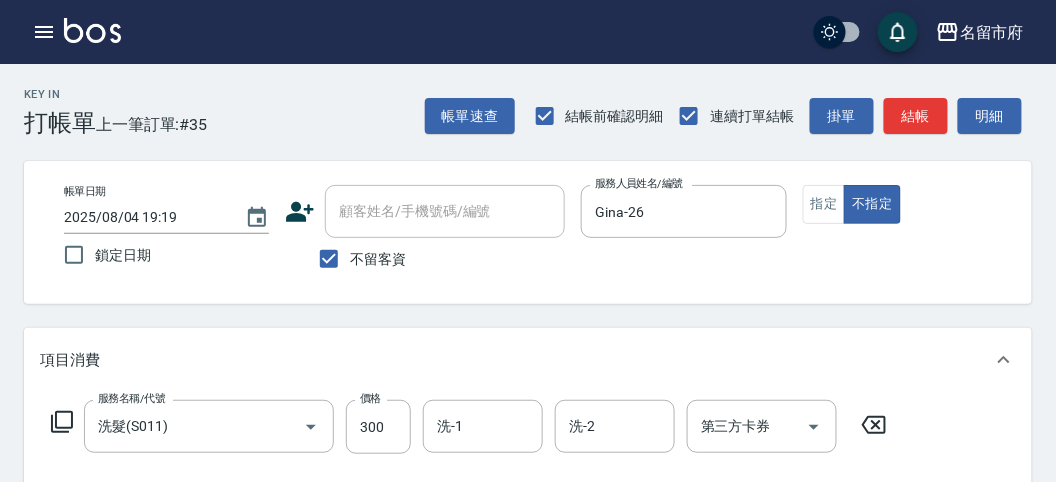 click 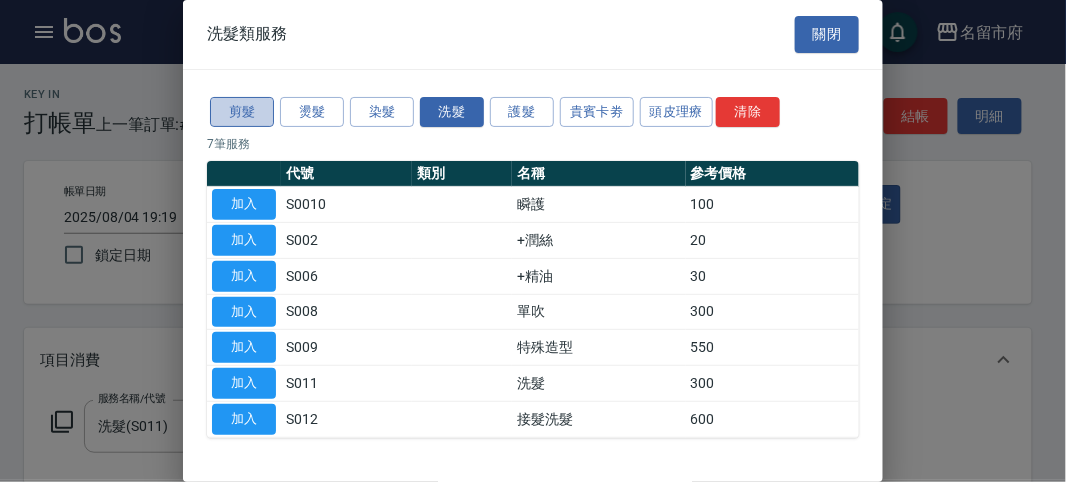 click on "剪髮" at bounding box center [242, 112] 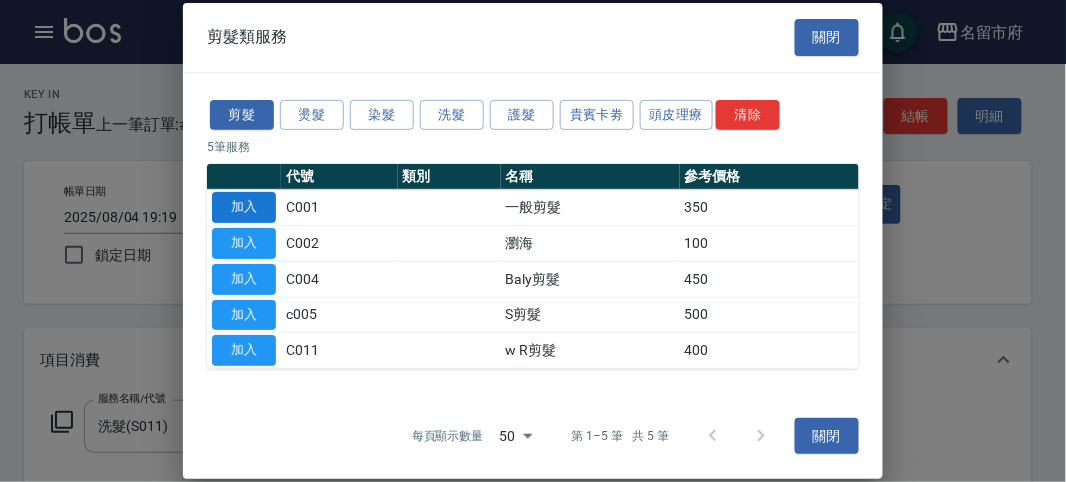 click on "加入" at bounding box center (244, 207) 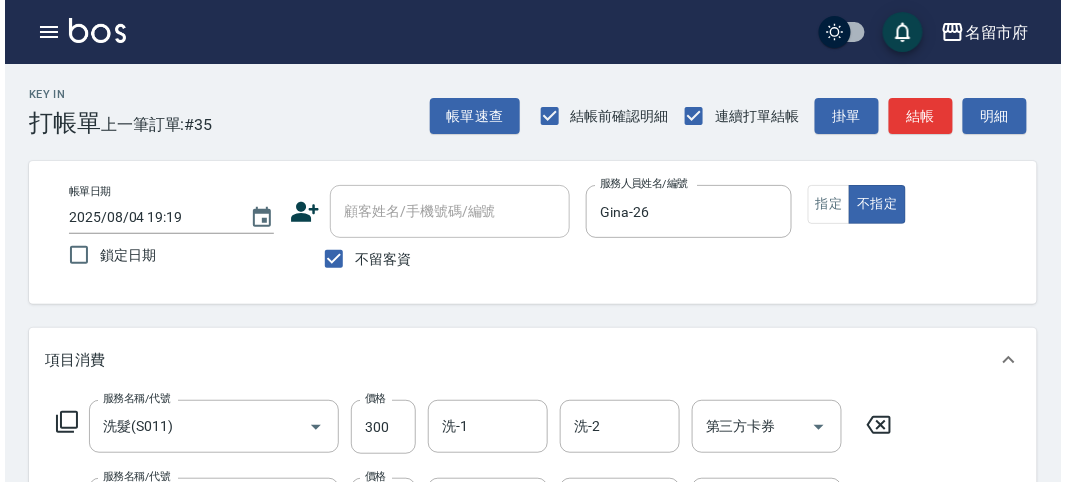 scroll, scrollTop: 663, scrollLeft: 0, axis: vertical 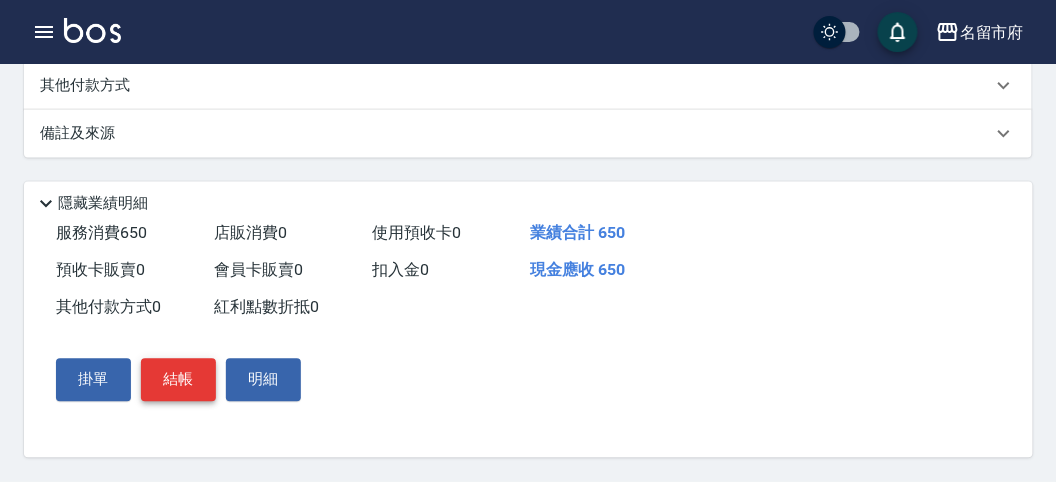click on "結帳" at bounding box center (178, 380) 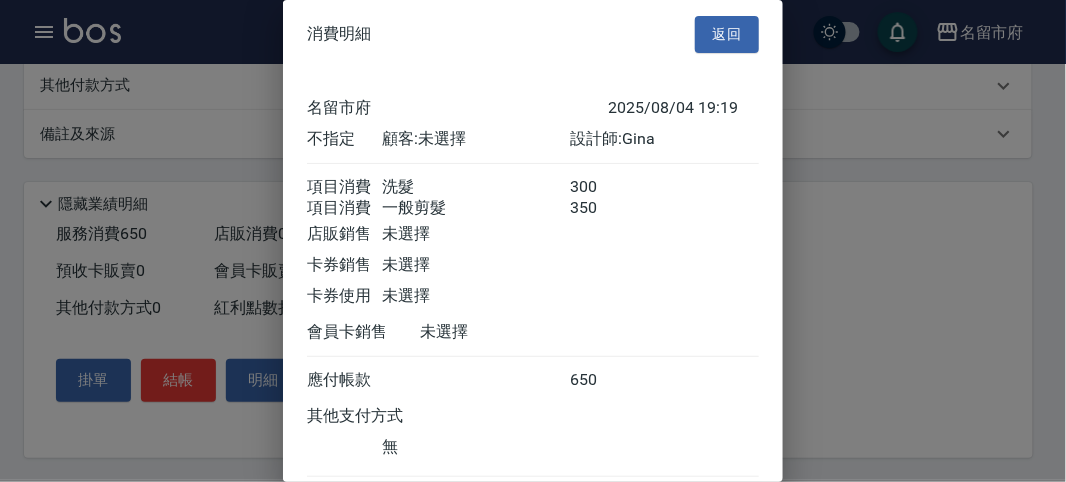 scroll, scrollTop: 133, scrollLeft: 0, axis: vertical 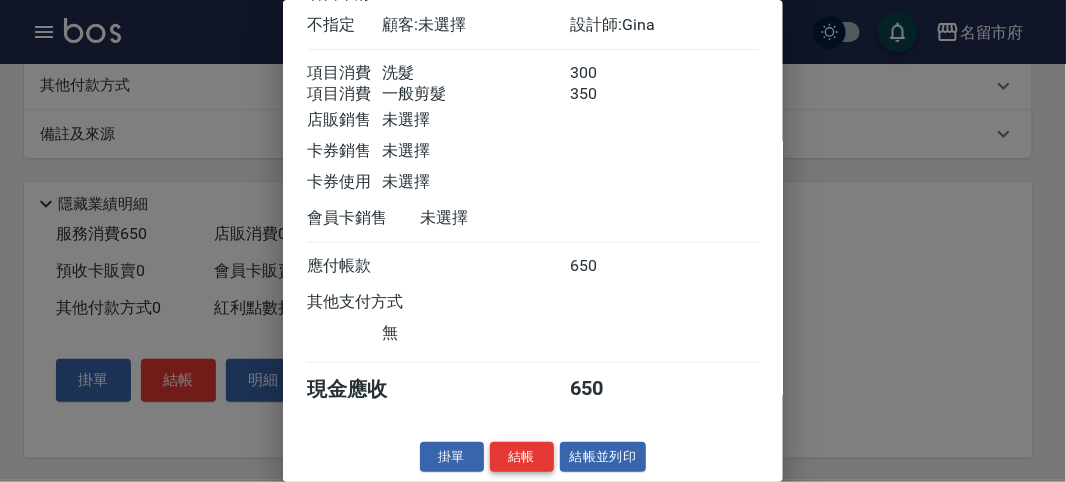 click on "結帳" at bounding box center (522, 457) 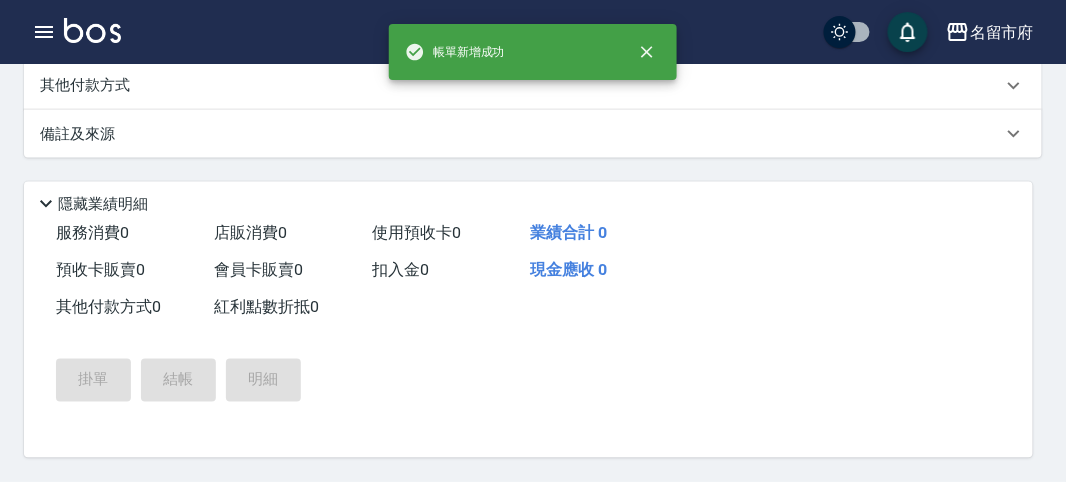 scroll, scrollTop: 0, scrollLeft: 0, axis: both 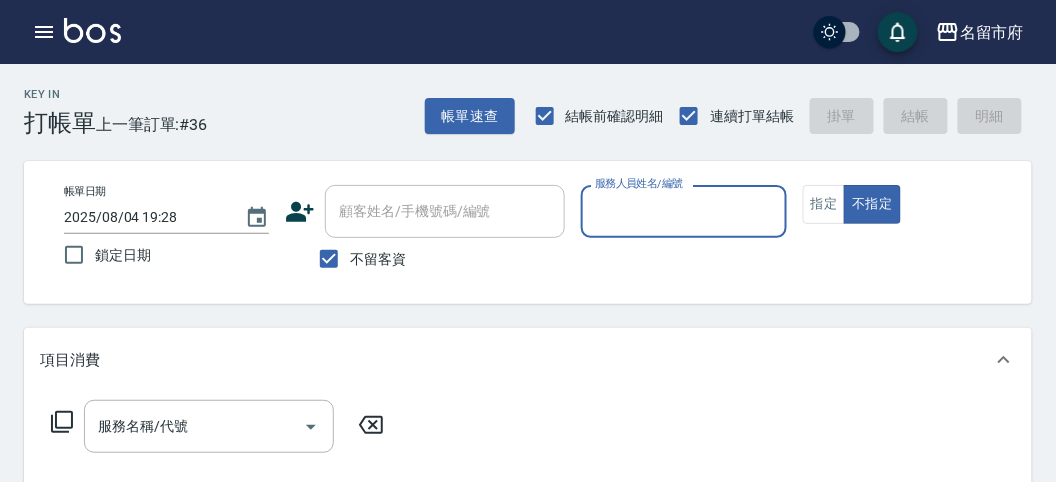 drag, startPoint x: 622, startPoint y: 216, endPoint x: 634, endPoint y: 215, distance: 12.0415945 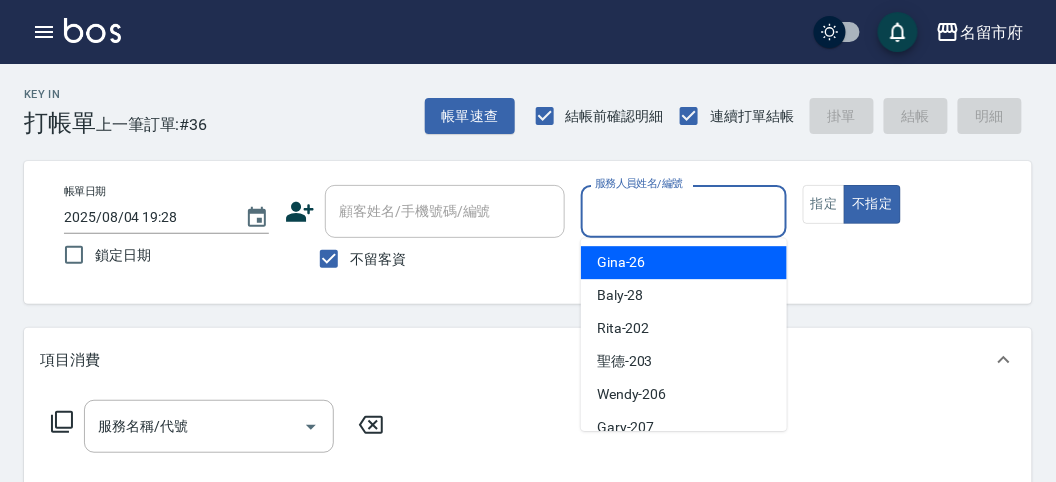 drag, startPoint x: 621, startPoint y: 270, endPoint x: 508, endPoint y: 317, distance: 122.384636 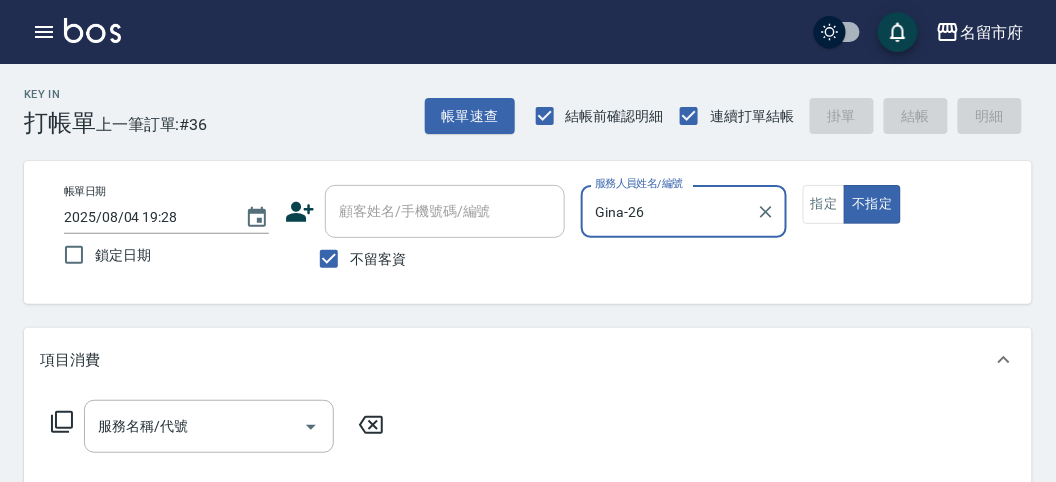 click 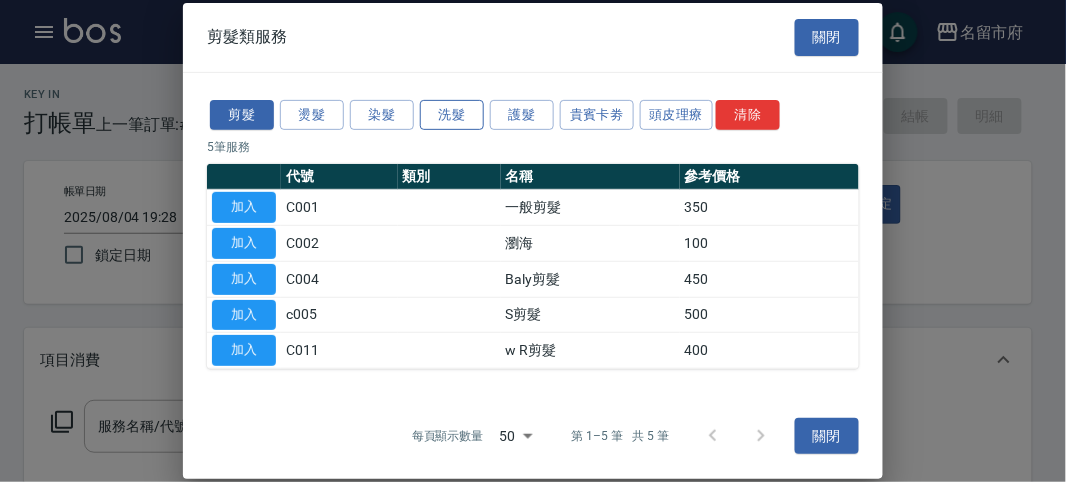 click on "洗髮" at bounding box center (452, 114) 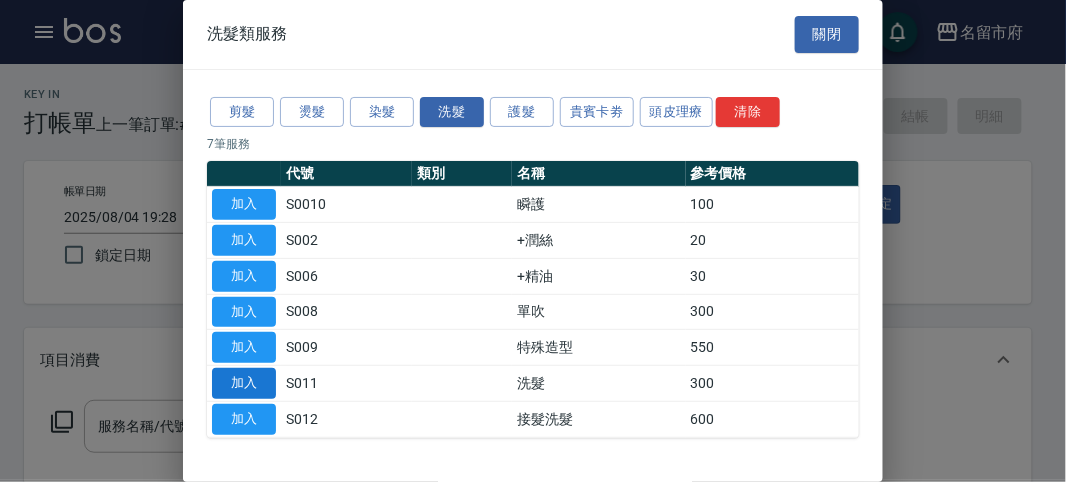 click on "加入" at bounding box center [244, 383] 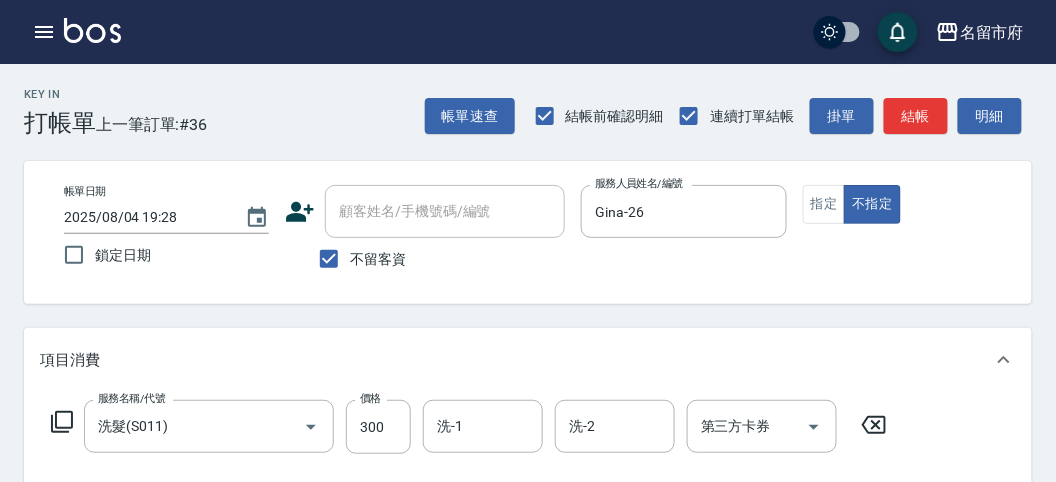 click 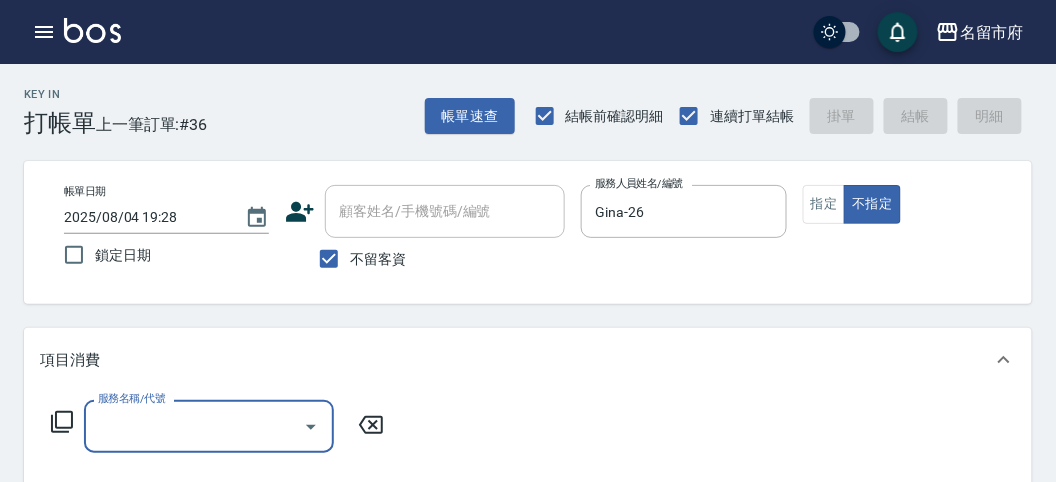 click 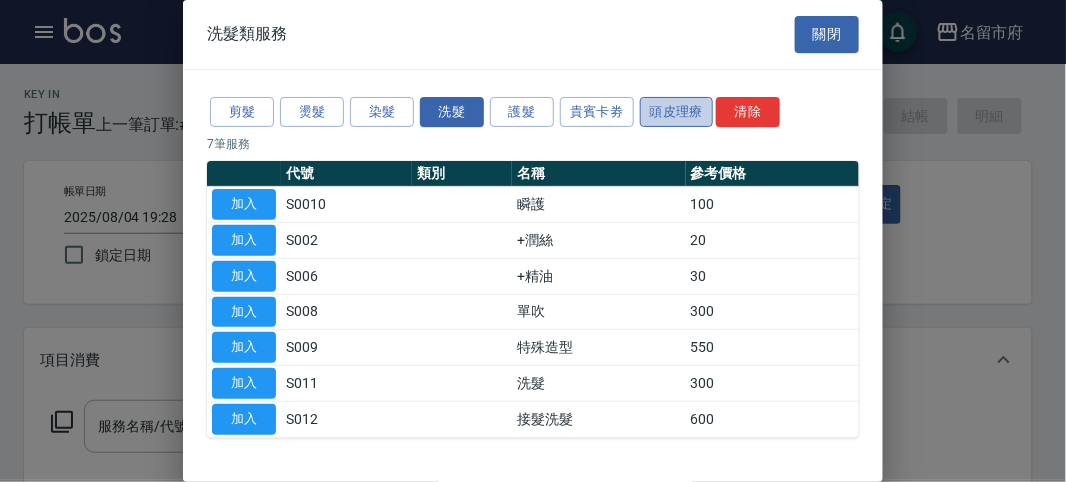 click on "頭皮理療" at bounding box center (677, 112) 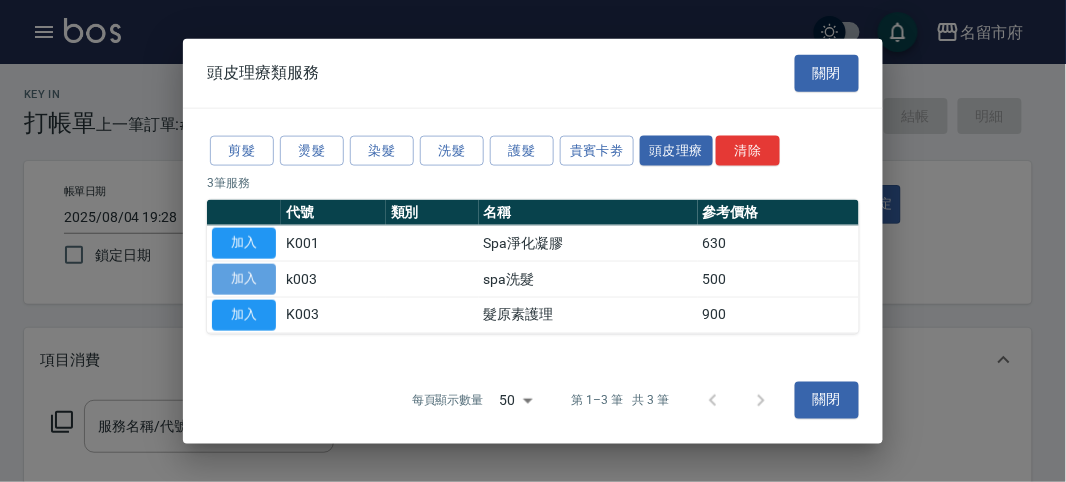 click on "加入" at bounding box center [244, 279] 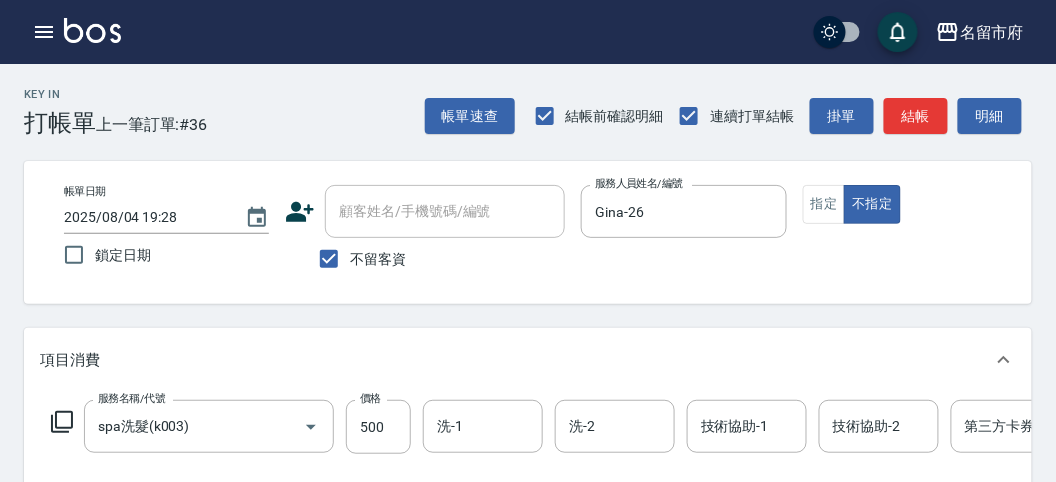 click 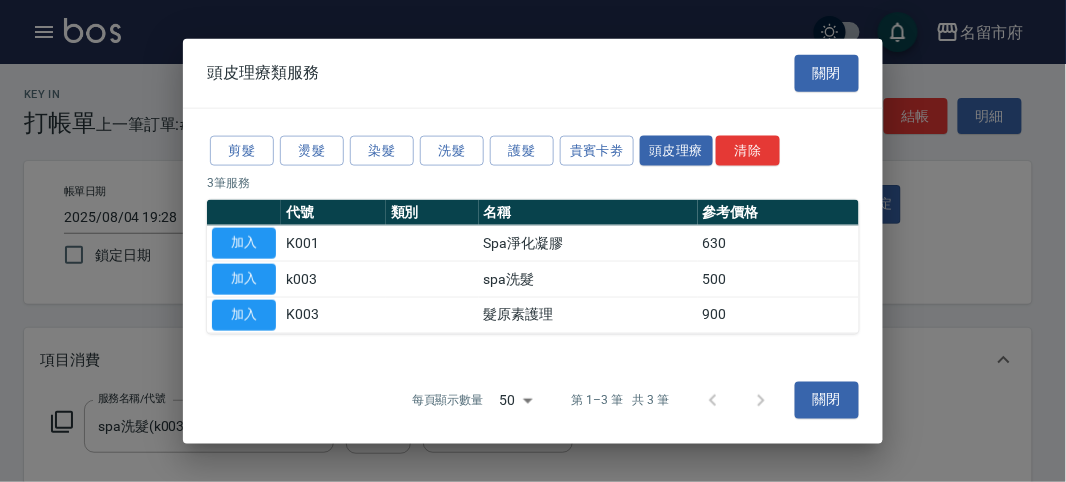 click on "剪髮 燙髮 染髮 洗髮 護髮 貴賓卡劵 頭皮理療 清除" at bounding box center [533, 150] 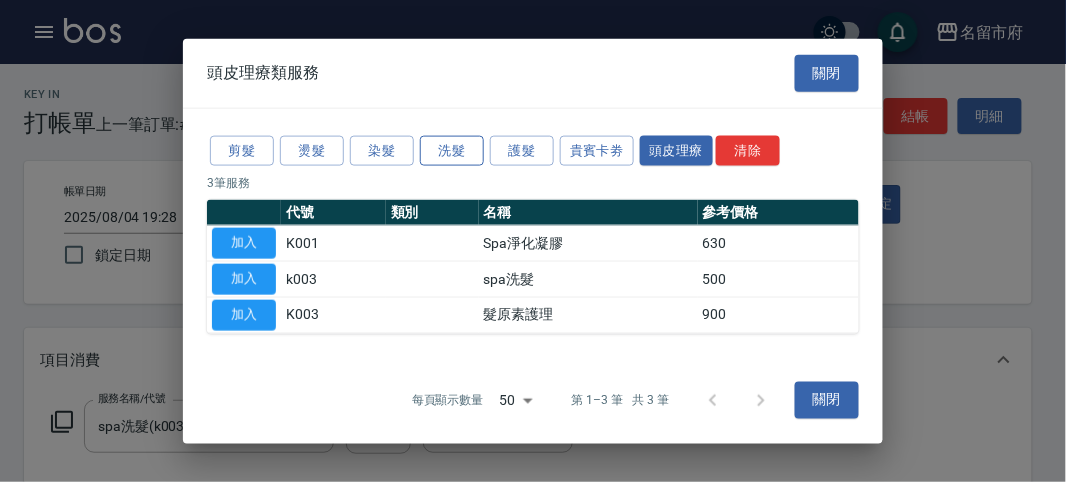 click on "洗髮" at bounding box center [452, 150] 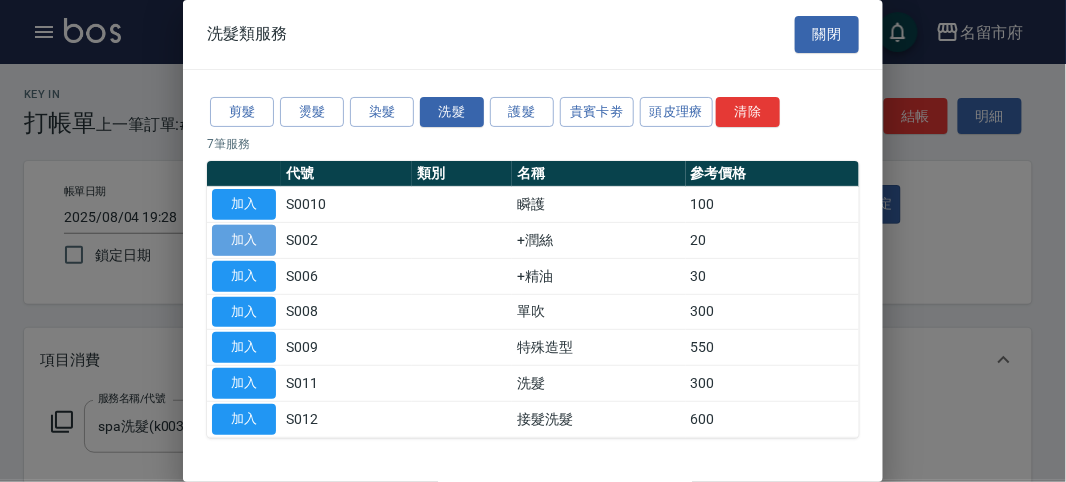 click on "加入" at bounding box center [244, 240] 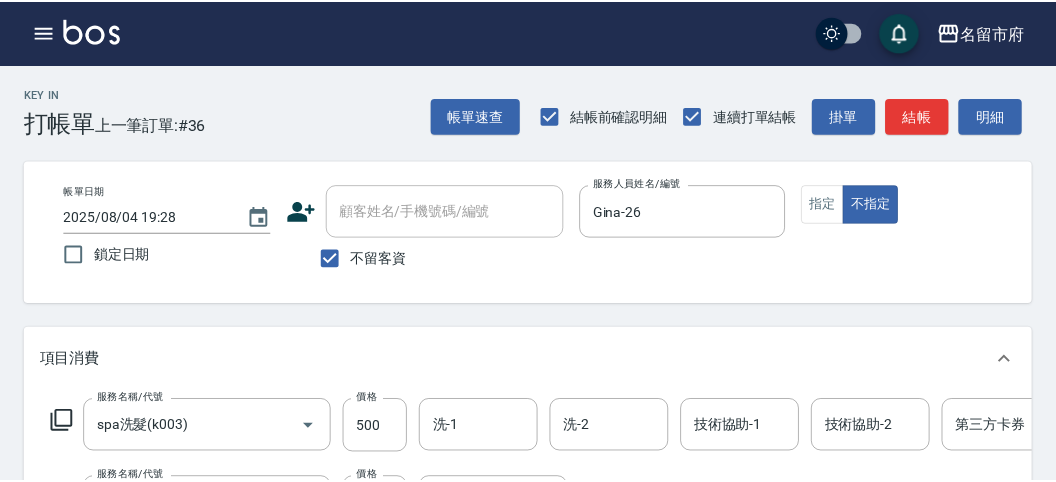 scroll, scrollTop: 263, scrollLeft: 0, axis: vertical 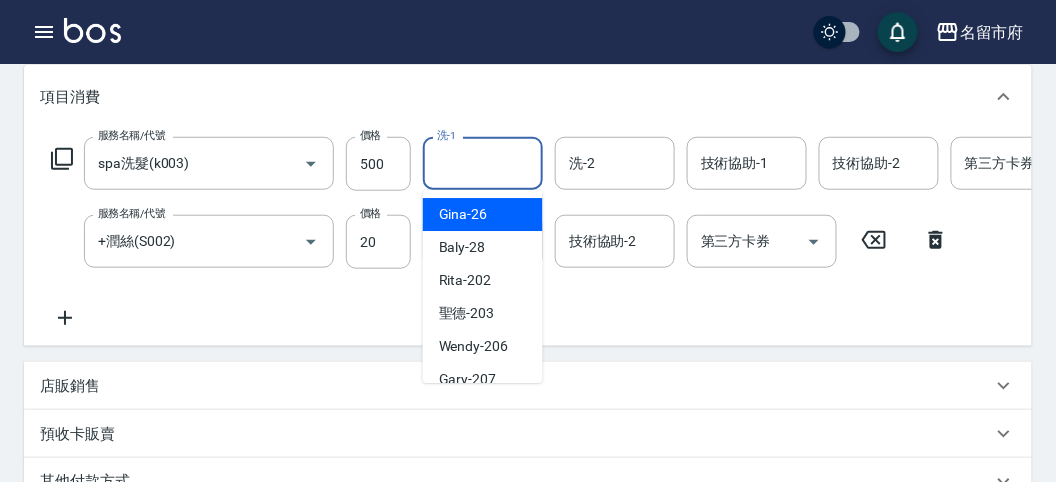 click on "洗-1" at bounding box center [483, 163] 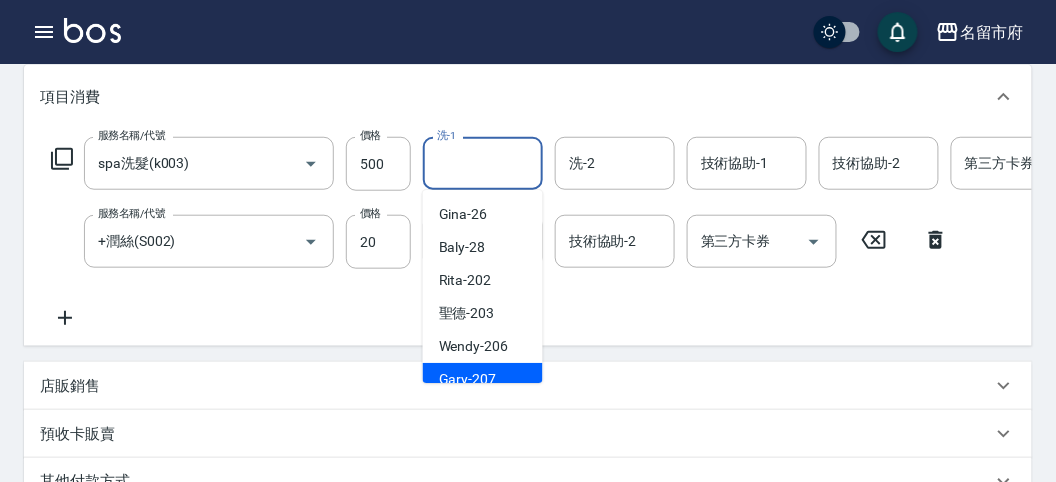 scroll, scrollTop: 153, scrollLeft: 0, axis: vertical 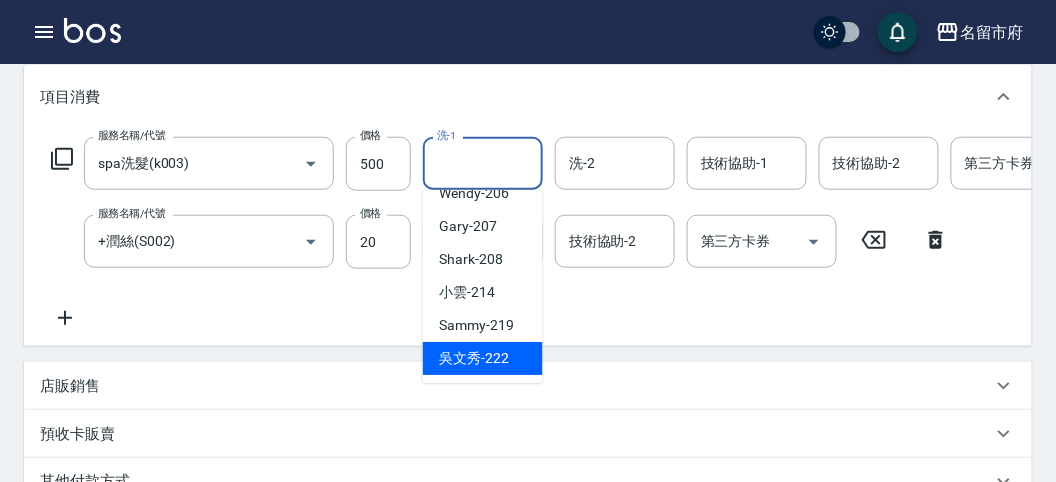 click on "吳文秀 -[EMPLOYEE_ID]" at bounding box center [474, 358] 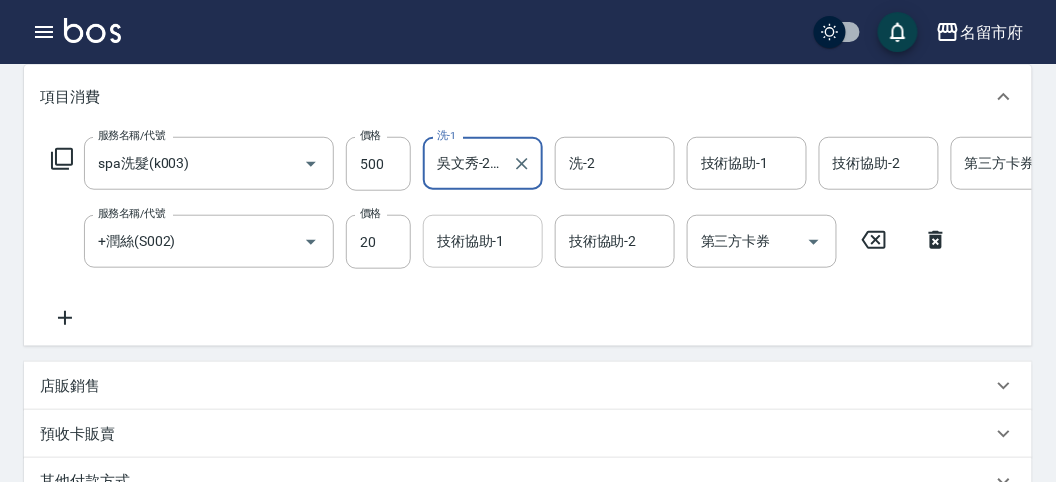 drag, startPoint x: 470, startPoint y: 246, endPoint x: 457, endPoint y: 245, distance: 13.038404 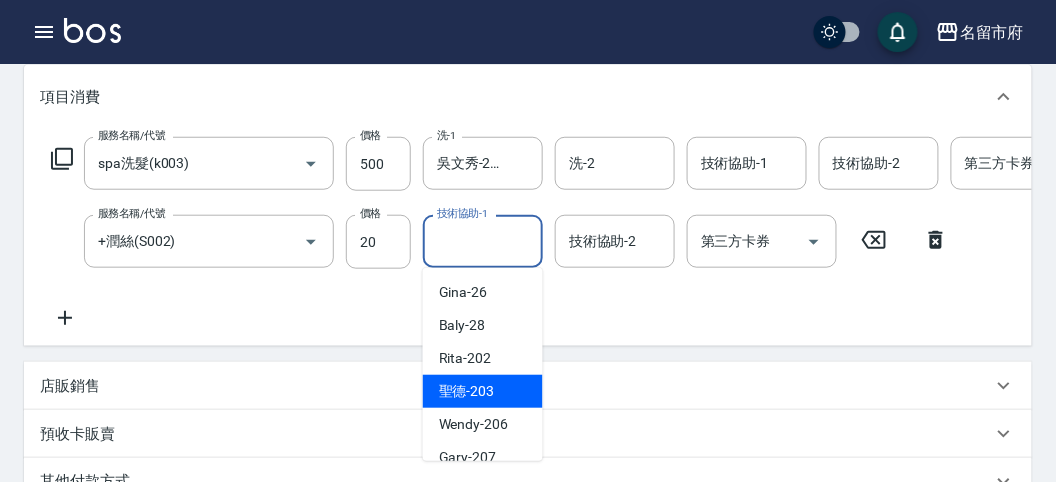 scroll, scrollTop: 682, scrollLeft: 0, axis: vertical 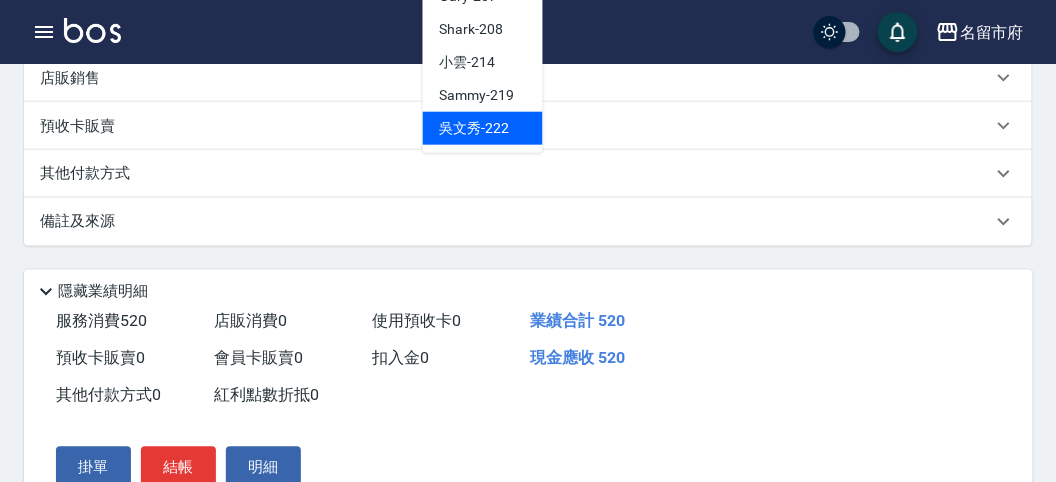 click on "吳文秀 -[EMPLOYEE_ID]" at bounding box center (474, 128) 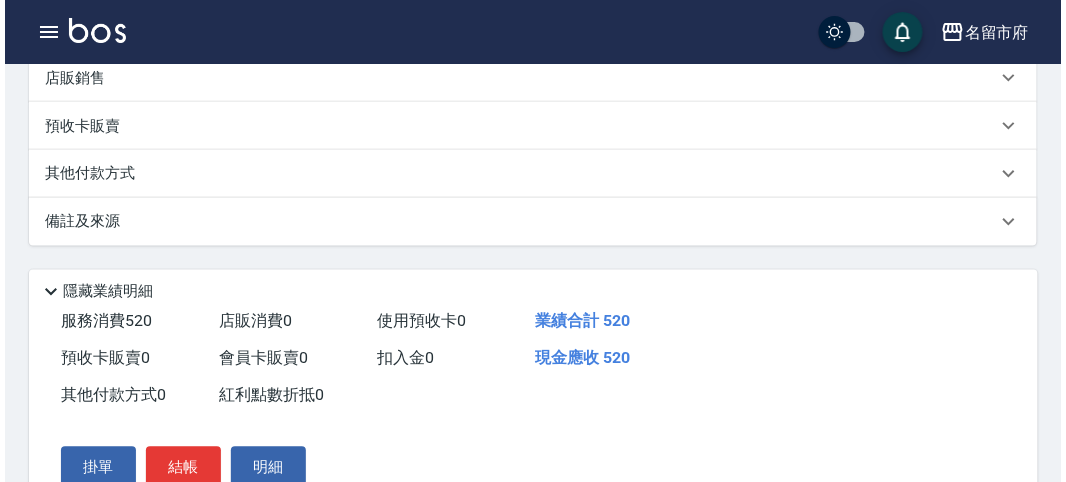 scroll, scrollTop: 682, scrollLeft: 0, axis: vertical 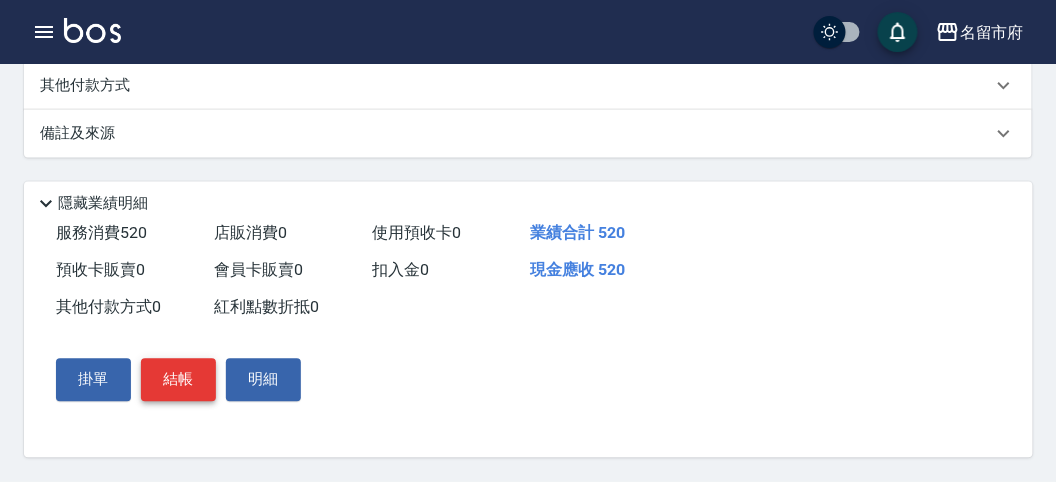 click on "結帳" at bounding box center [178, 380] 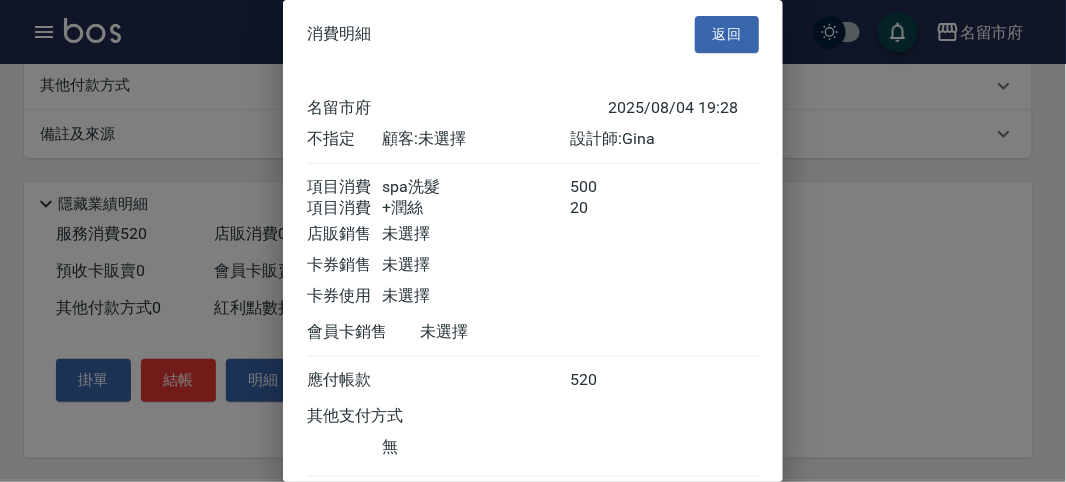 scroll, scrollTop: 133, scrollLeft: 0, axis: vertical 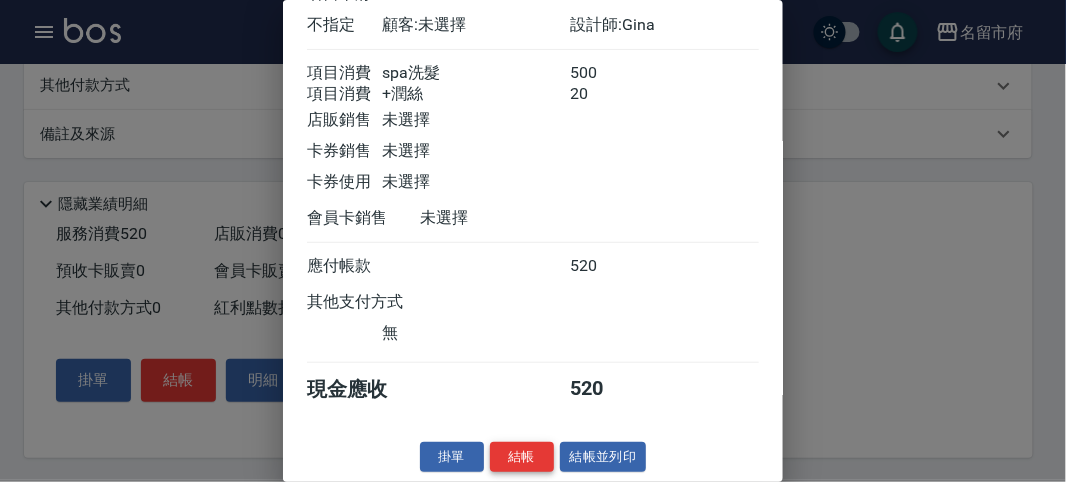 click on "結帳" at bounding box center (522, 457) 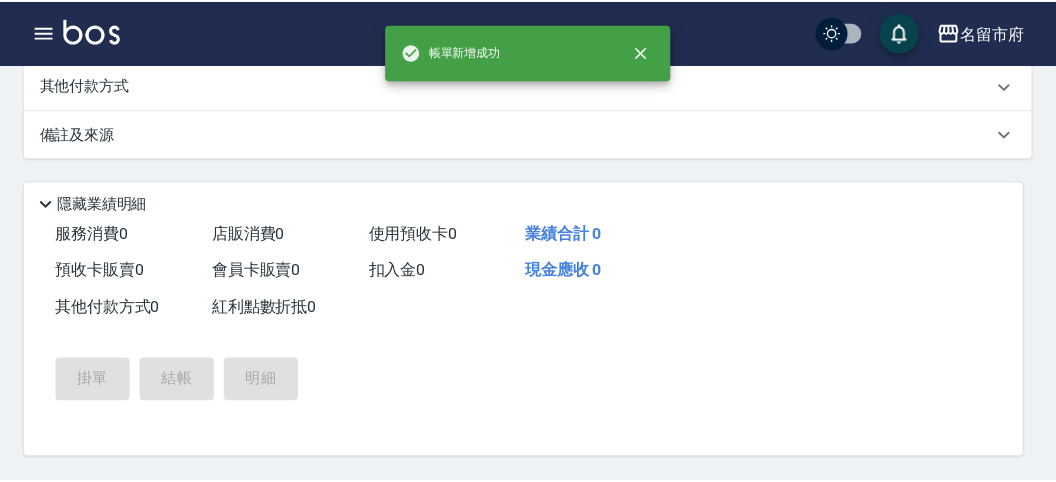 scroll, scrollTop: 0, scrollLeft: 0, axis: both 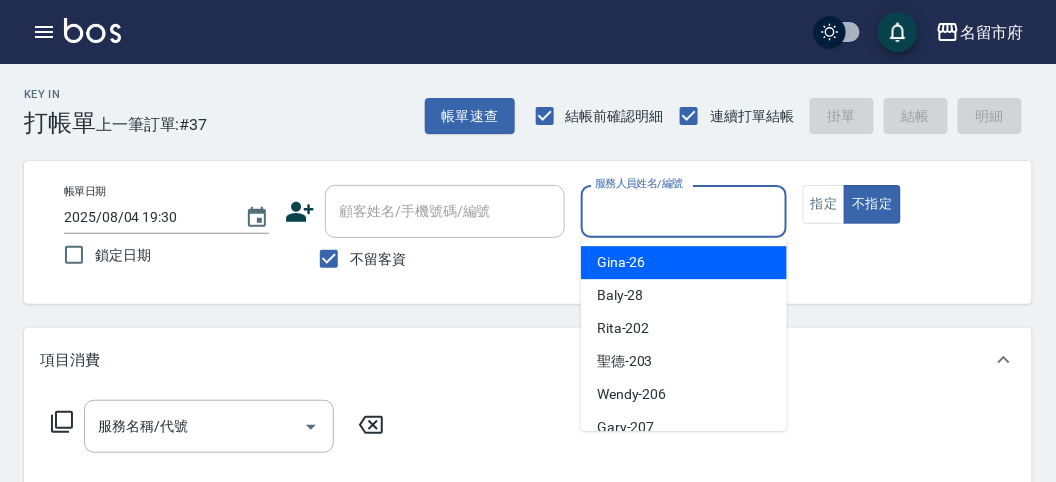 click on "服務人員姓名/編號" at bounding box center (683, 211) 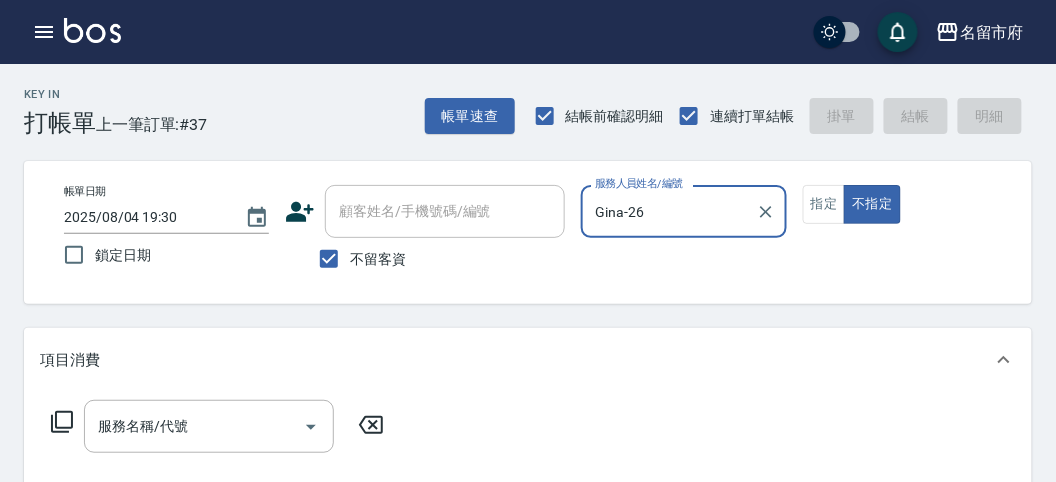 click 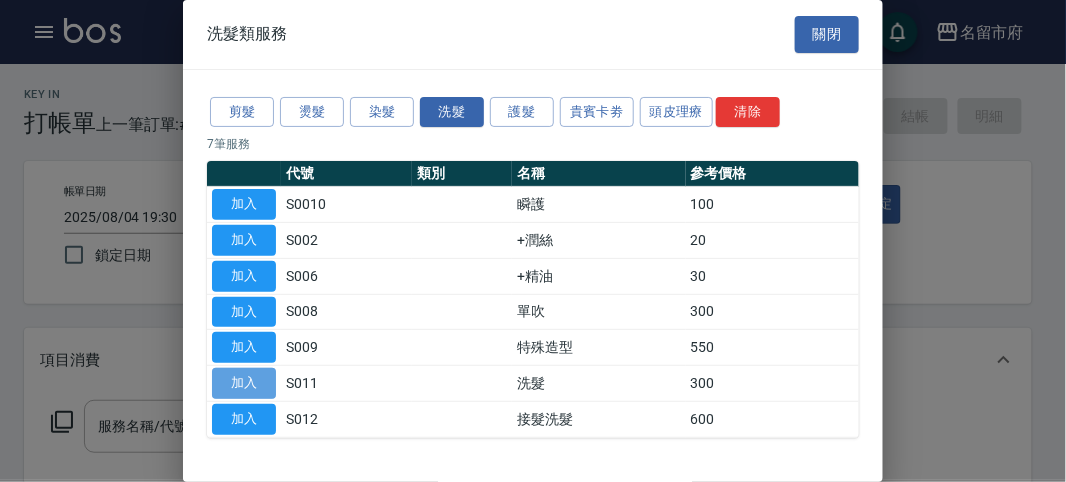 click on "加入" at bounding box center (244, 383) 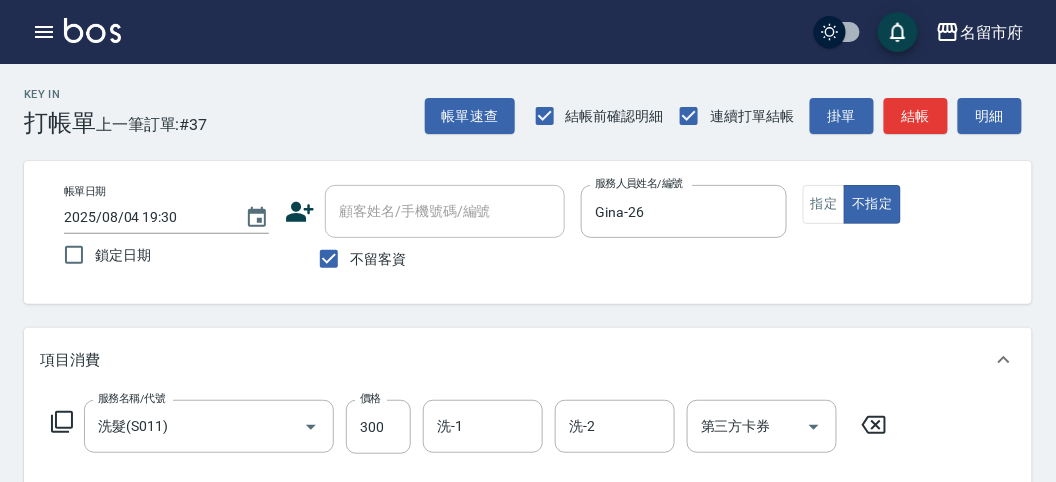 click on "服務名稱/代號 洗髮(S011) 服務名稱/代號 價格 300 價格 洗-1 洗-1 洗-2 洗-2 第三方卡券 第三方卡券" at bounding box center [469, 427] 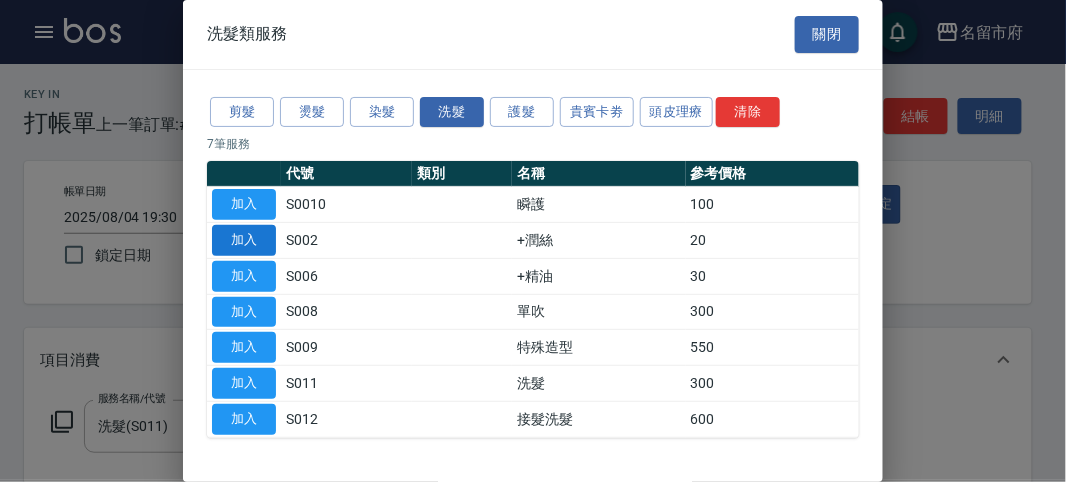 click on "加入" at bounding box center (244, 240) 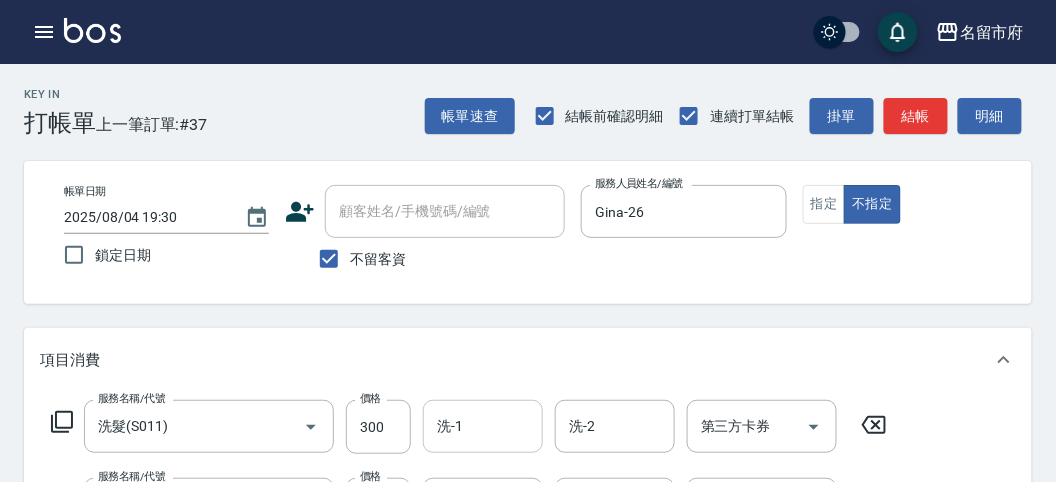 click on "洗-1" at bounding box center (483, 426) 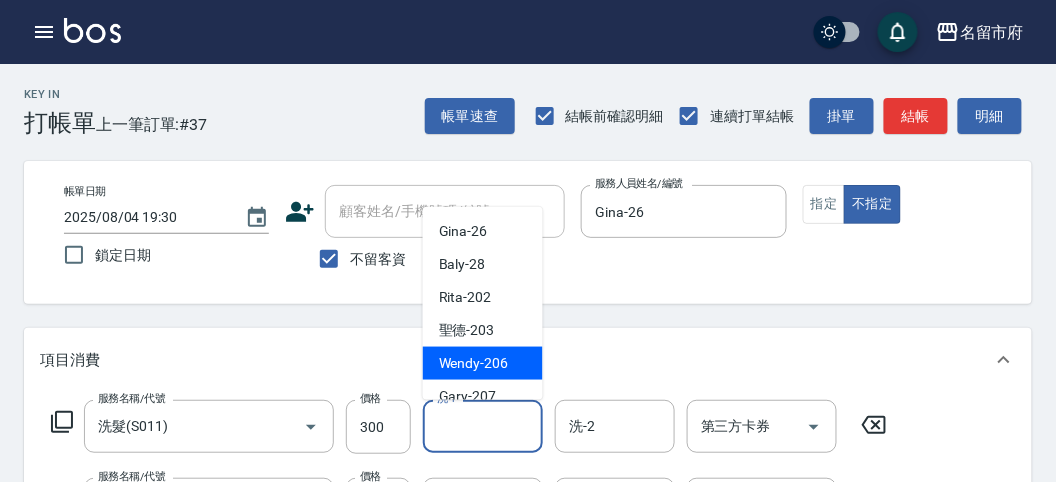 scroll, scrollTop: 153, scrollLeft: 0, axis: vertical 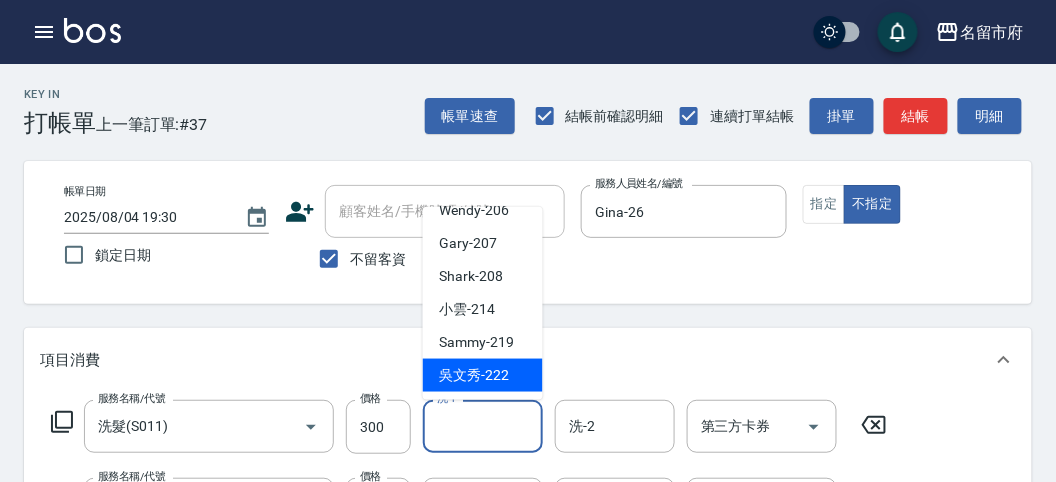 click on "吳文秀 -[EMPLOYEE_ID]" at bounding box center (474, 375) 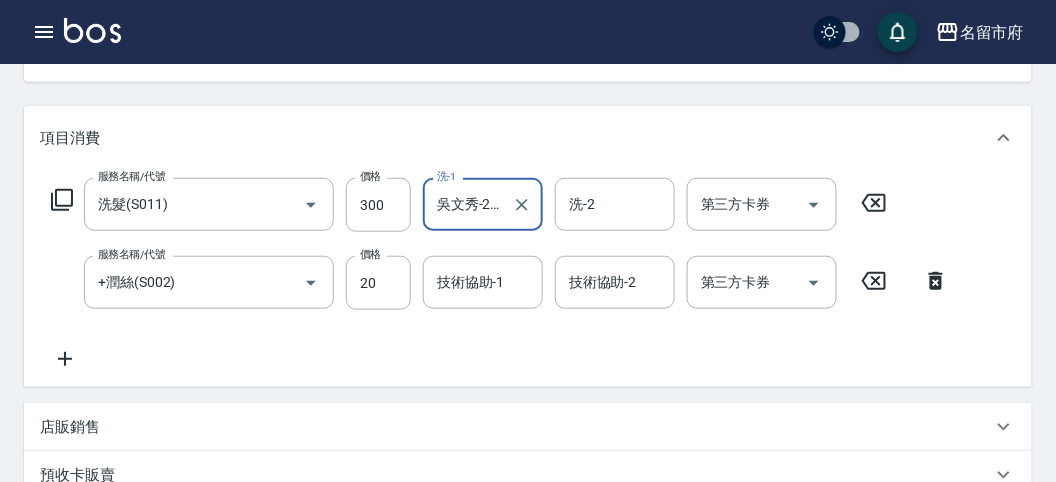 scroll, scrollTop: 111, scrollLeft: 0, axis: vertical 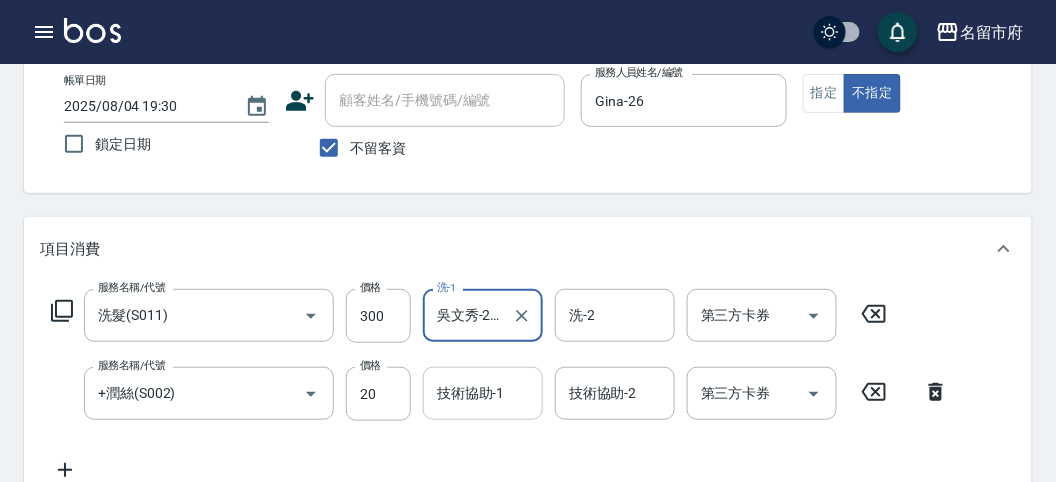 drag, startPoint x: 505, startPoint y: 373, endPoint x: 503, endPoint y: 384, distance: 11.18034 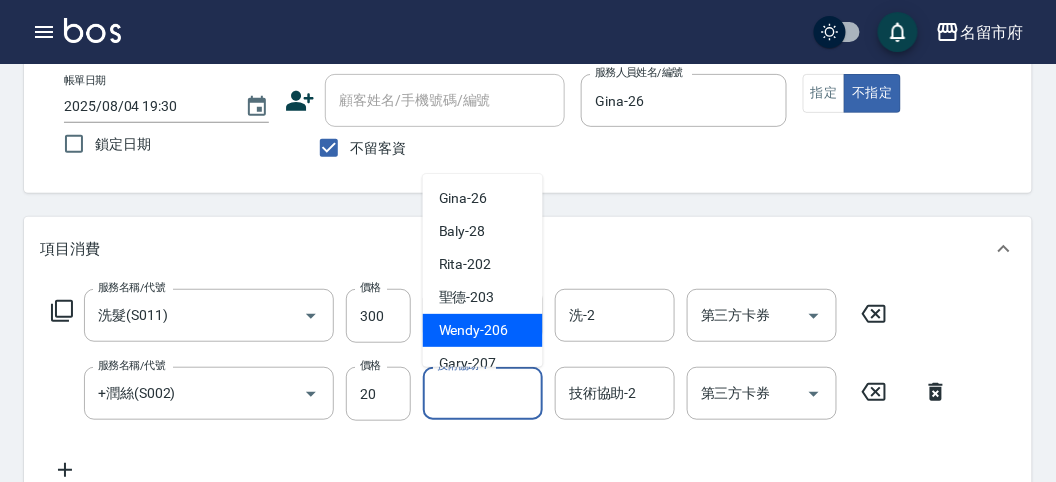 scroll, scrollTop: 153, scrollLeft: 0, axis: vertical 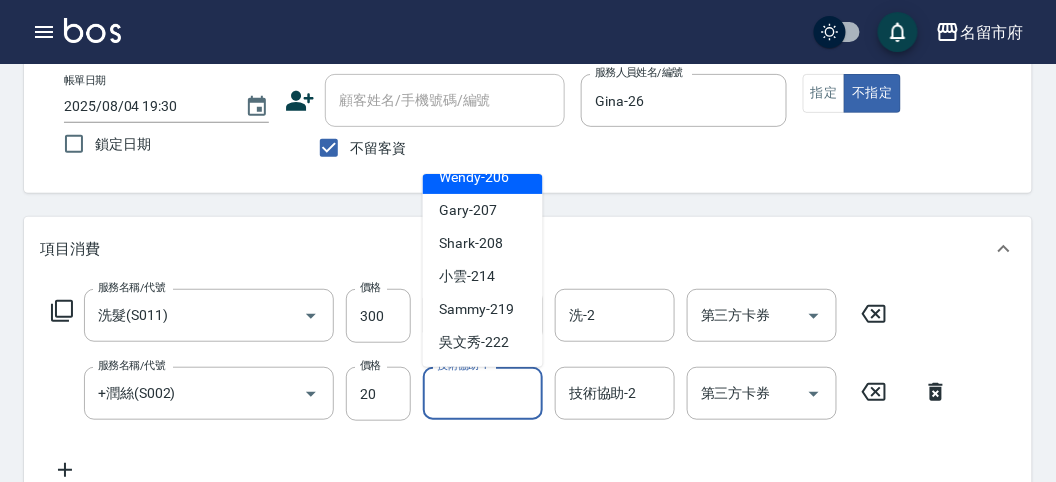 click on "吳文秀 -[EMPLOYEE_ID]" at bounding box center (483, 342) 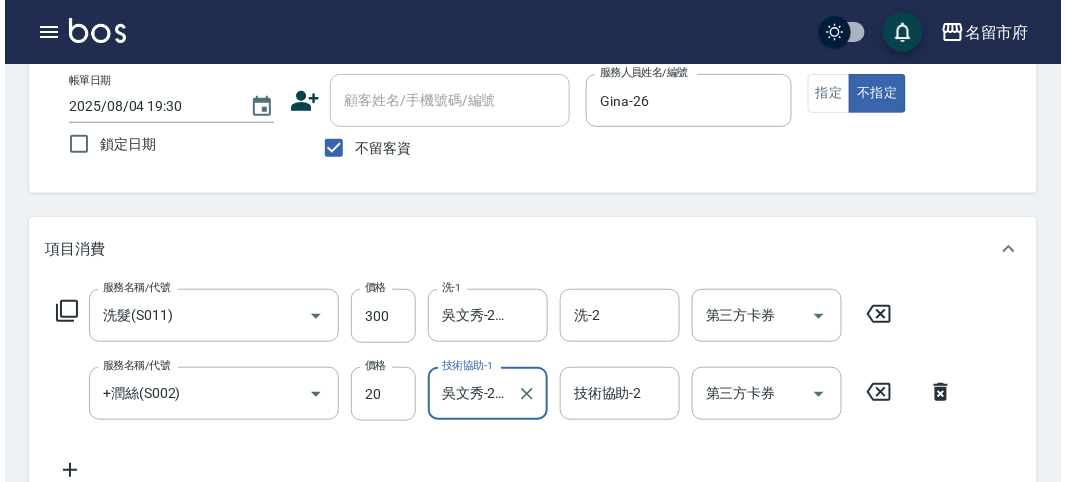 scroll, scrollTop: 663, scrollLeft: 0, axis: vertical 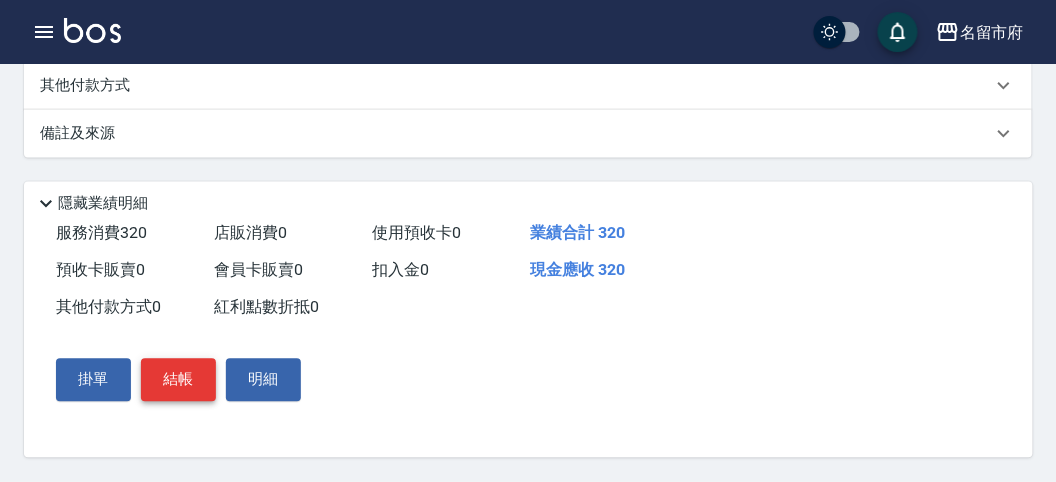 click on "結帳" at bounding box center (178, 380) 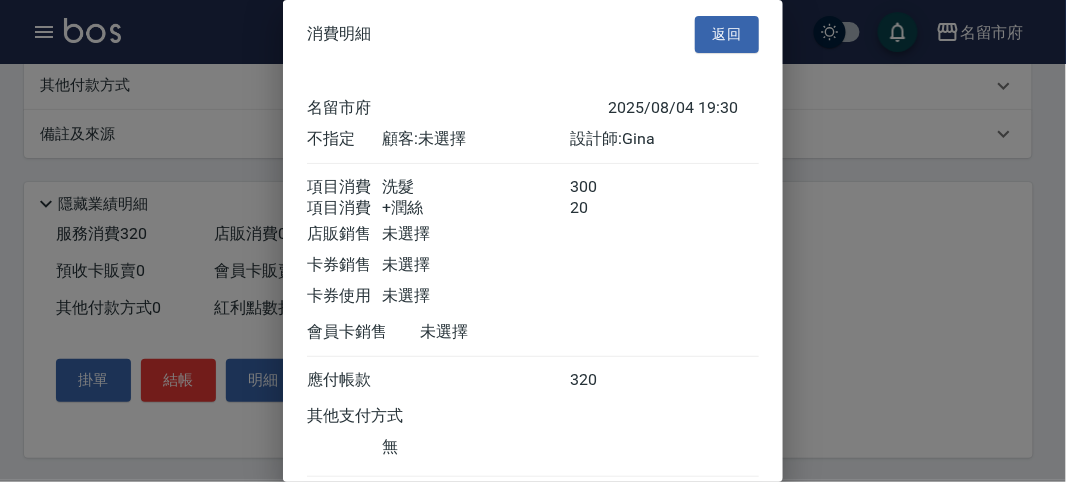 scroll, scrollTop: 133, scrollLeft: 0, axis: vertical 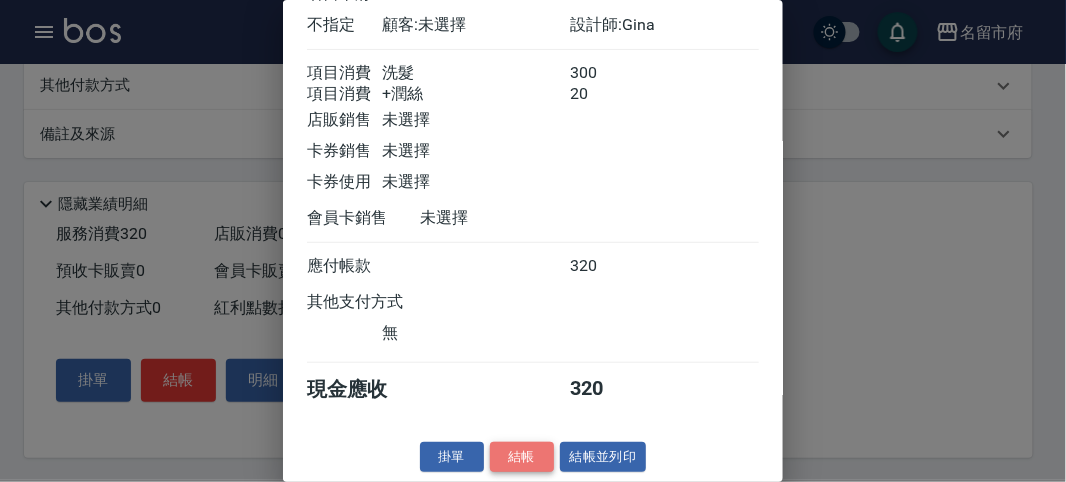 click on "結帳" at bounding box center (522, 457) 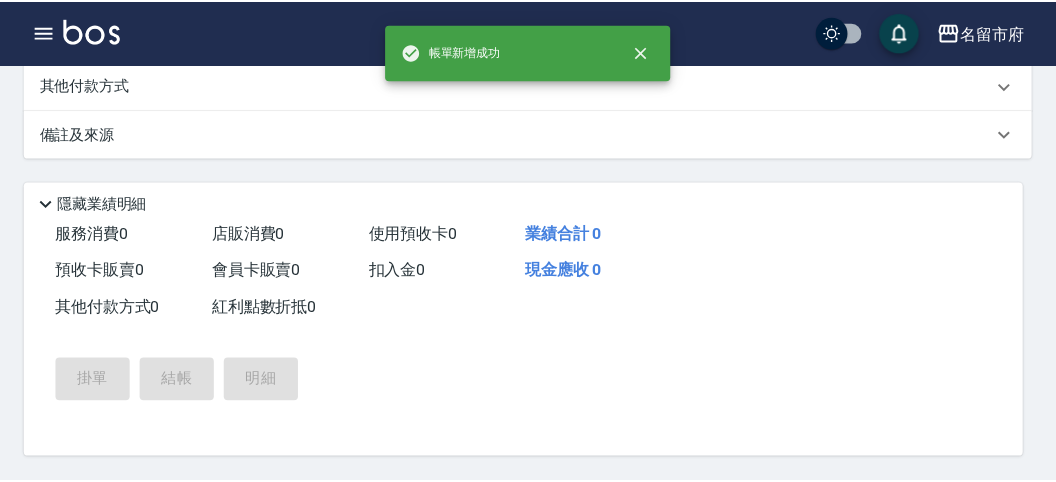 scroll, scrollTop: 0, scrollLeft: 0, axis: both 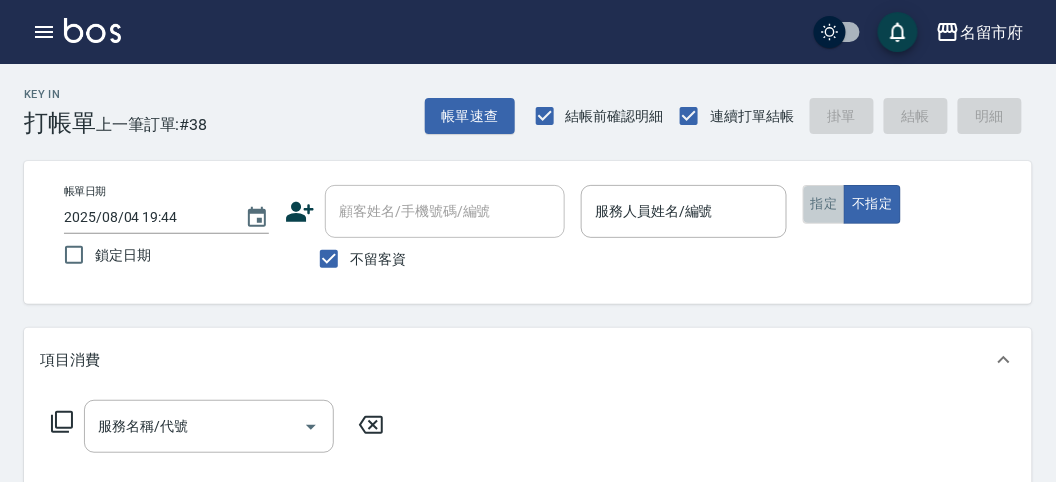 click on "指定" at bounding box center (824, 204) 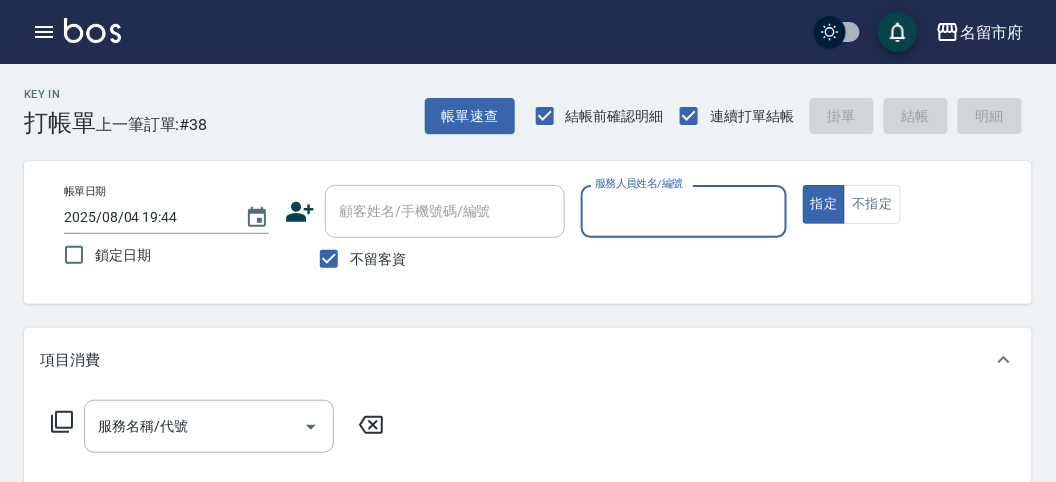click on "服務人員姓名/編號" at bounding box center [683, 211] 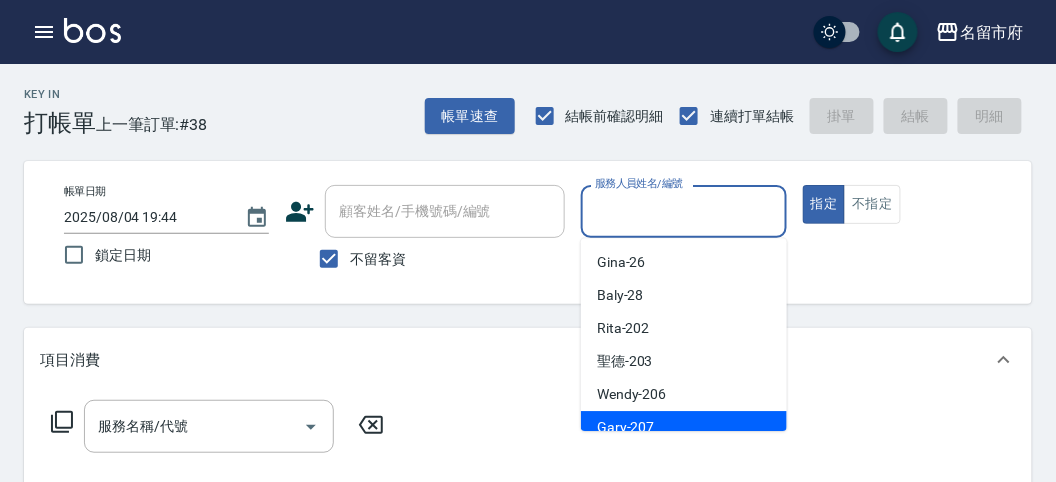 click on "Gary -207" at bounding box center [684, 427] 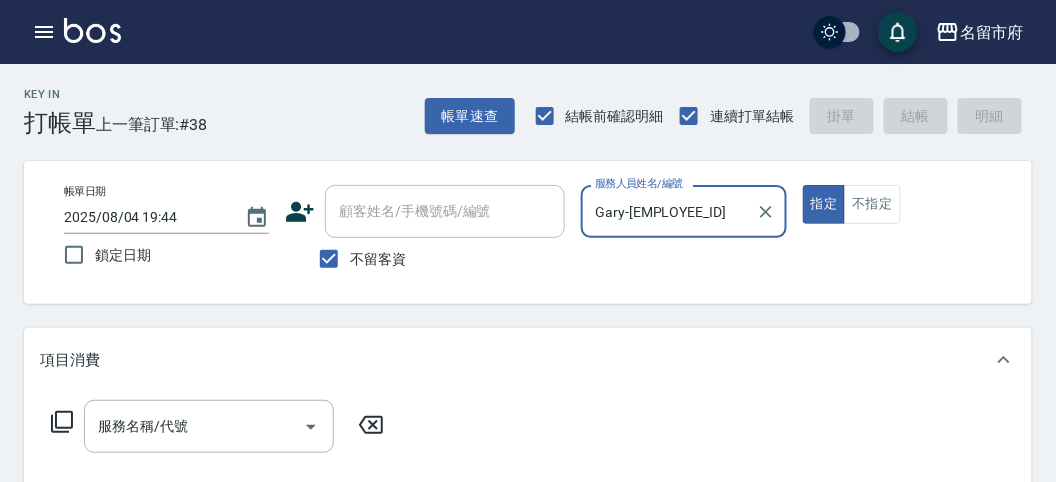 click 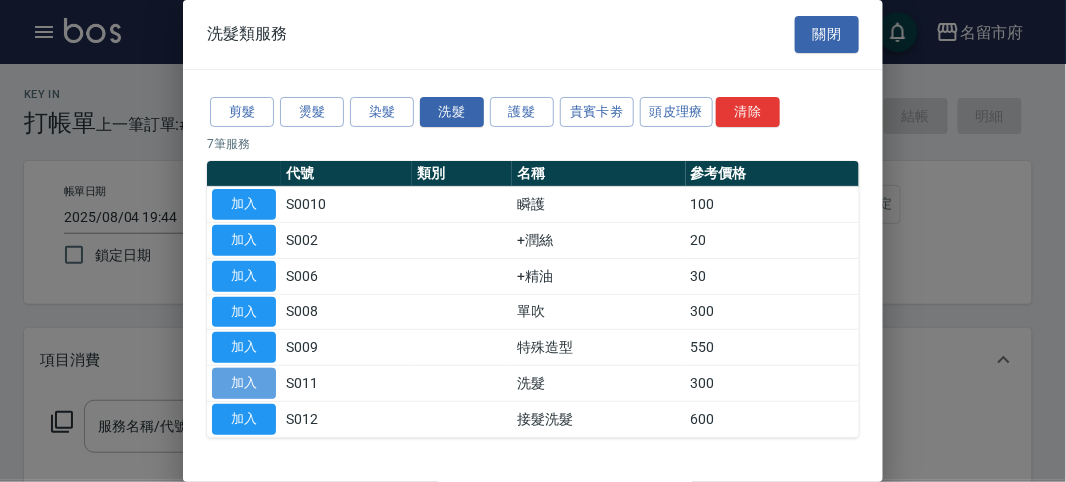click on "加入" at bounding box center [244, 383] 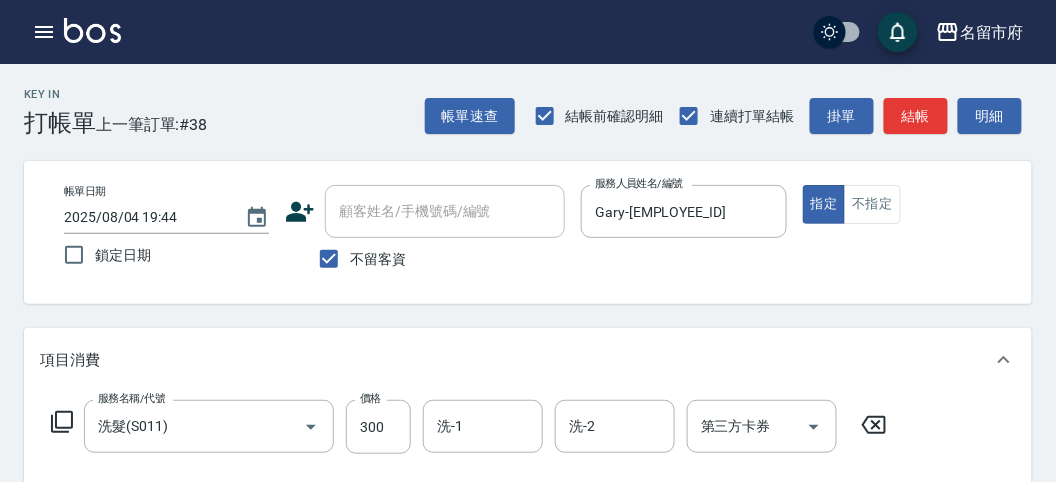click 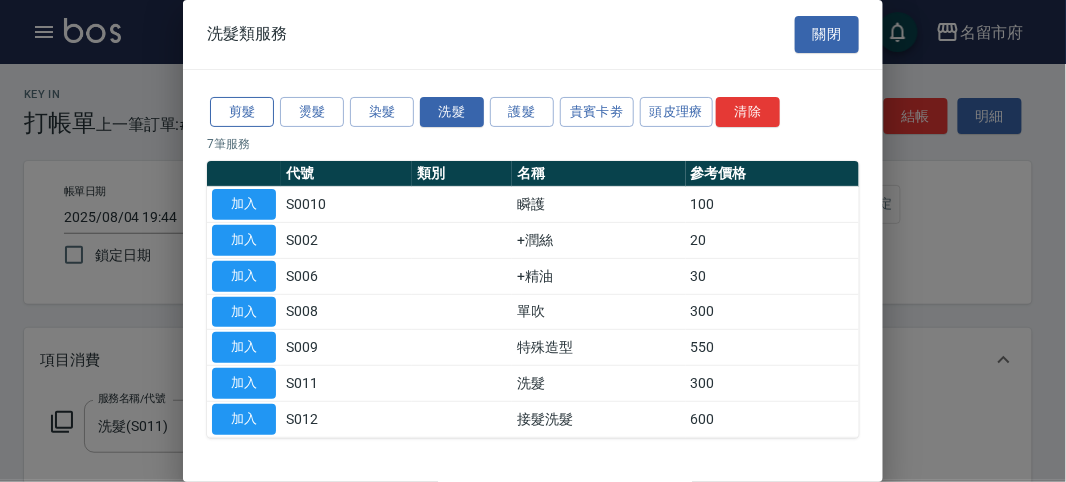 click on "剪髮" at bounding box center (242, 112) 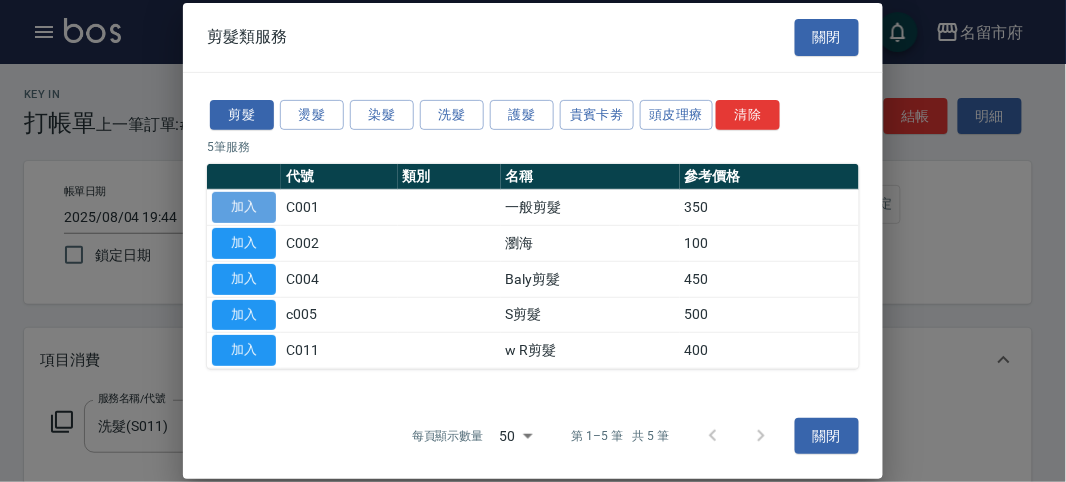 click on "加入" at bounding box center (244, 207) 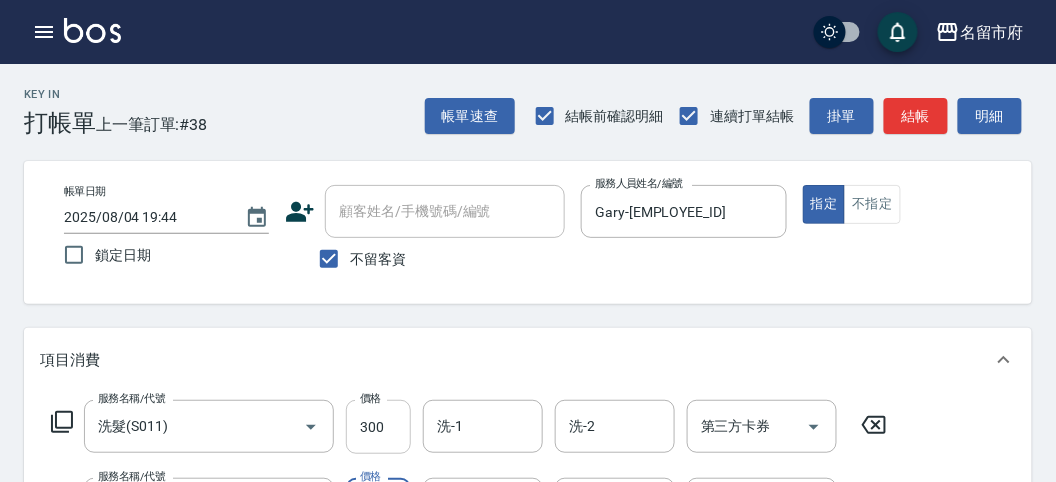 click on "服務名稱/代號 洗髮(S011) 服務名稱/代號 價格 300 價格 洗-1 洗-1 洗-2 洗-2 第三方卡券 第三方卡券 服務名稱/代號 一般剪髮(C001) 服務名稱/代號 價格 350 價格 洗-1 洗-1 洗-2 洗-2 第三方卡券 第三方卡券" at bounding box center [500, 496] 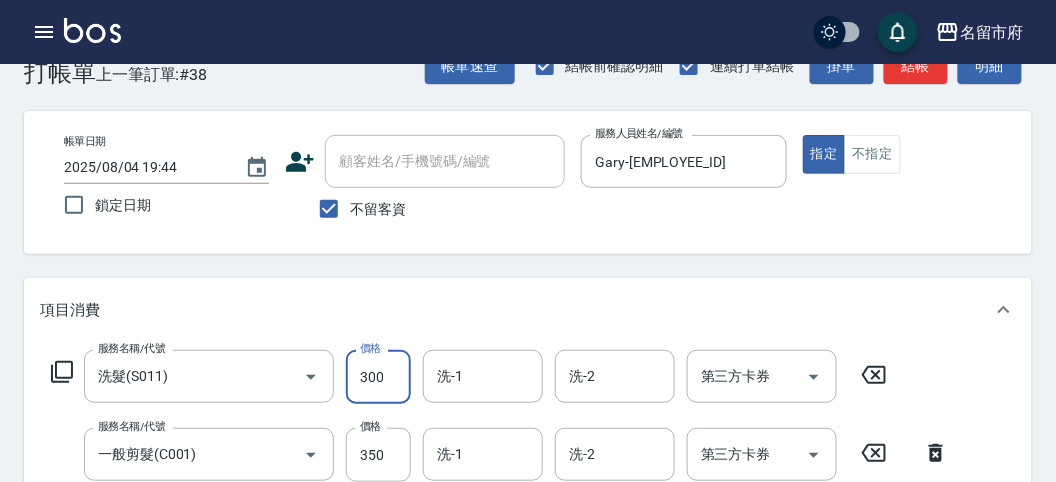 click on "300" at bounding box center (378, 377) 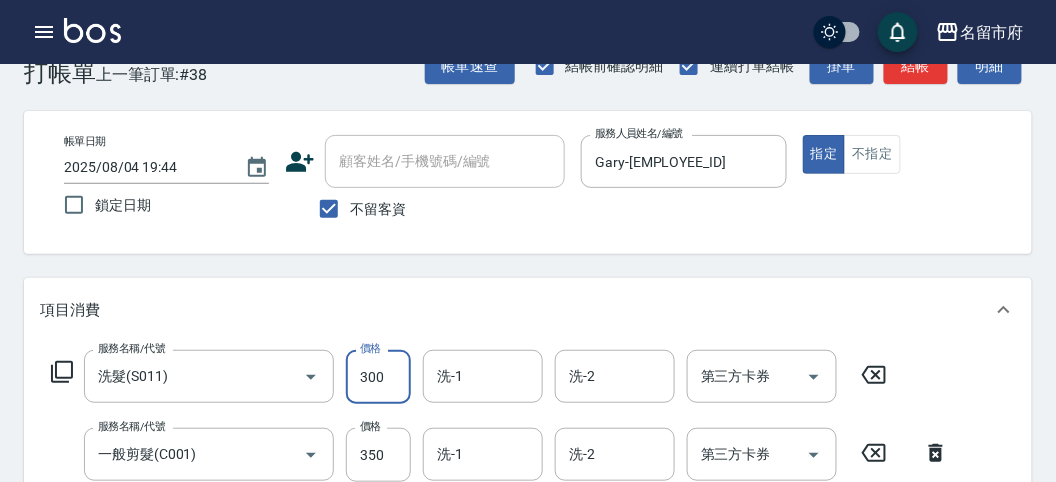scroll, scrollTop: 0, scrollLeft: 0, axis: both 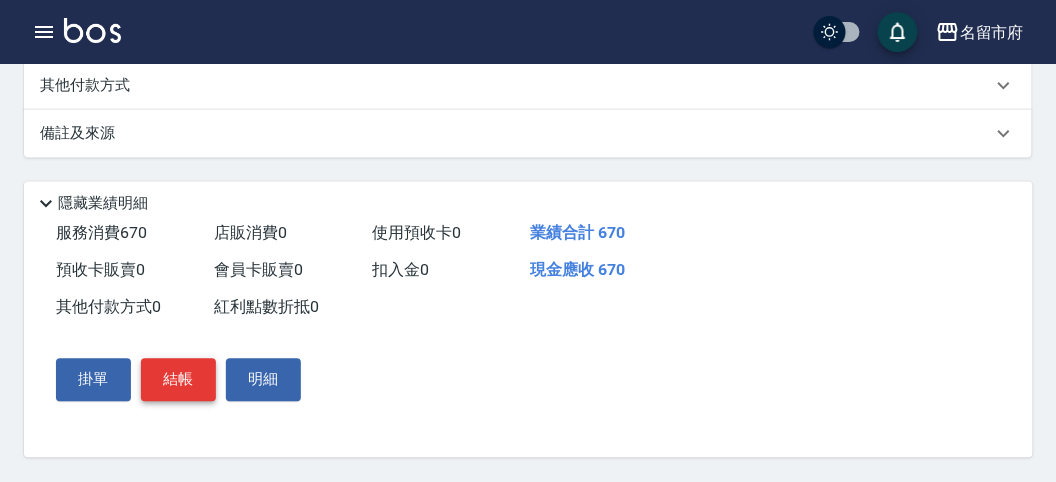 click on "結帳" at bounding box center [178, 380] 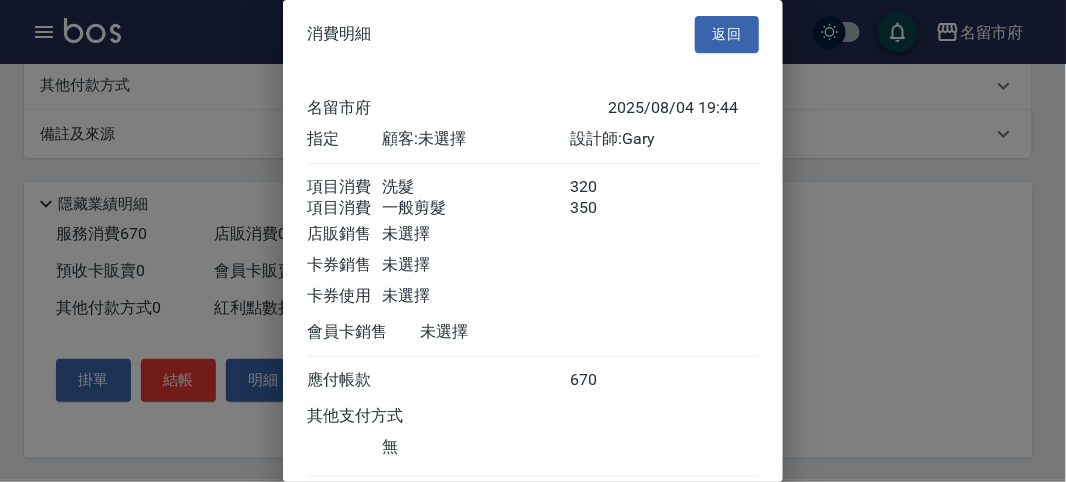 scroll, scrollTop: 133, scrollLeft: 0, axis: vertical 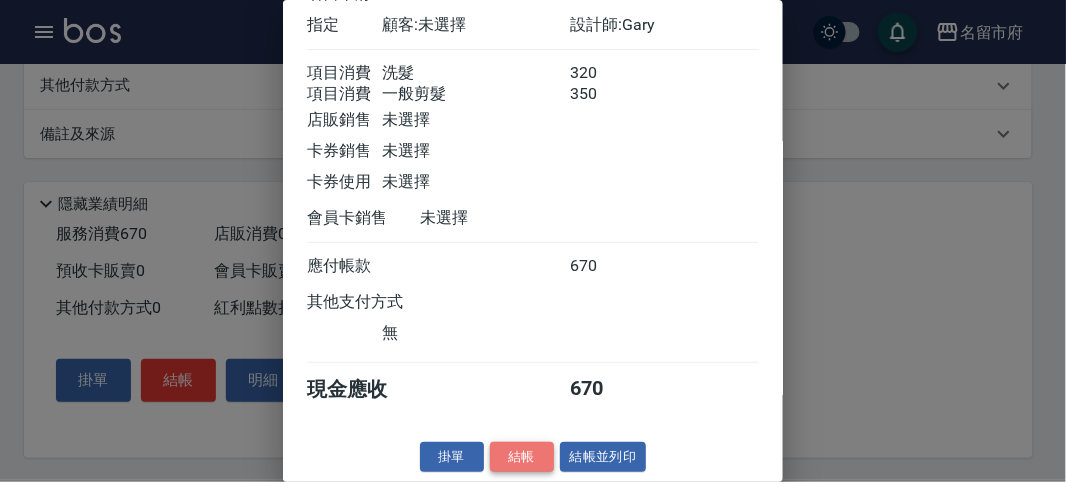 click on "結帳" at bounding box center [522, 457] 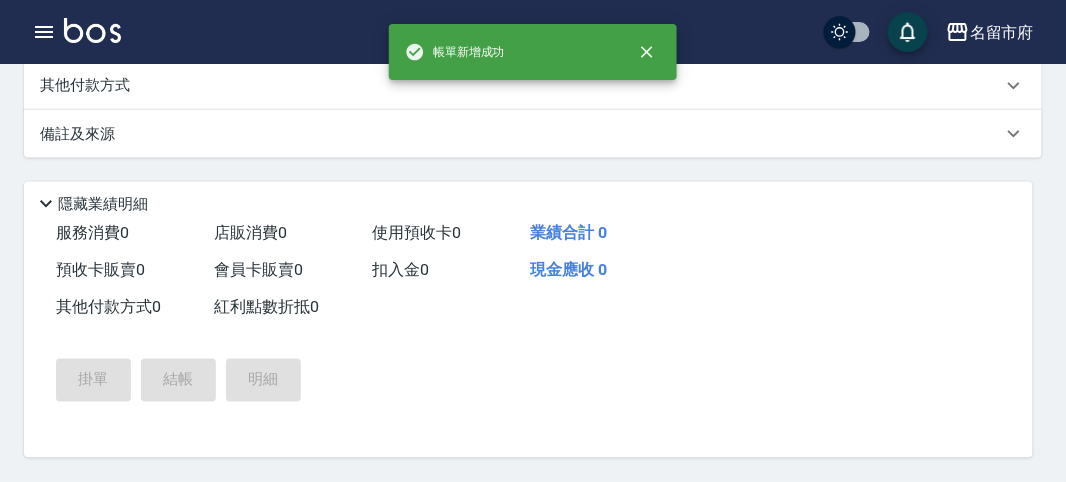 scroll, scrollTop: 0, scrollLeft: 0, axis: both 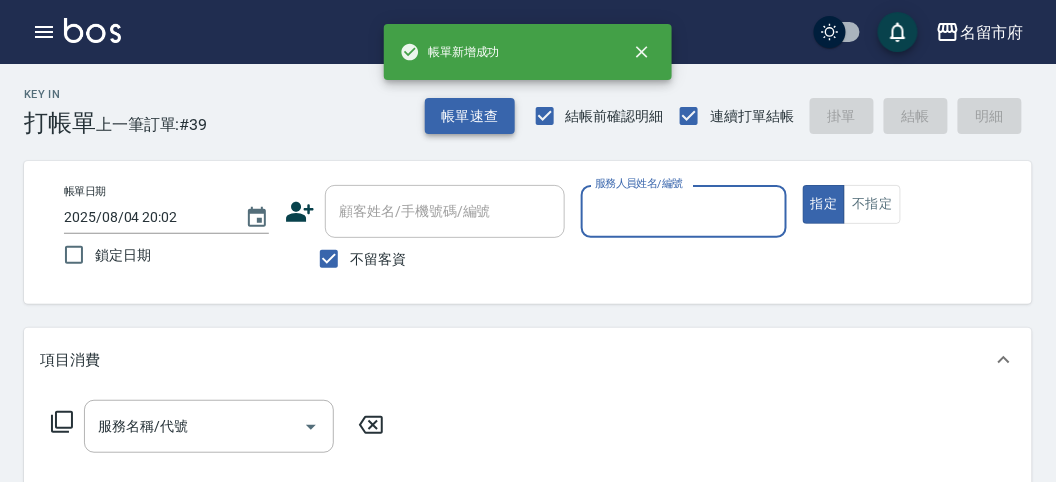 click on "帳單速查" at bounding box center (470, 116) 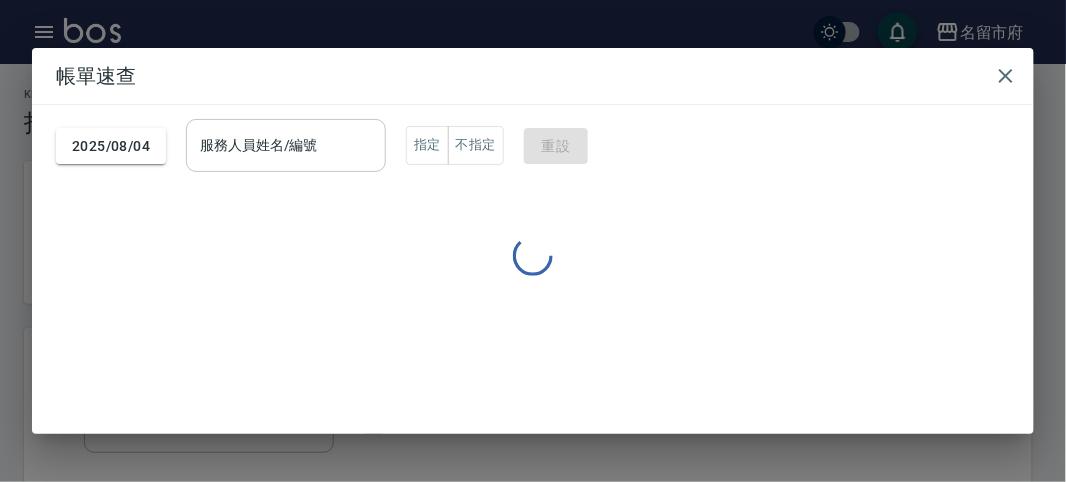 click on "服務人員姓名/編號" at bounding box center [286, 145] 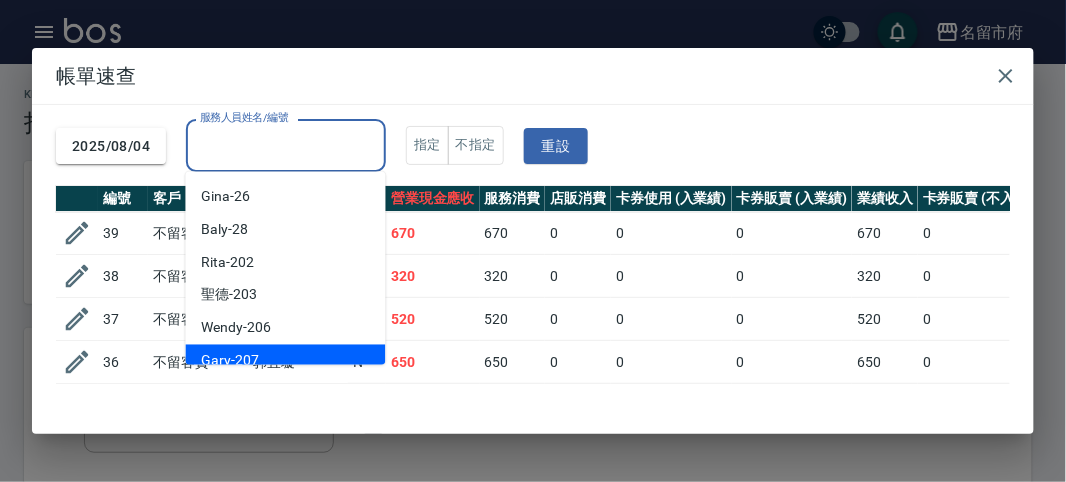 click on "Gary -207" at bounding box center [286, 361] 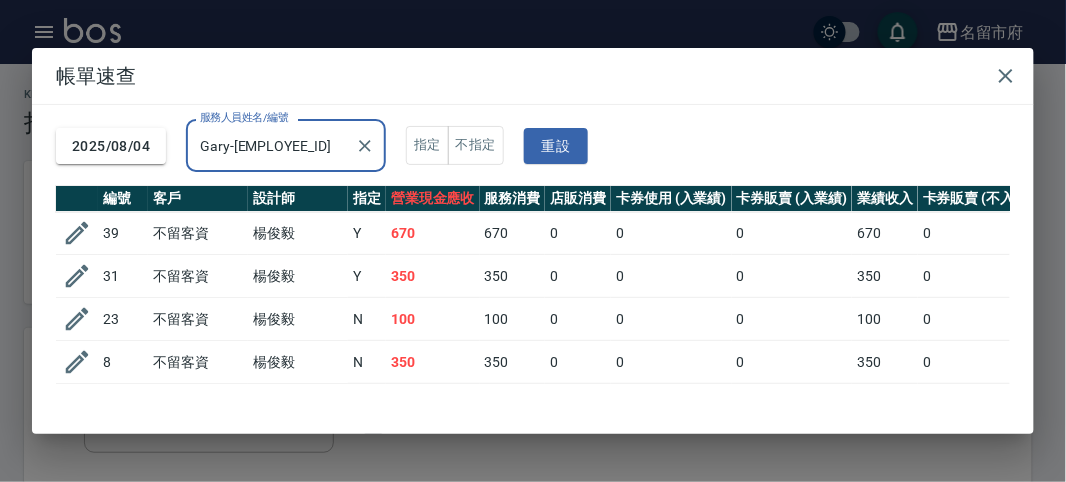 scroll, scrollTop: 120, scrollLeft: 0, axis: vertical 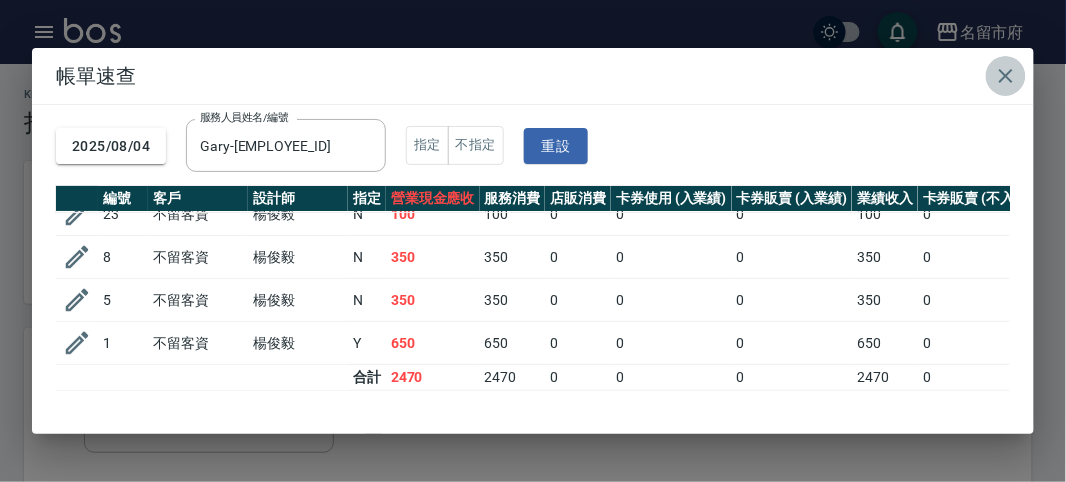 click 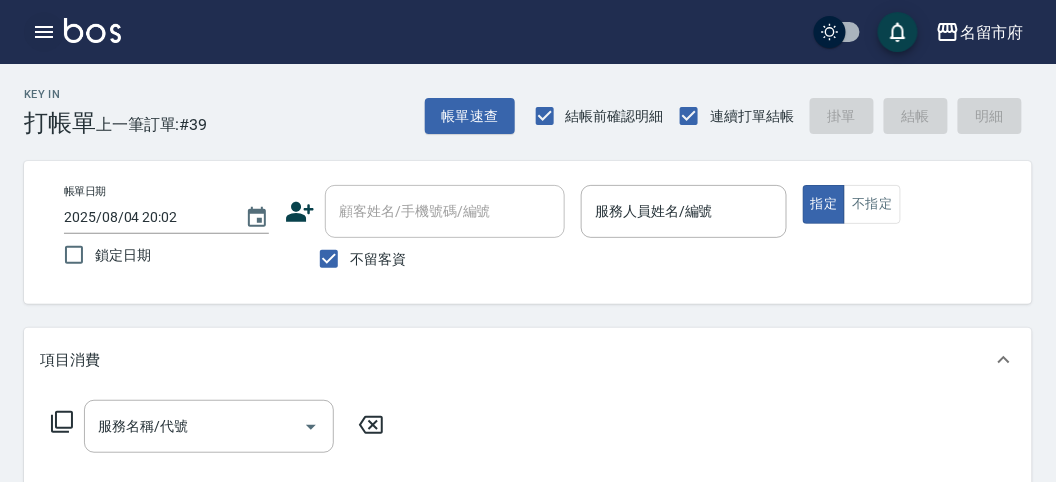 click 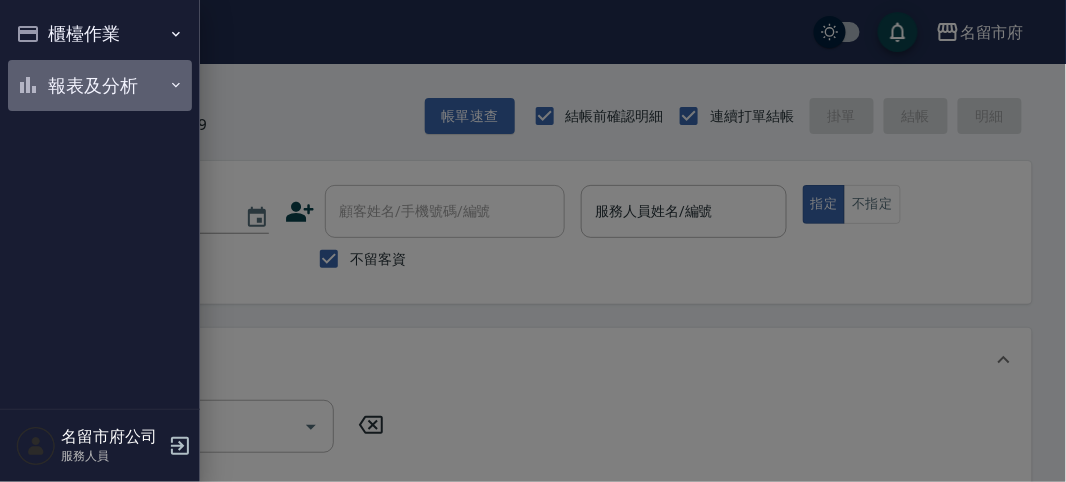 click on "報表及分析" at bounding box center (100, 86) 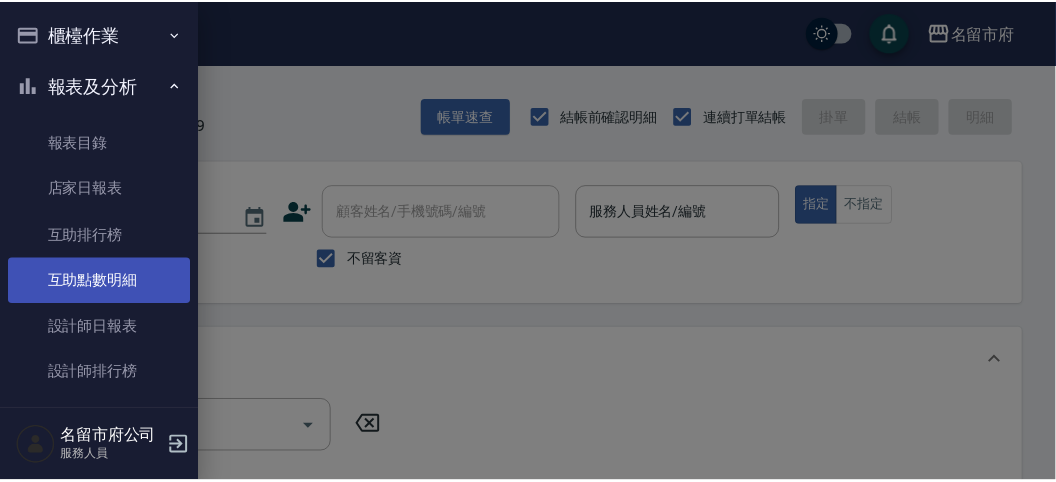 scroll, scrollTop: 65, scrollLeft: 0, axis: vertical 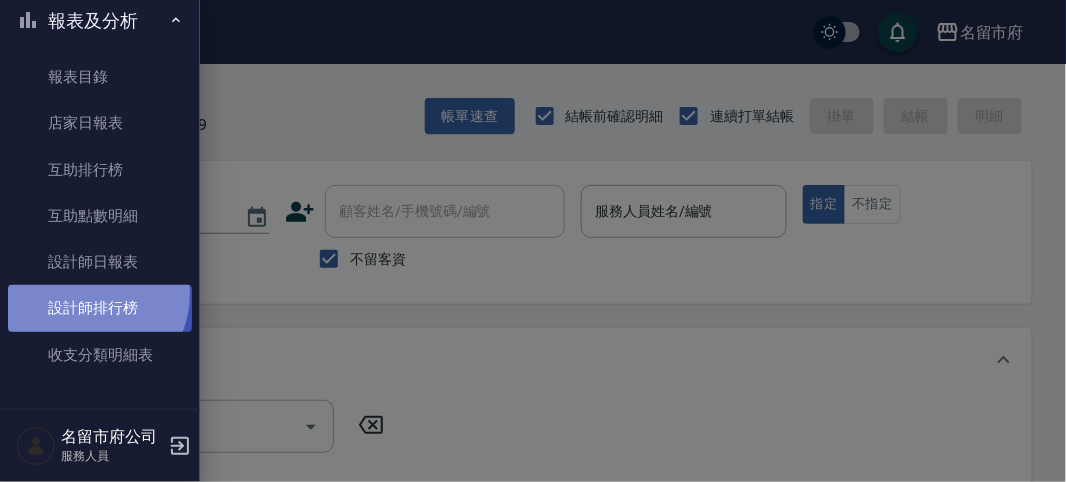 click on "設計師排行榜" at bounding box center (100, 308) 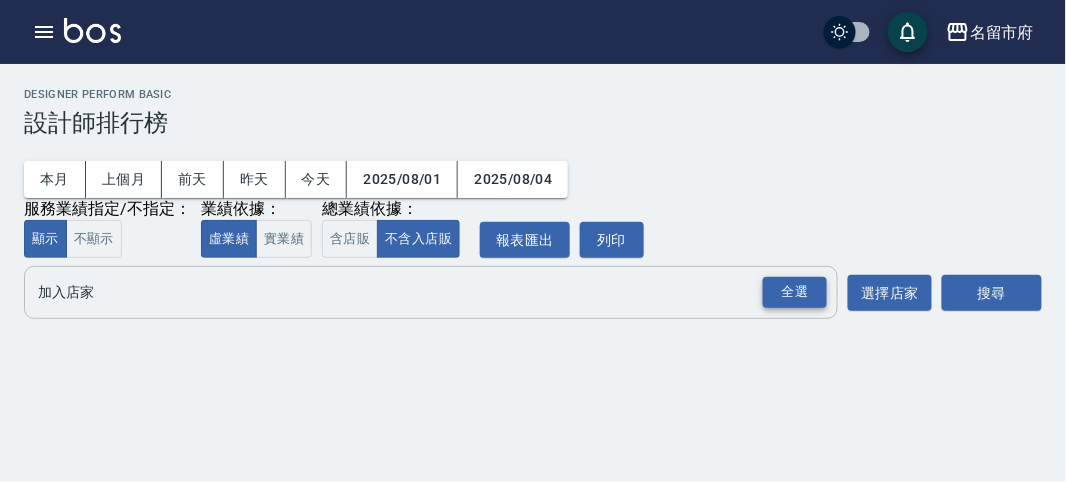click on "全選" at bounding box center [795, 292] 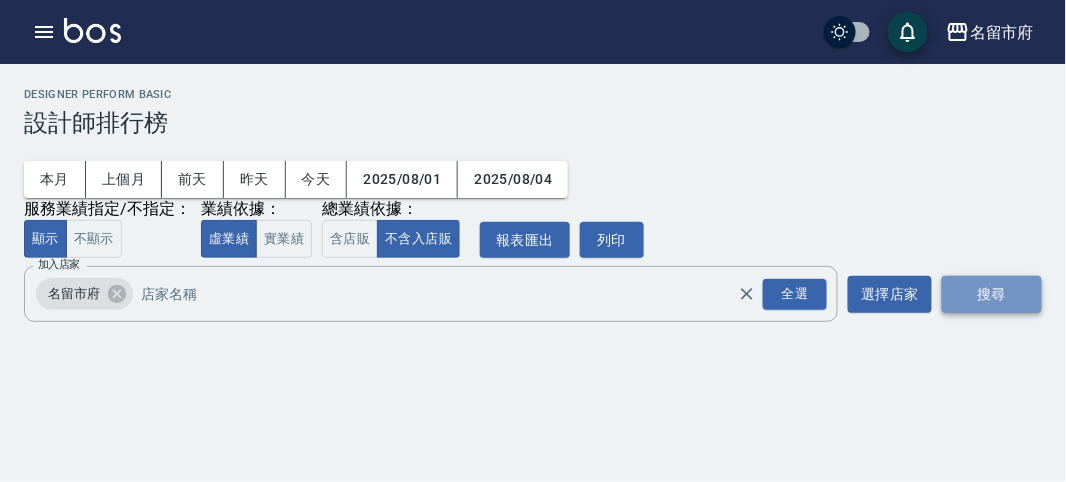 click on "搜尋" at bounding box center (992, 294) 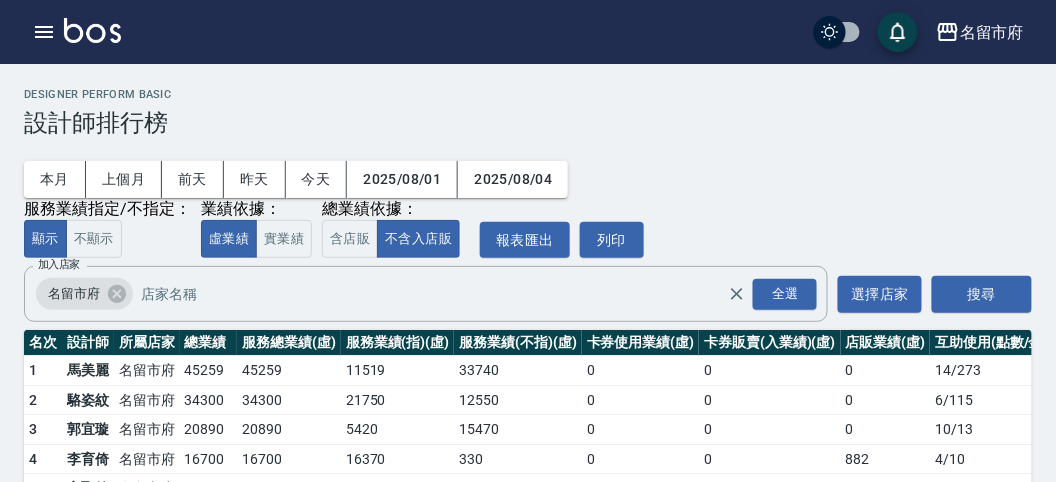 scroll, scrollTop: 175, scrollLeft: 0, axis: vertical 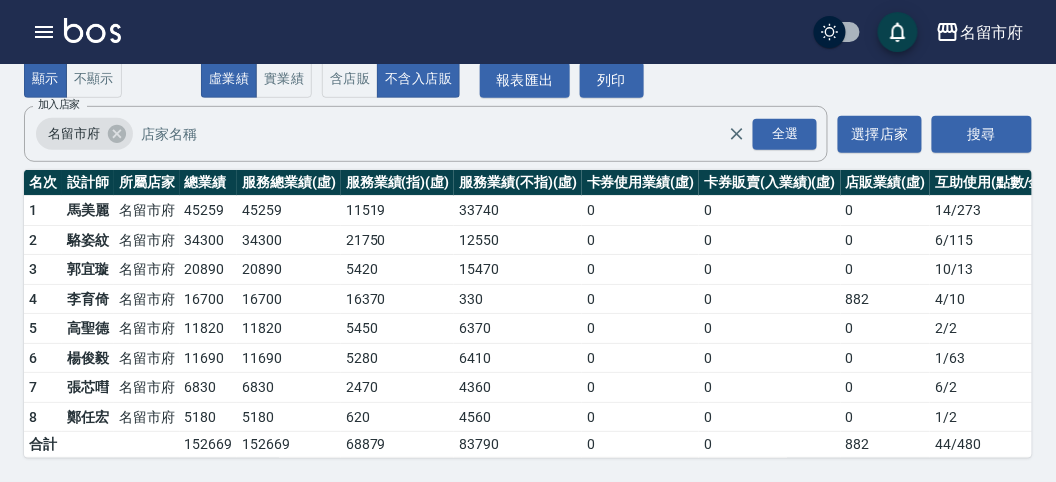 click at bounding box center [92, 30] 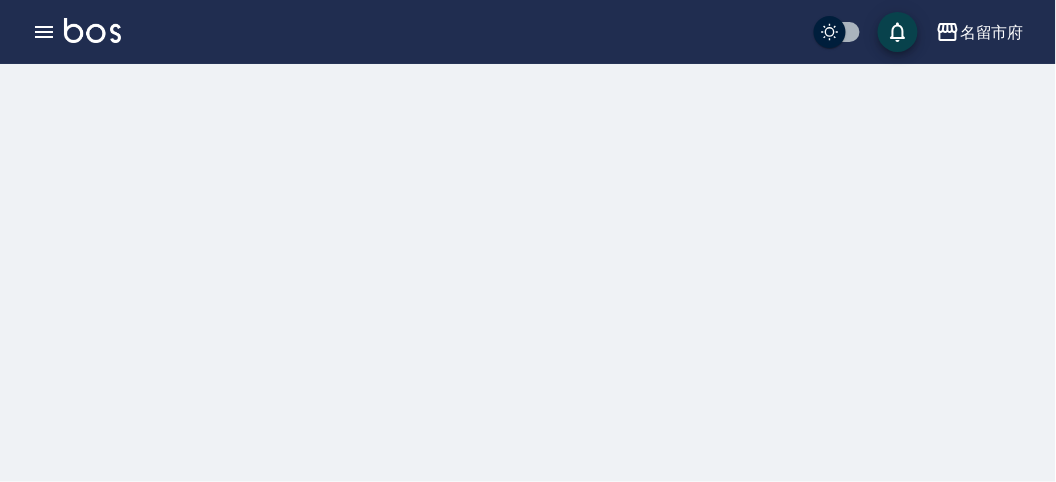 scroll, scrollTop: 0, scrollLeft: 0, axis: both 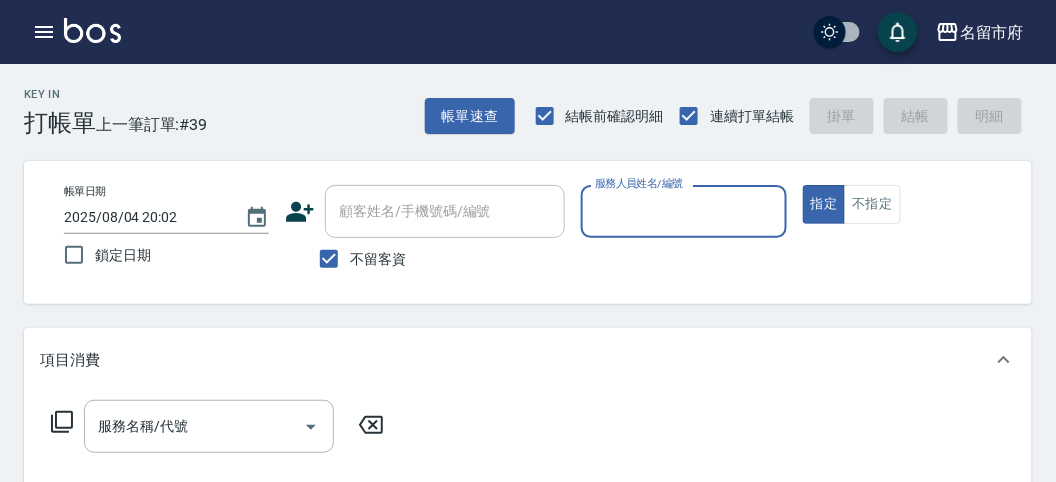 click on "服務人員姓名/編號" at bounding box center (683, 211) 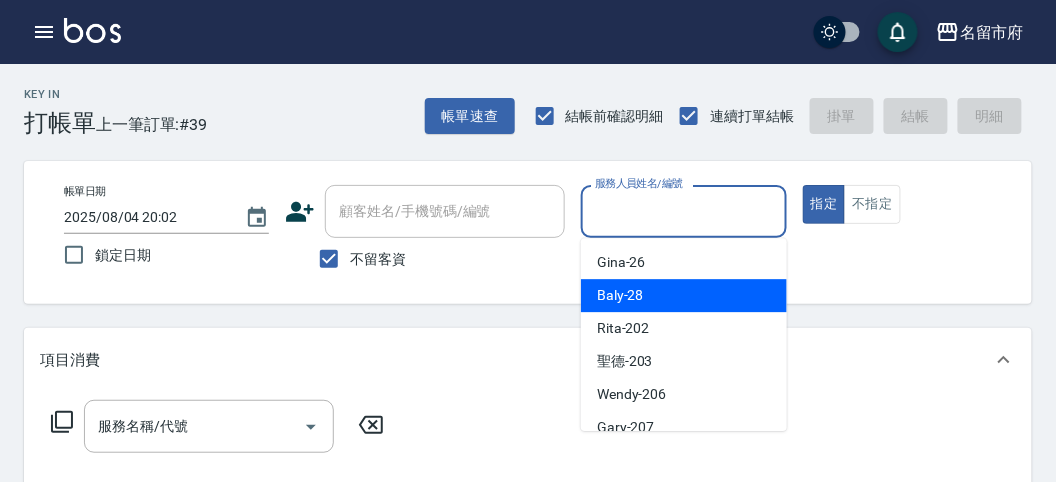 click on "Baly -28" at bounding box center (620, 295) 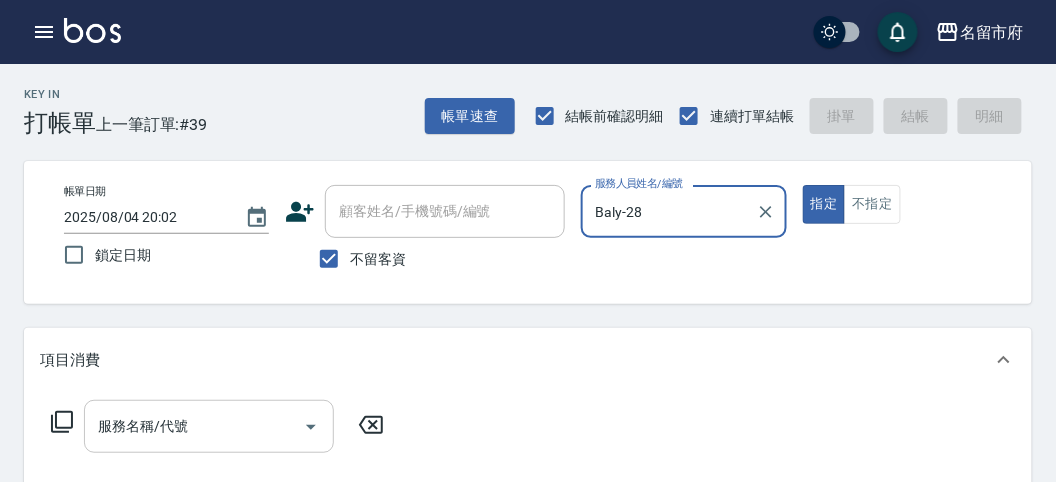 drag, startPoint x: 184, startPoint y: 427, endPoint x: 182, endPoint y: 413, distance: 14.142136 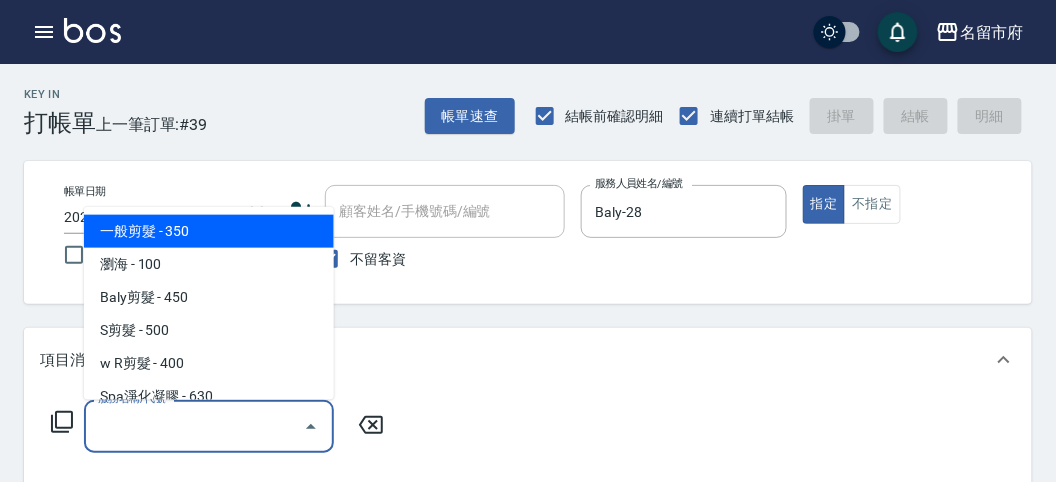 drag, startPoint x: 245, startPoint y: 235, endPoint x: 343, endPoint y: 384, distance: 178.33957 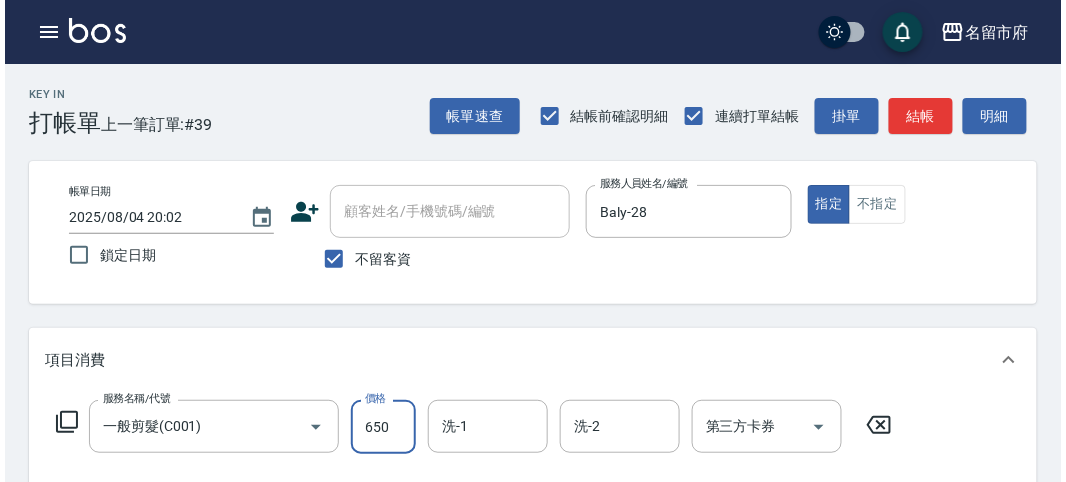 scroll, scrollTop: 585, scrollLeft: 0, axis: vertical 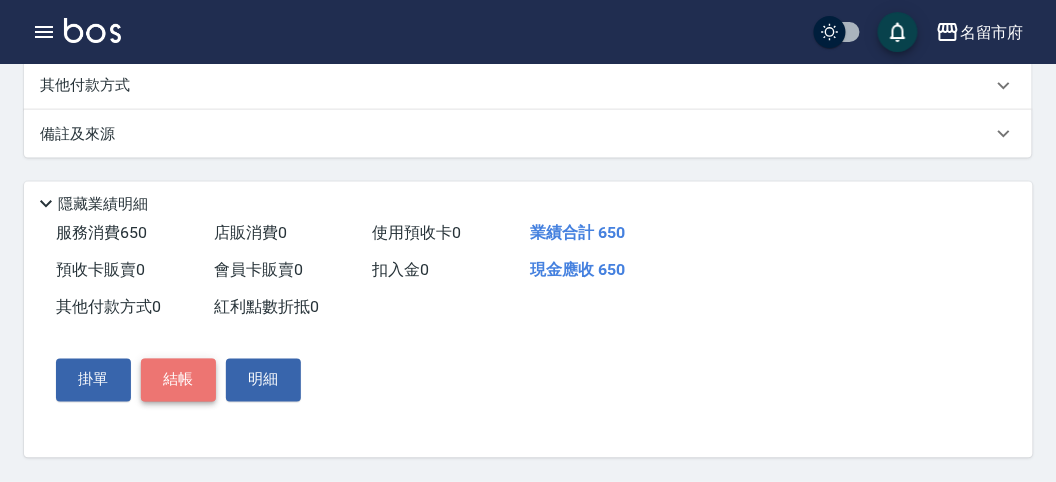 drag, startPoint x: 185, startPoint y: 381, endPoint x: 246, endPoint y: 347, distance: 69.83552 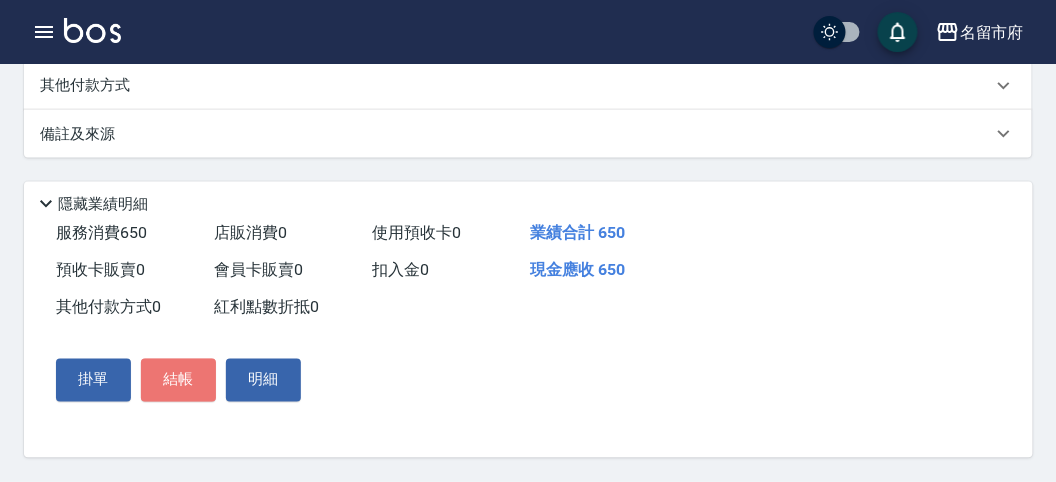 click on "結帳" at bounding box center (178, 380) 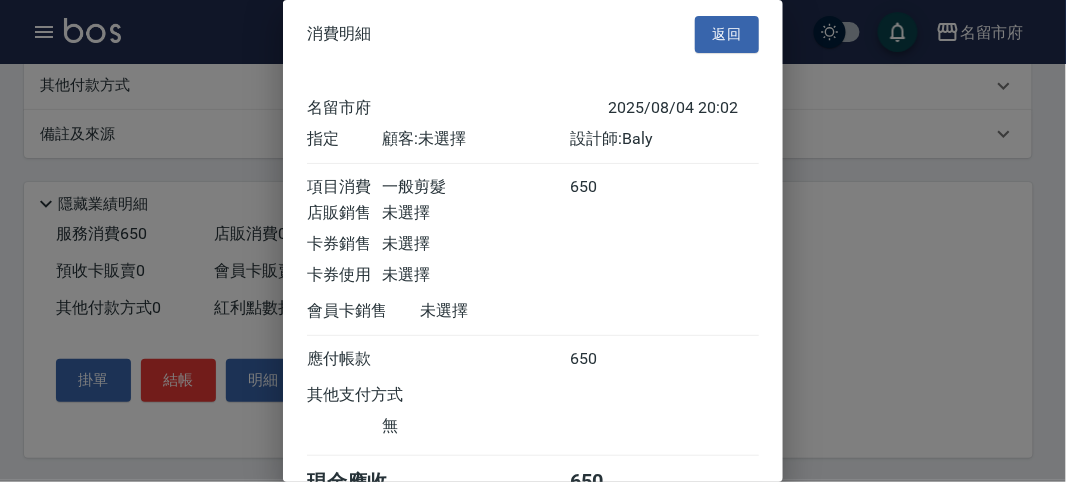 scroll, scrollTop: 111, scrollLeft: 0, axis: vertical 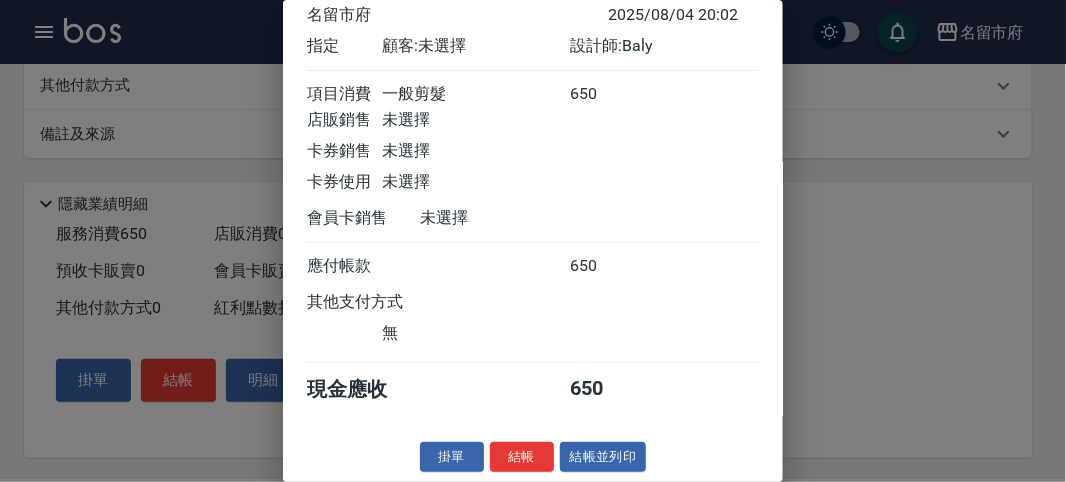 drag, startPoint x: 527, startPoint y: 450, endPoint x: 551, endPoint y: 426, distance: 33.941124 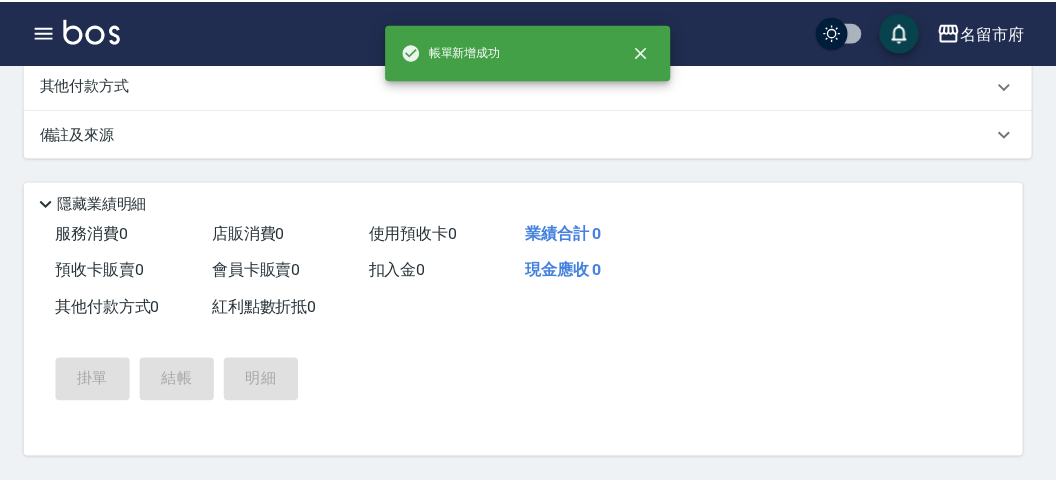 scroll, scrollTop: 0, scrollLeft: 0, axis: both 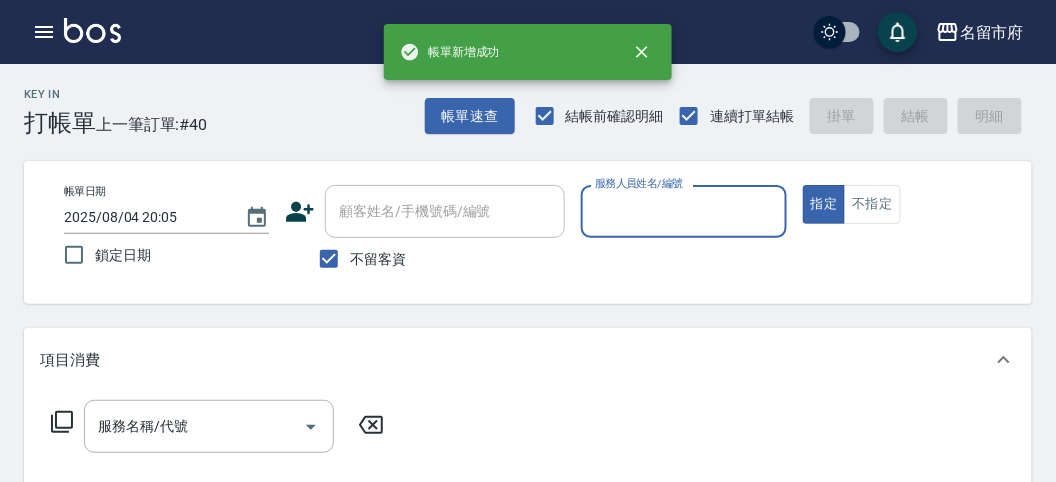 click on "服務人員姓名/編號" at bounding box center [683, 211] 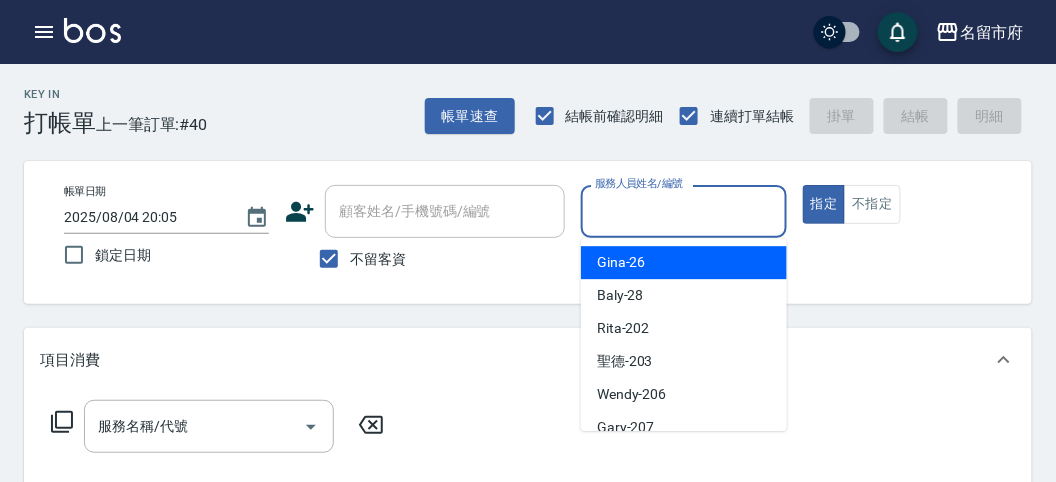 click on "Gina -26" at bounding box center [684, 262] 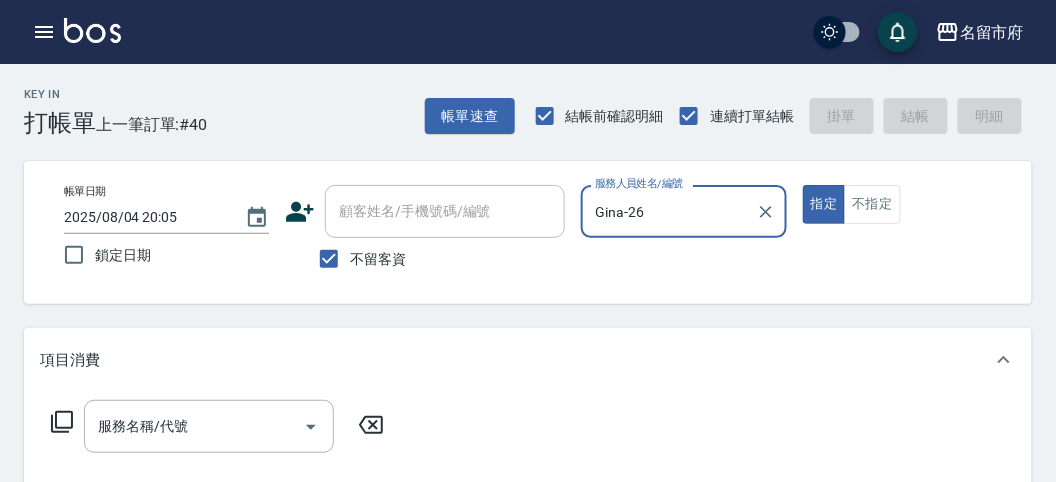 click on "Gina-26" at bounding box center [668, 211] 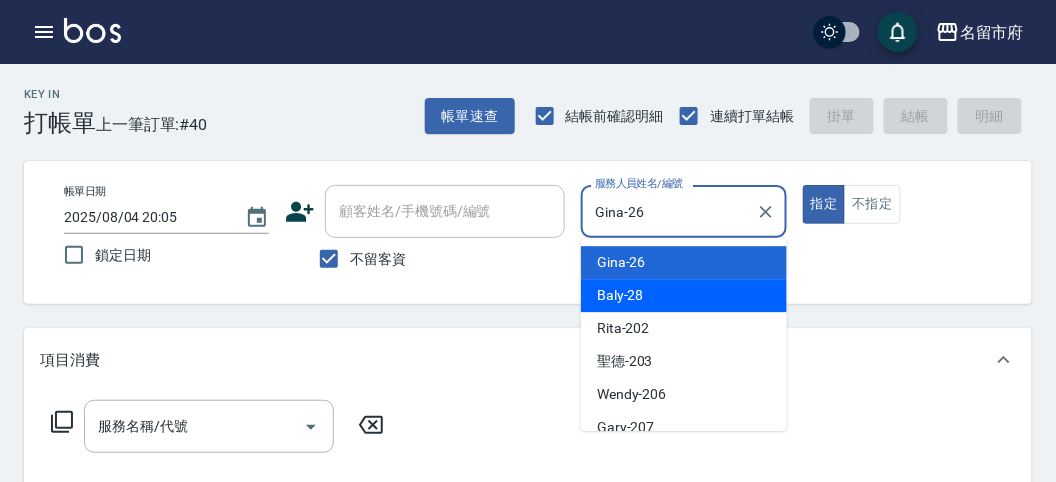 click on "Baly -28" at bounding box center [620, 295] 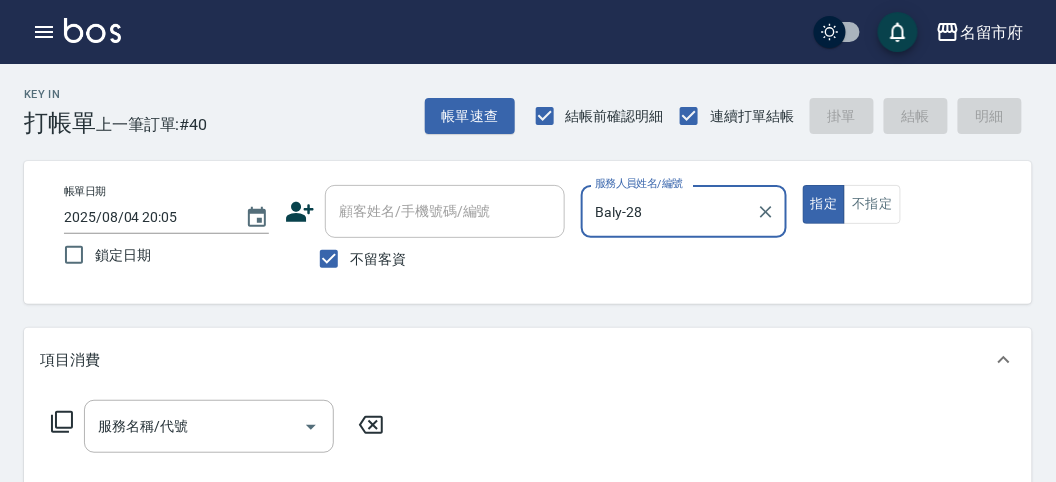 drag, startPoint x: 135, startPoint y: 443, endPoint x: 142, endPoint y: 406, distance: 37.65634 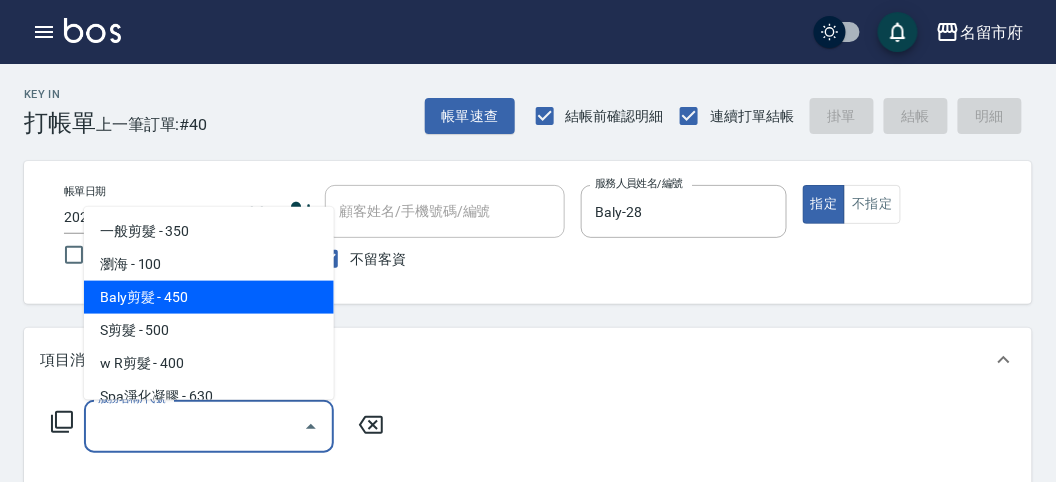 click on "Baly剪髮 - 450" at bounding box center (209, 297) 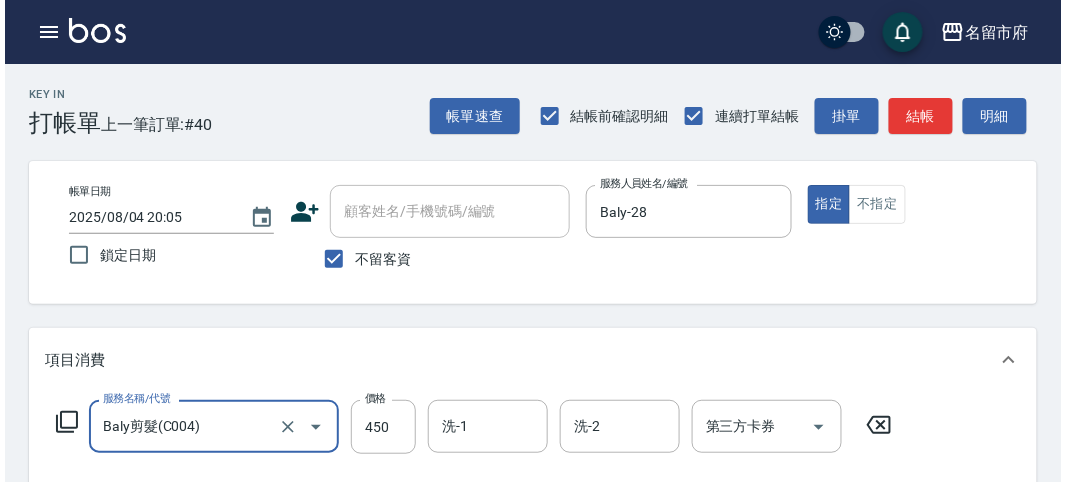 scroll, scrollTop: 585, scrollLeft: 0, axis: vertical 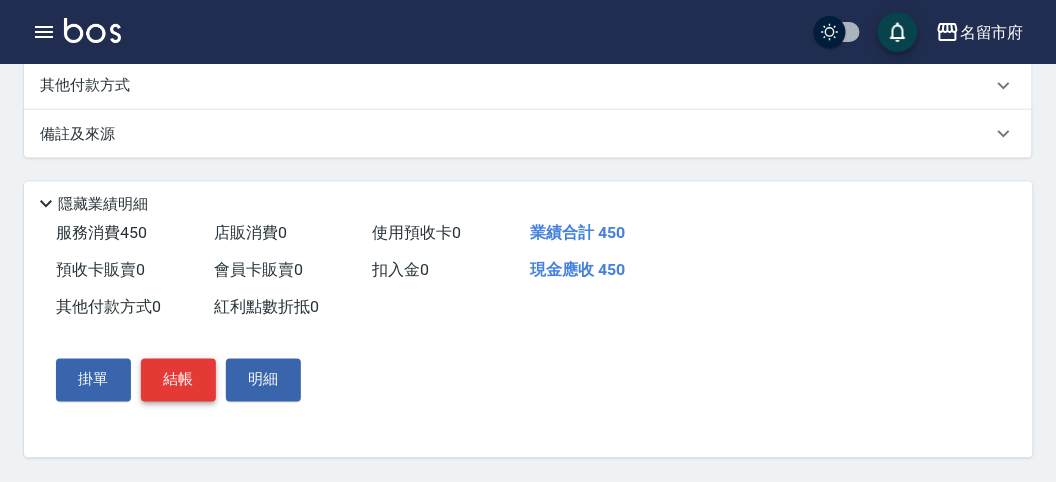 click on "結帳" at bounding box center (178, 380) 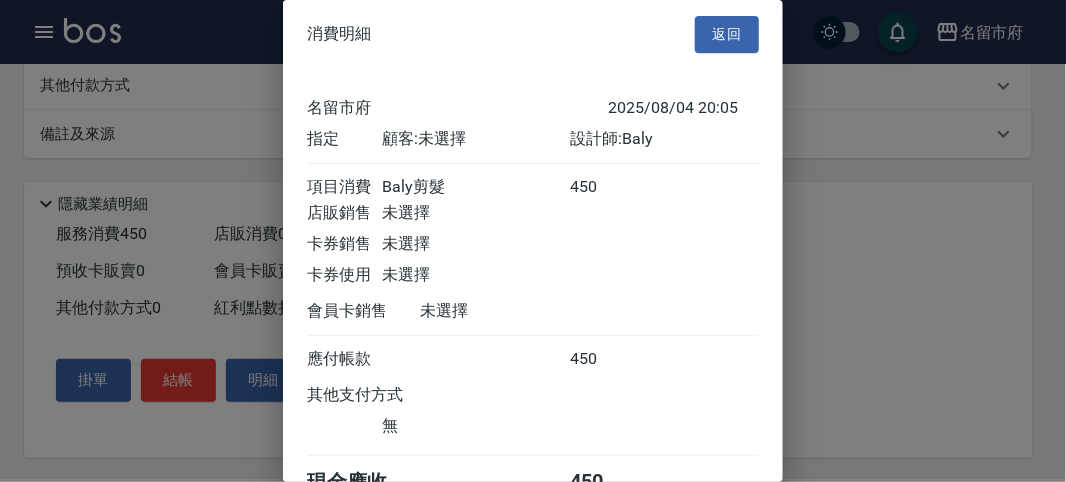 scroll, scrollTop: 111, scrollLeft: 0, axis: vertical 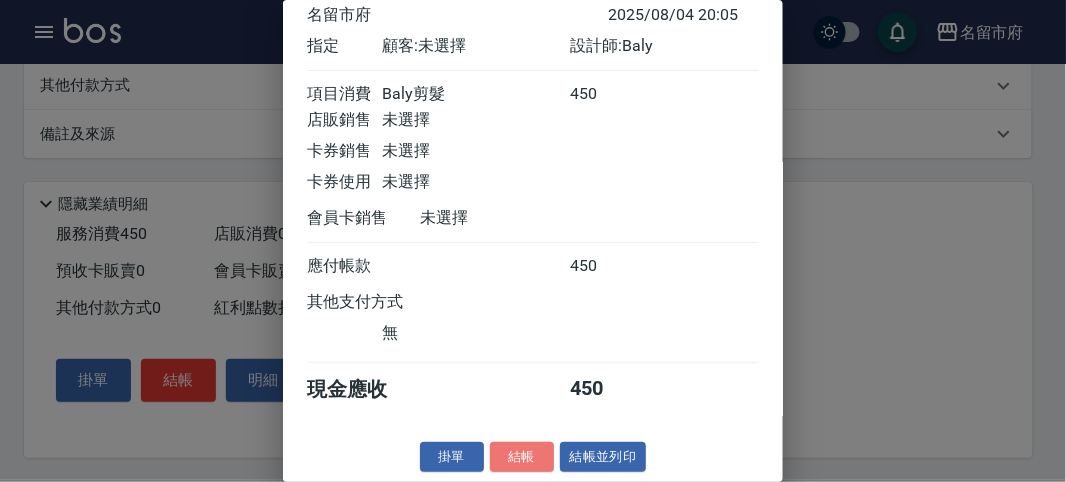 drag, startPoint x: 513, startPoint y: 460, endPoint x: 505, endPoint y: 451, distance: 12.0415945 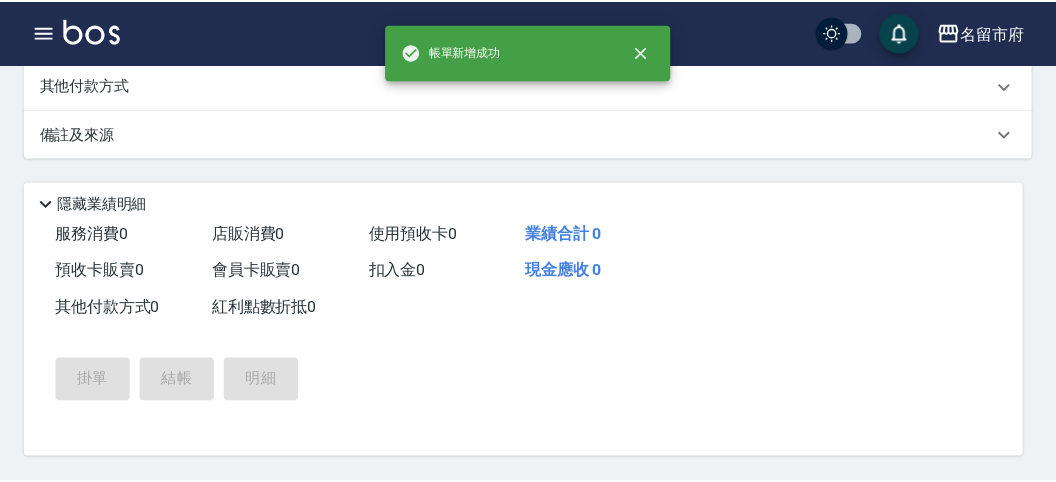 scroll, scrollTop: 0, scrollLeft: 0, axis: both 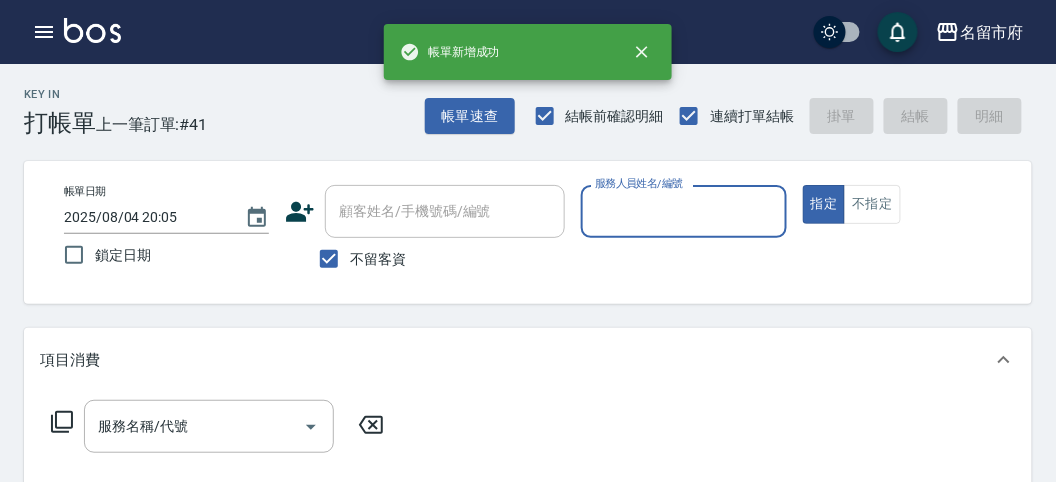 click on "服務人員姓名/編號" at bounding box center (683, 211) 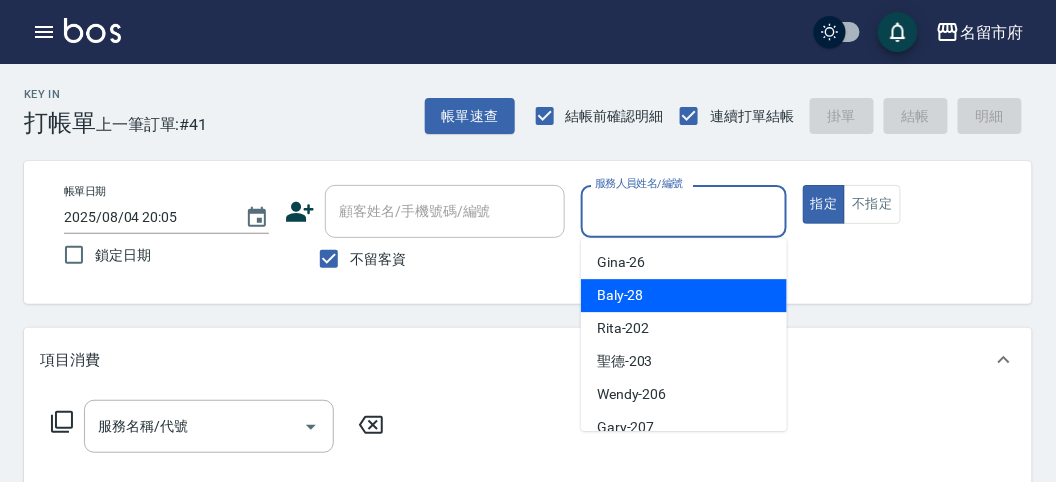 drag, startPoint x: 615, startPoint y: 302, endPoint x: 592, endPoint y: 293, distance: 24.698177 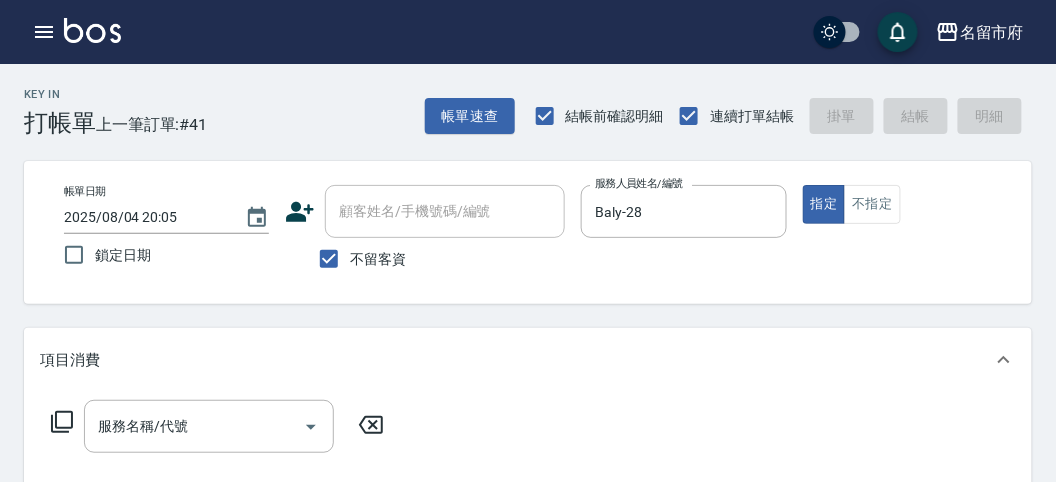 click 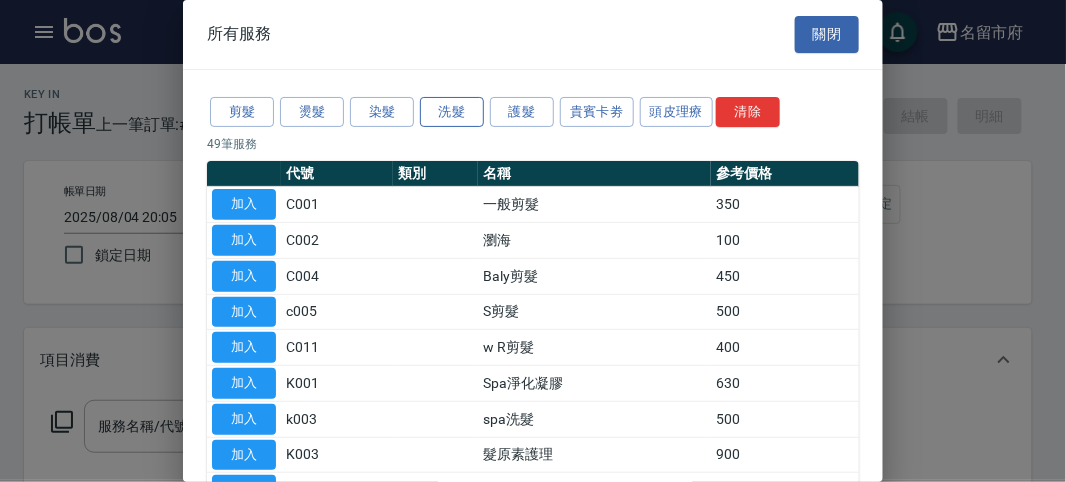 click on "洗髮" at bounding box center (452, 112) 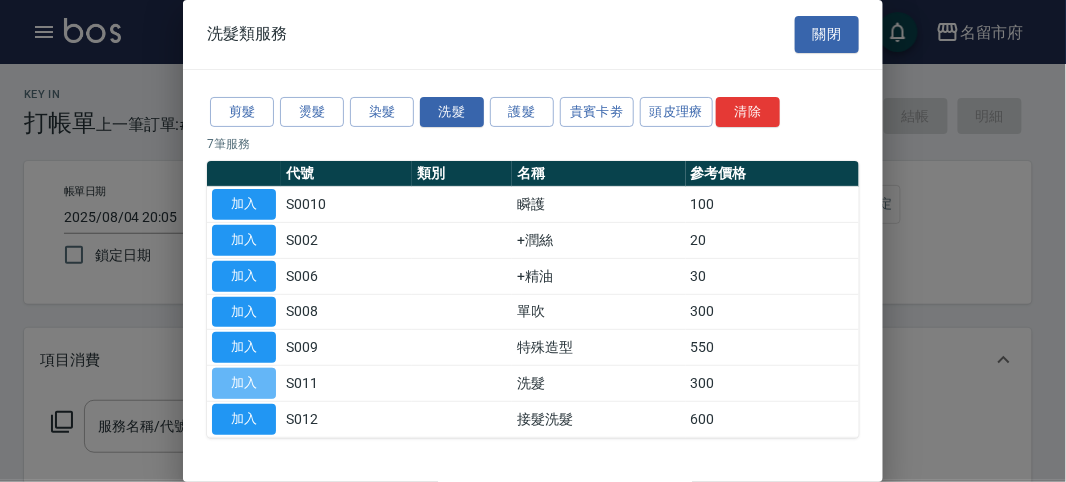click on "加入" at bounding box center [244, 383] 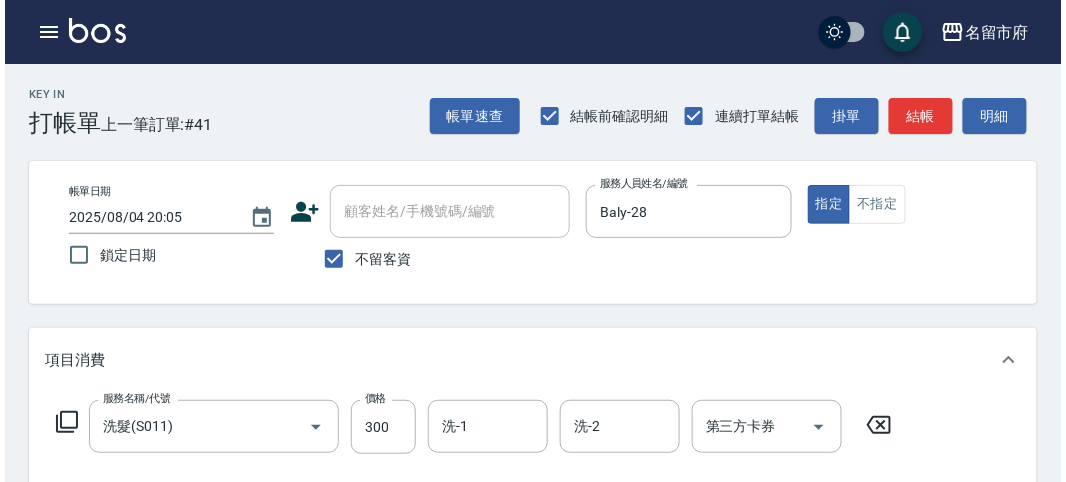 scroll, scrollTop: 555, scrollLeft: 0, axis: vertical 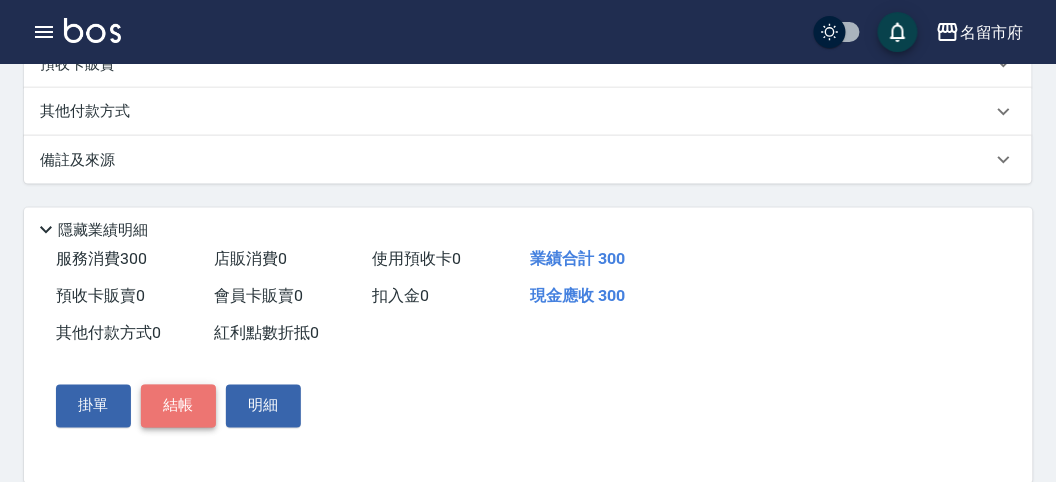 click on "結帳" at bounding box center [178, 406] 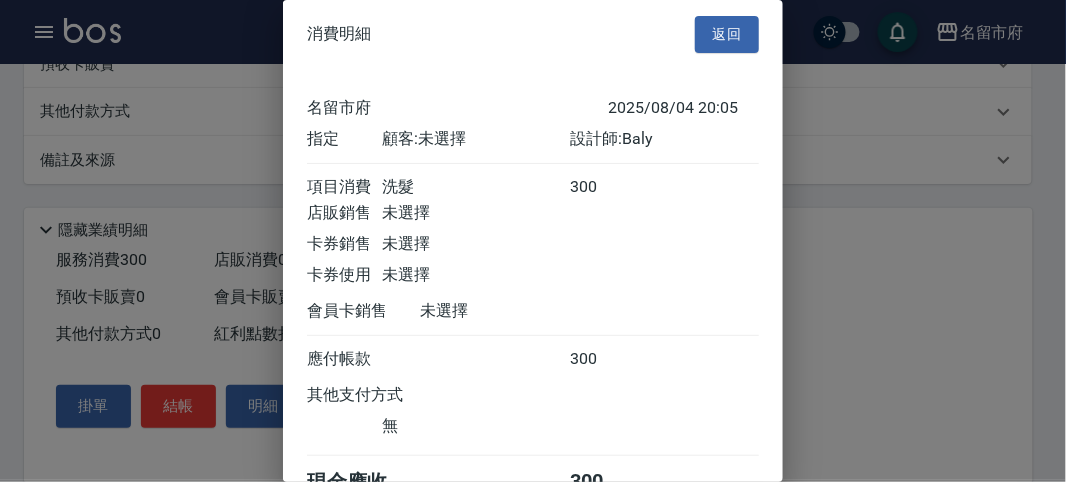 scroll, scrollTop: 111, scrollLeft: 0, axis: vertical 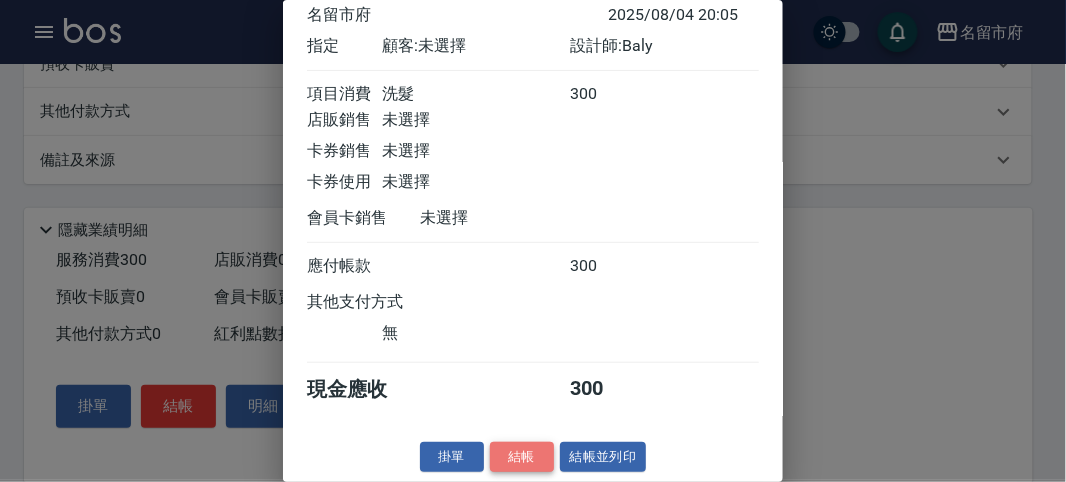 drag, startPoint x: 521, startPoint y: 459, endPoint x: 510, endPoint y: 423, distance: 37.64306 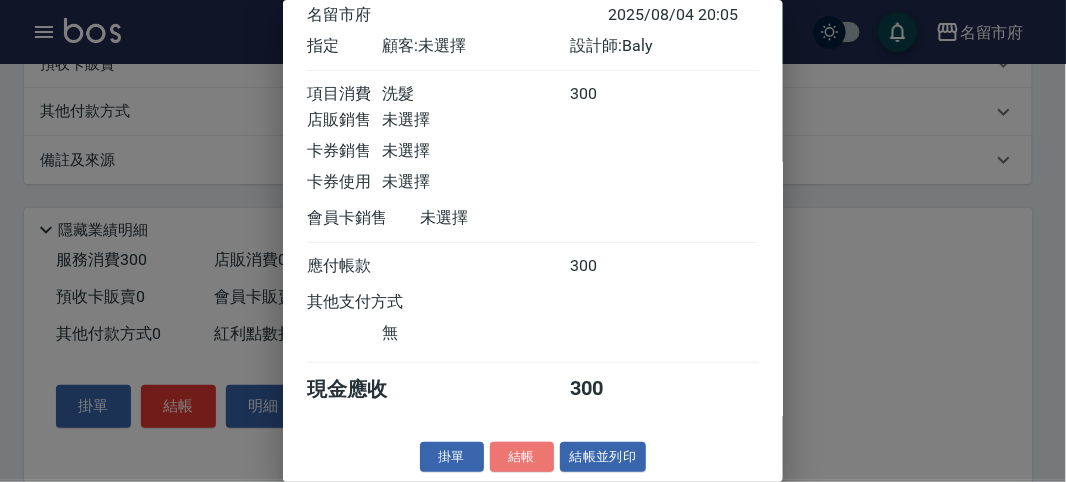 click on "結帳" at bounding box center [522, 457] 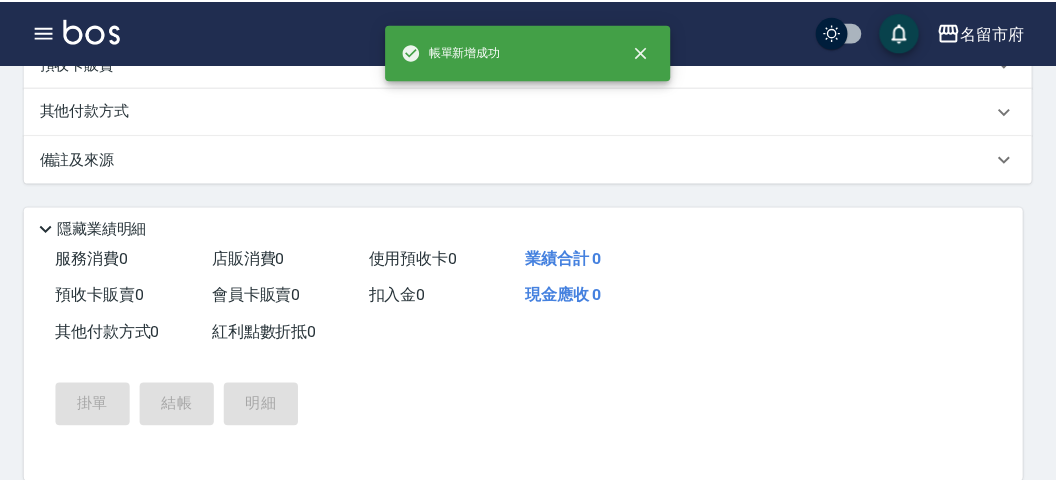 scroll, scrollTop: 0, scrollLeft: 0, axis: both 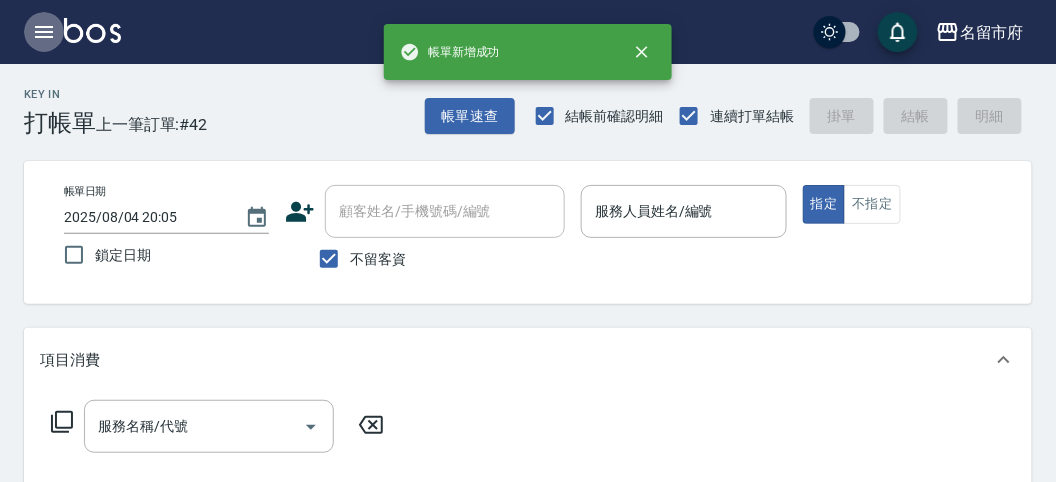 click 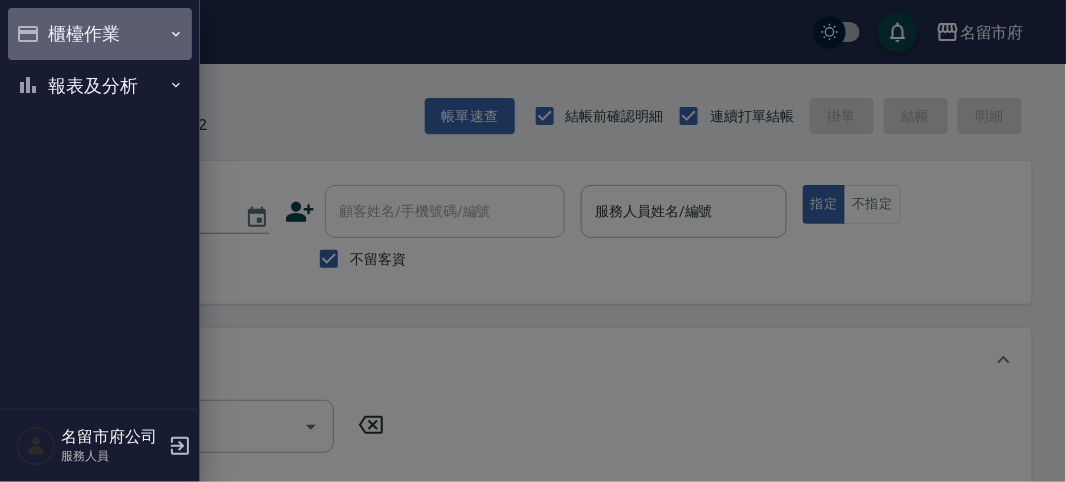 click on "櫃檯作業" at bounding box center [100, 34] 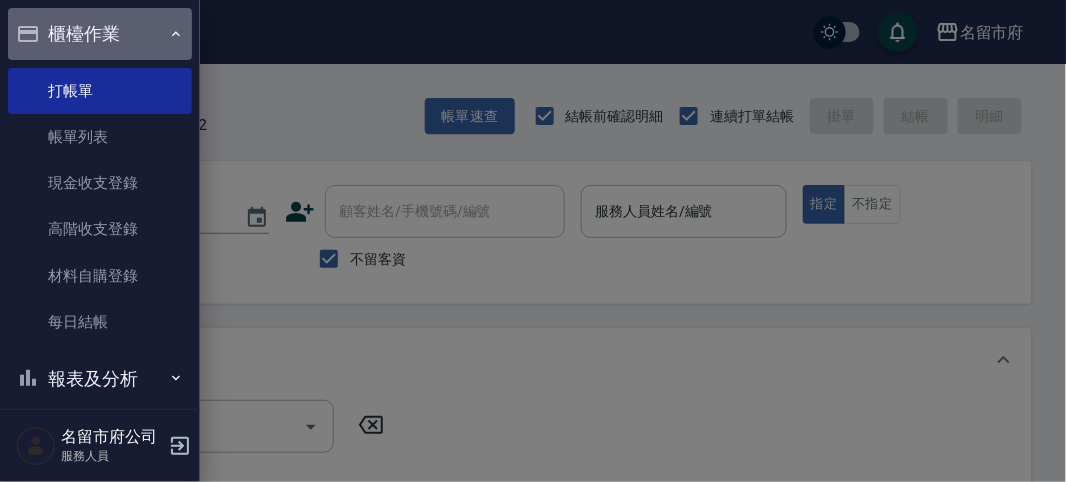 click on "櫃檯作業" at bounding box center [100, 34] 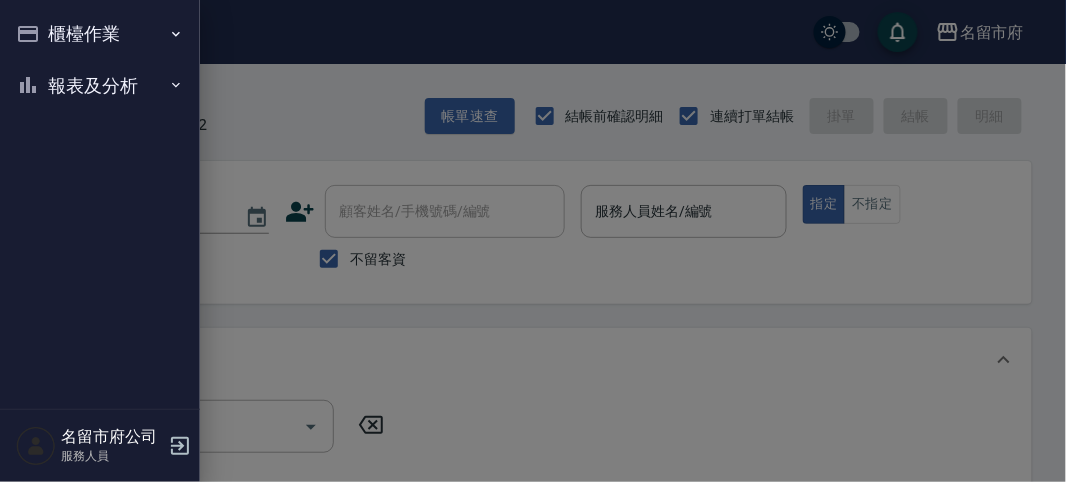drag, startPoint x: 63, startPoint y: 32, endPoint x: 65, endPoint y: 51, distance: 19.104973 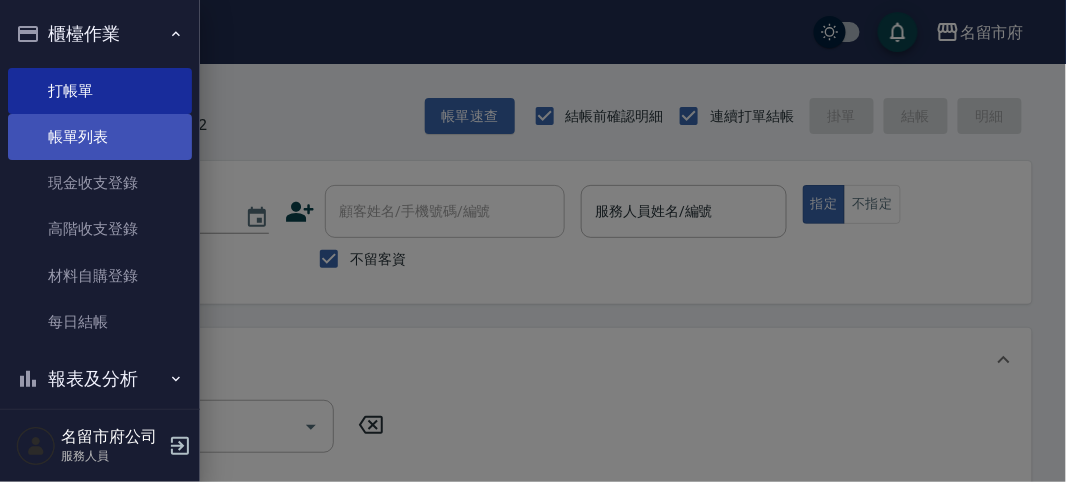 click on "帳單列表" at bounding box center (100, 137) 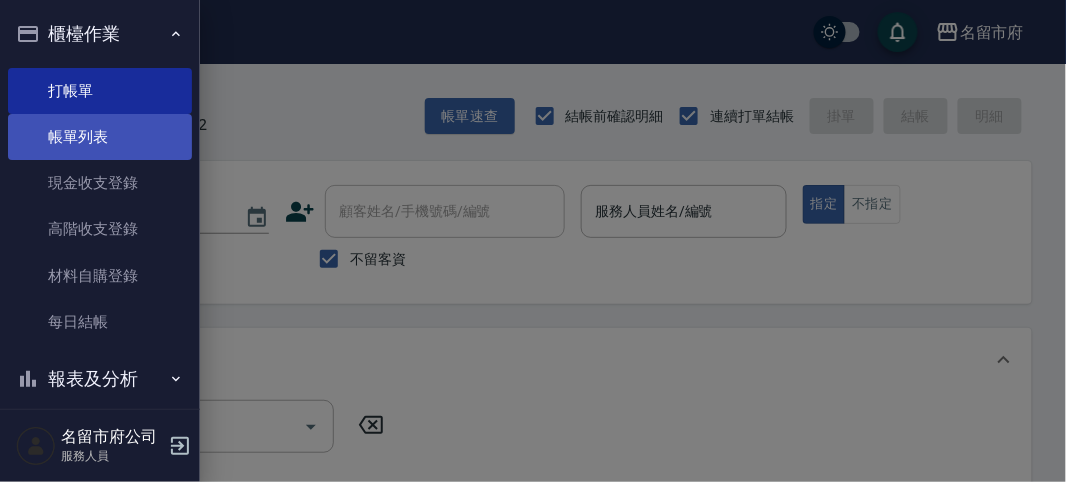 click on "帳單列表" at bounding box center [100, 137] 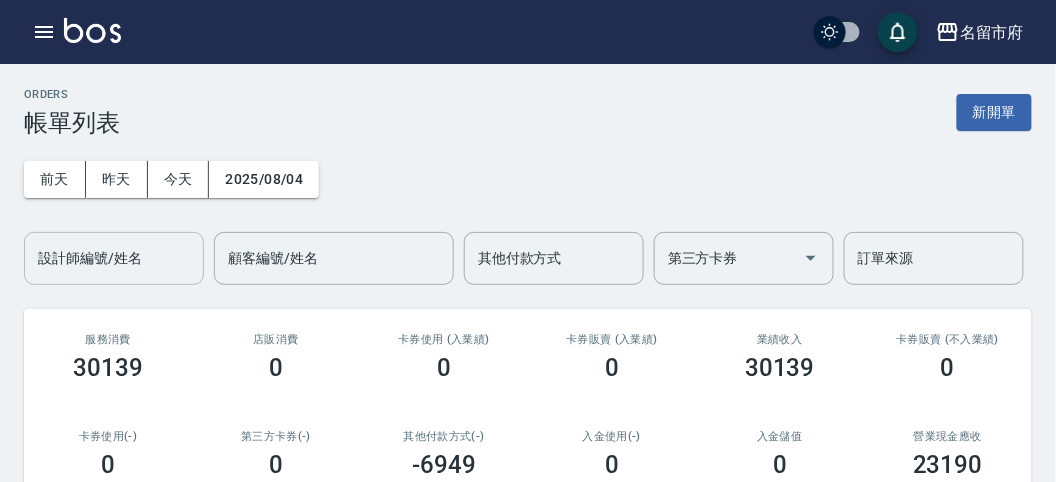 click on "設計師編號/姓名 設計師編號/姓名" at bounding box center [114, 258] 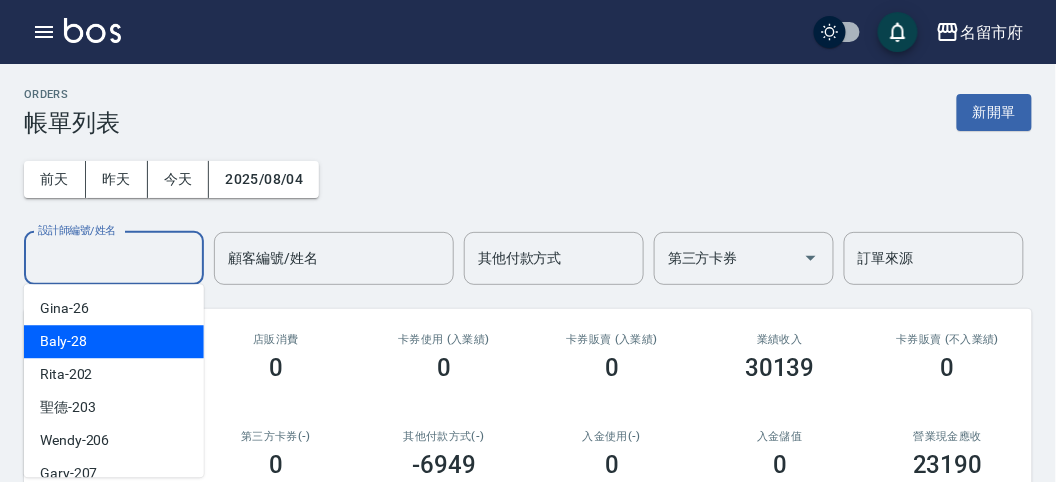 drag, startPoint x: 100, startPoint y: 337, endPoint x: 102, endPoint y: 321, distance: 16.124516 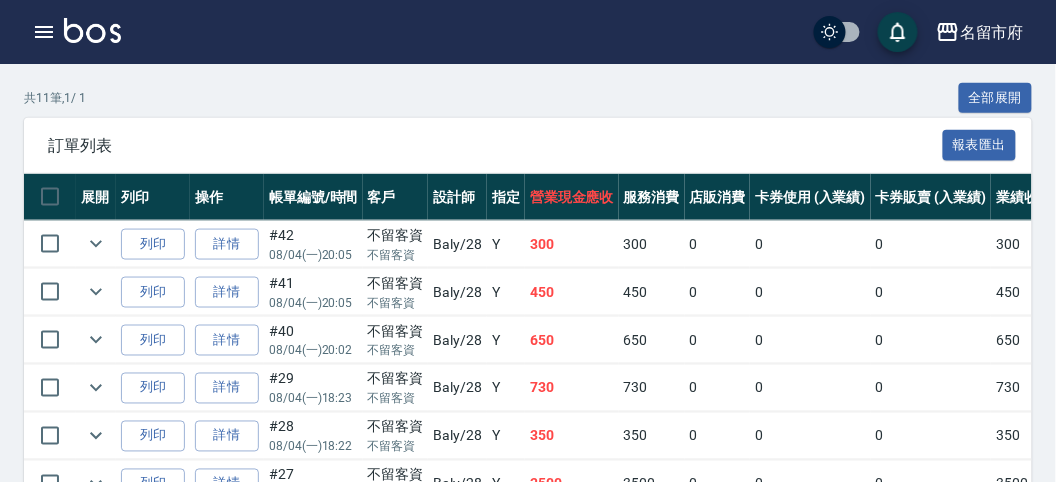 scroll, scrollTop: 0, scrollLeft: 0, axis: both 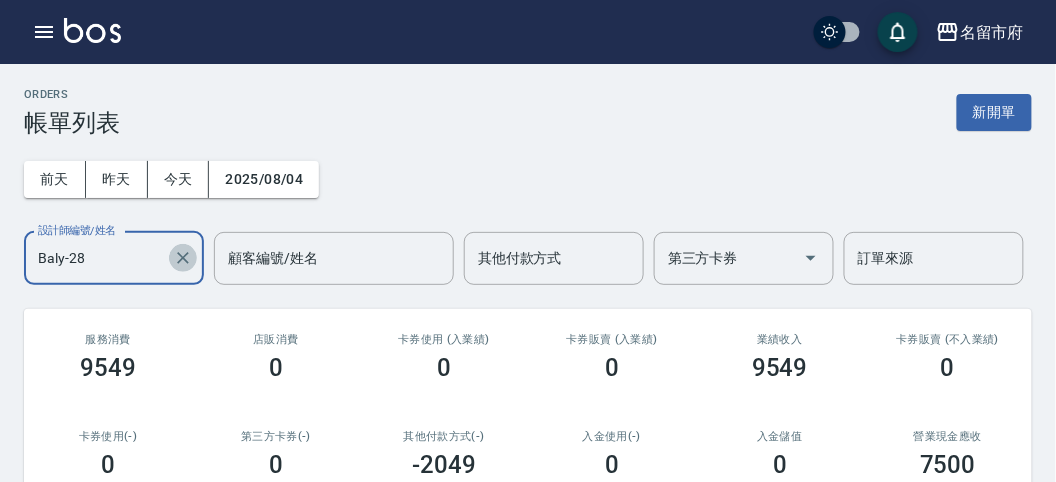 drag, startPoint x: 184, startPoint y: 257, endPoint x: 132, endPoint y: 197, distance: 79.397736 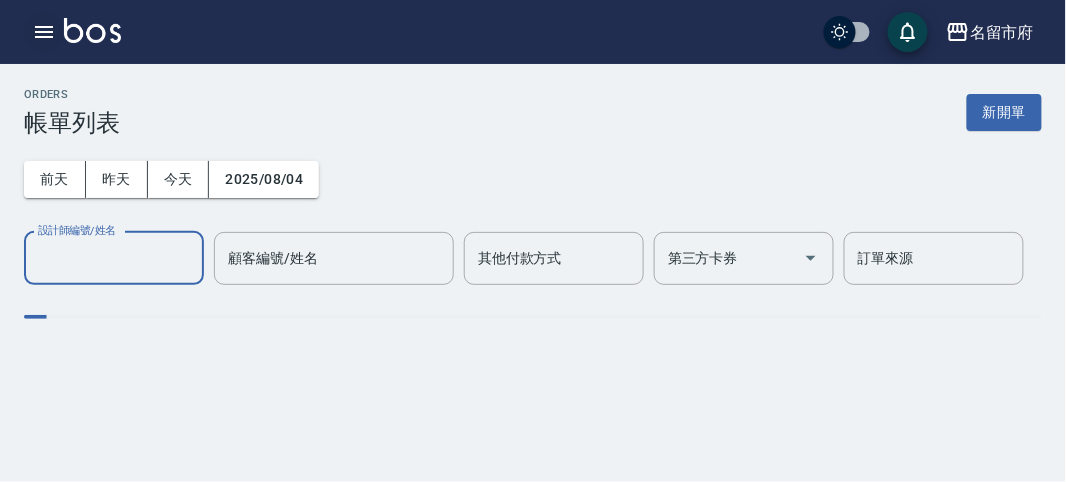 click 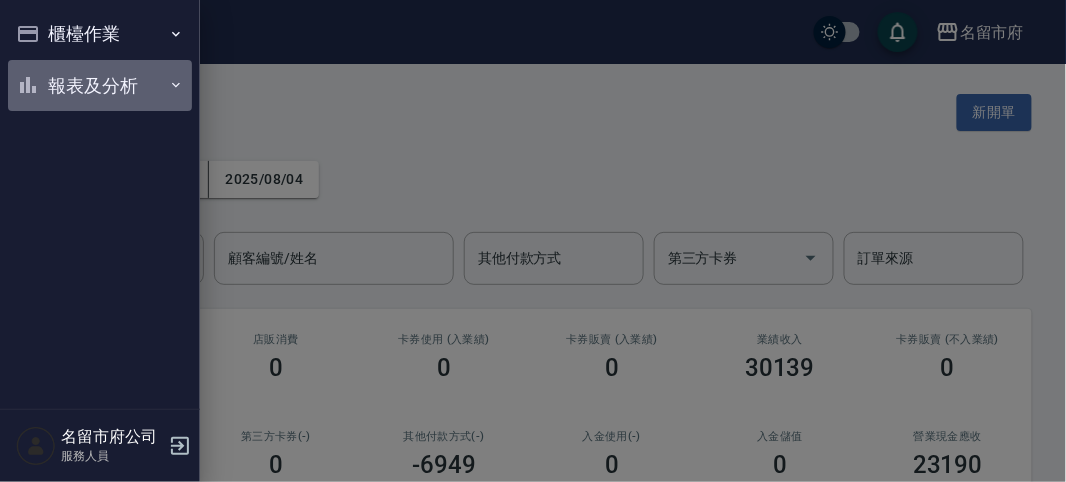 click on "報表及分析" at bounding box center [100, 86] 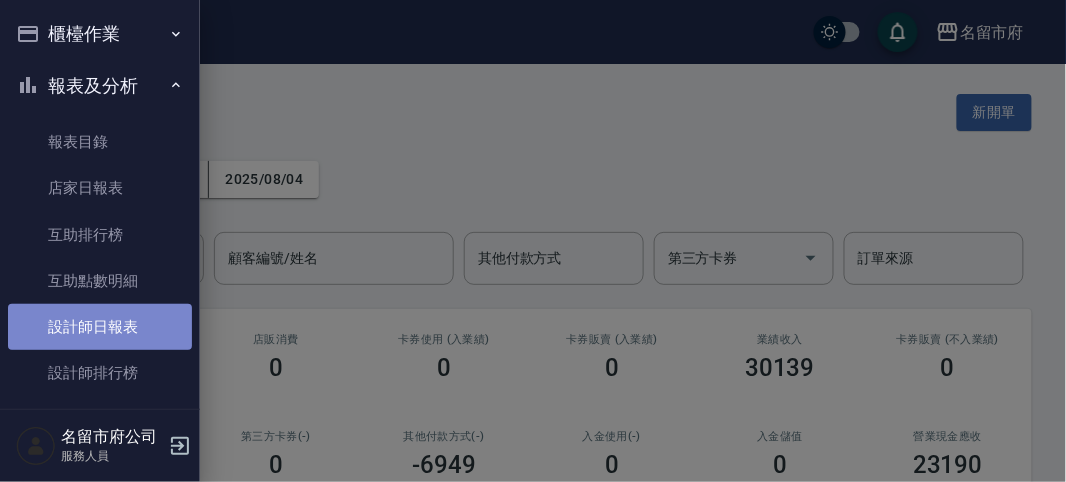 click on "設計師日報表" at bounding box center [100, 327] 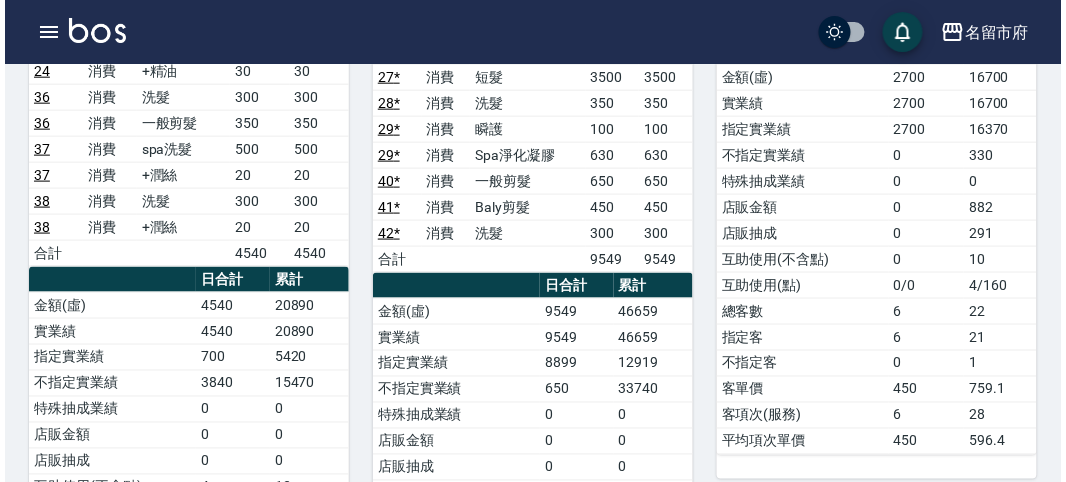 scroll, scrollTop: 555, scrollLeft: 0, axis: vertical 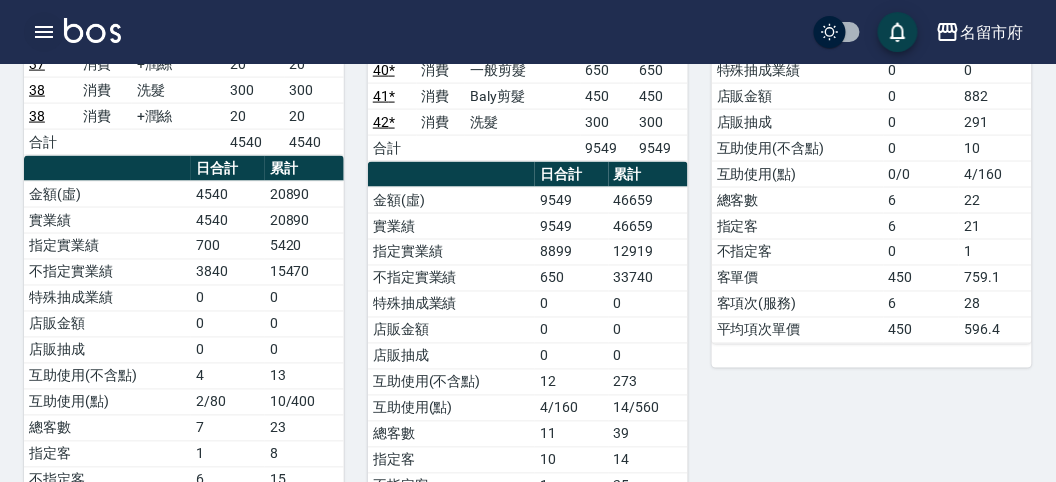 click 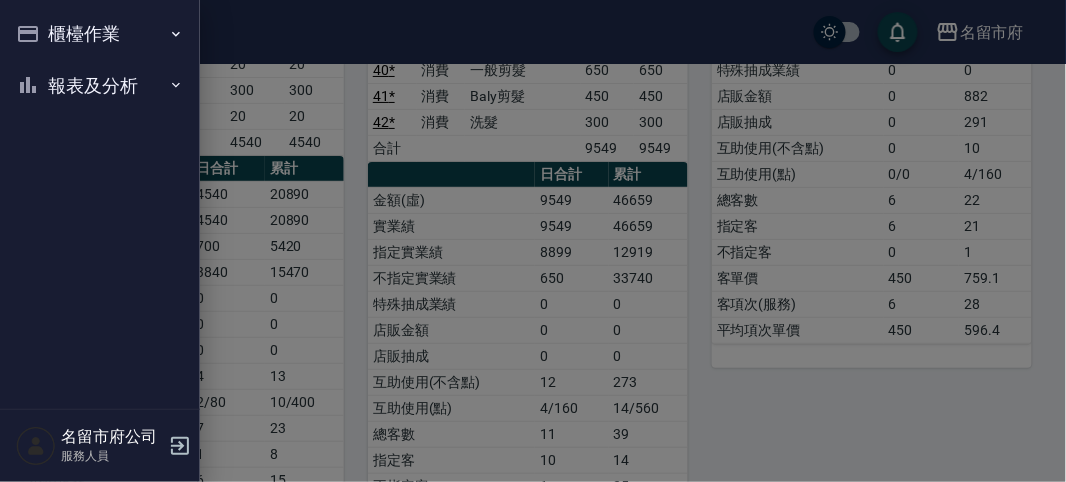 click on "櫃檯作業 打帳單 帳單列表 現金收支登錄 高階收支登錄 材料自購登錄 每日結帳 報表及分析 報表目錄 店家日報表 互助排行榜 互助點數明細 設計師日報表 設計師排行榜 收支分類明細表 名留市府公司 服務人員" at bounding box center [100, 241] 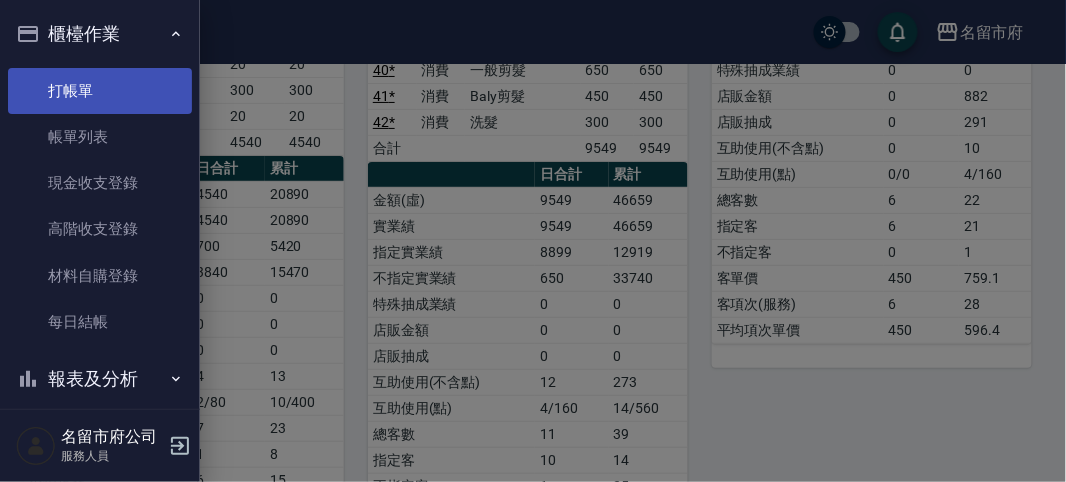 click on "打帳單" at bounding box center [100, 91] 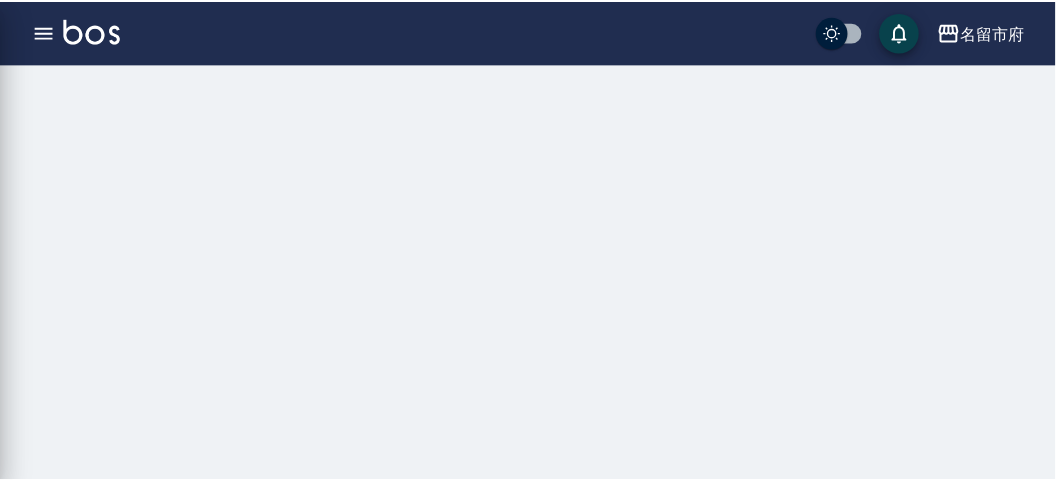 scroll, scrollTop: 0, scrollLeft: 0, axis: both 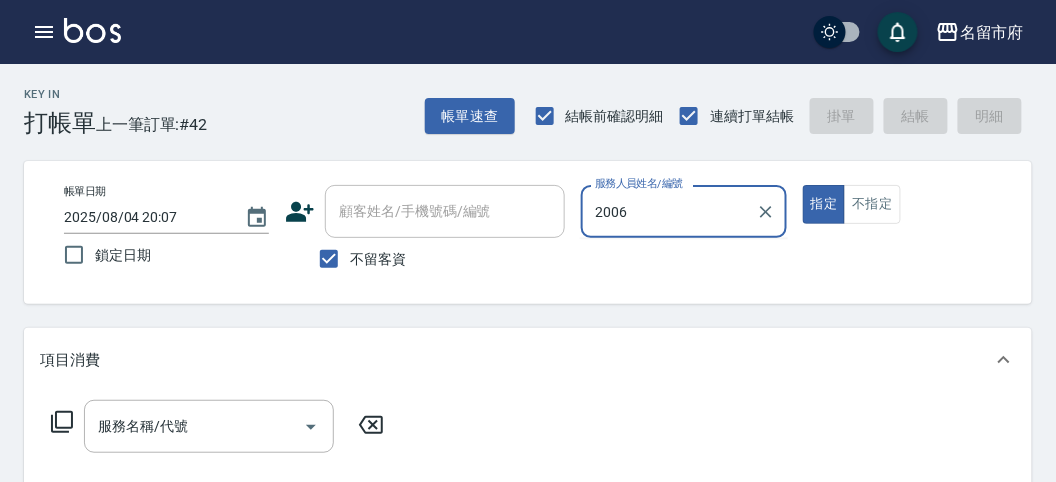 click on "指定" at bounding box center (824, 204) 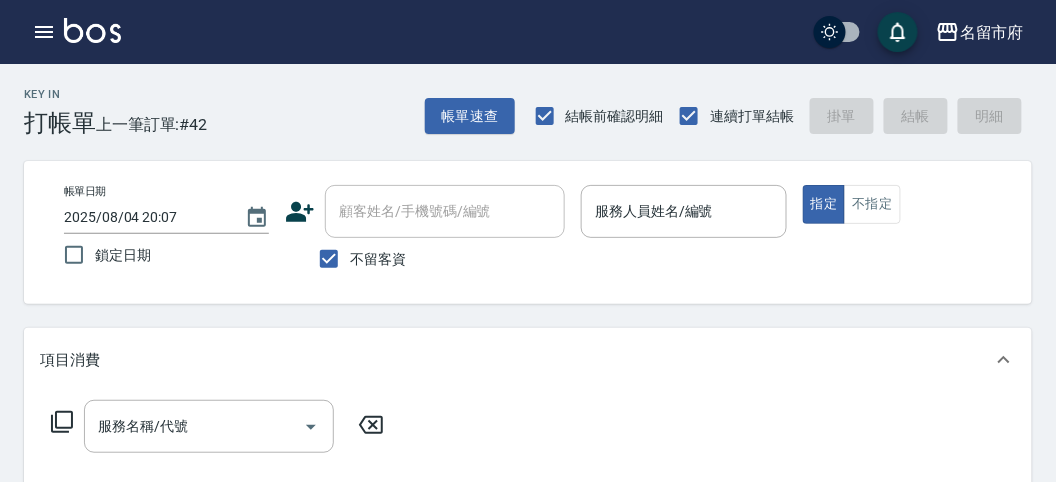 drag, startPoint x: 591, startPoint y: 177, endPoint x: 618, endPoint y: 172, distance: 27.45906 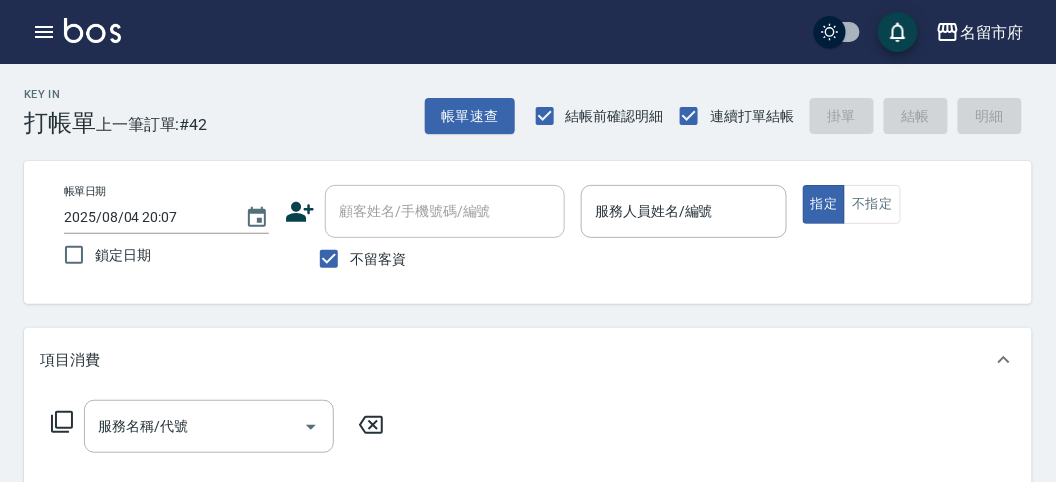 click on "帳單日期 2025/08/04 20:07 鎖定日期 顧客姓名/手機號碼/編號 顧客姓名/手機號碼/編號 不留客資 服務人員姓名/編號 服務人員姓名/編號 指定 不指定" at bounding box center (528, 232) 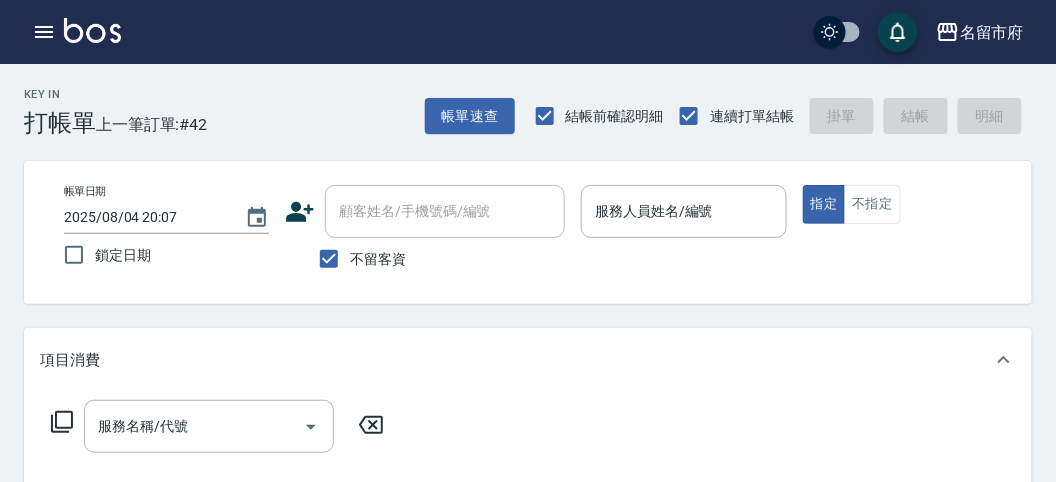 drag, startPoint x: 656, startPoint y: 213, endPoint x: 637, endPoint y: 201, distance: 22.472204 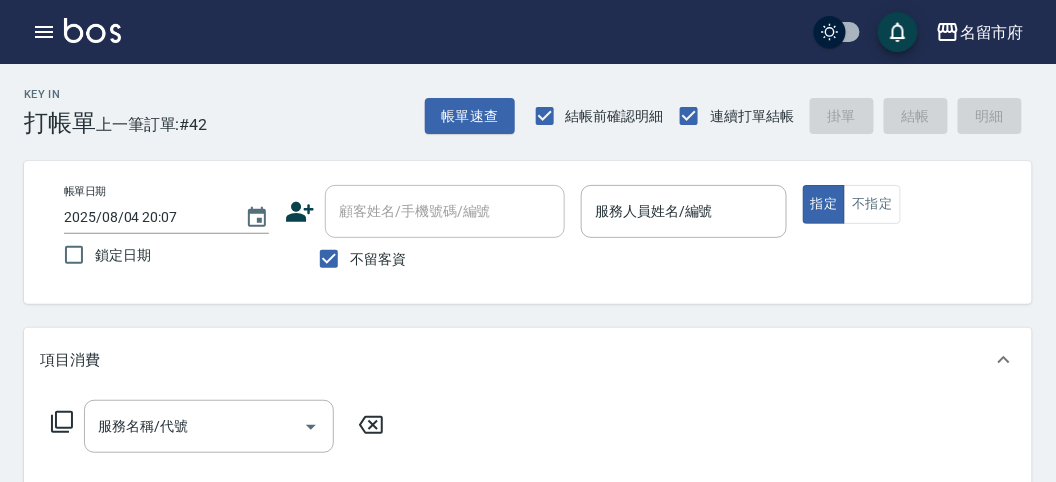 click on "服務人員姓名/編號" at bounding box center [683, 211] 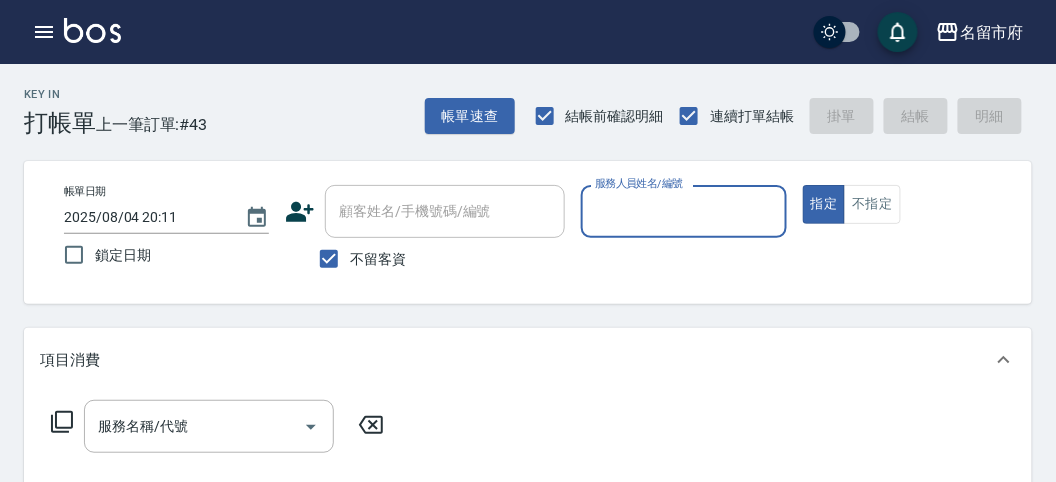 click on "服務人員姓名/編號" at bounding box center (683, 211) 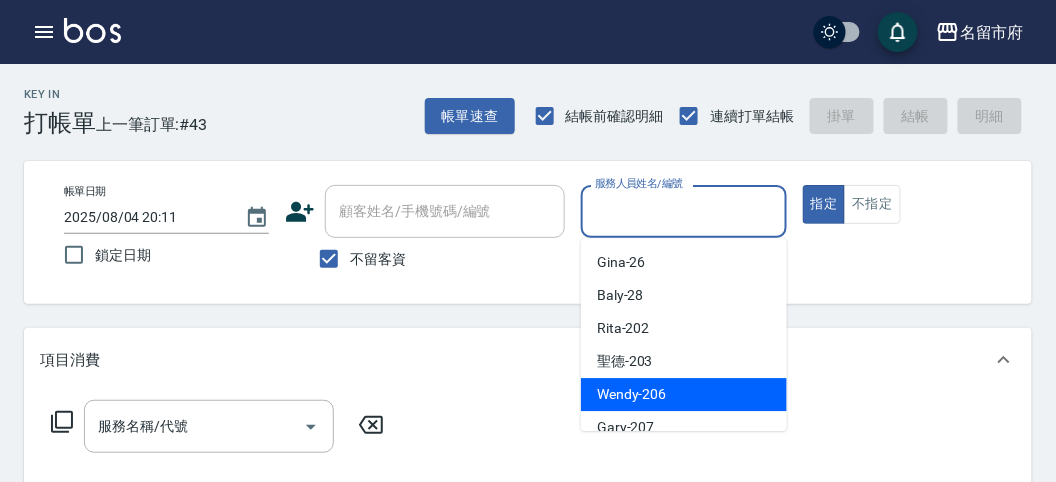 drag, startPoint x: 726, startPoint y: 407, endPoint x: 736, endPoint y: 398, distance: 13.453624 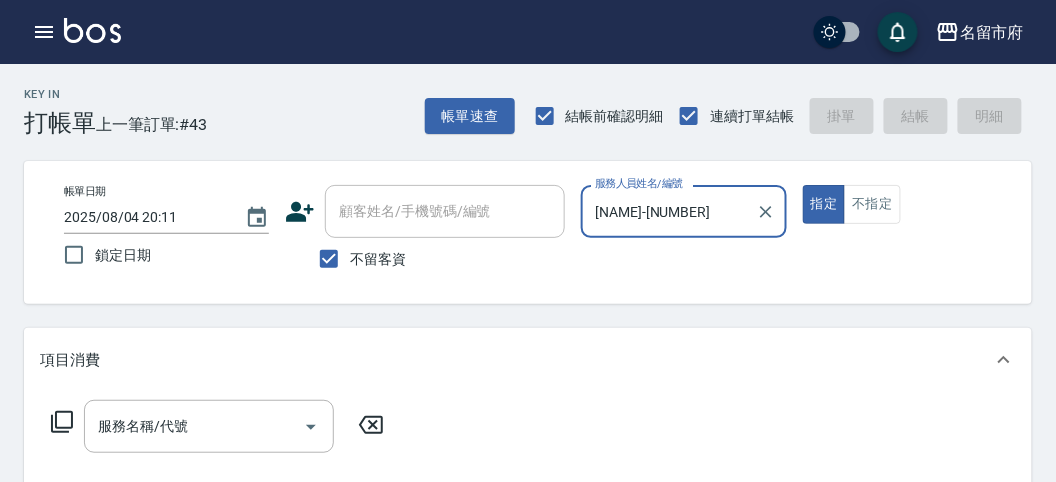click on "指定" at bounding box center (824, 204) 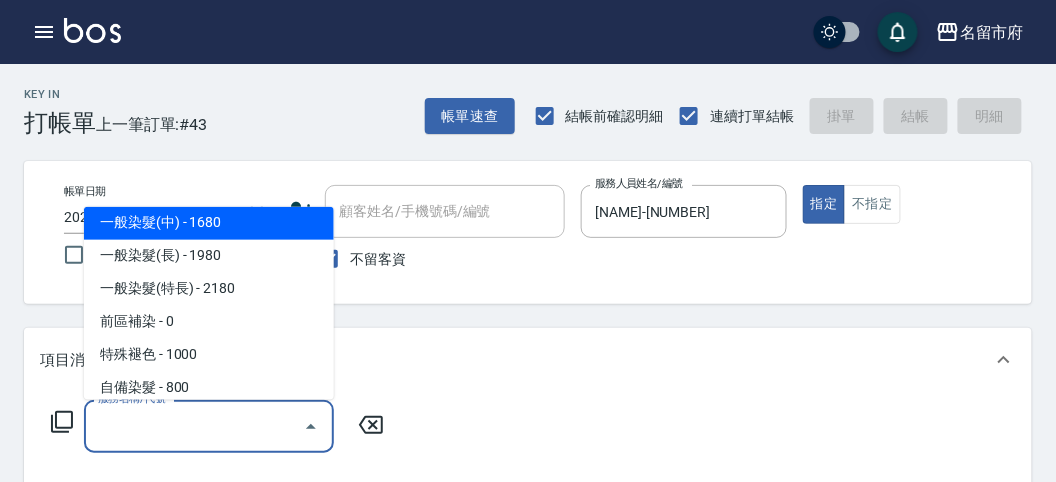 scroll, scrollTop: 766, scrollLeft: 0, axis: vertical 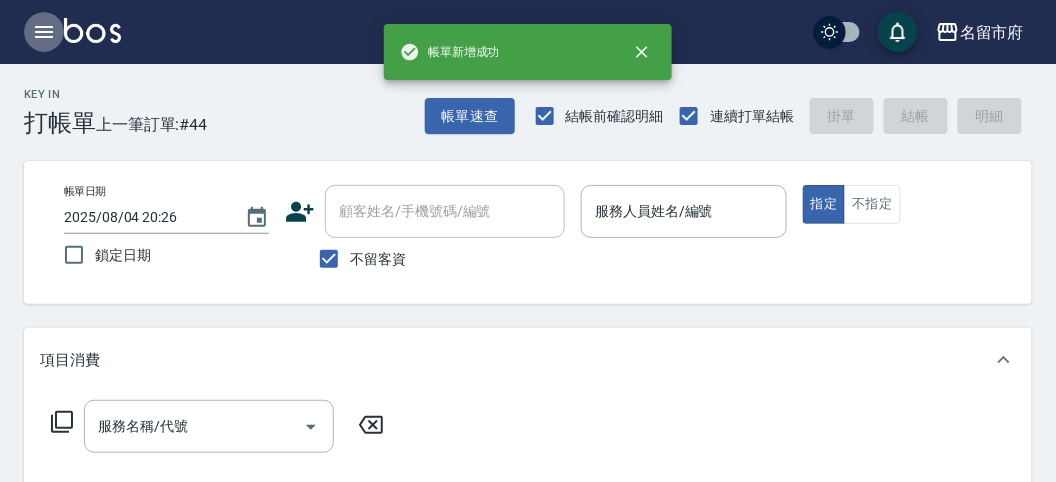 click 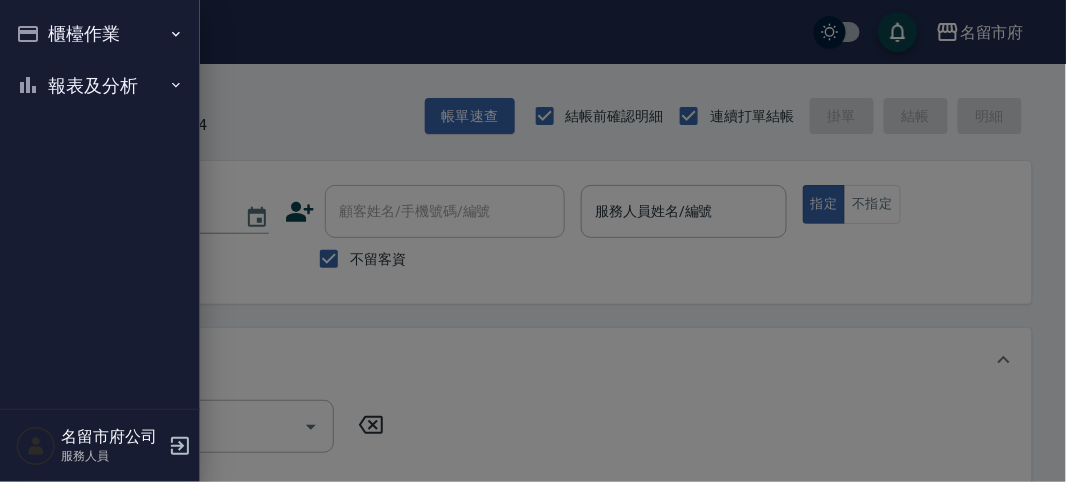 drag, startPoint x: 46, startPoint y: 36, endPoint x: 54, endPoint y: 51, distance: 17 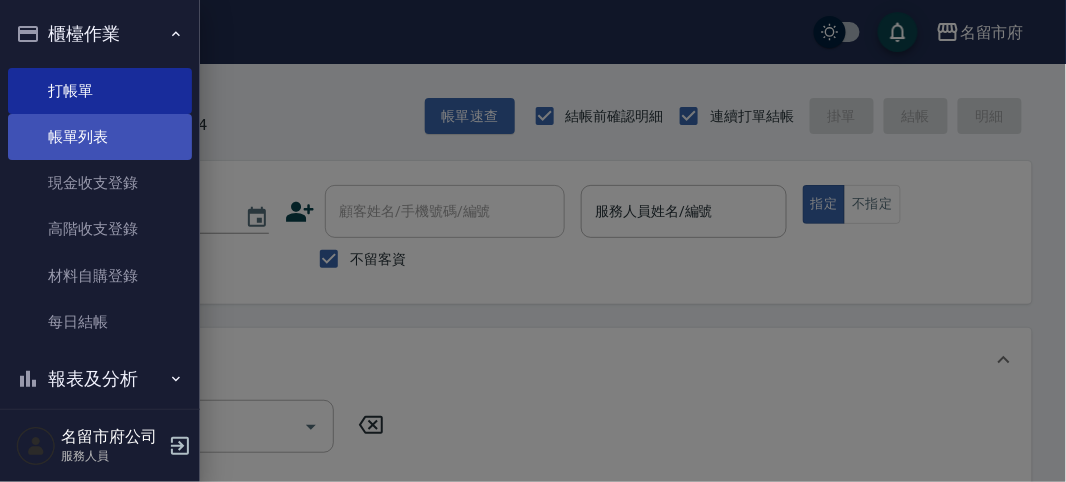 click on "帳單列表" at bounding box center [100, 137] 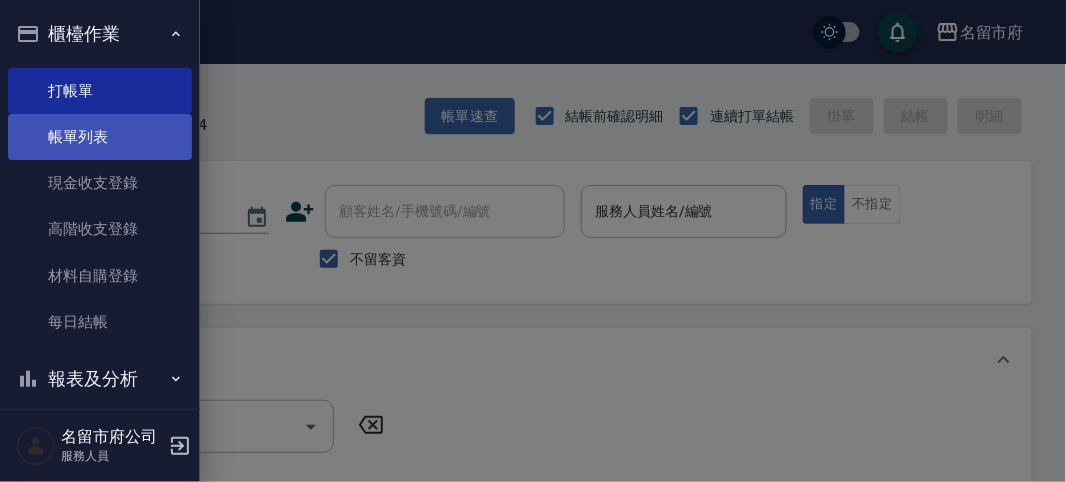 click on "帳單列表" at bounding box center (100, 137) 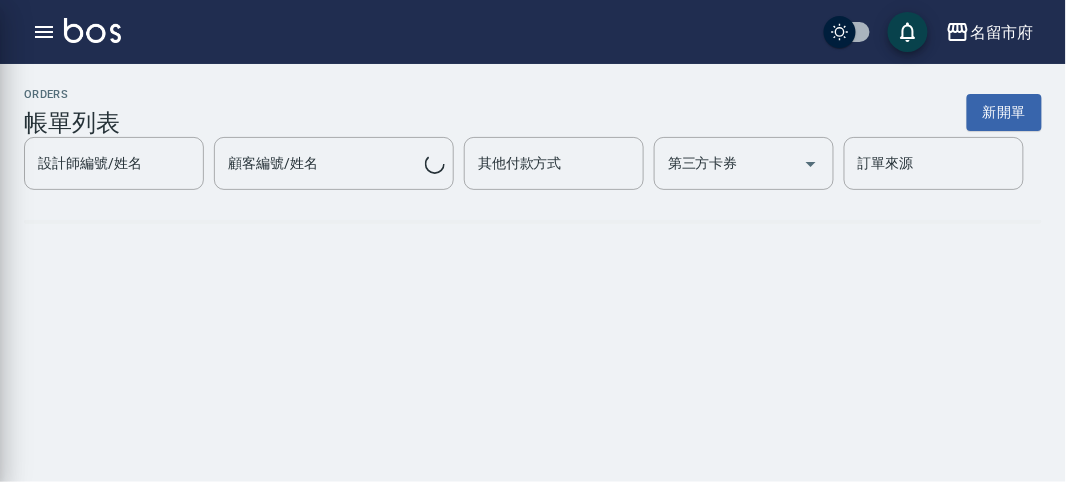 click on "帳單列表" at bounding box center [-100, 137] 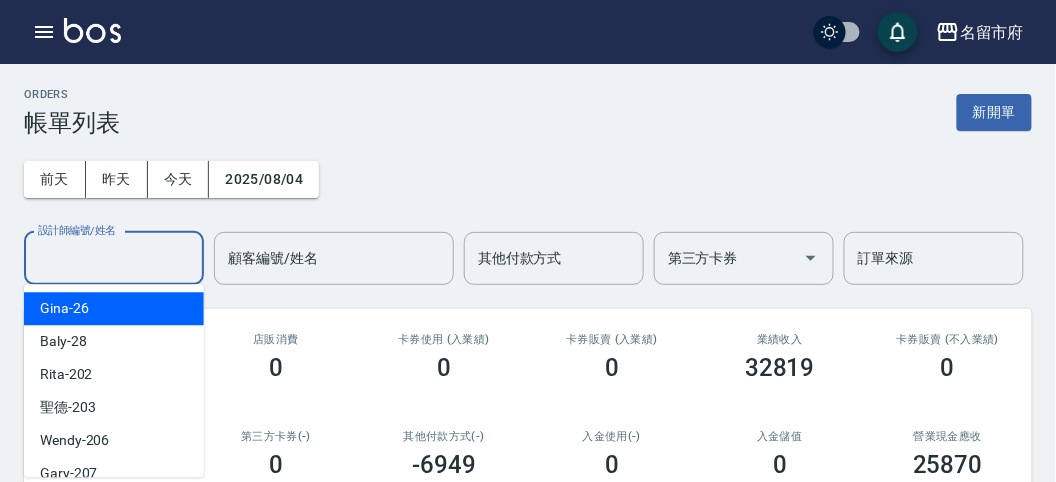 drag, startPoint x: 122, startPoint y: 265, endPoint x: 136, endPoint y: 295, distance: 33.105892 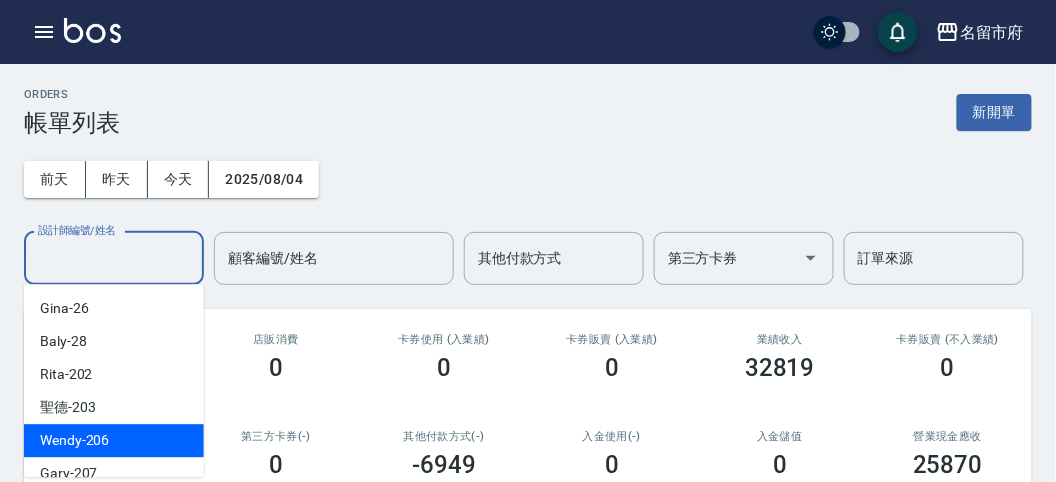click on "Wendy -[EMPLOYEE_ID]" at bounding box center [114, 440] 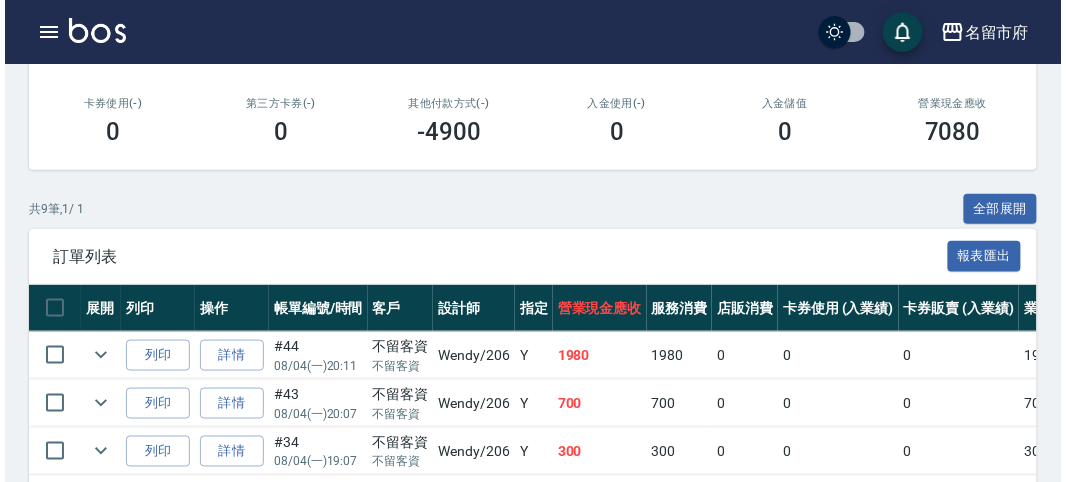 scroll, scrollTop: 111, scrollLeft: 0, axis: vertical 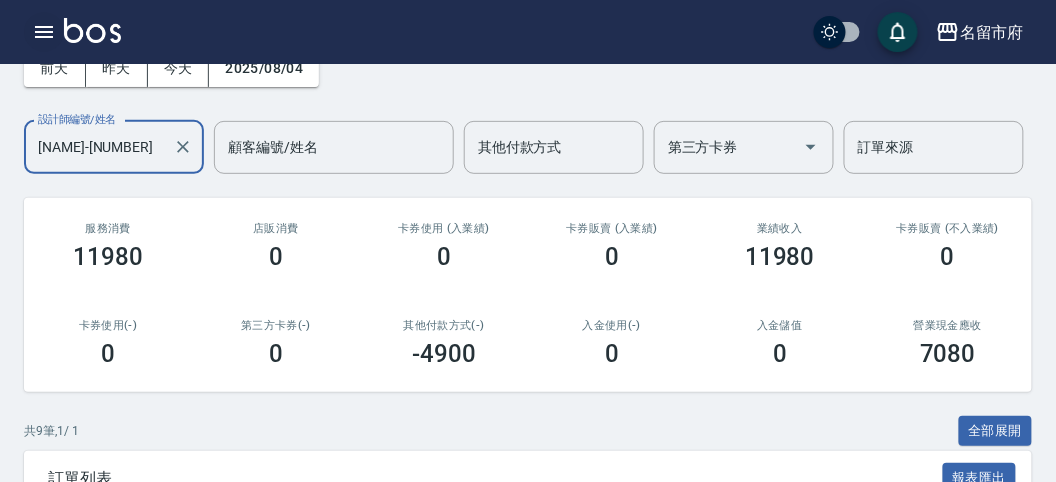 click 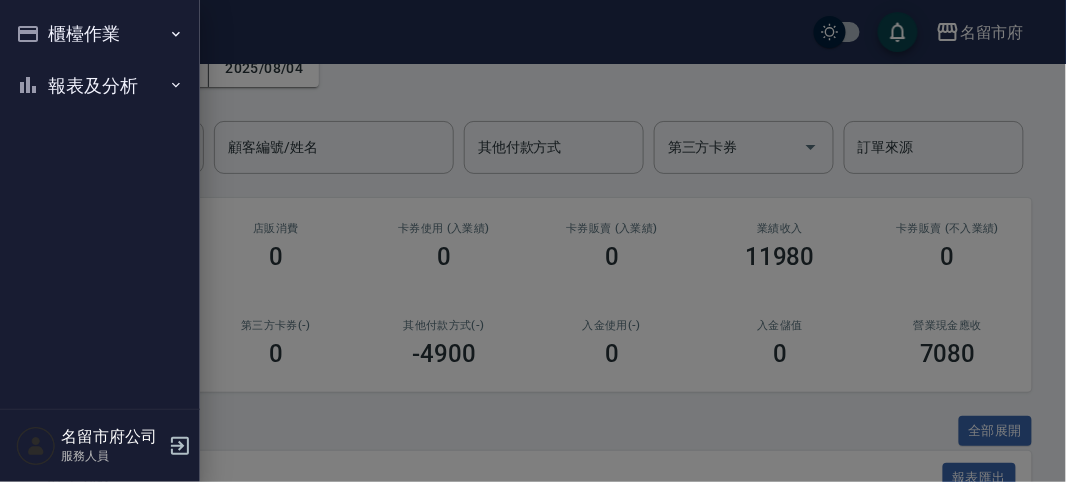 drag, startPoint x: 50, startPoint y: 25, endPoint x: 62, endPoint y: 33, distance: 14.422205 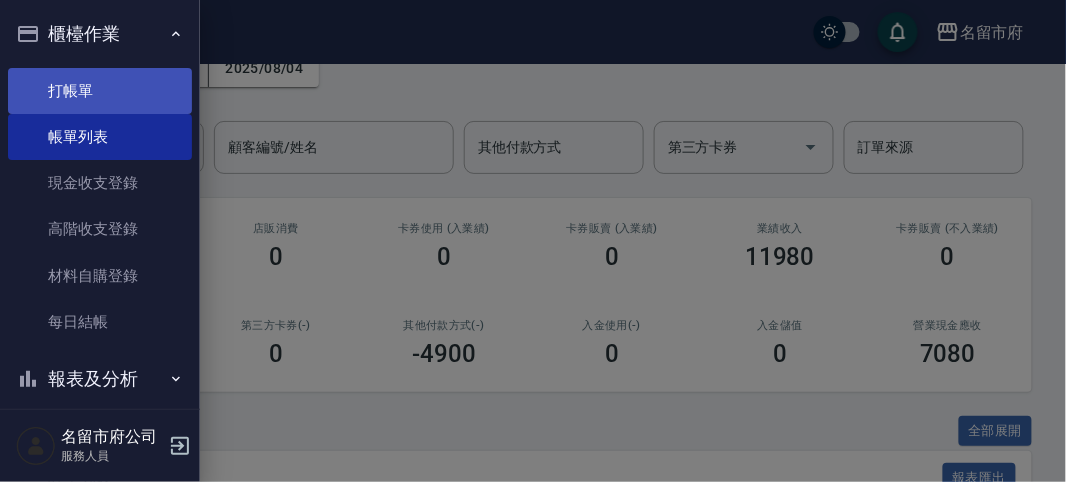 click on "打帳單" at bounding box center [100, 91] 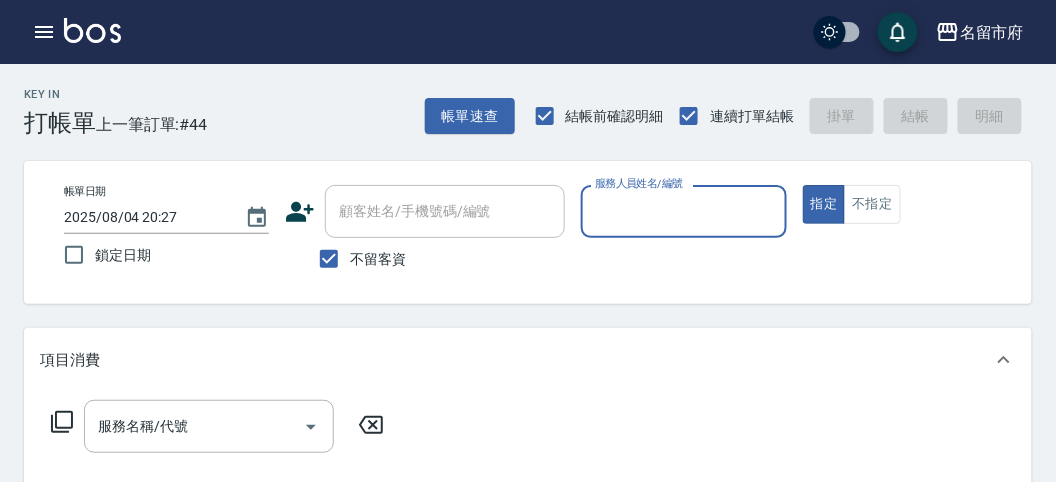 scroll, scrollTop: 111, scrollLeft: 0, axis: vertical 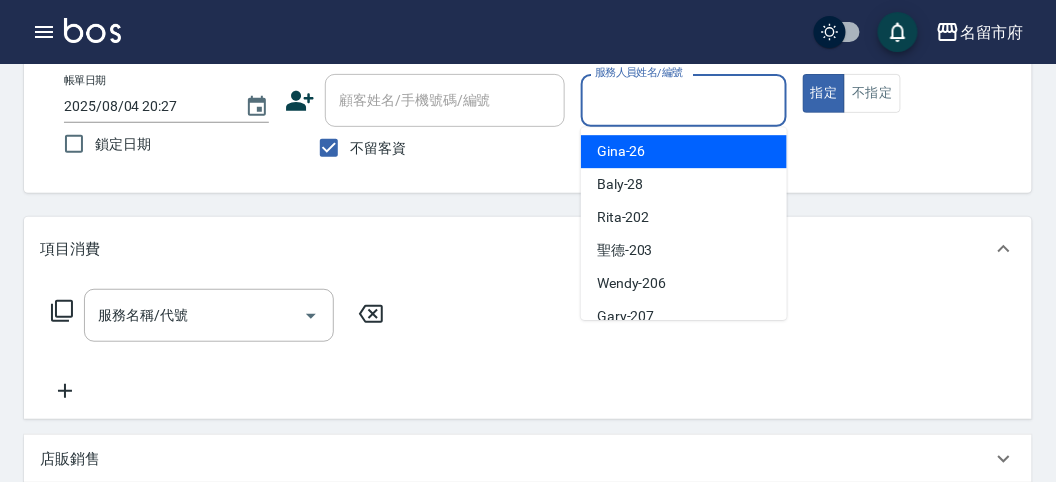 click on "服務人員姓名/編號" at bounding box center (683, 100) 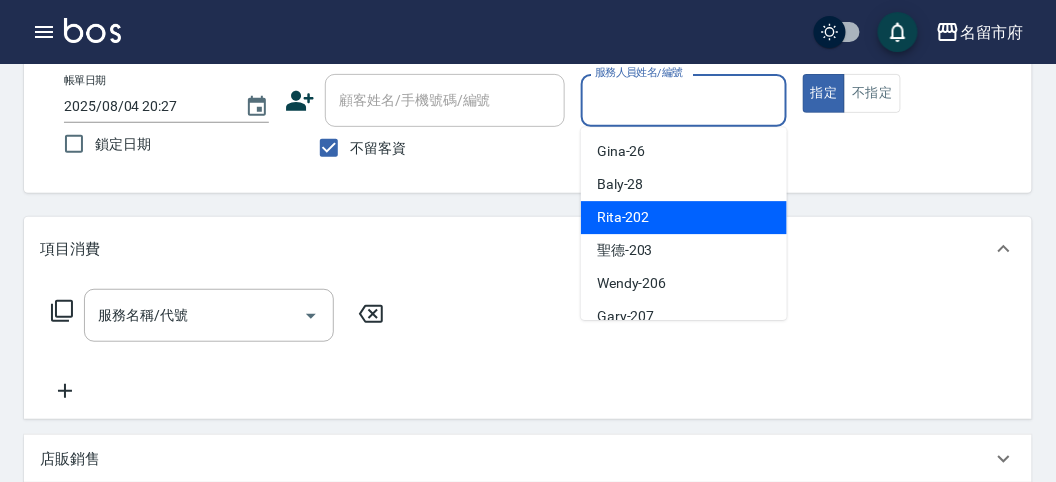 click on "Rita -202" at bounding box center [684, 217] 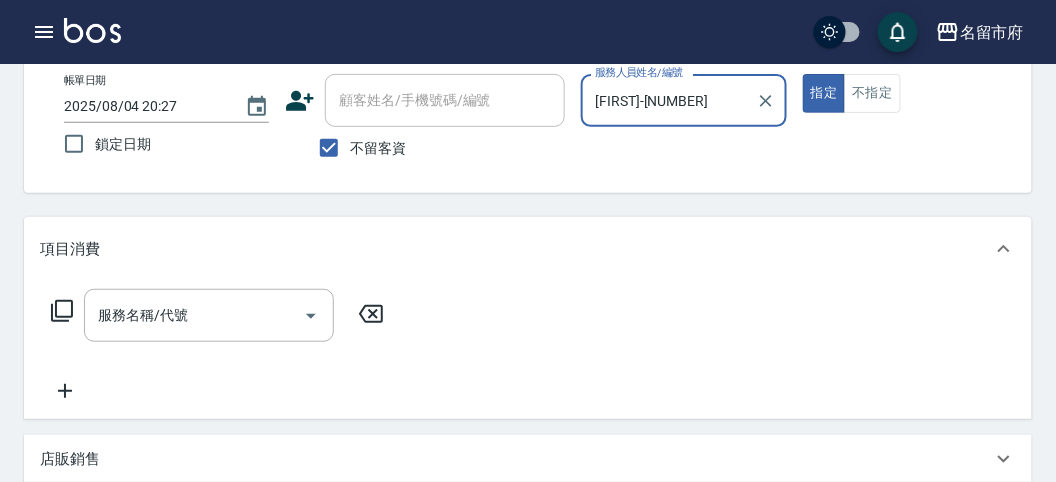 click 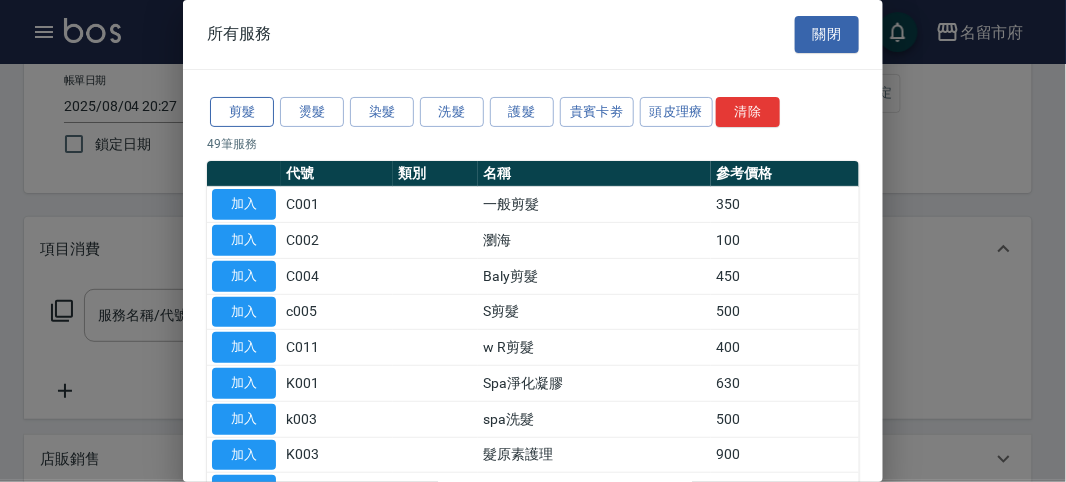 click on "剪髮" at bounding box center [242, 112] 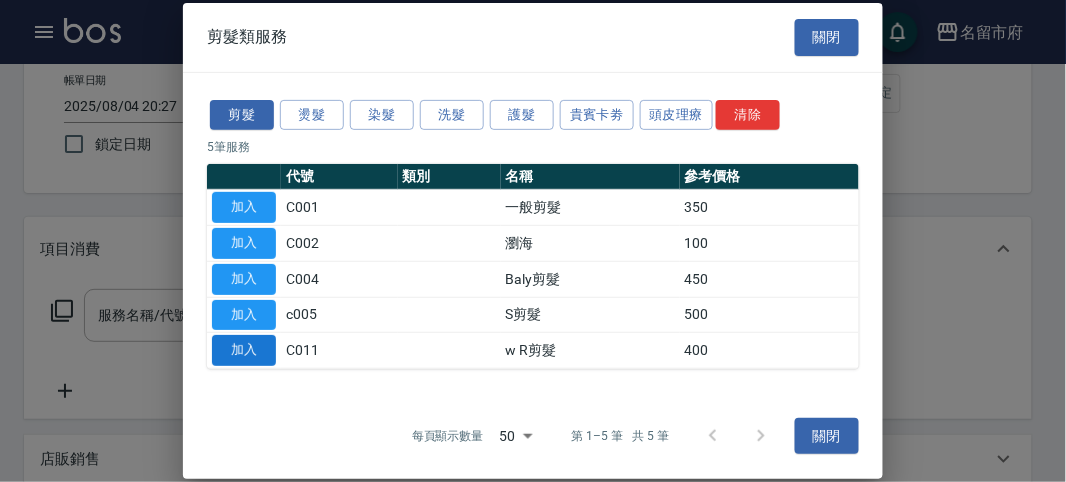 click on "加入" at bounding box center [244, 350] 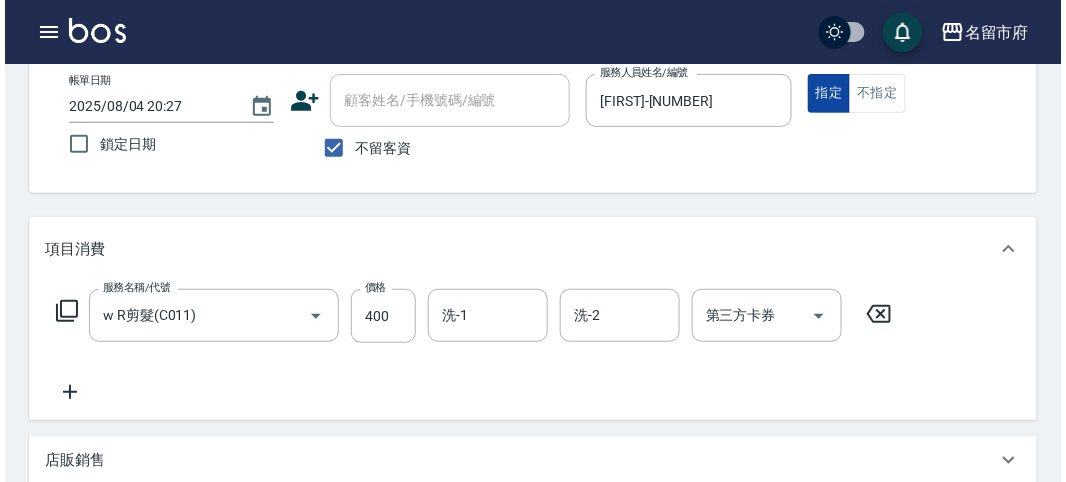 scroll, scrollTop: 0, scrollLeft: 0, axis: both 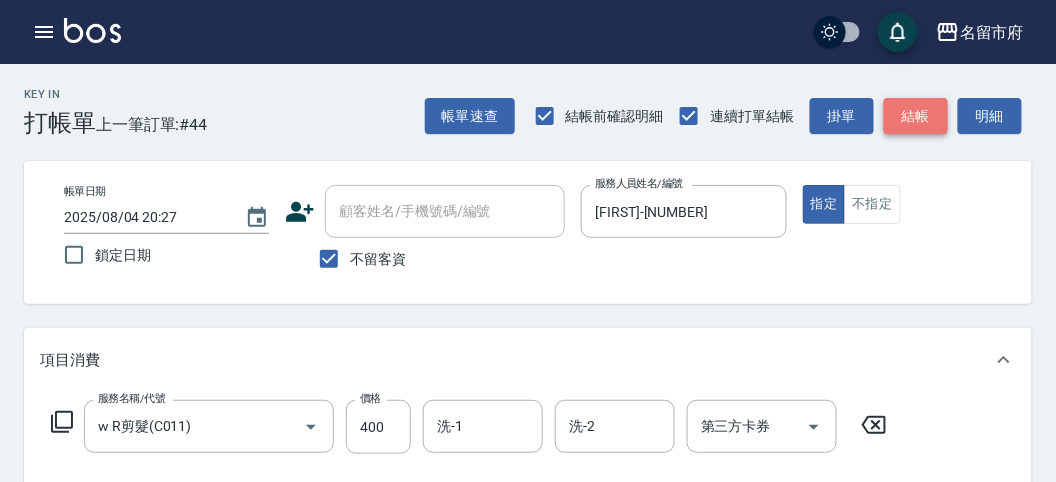 click on "結帳" at bounding box center (916, 116) 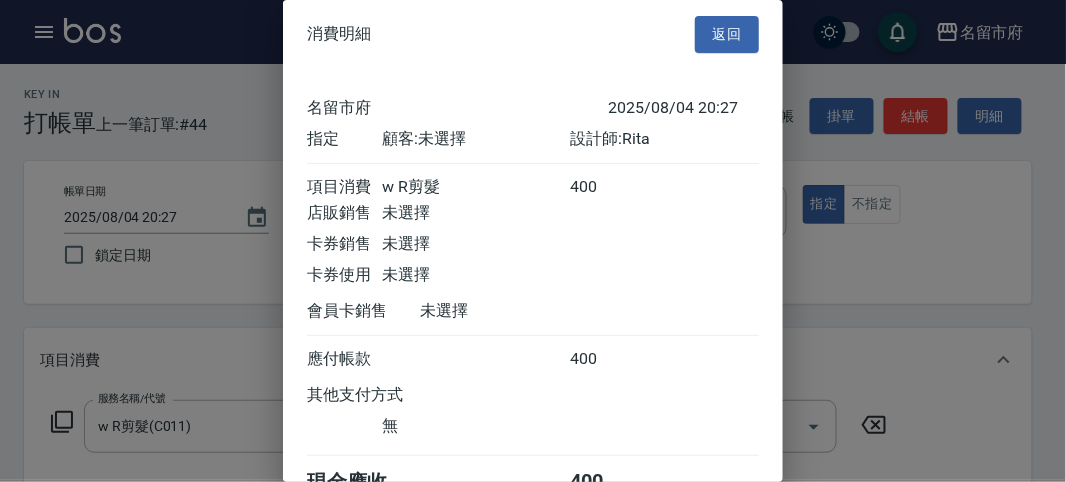 scroll, scrollTop: 111, scrollLeft: 0, axis: vertical 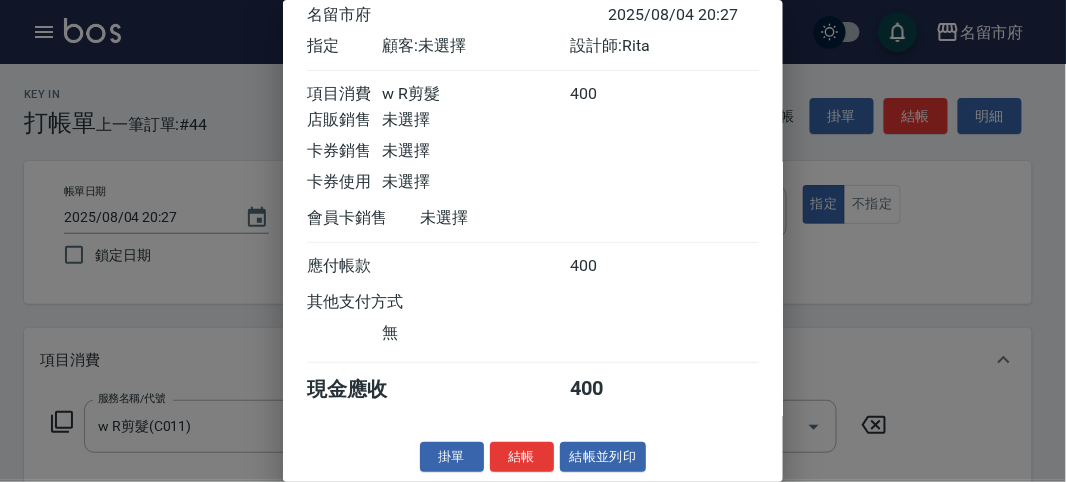 click on "結帳" at bounding box center (522, 457) 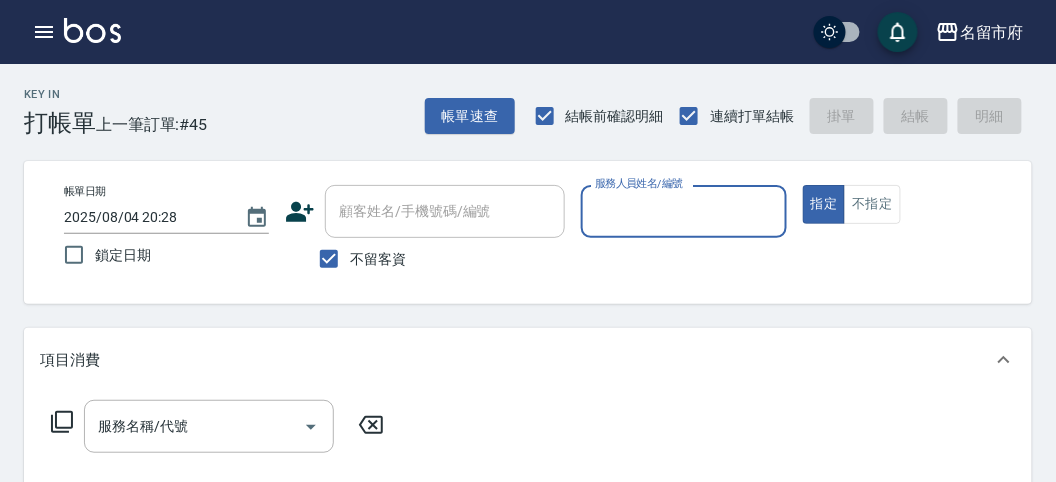 click on "服務人員姓名/編號" at bounding box center [683, 211] 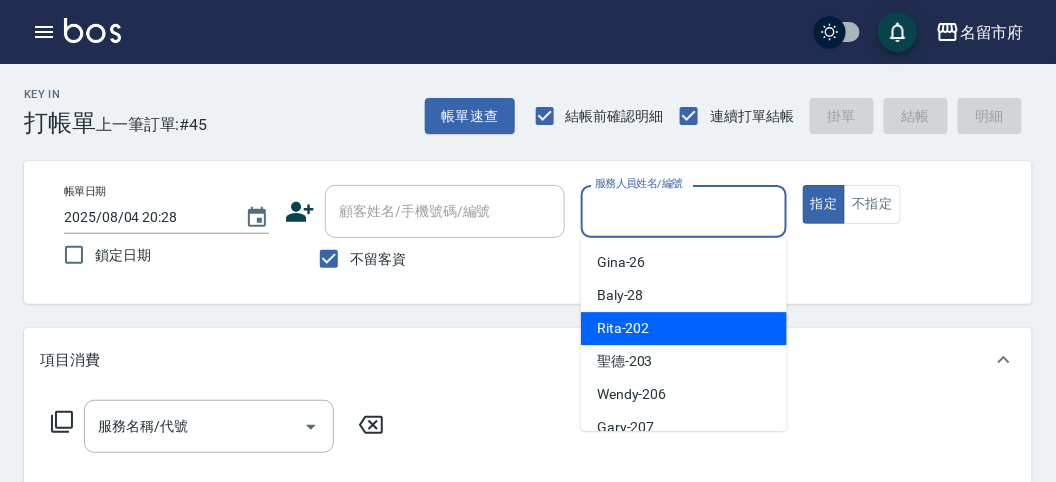 drag, startPoint x: 650, startPoint y: 327, endPoint x: 625, endPoint y: 329, distance: 25.079872 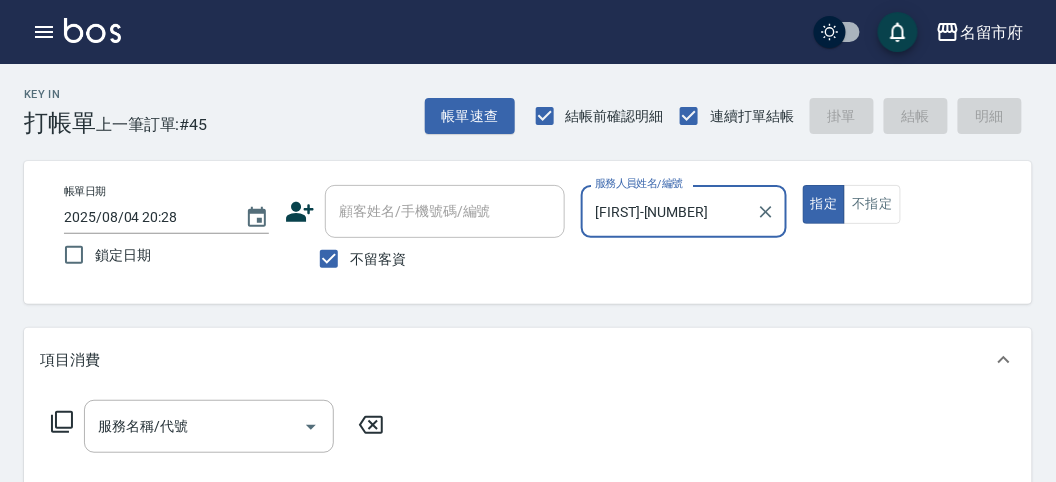 click 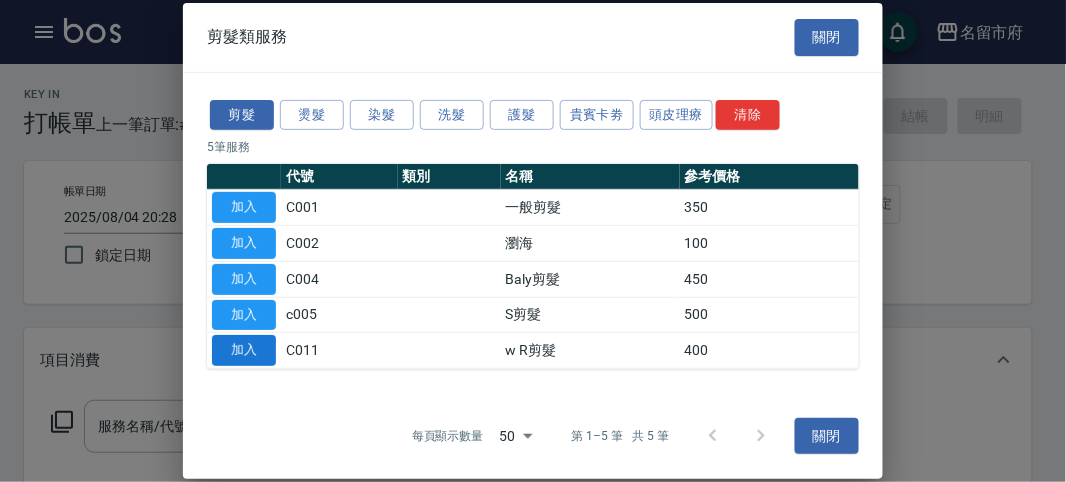click on "加入" at bounding box center (244, 350) 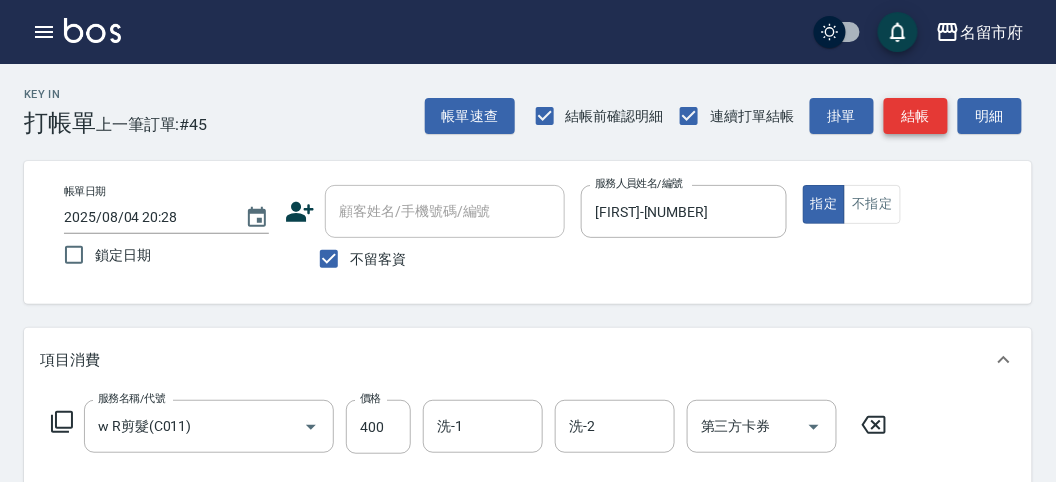 click on "結帳" at bounding box center (916, 116) 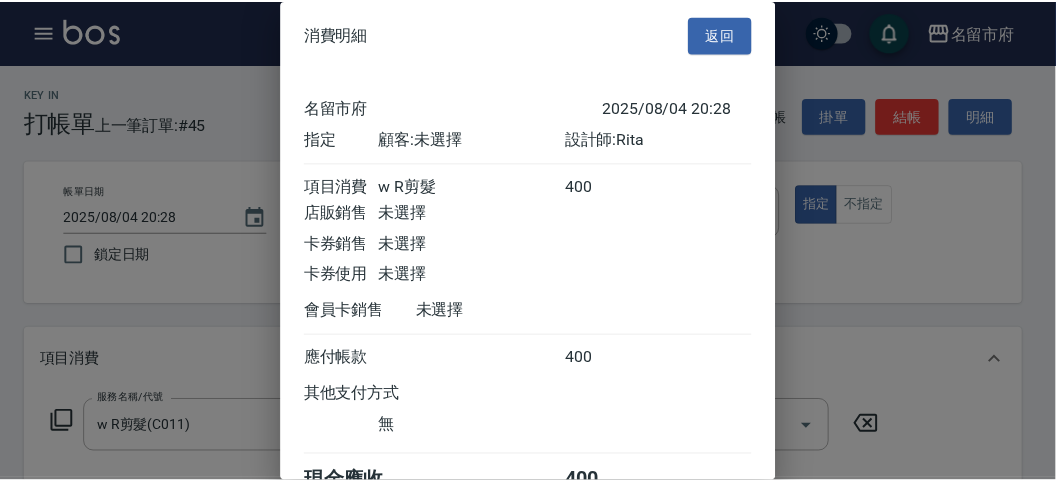 scroll, scrollTop: 111, scrollLeft: 0, axis: vertical 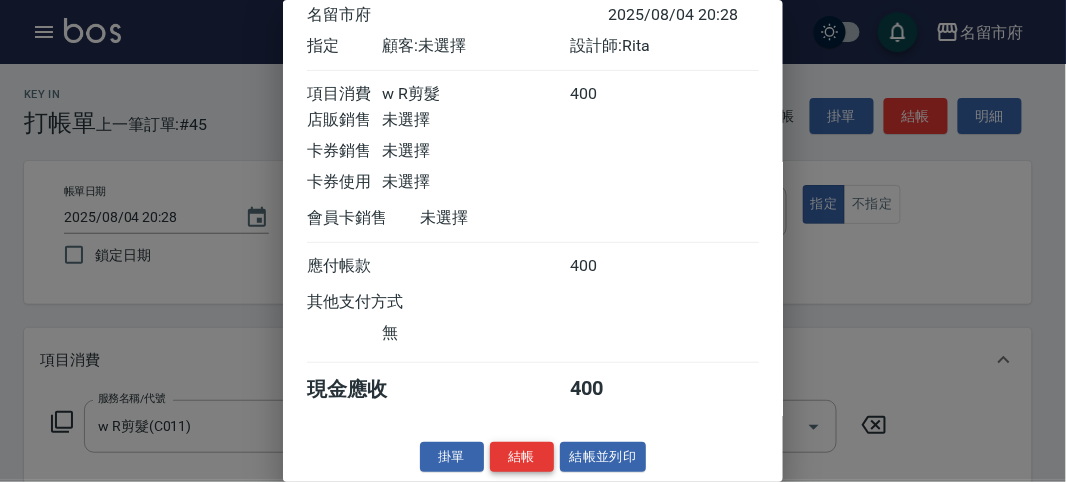 click on "結帳" at bounding box center (522, 457) 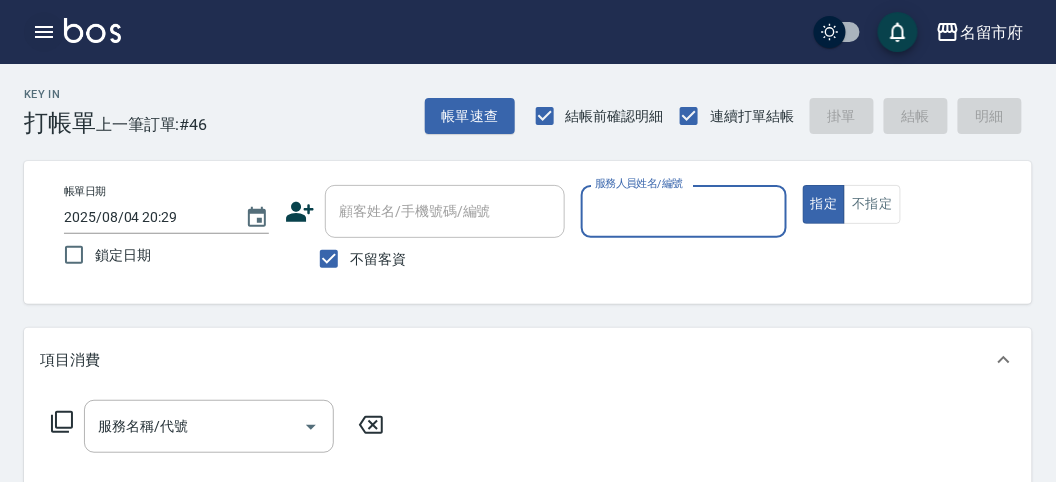 click 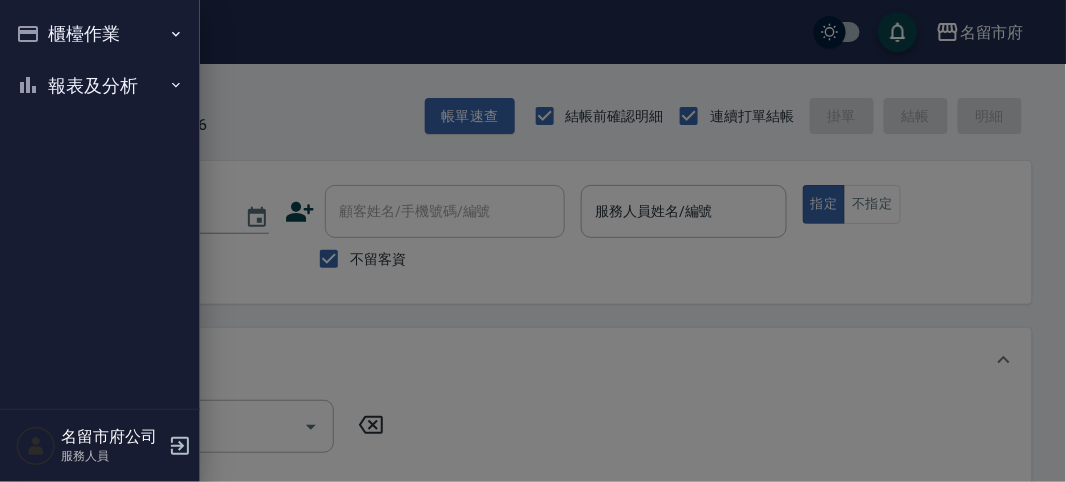 click on "櫃檯作業" at bounding box center (100, 34) 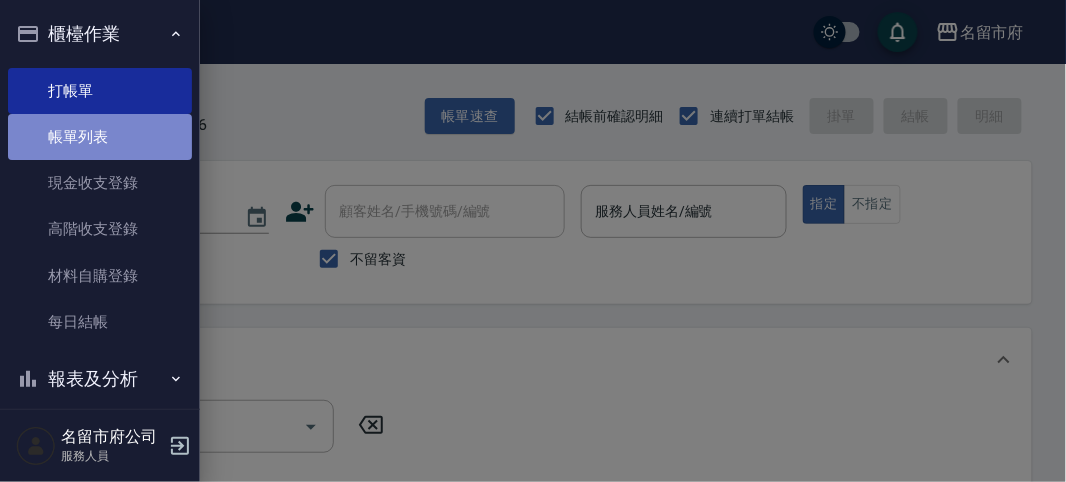click on "帳單列表" at bounding box center [100, 137] 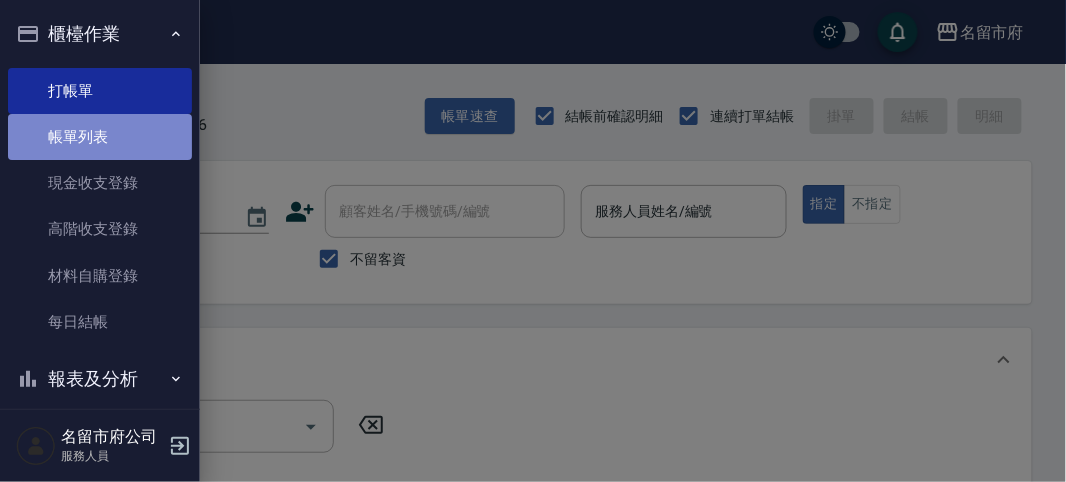click on "帳單列表" at bounding box center (100, 137) 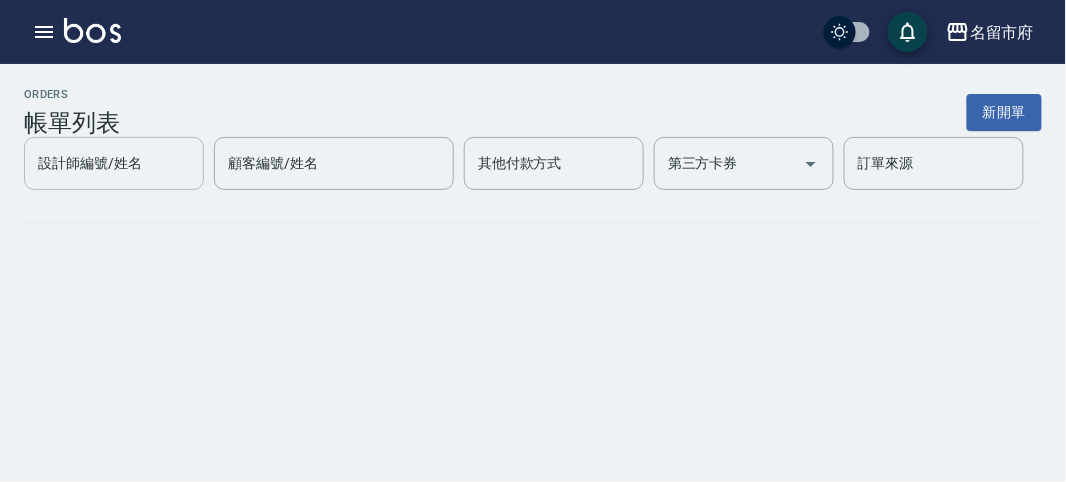 click on "設計師編號/姓名 設計師編號/姓名" at bounding box center [114, 163] 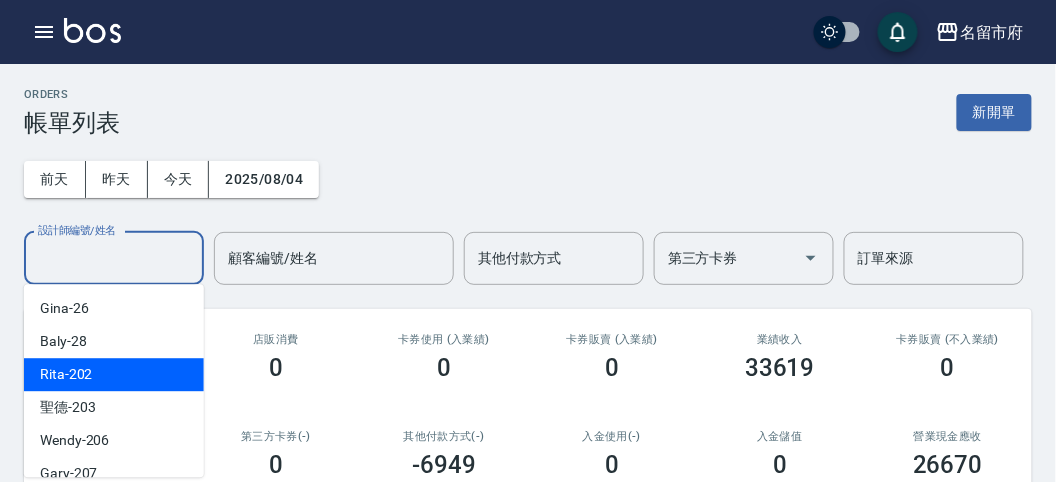 click on "Rita -202" at bounding box center [114, 374] 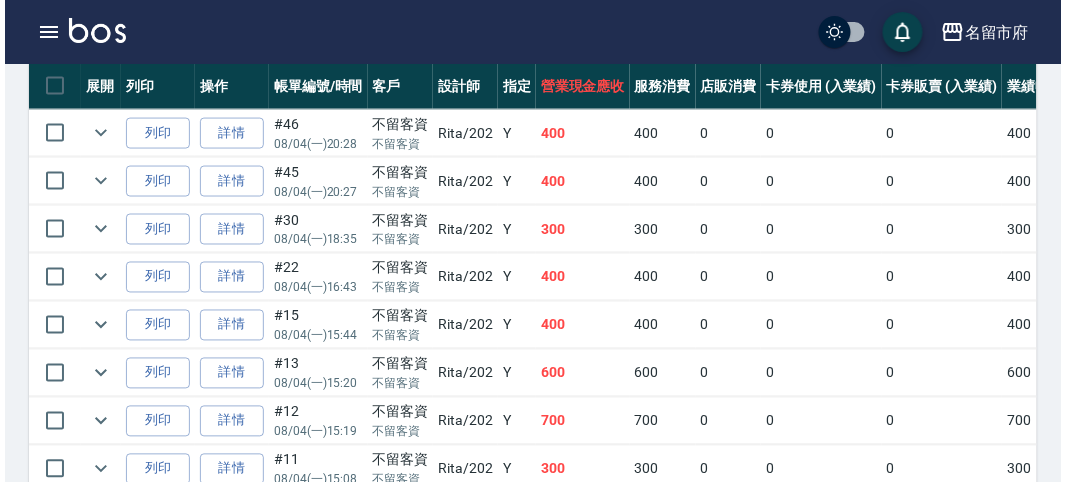 scroll, scrollTop: 444, scrollLeft: 0, axis: vertical 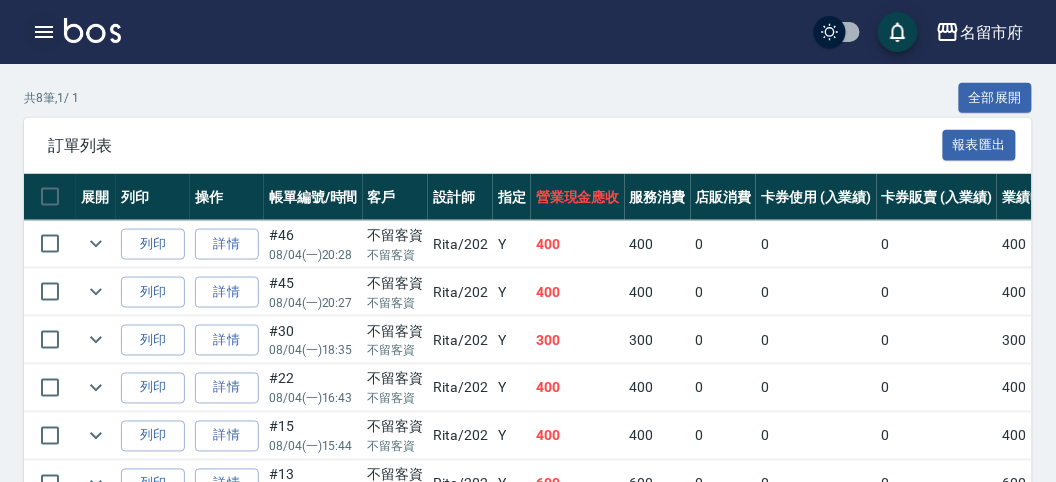 click at bounding box center [44, 32] 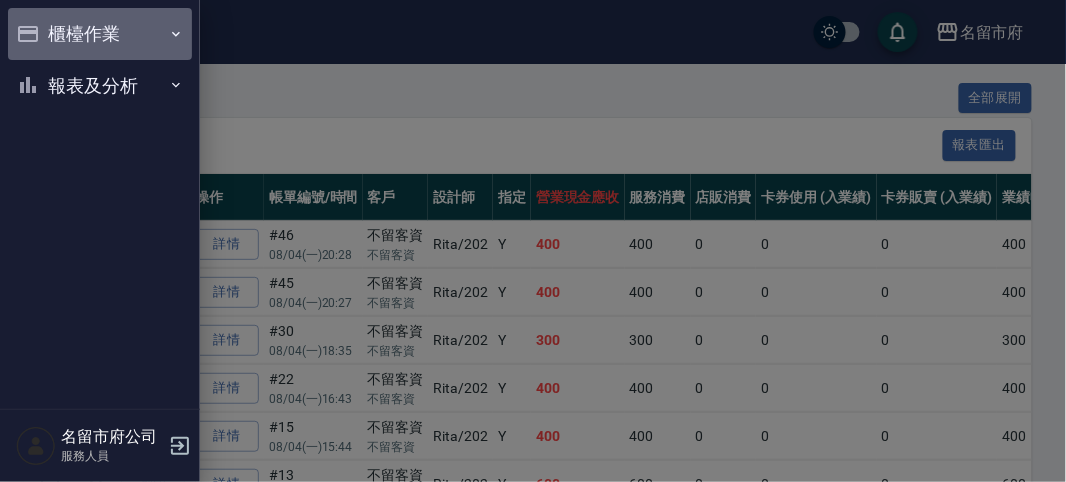 click on "櫃檯作業" at bounding box center (100, 34) 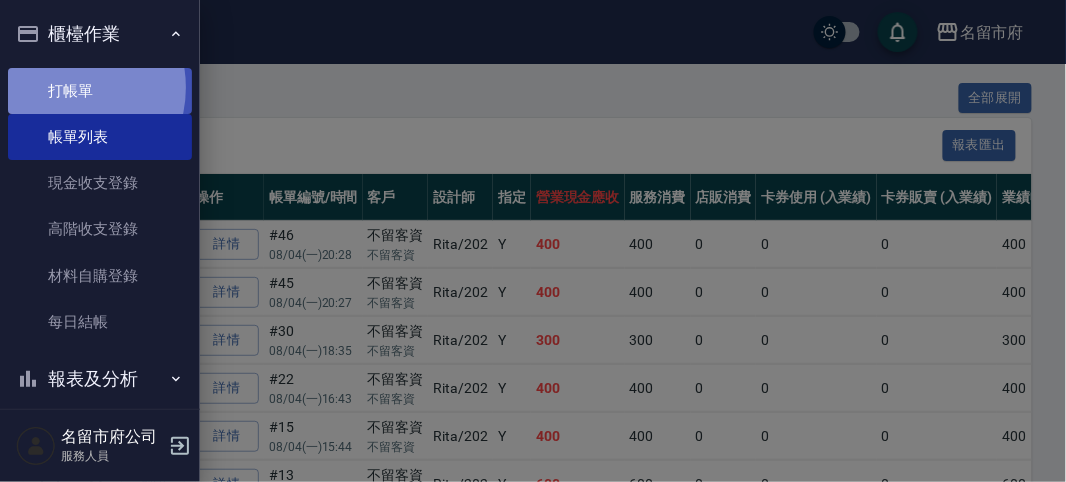 click on "打帳單" at bounding box center [100, 91] 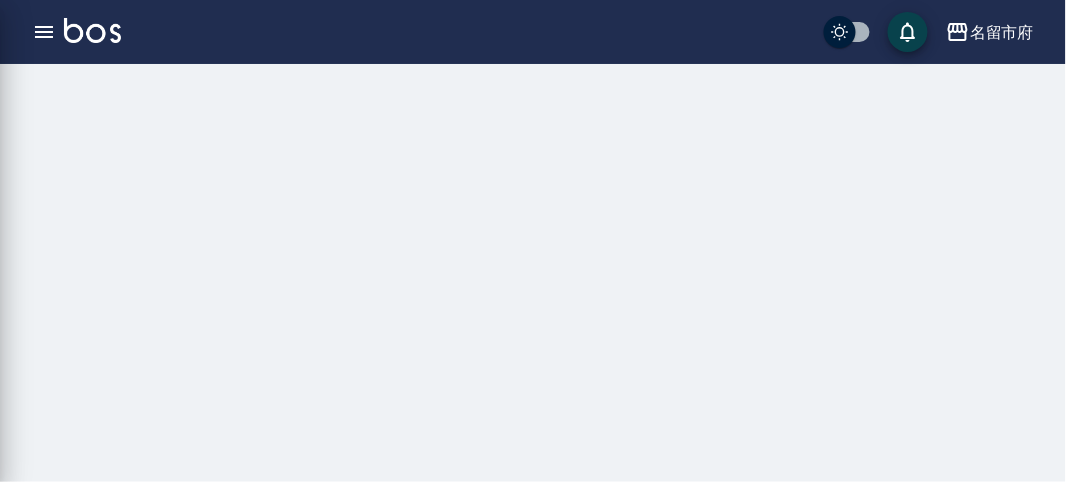 scroll, scrollTop: 0, scrollLeft: 0, axis: both 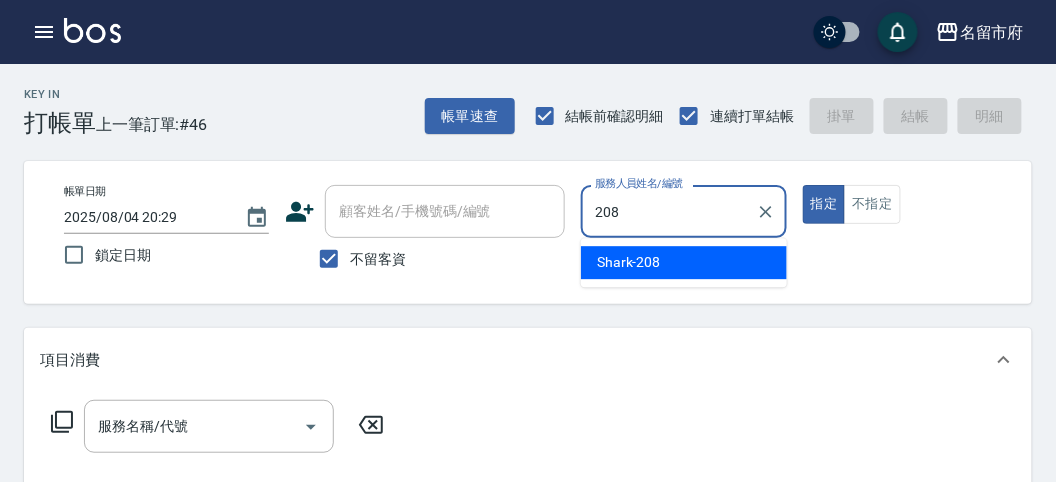 click on "Shark -208" at bounding box center [684, 262] 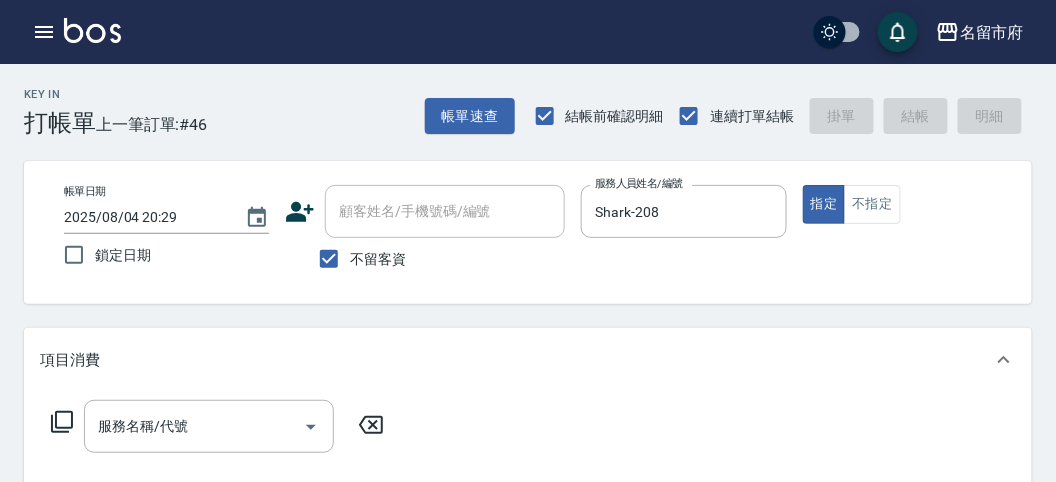 click 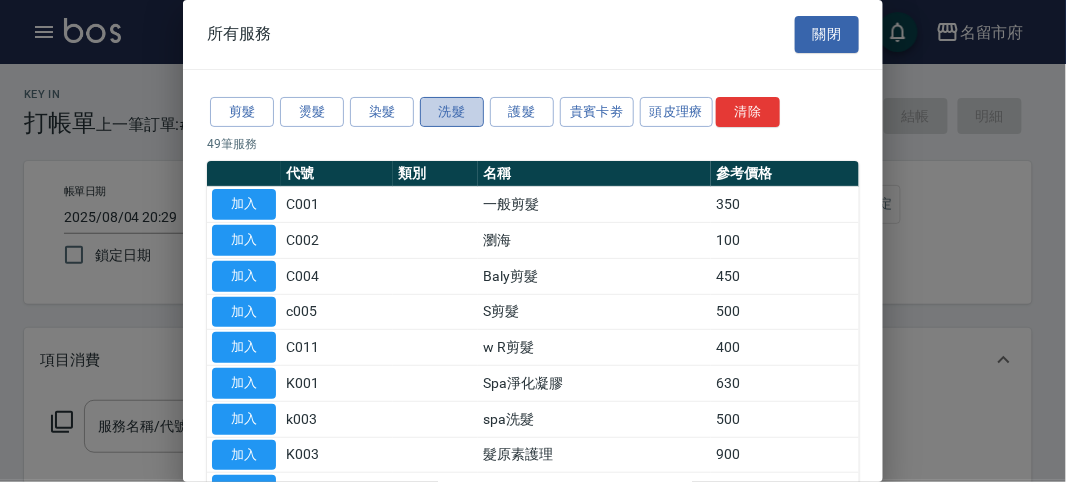 click on "洗髮" at bounding box center (452, 112) 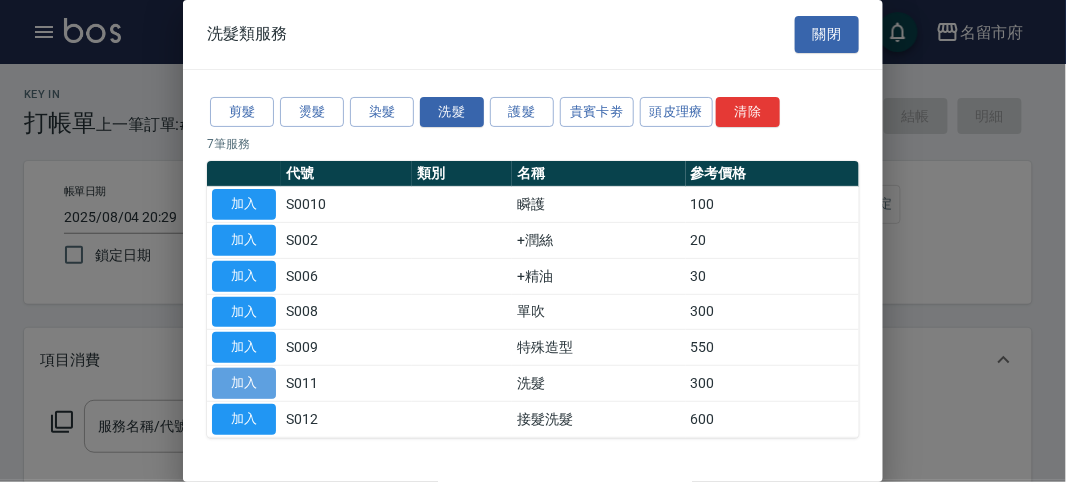 click on "加入" at bounding box center [244, 383] 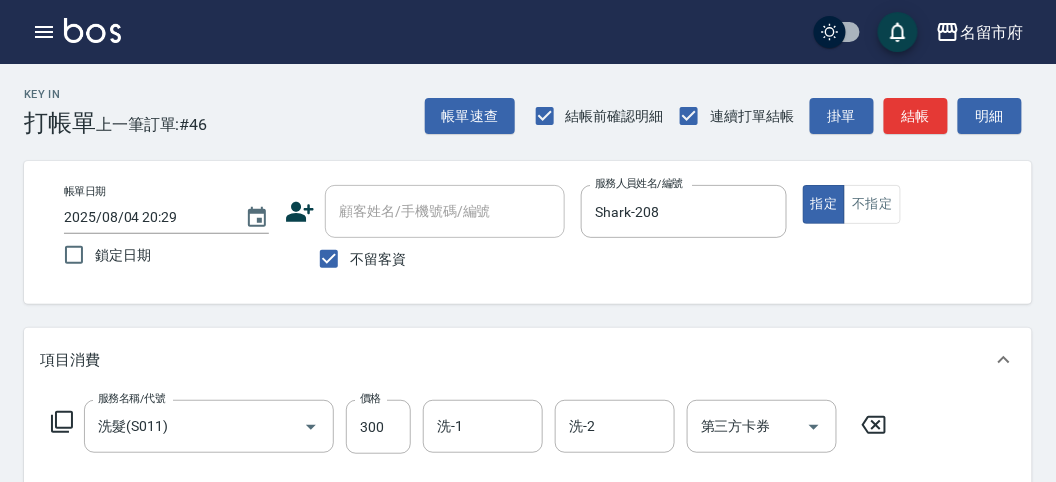 click 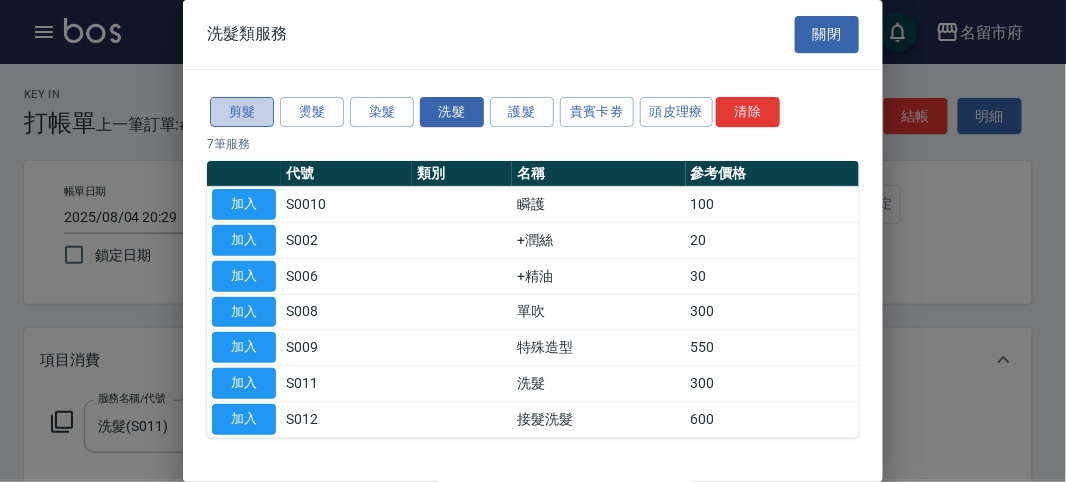 click on "剪髮" at bounding box center (242, 112) 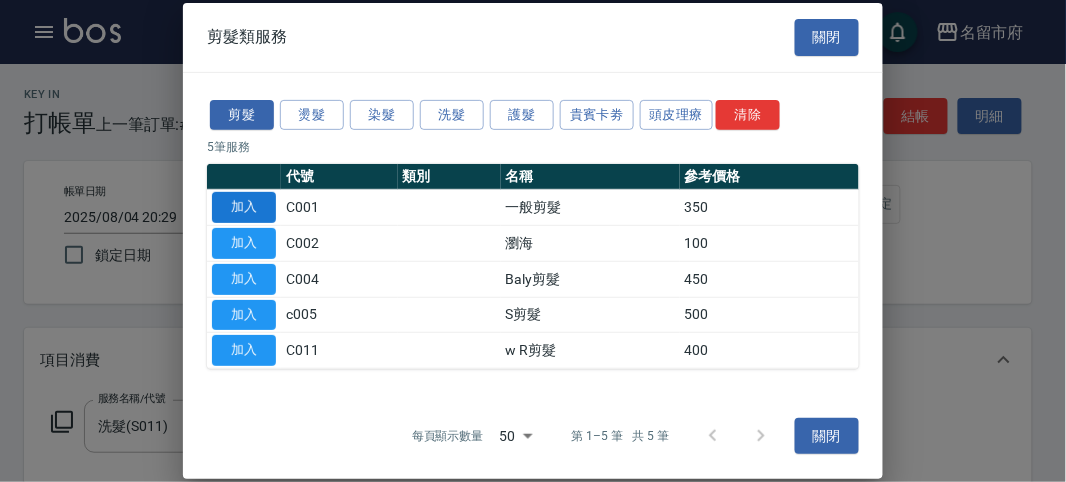 click on "加入" at bounding box center [244, 207] 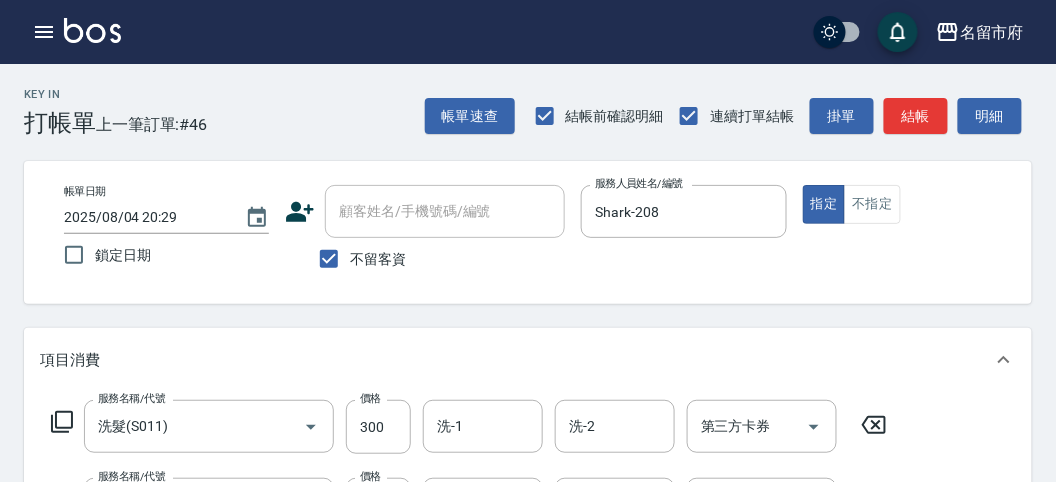 click 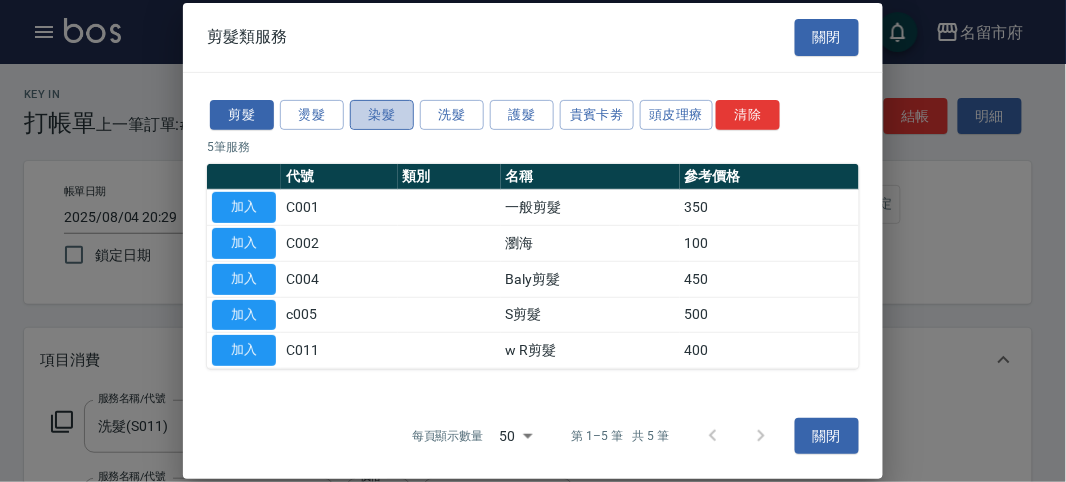 click on "染髮" at bounding box center [382, 114] 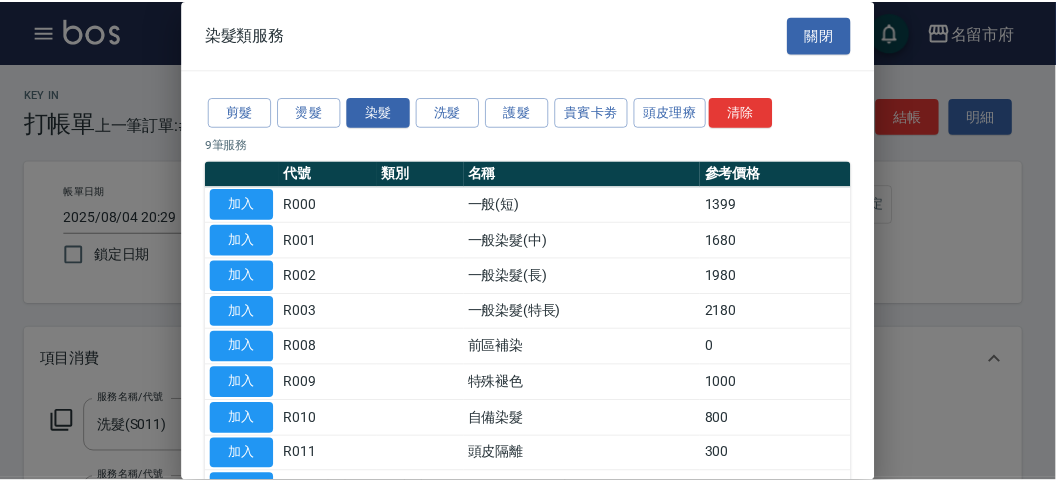 scroll, scrollTop: 111, scrollLeft: 0, axis: vertical 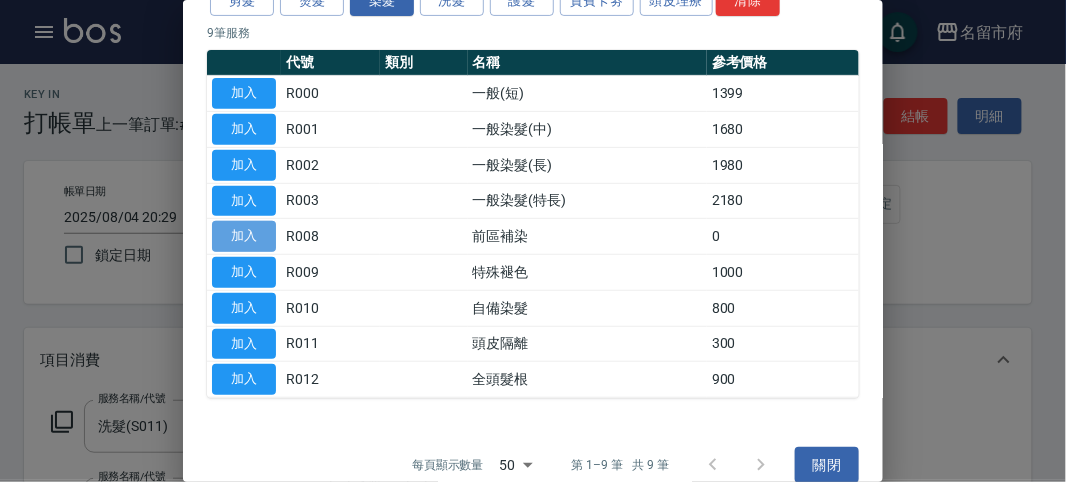 click on "加入" at bounding box center [244, 236] 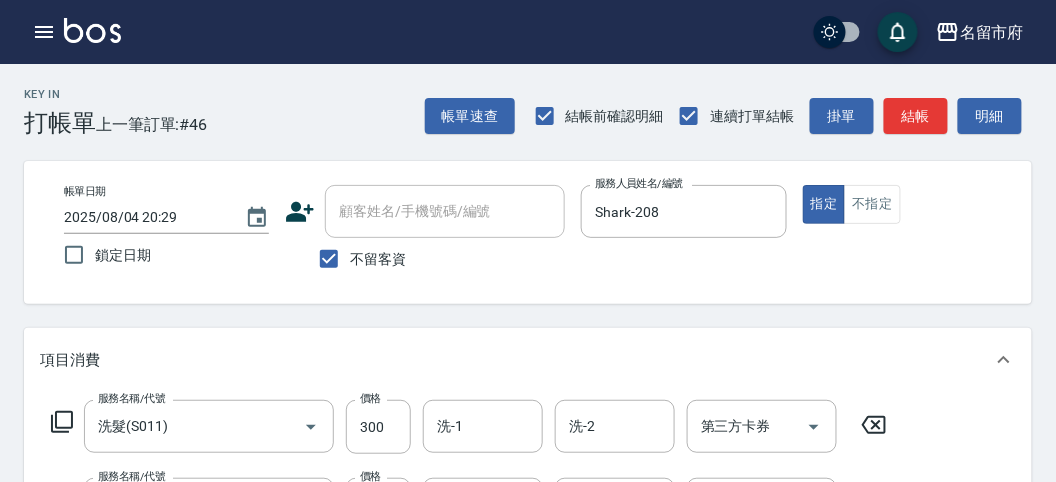 scroll, scrollTop: 333, scrollLeft: 0, axis: vertical 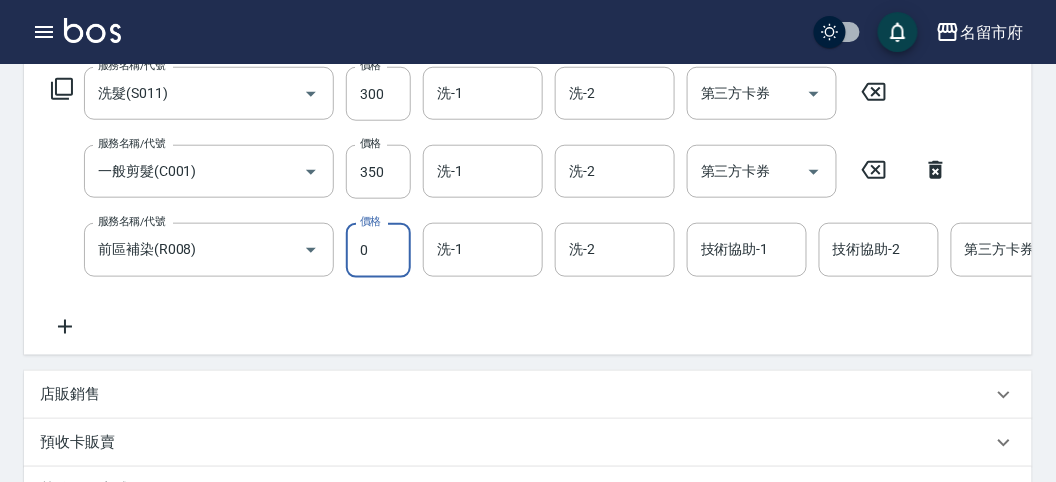 click on "0" at bounding box center [378, 250] 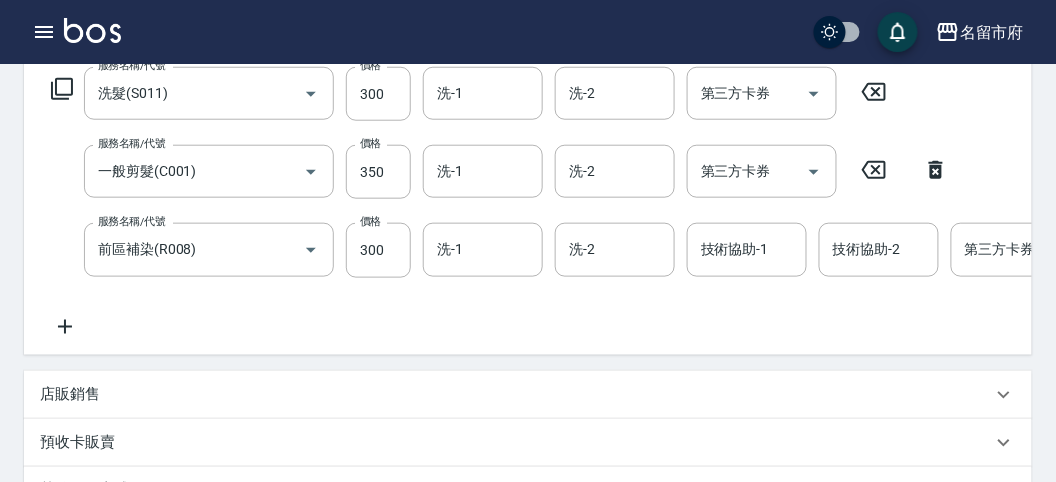 click 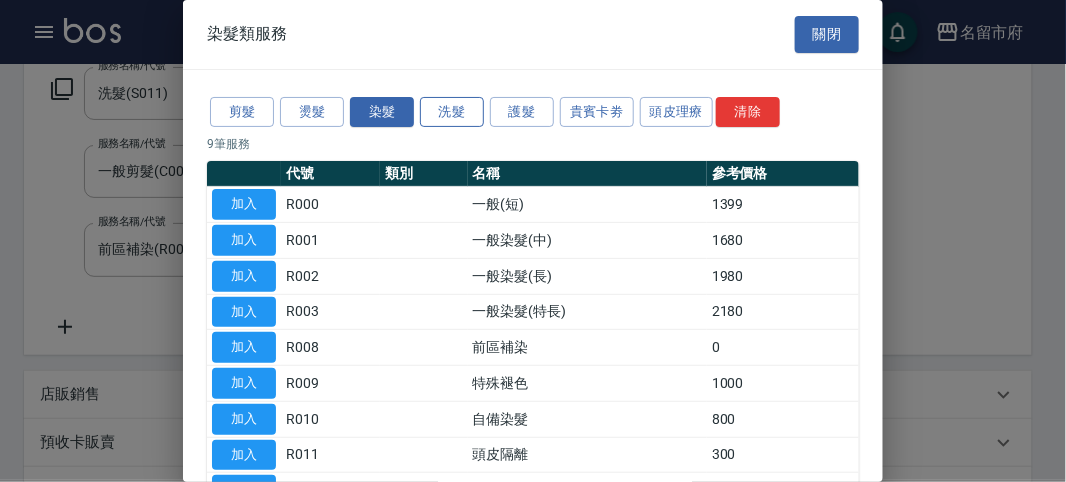 click on "洗髮" at bounding box center (452, 112) 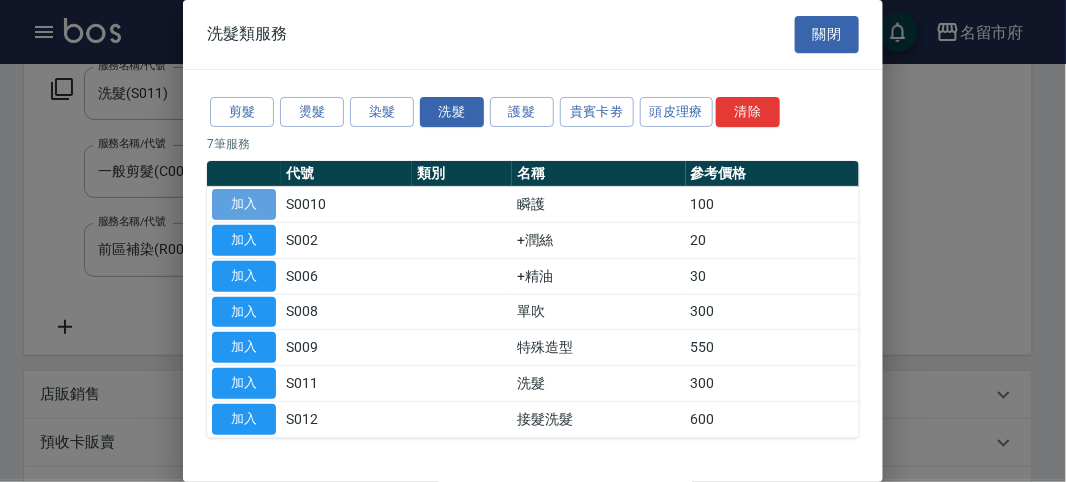 click on "加入" at bounding box center [244, 204] 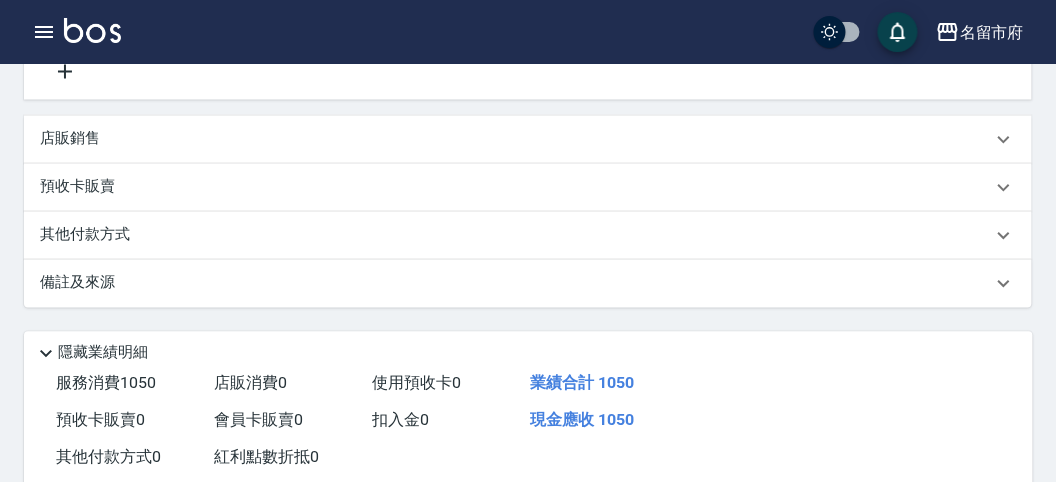 scroll, scrollTop: 777, scrollLeft: 0, axis: vertical 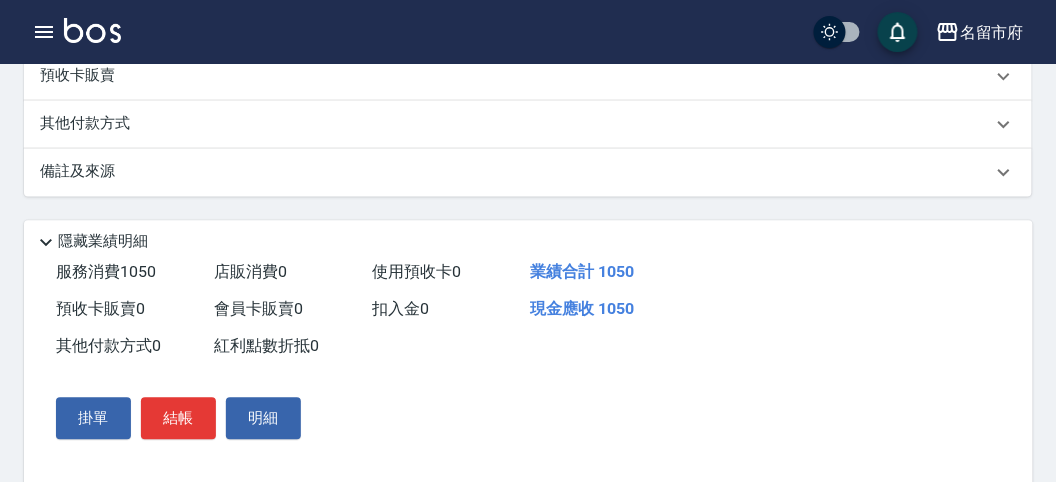 click on "其他付款方式" at bounding box center (90, 125) 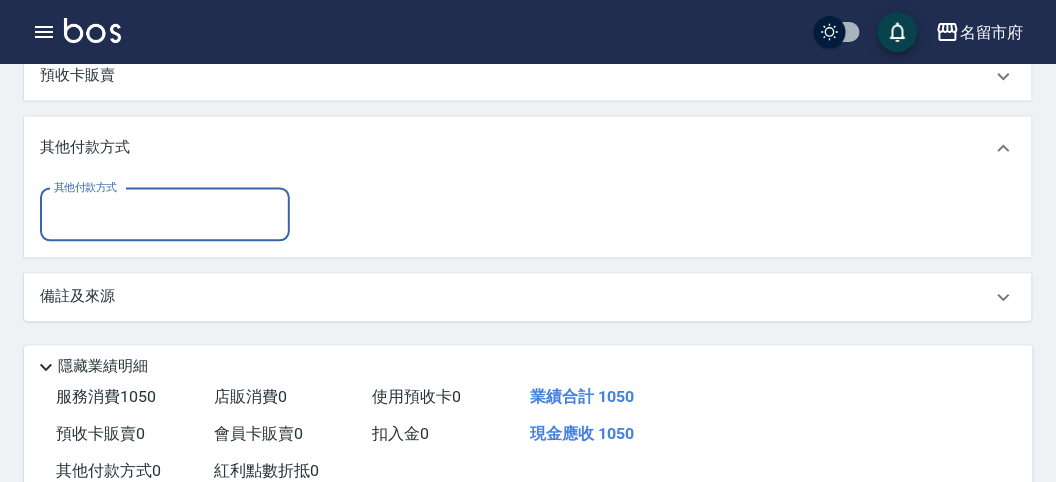 scroll, scrollTop: 0, scrollLeft: 0, axis: both 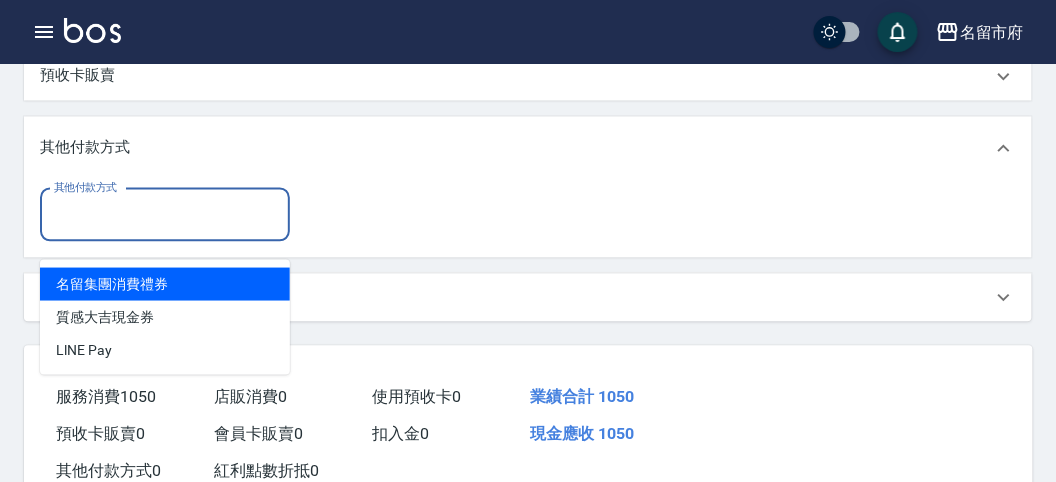 click on "其他付款方式" at bounding box center (165, 215) 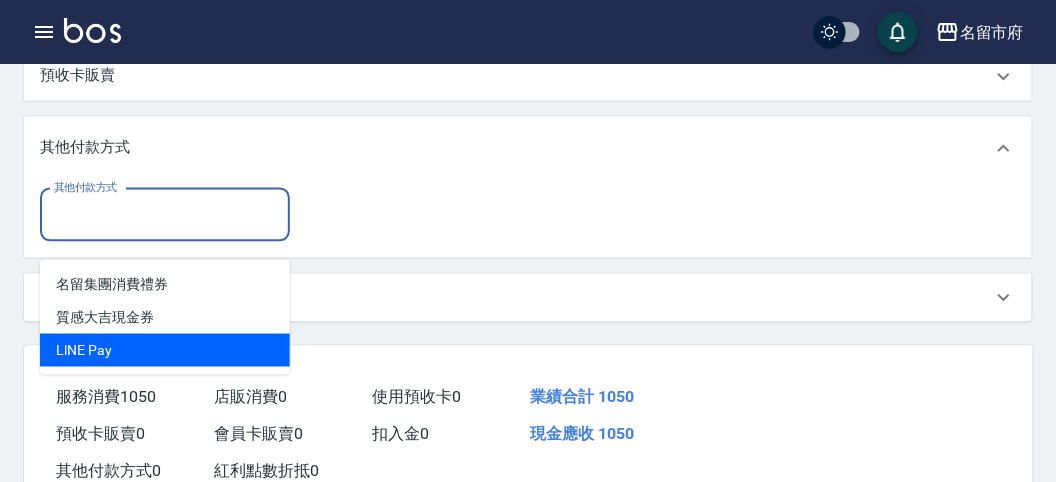 click on "LlNE Pay" at bounding box center (165, 350) 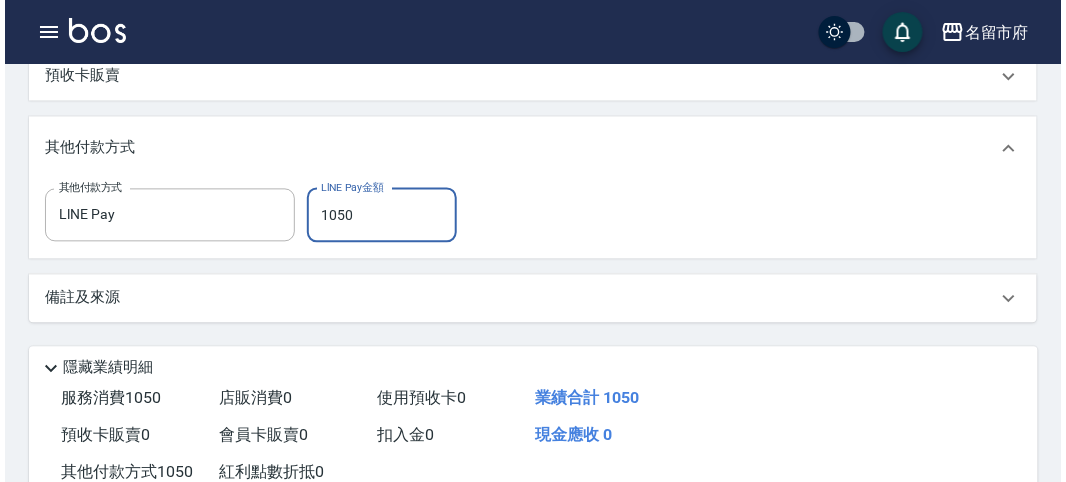 scroll, scrollTop: 964, scrollLeft: 0, axis: vertical 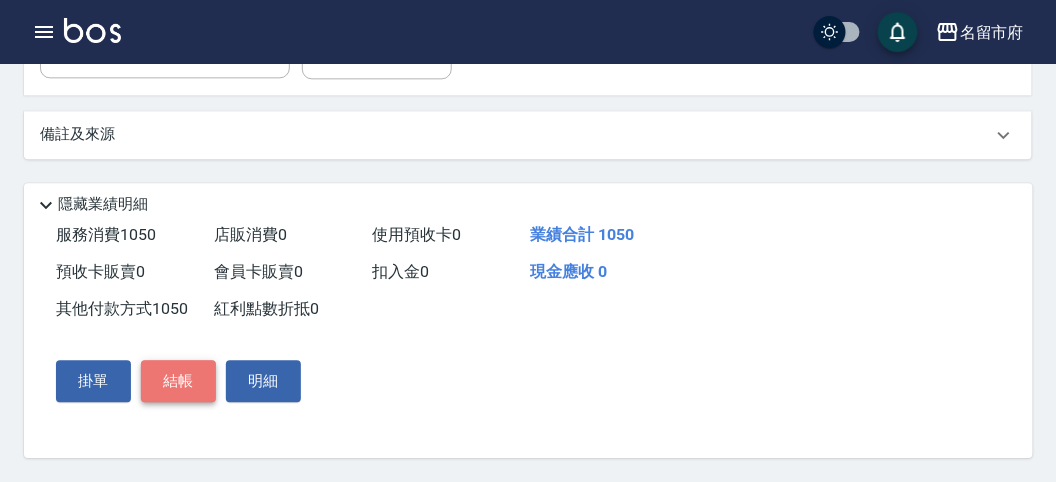 click on "結帳" at bounding box center [178, 381] 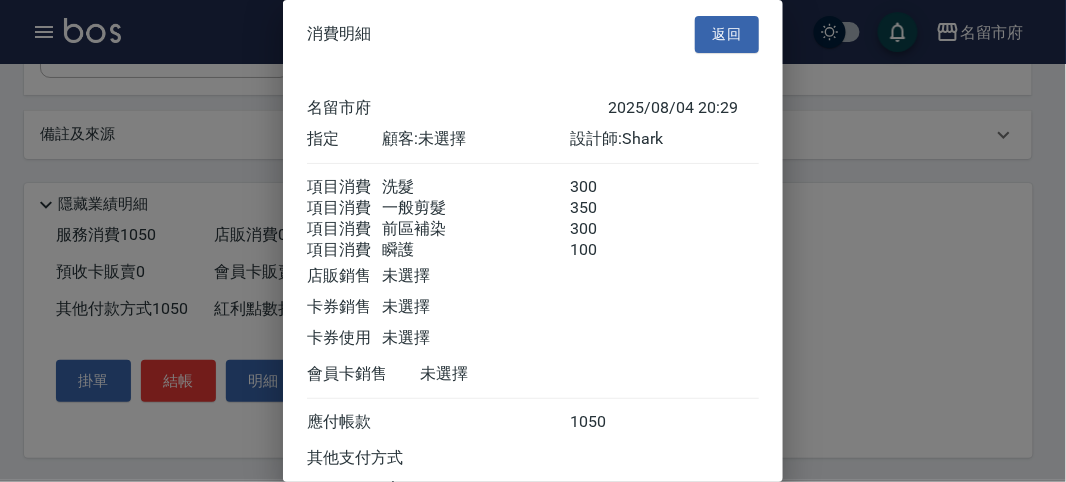 scroll, scrollTop: 175, scrollLeft: 0, axis: vertical 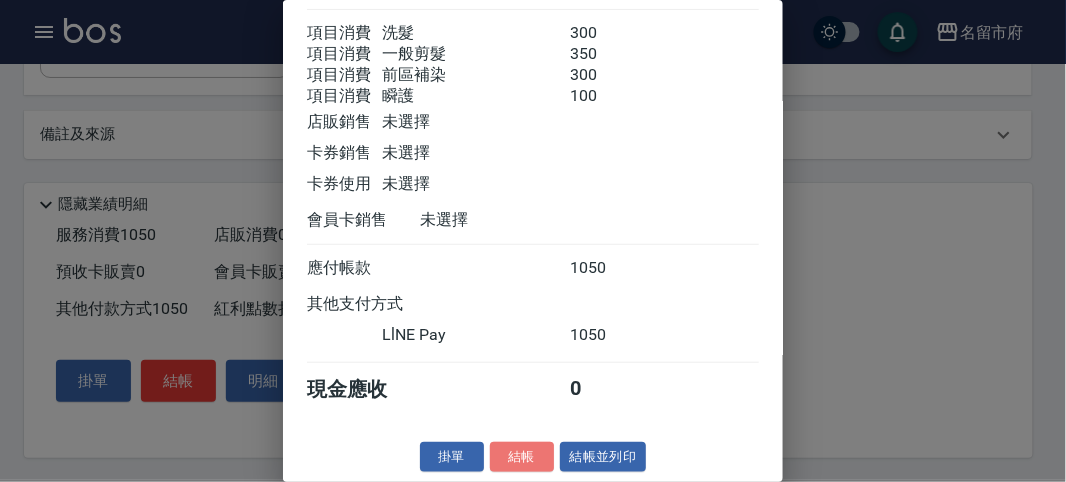 drag, startPoint x: 511, startPoint y: 457, endPoint x: 520, endPoint y: 450, distance: 11.401754 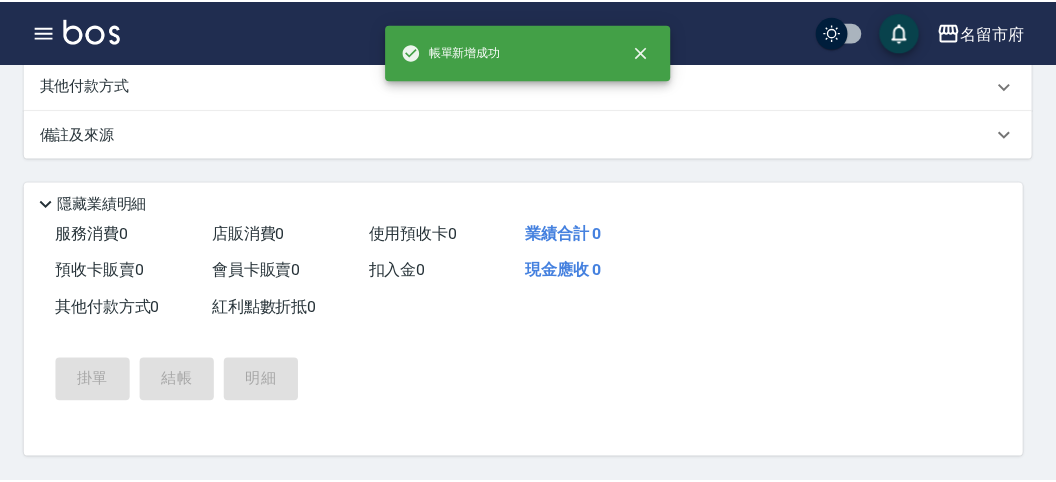 scroll, scrollTop: 0, scrollLeft: 0, axis: both 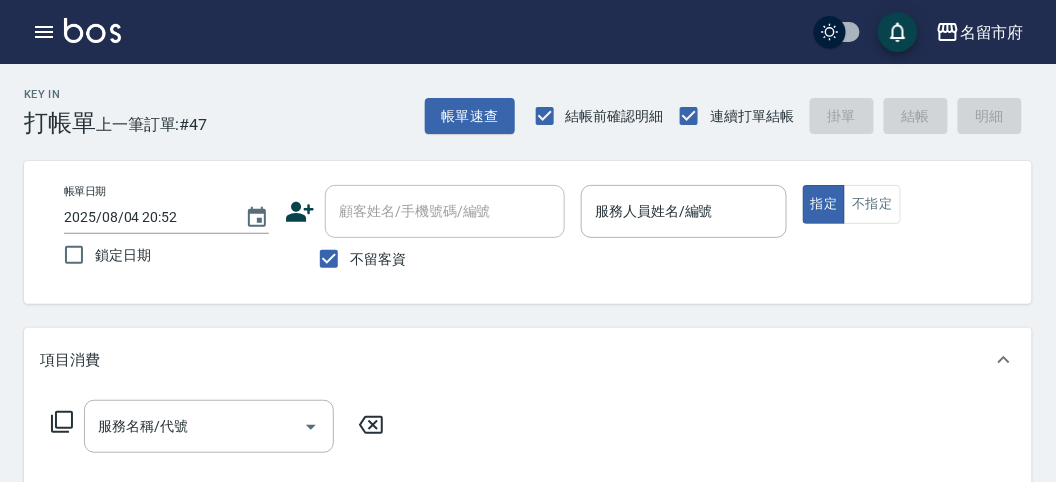 click on "Key In 打帳單 上一筆訂單:#47 帳單速查 結帳前確認明細 連續打單結帳 掛單 結帳 明細" at bounding box center (516, 100) 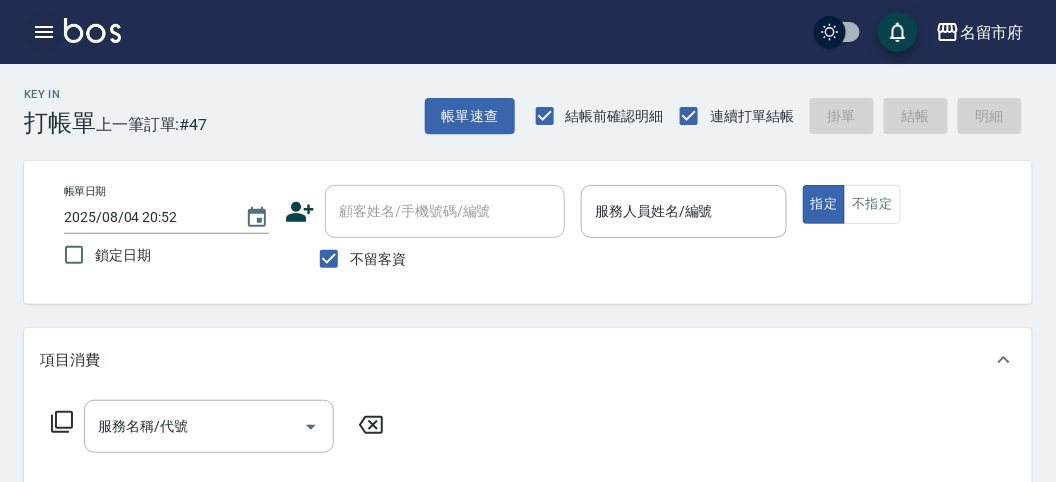 click 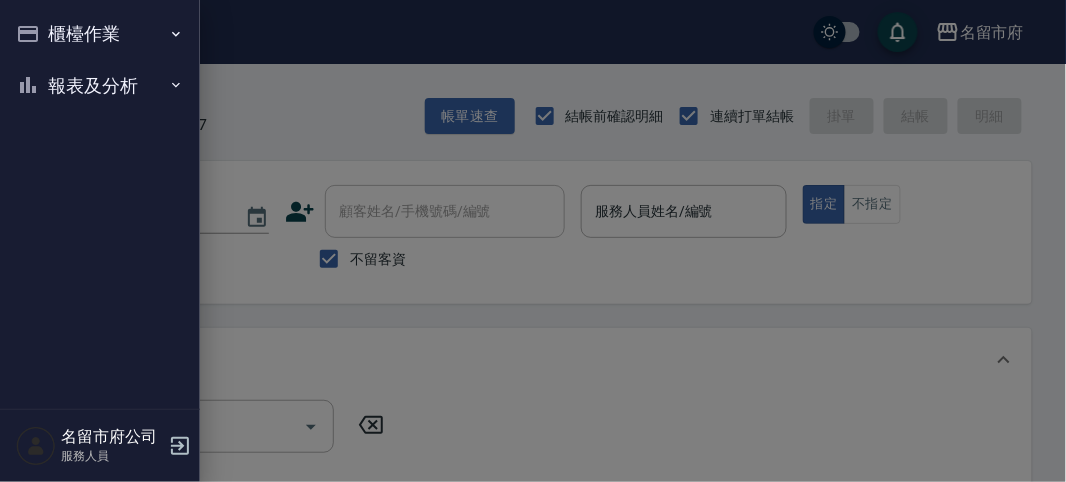 click at bounding box center [533, 241] 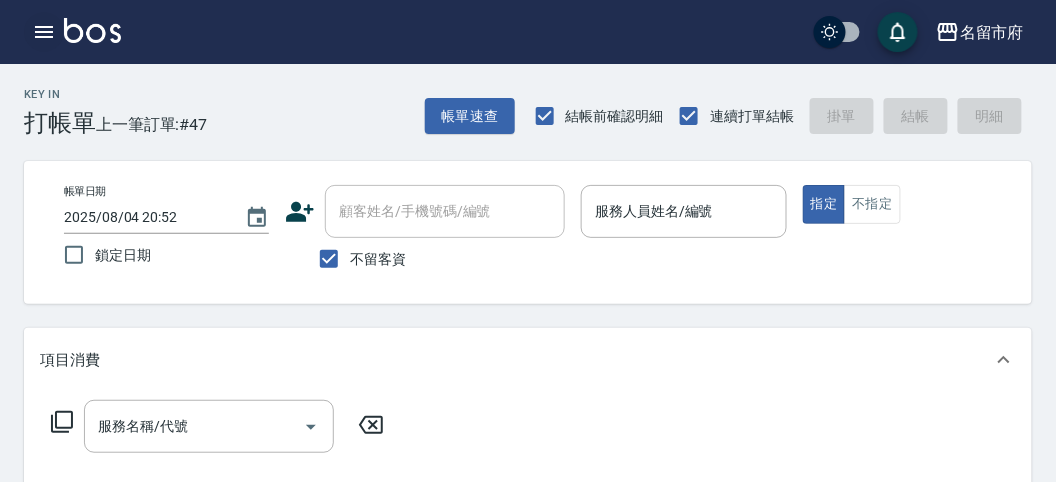 click 